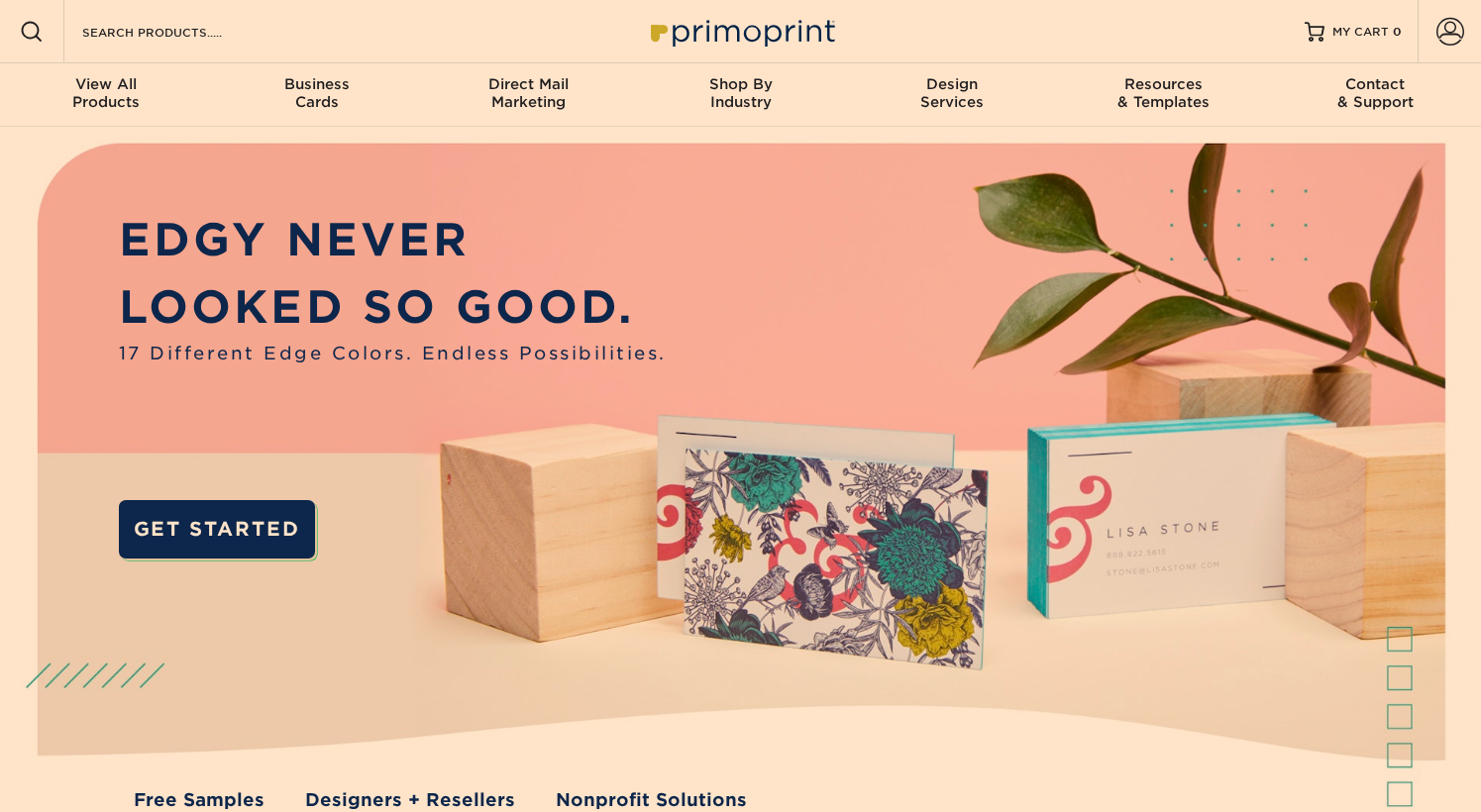 scroll, scrollTop: 0, scrollLeft: 0, axis: both 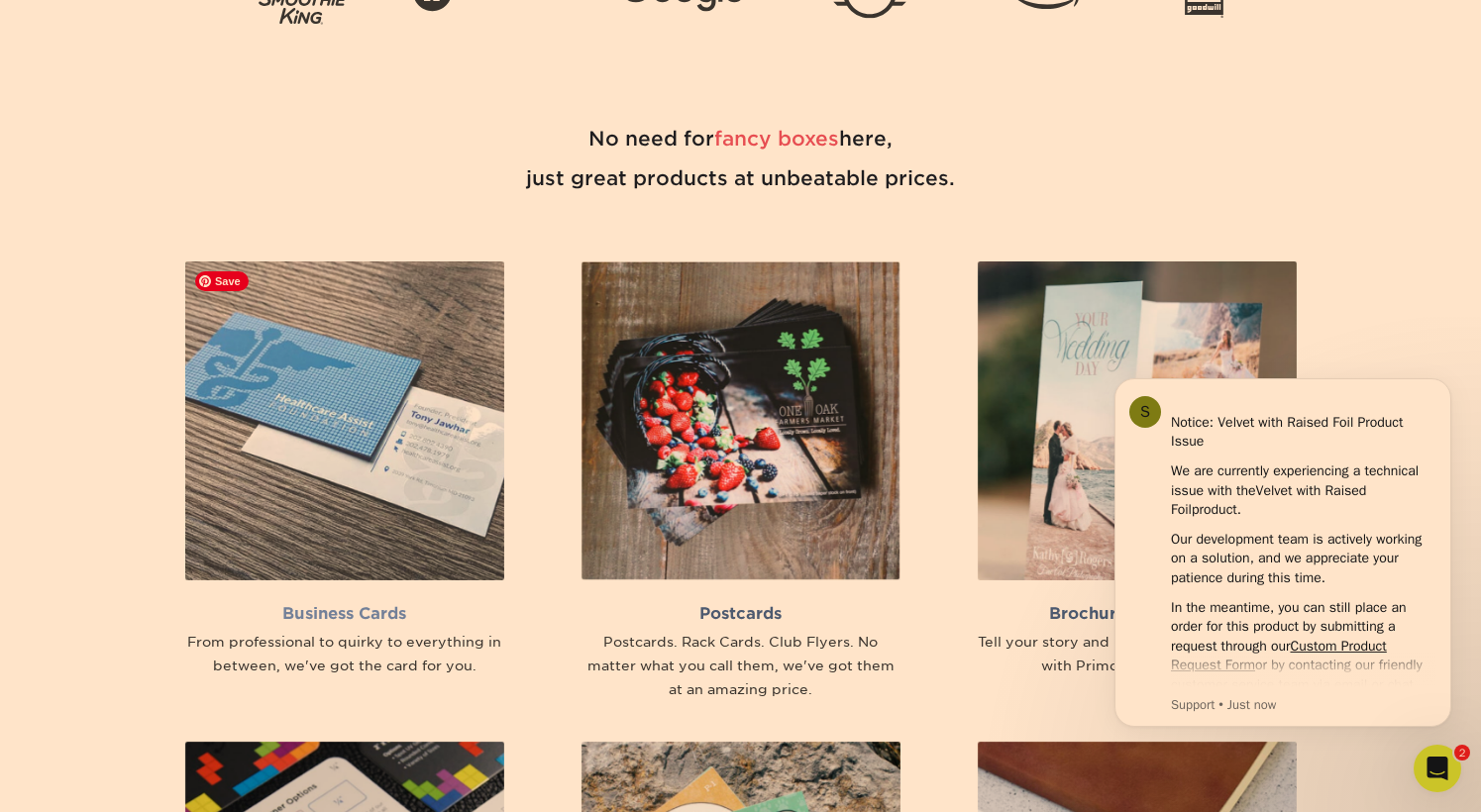 click at bounding box center [345, 421] 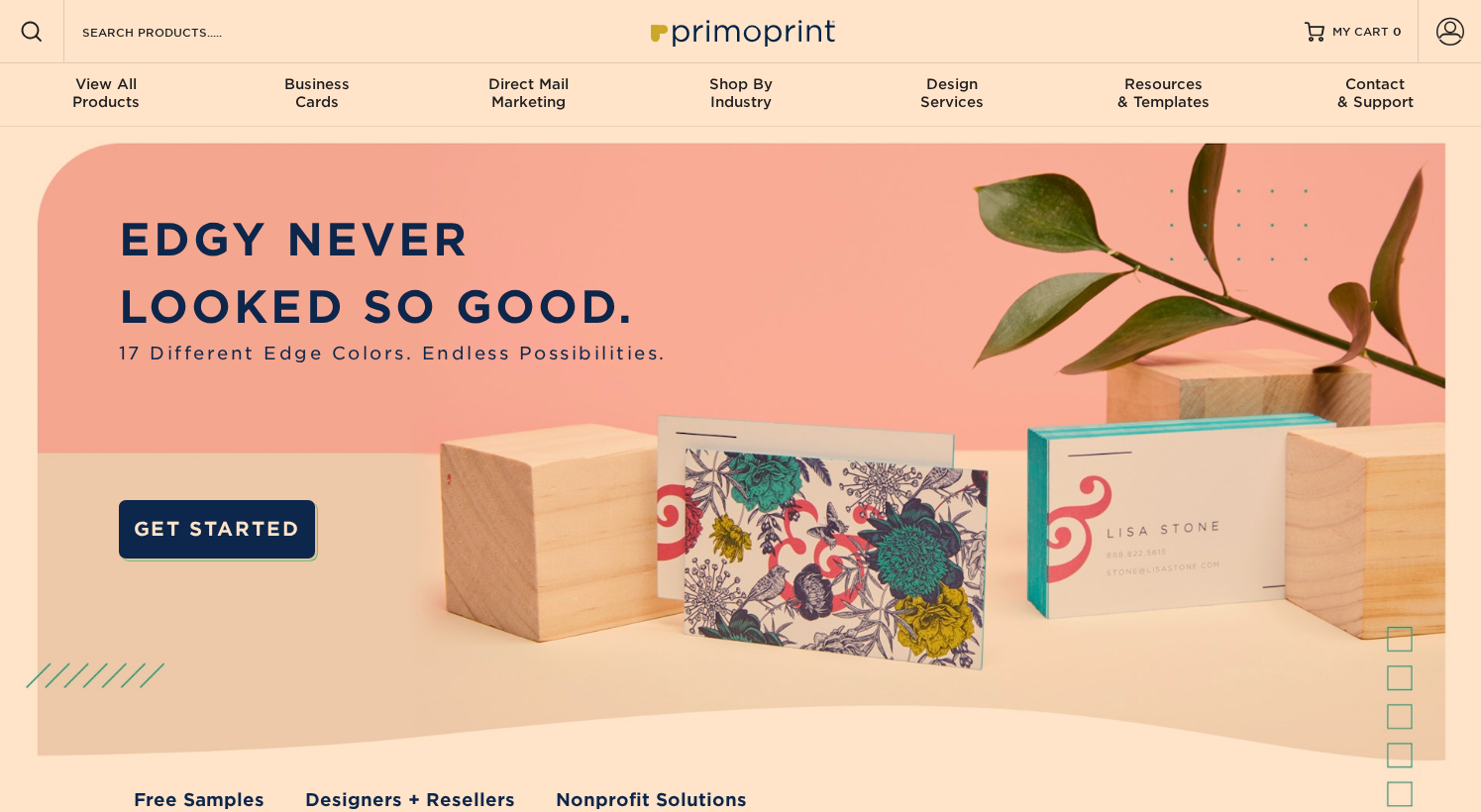 scroll, scrollTop: 0, scrollLeft: 0, axis: both 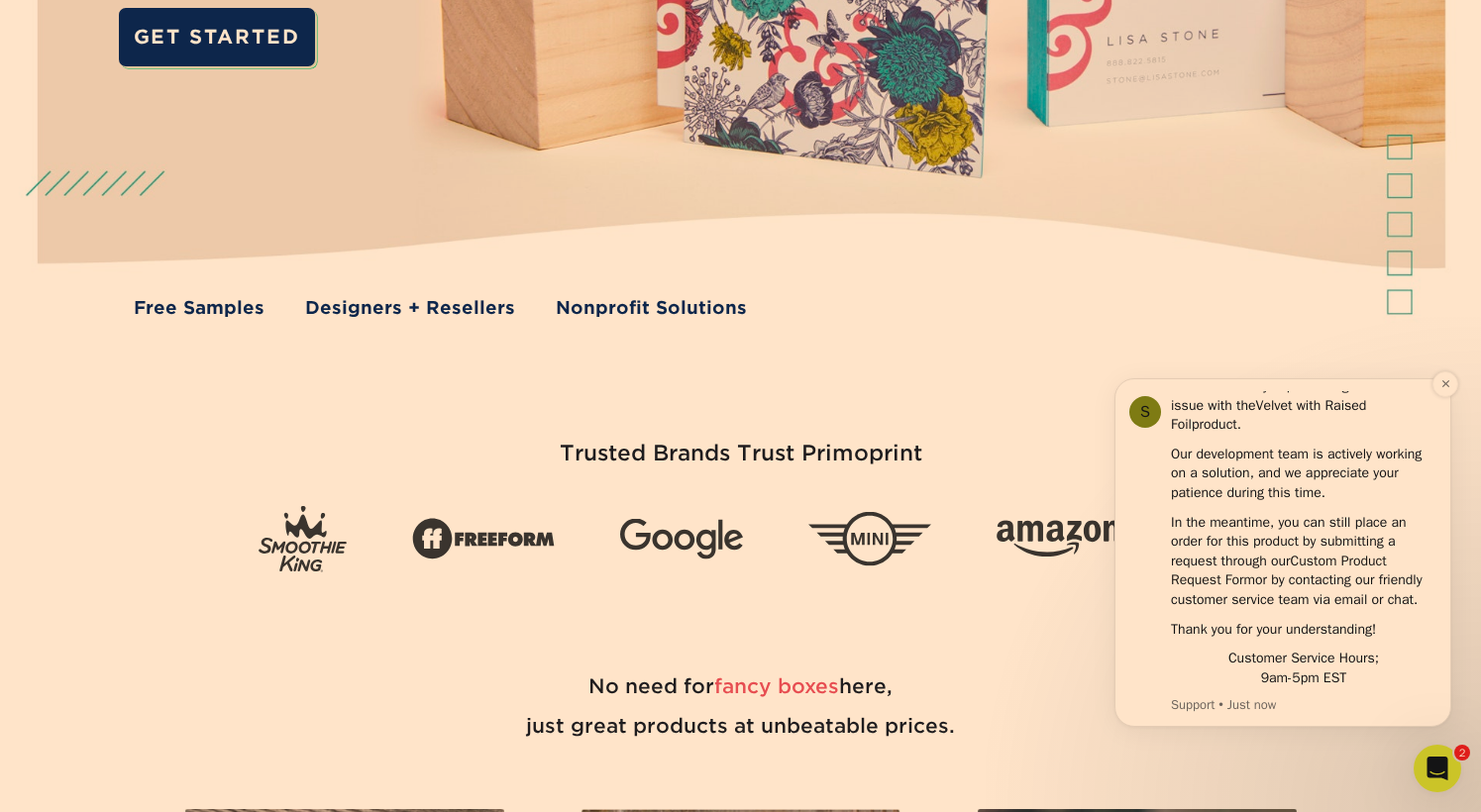 click on "Custom Product Request Form" at bounding box center (1279, 570) 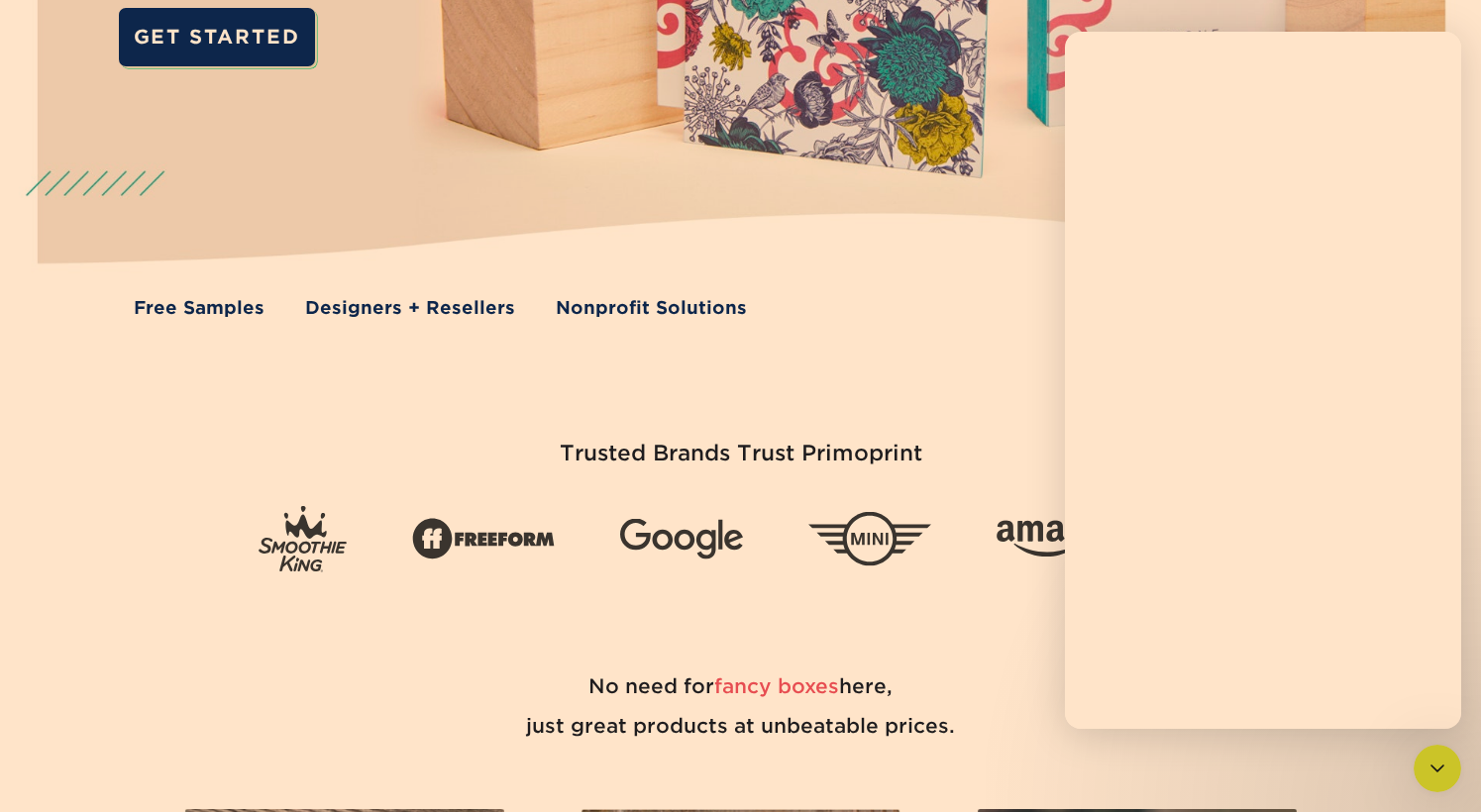 scroll, scrollTop: 0, scrollLeft: 0, axis: both 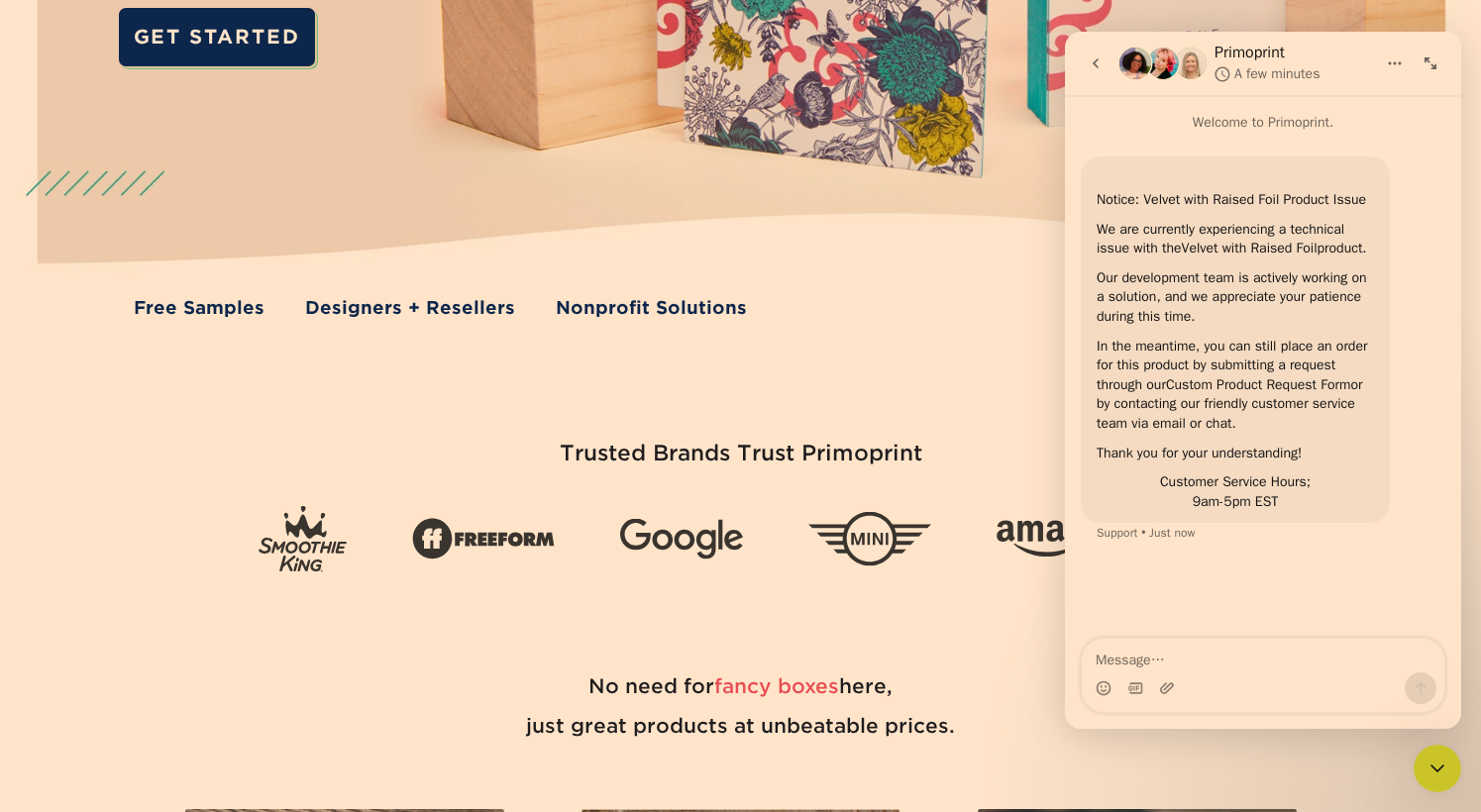 click on "Custom Product Request Form" at bounding box center [1258, 384] 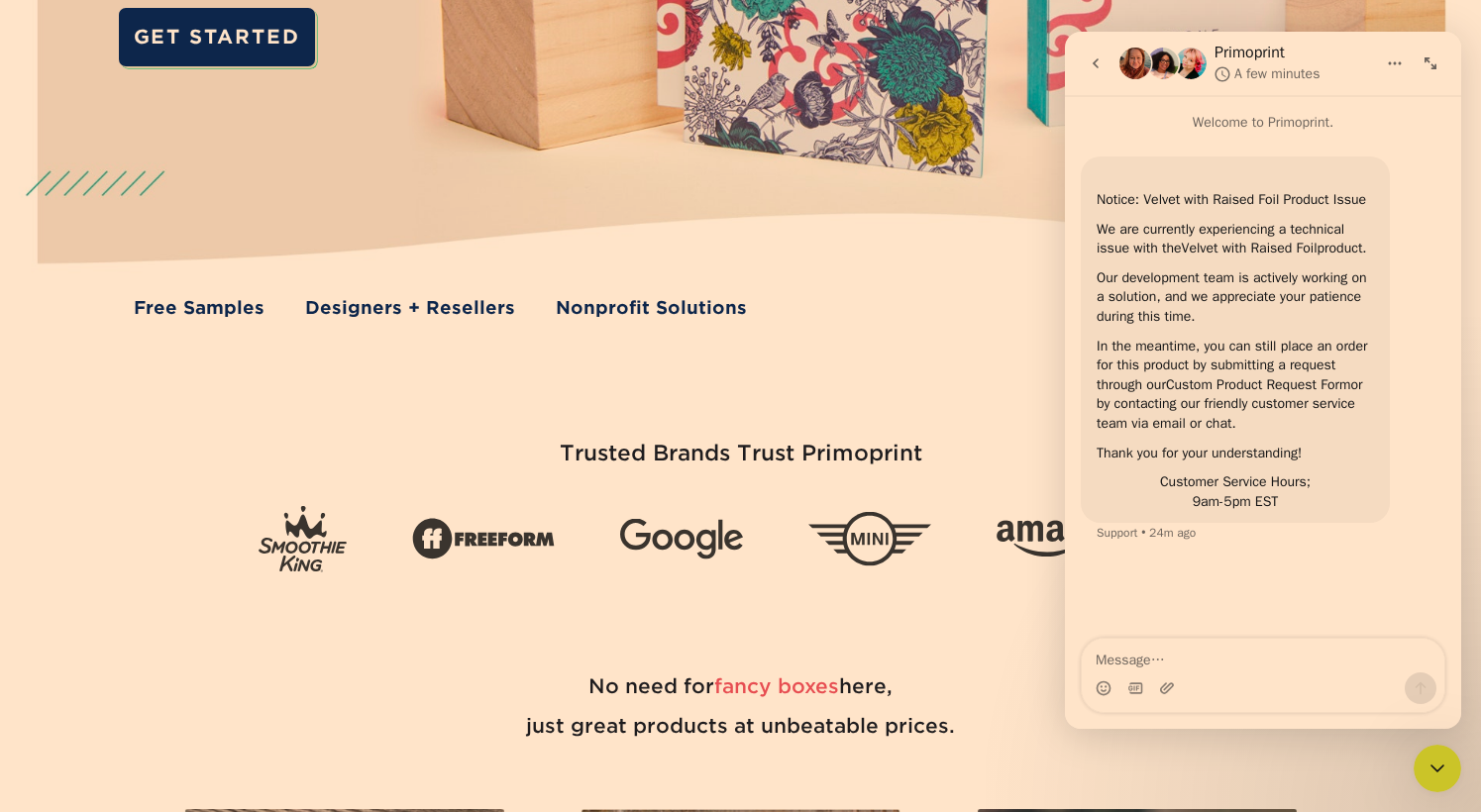 scroll, scrollTop: 0, scrollLeft: 0, axis: both 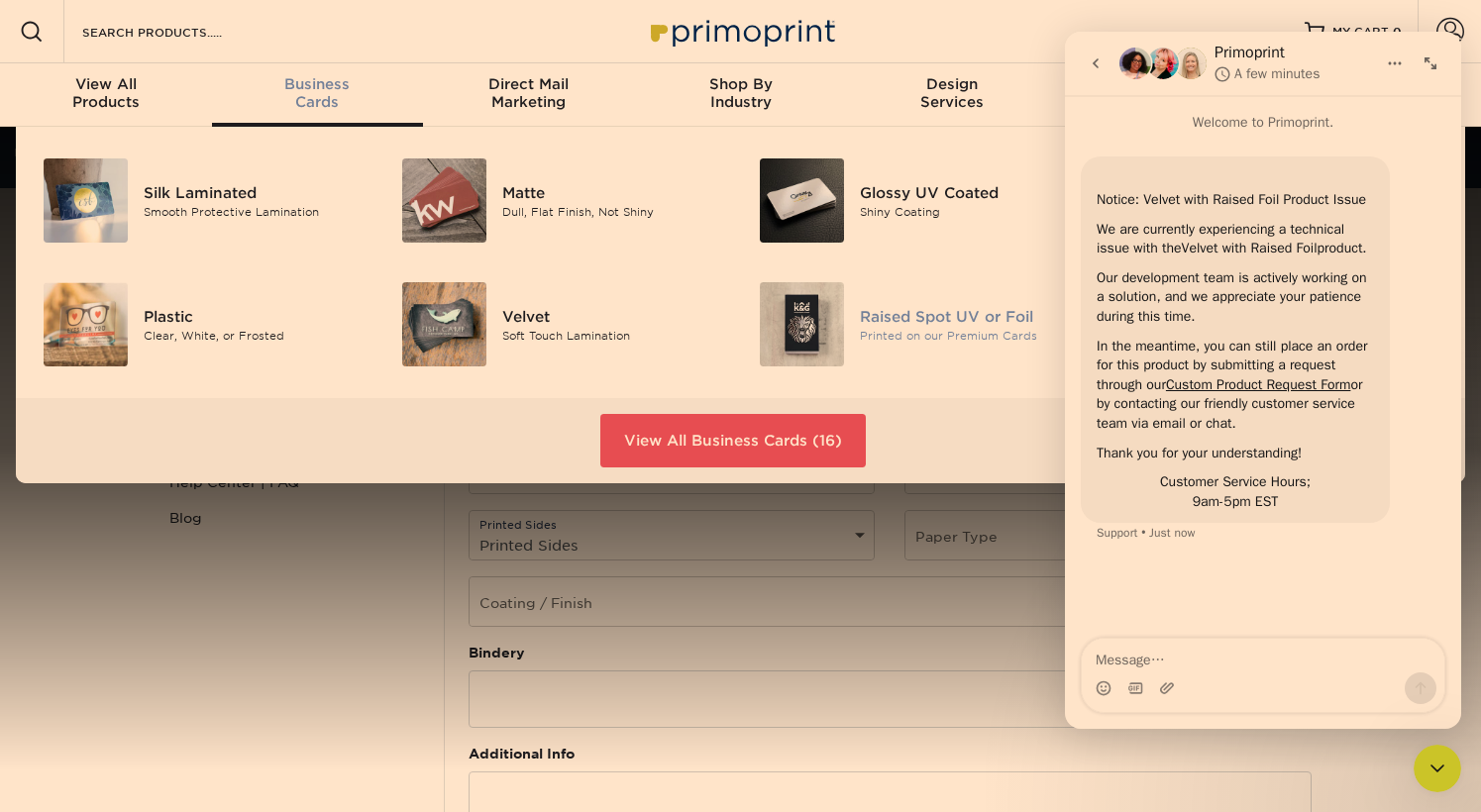click at bounding box center [801, 324] 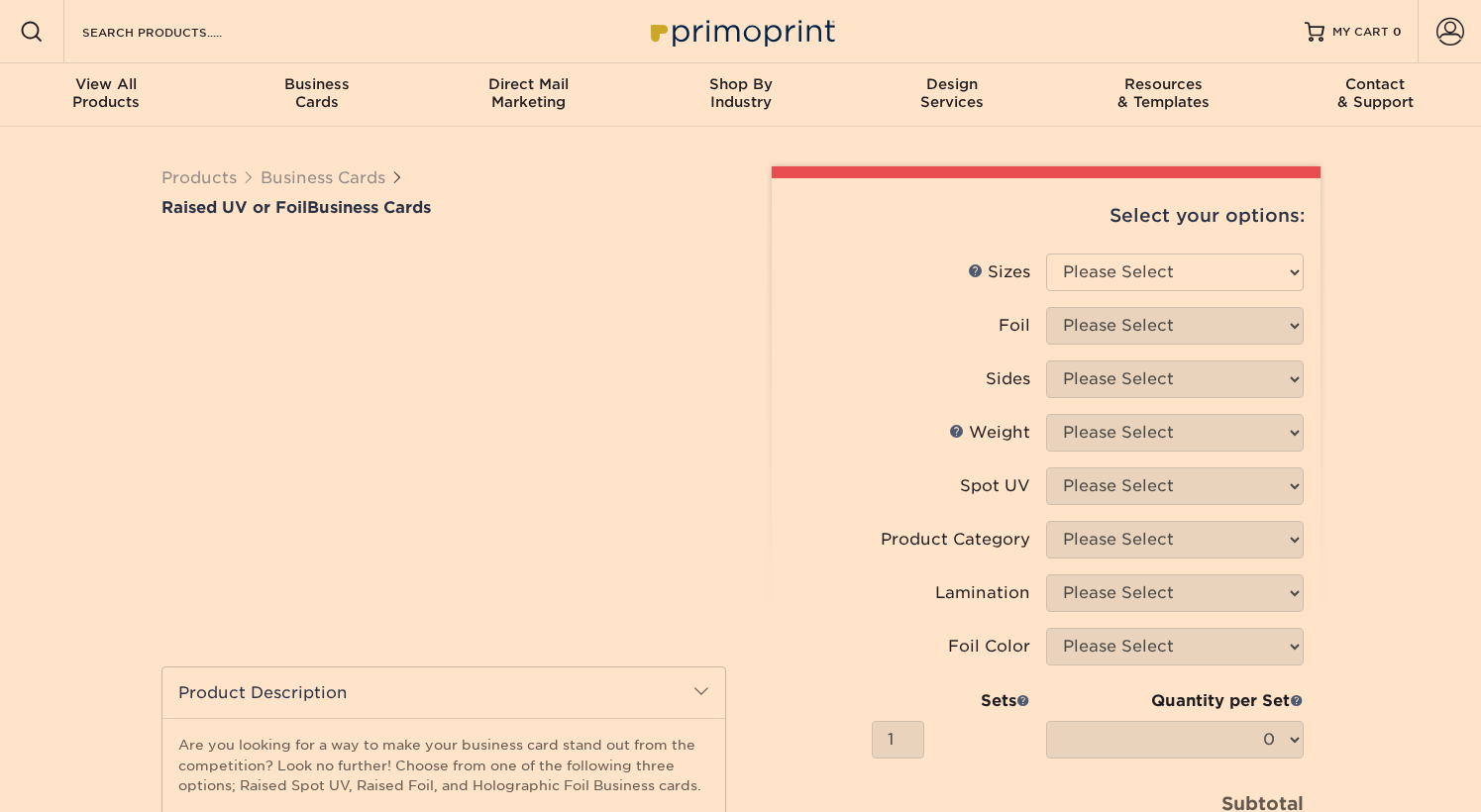 scroll, scrollTop: 0, scrollLeft: 0, axis: both 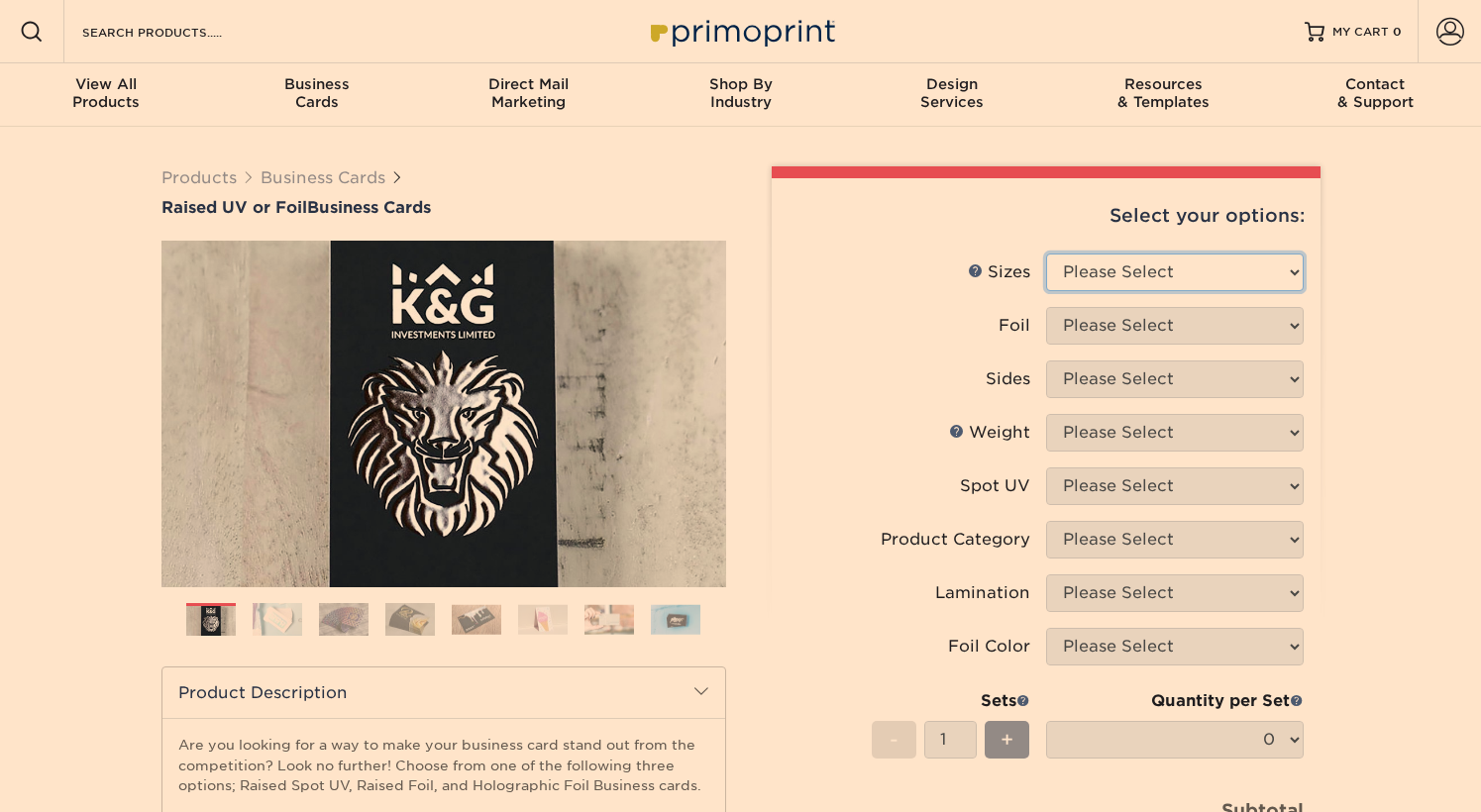 click on "Please Select
2" x 3.5" - Standard" at bounding box center (1175, 272) 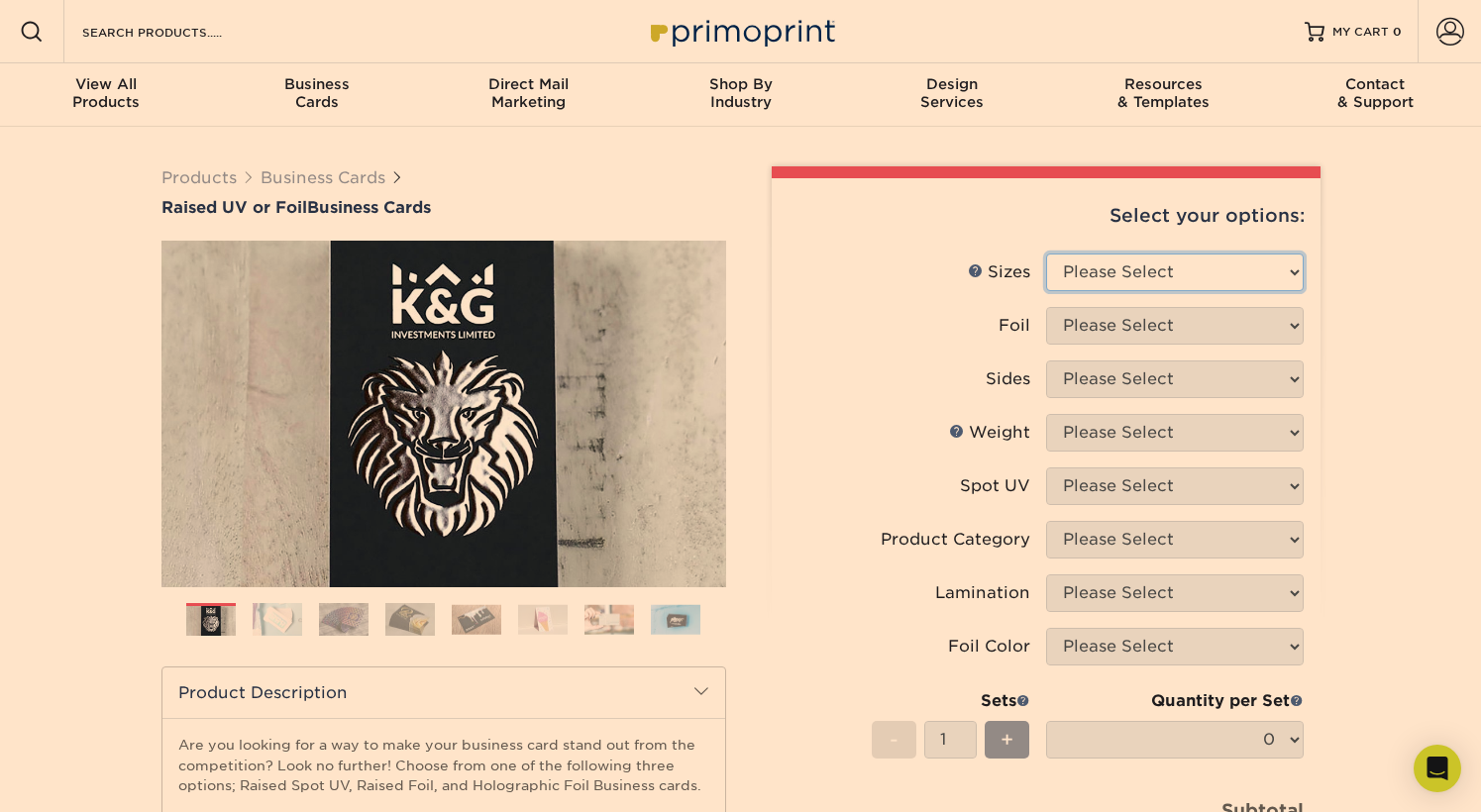 select on "2.00x3.50" 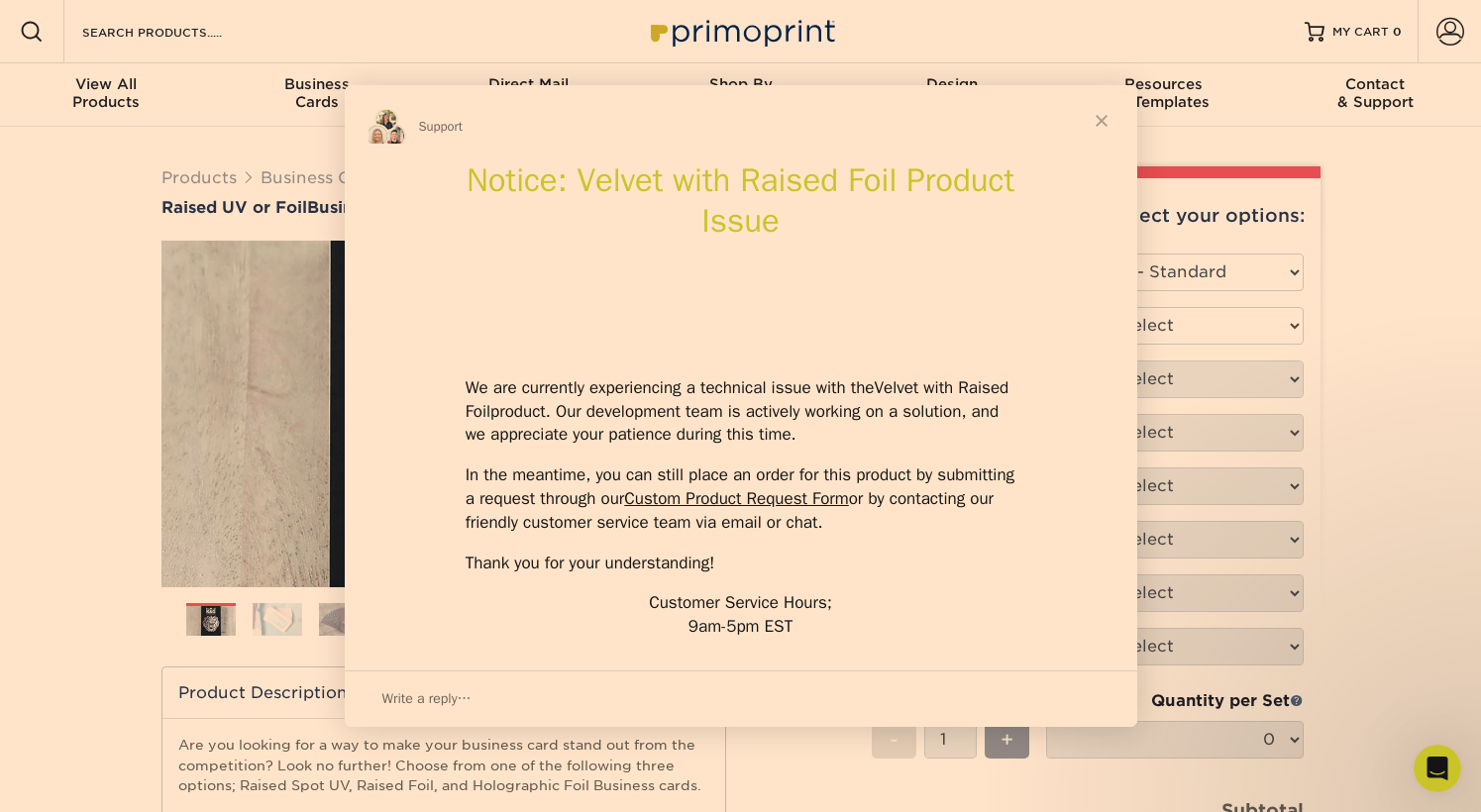 scroll, scrollTop: 0, scrollLeft: 0, axis: both 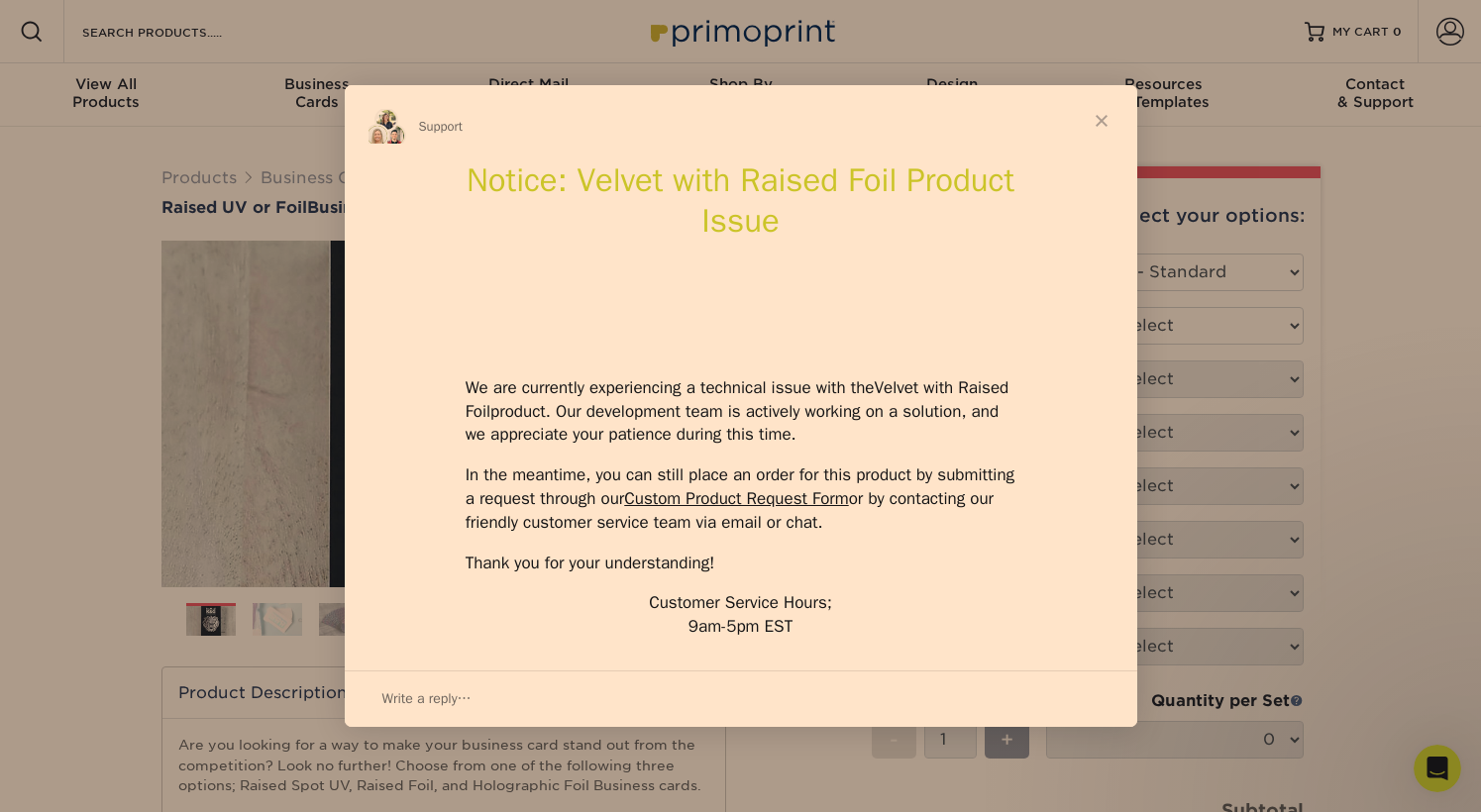 click at bounding box center [1102, 121] 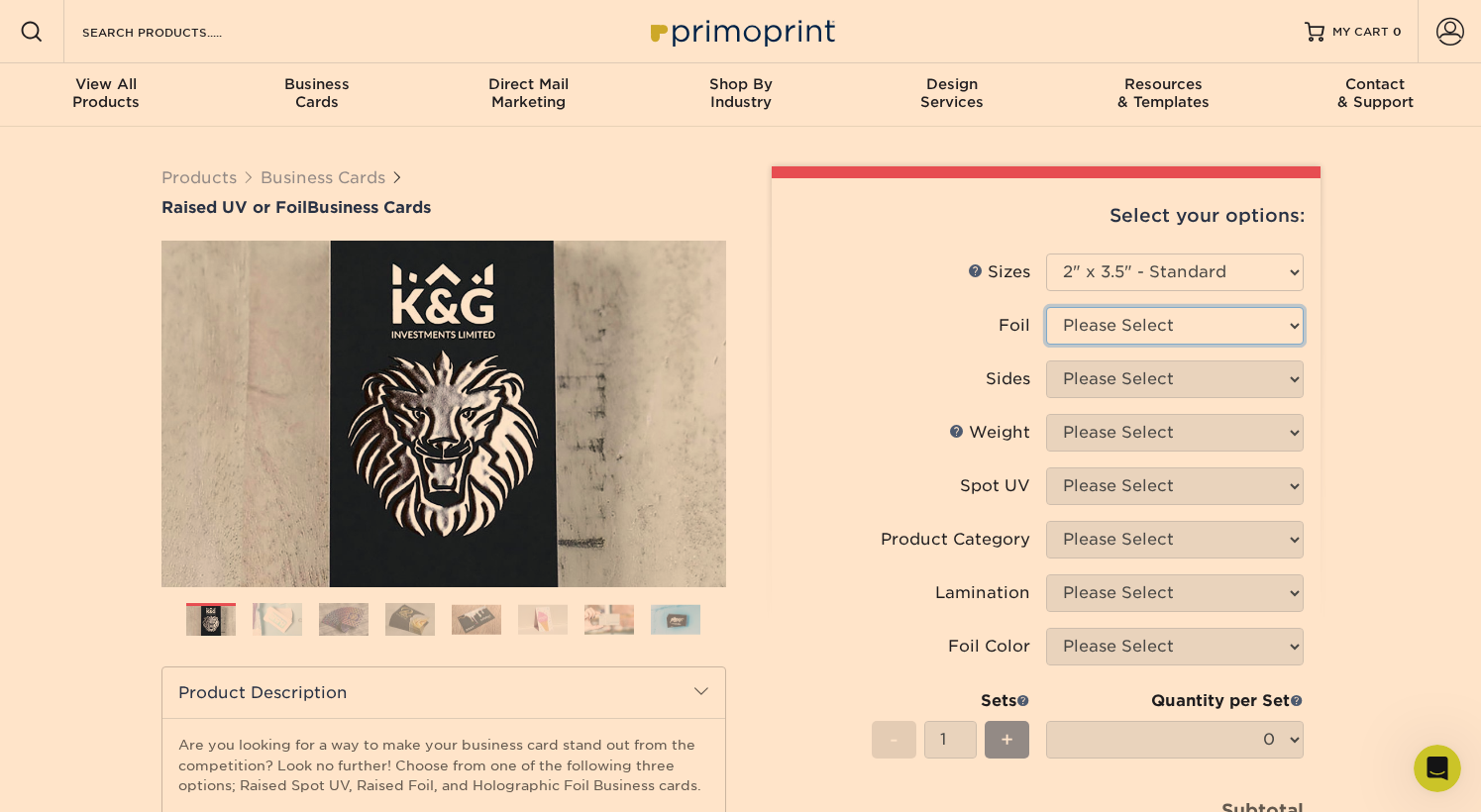 click on "Please Select No Yes" at bounding box center [1175, 326] 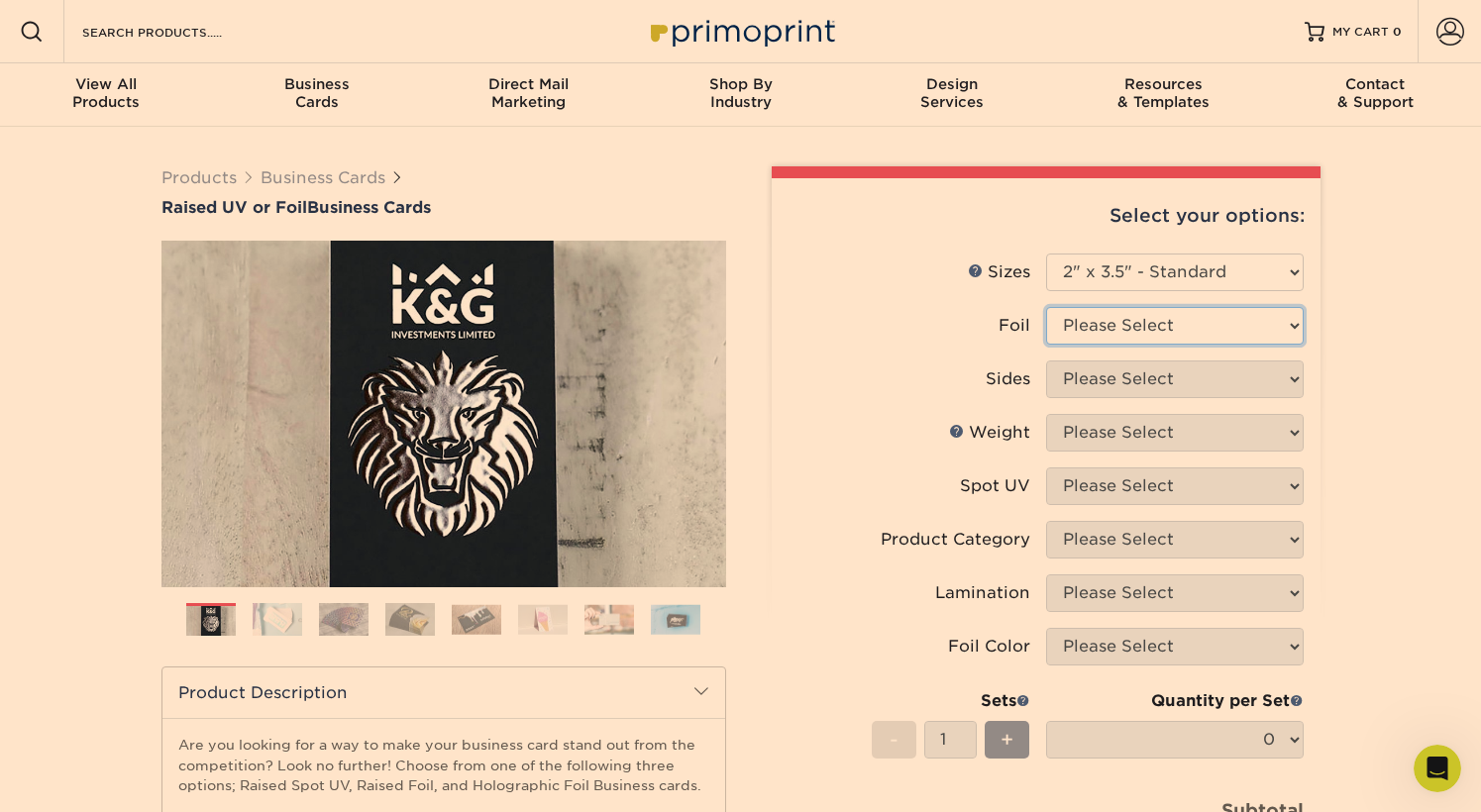 select on "1" 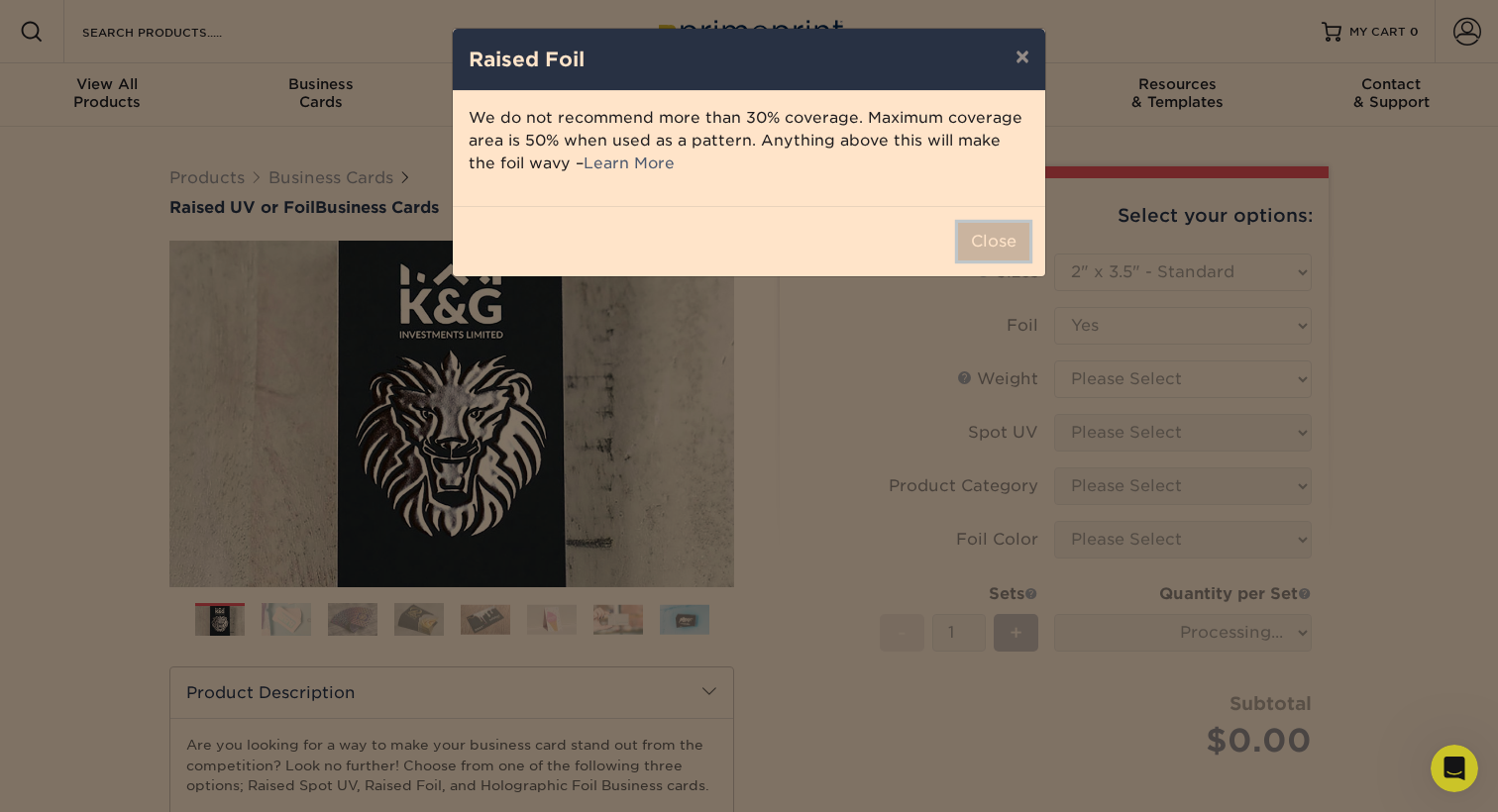 drag, startPoint x: 985, startPoint y: 239, endPoint x: 999, endPoint y: 239, distance: 14 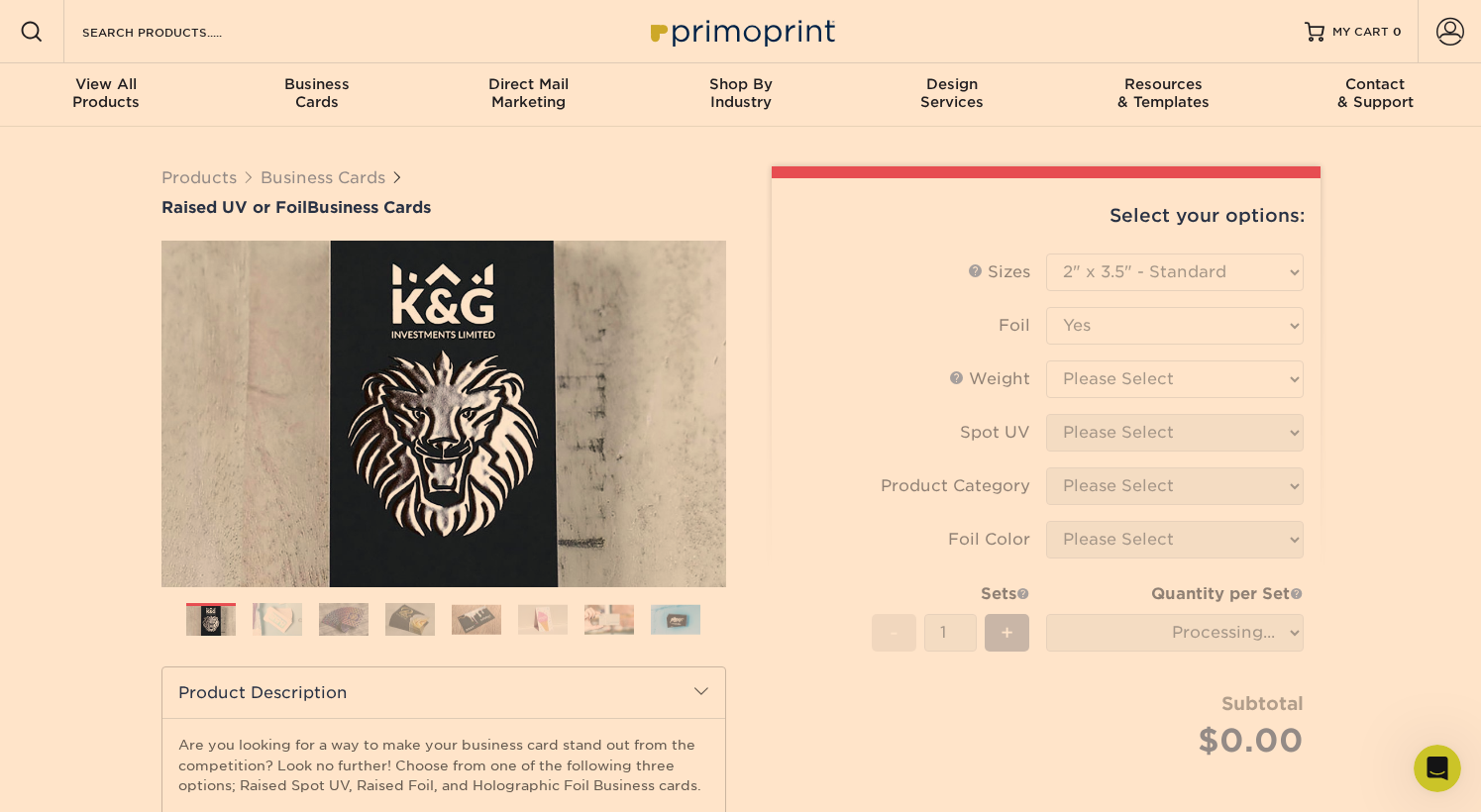 click on "Sizes Help Sizes
Please Select
2" x 3.5" - Standard
Foil Please Select" at bounding box center [1046, 529] 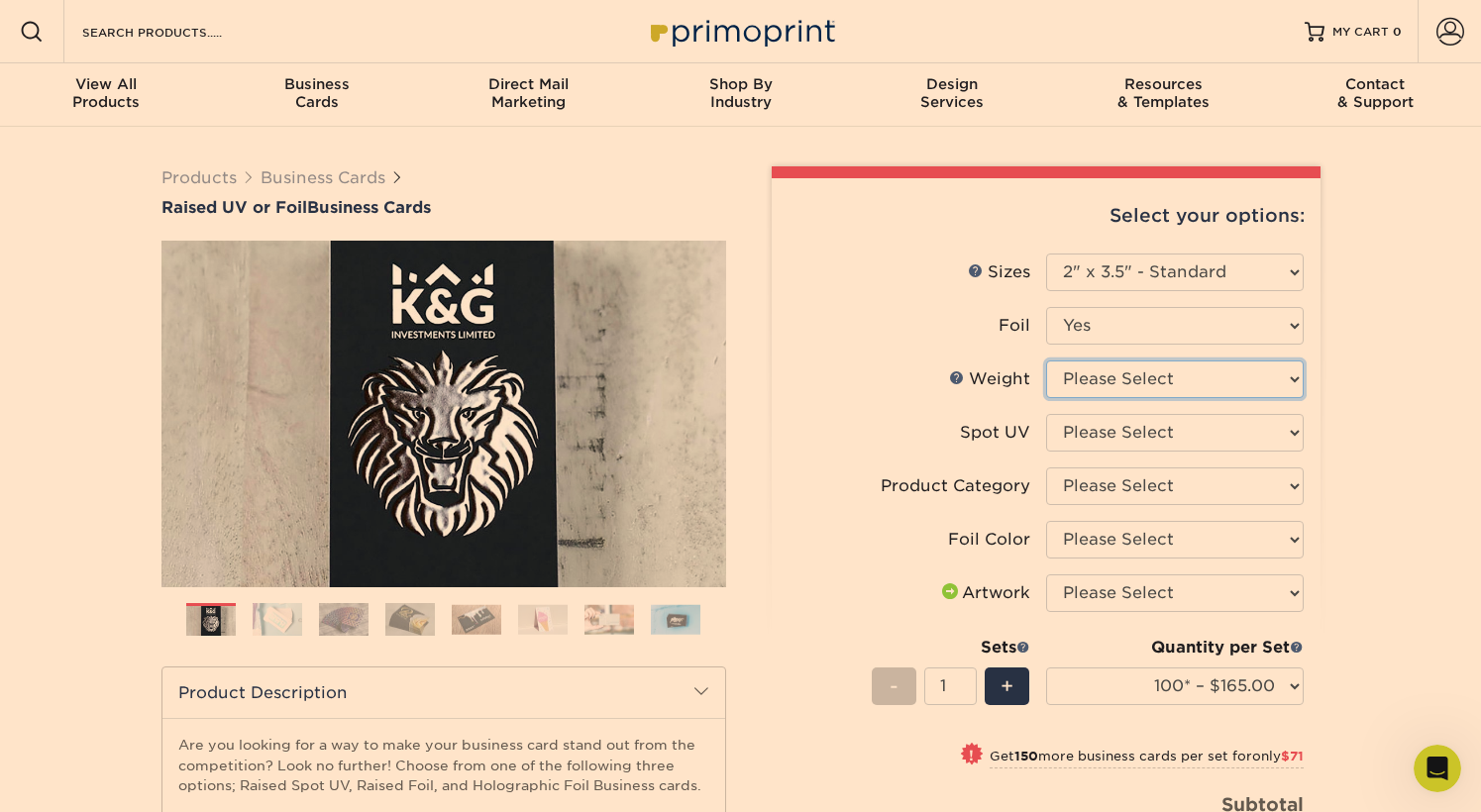 click on "Please Select 16PT" at bounding box center (1175, 379) 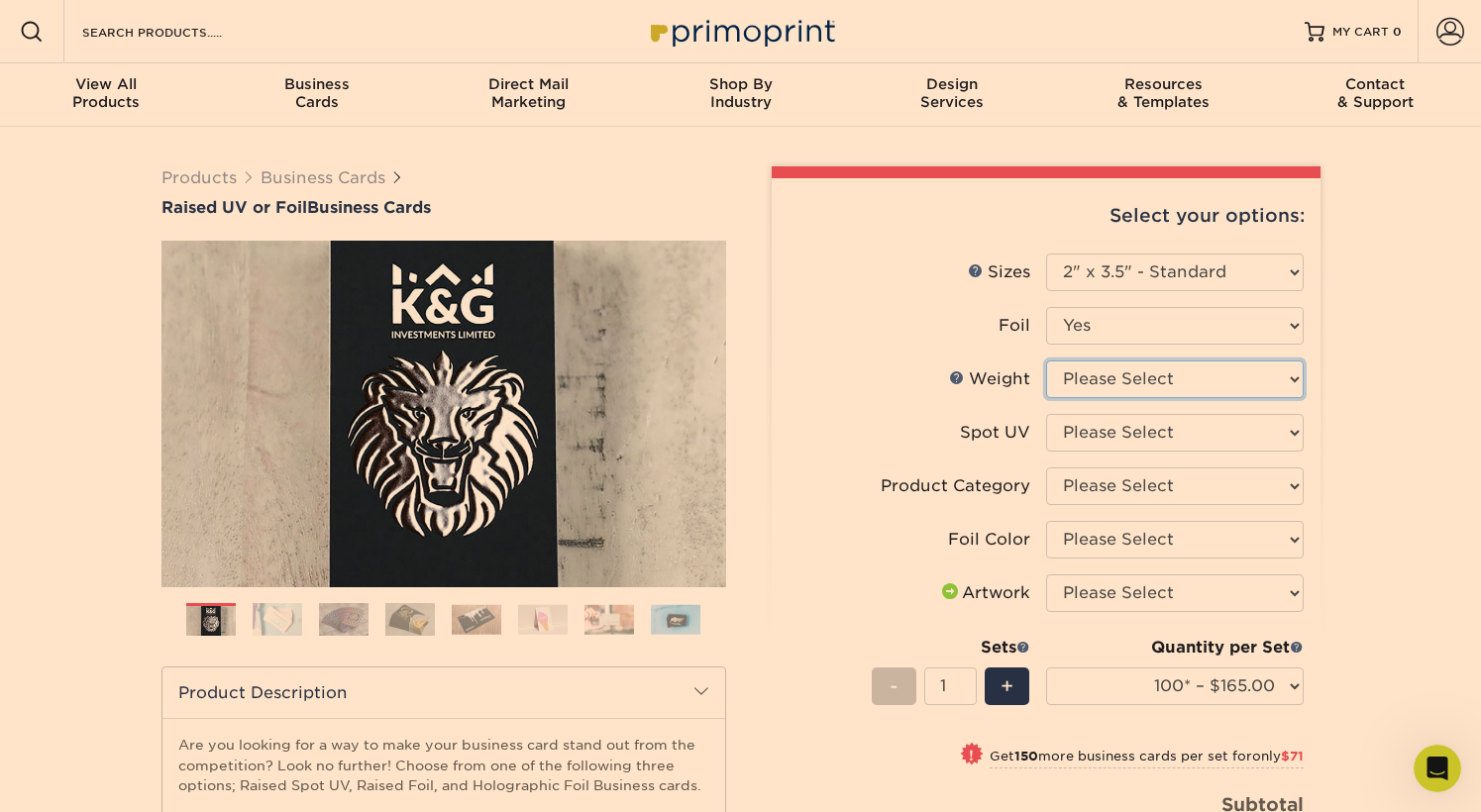 select on "16PT" 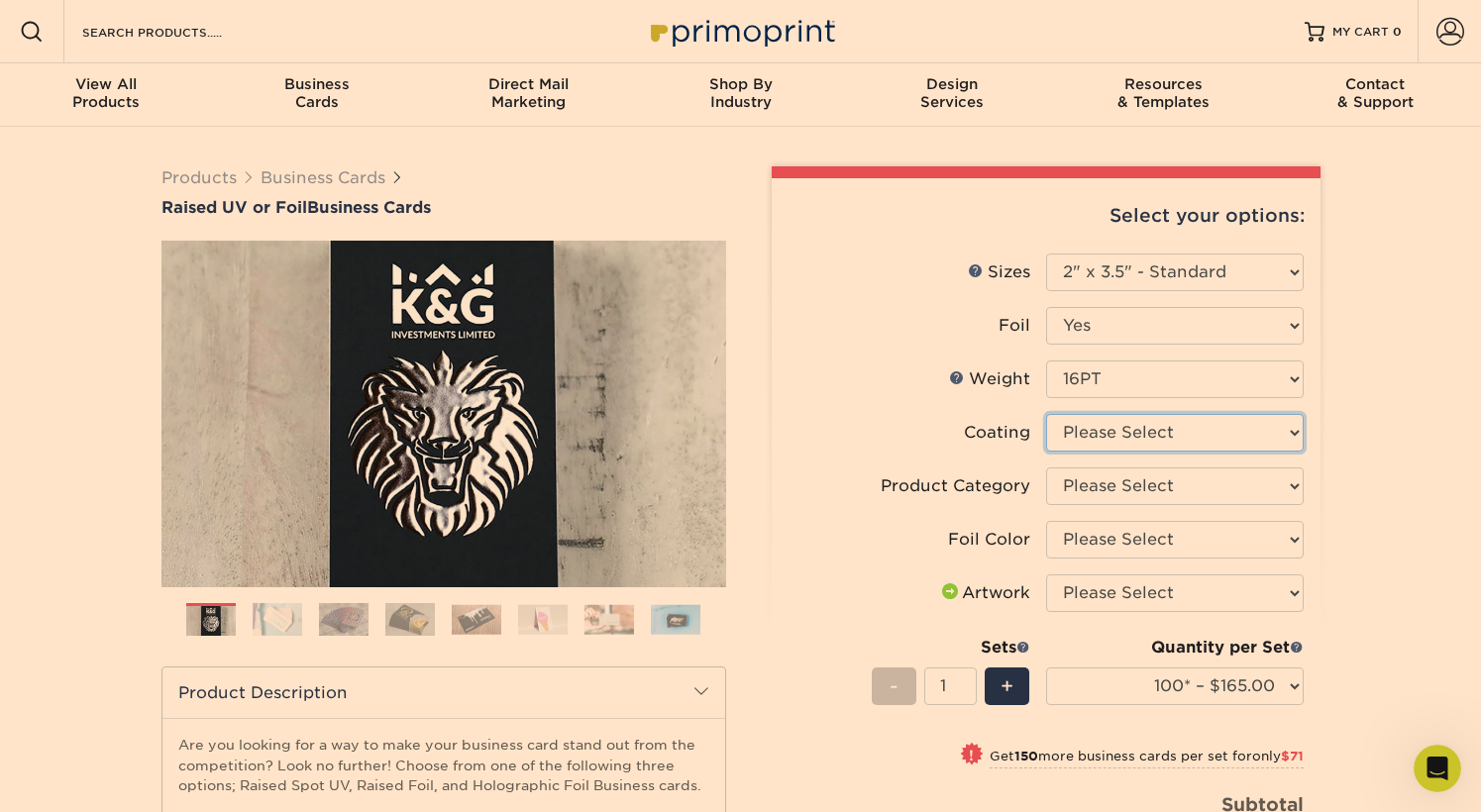 click at bounding box center [1175, 433] 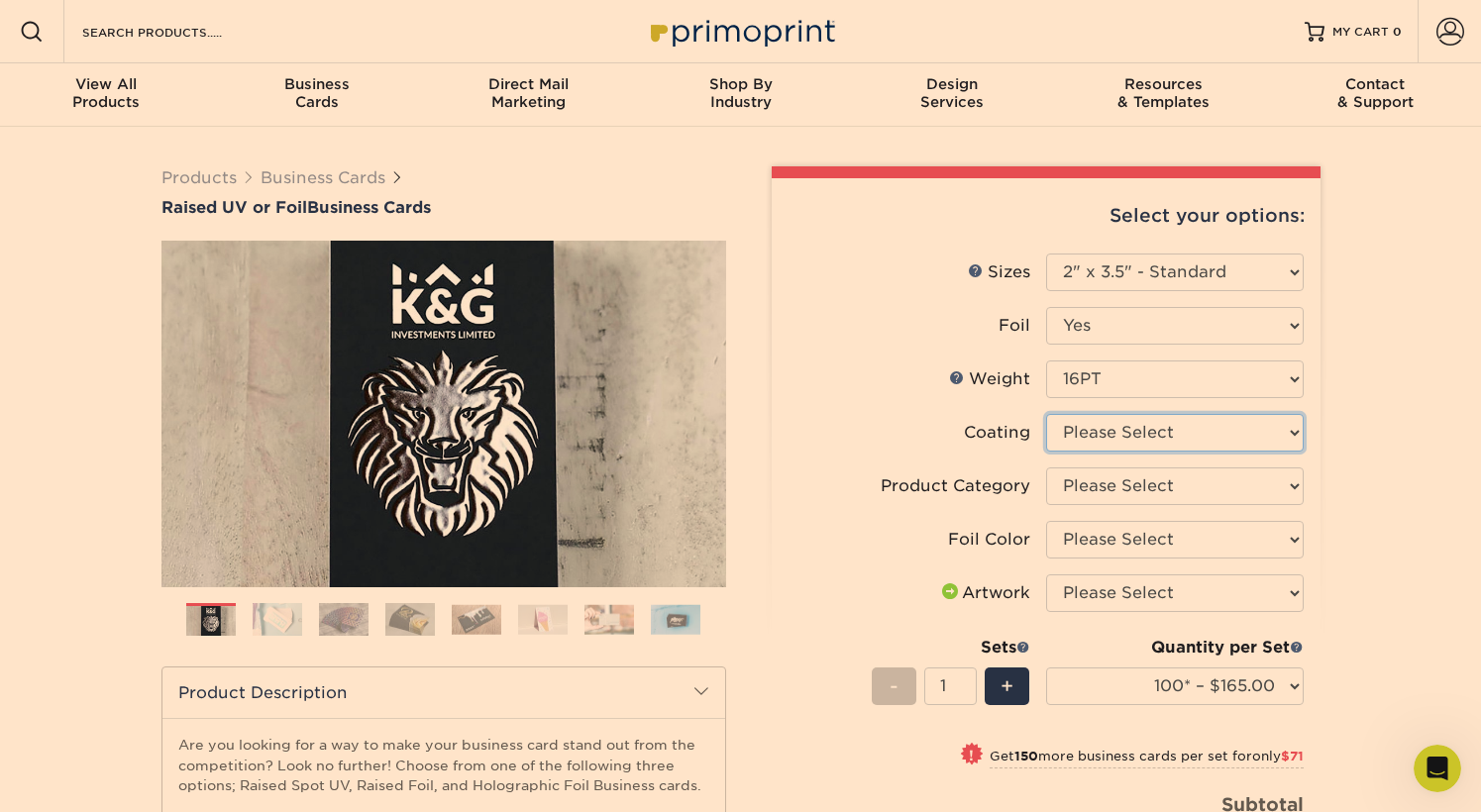 select on "3e7618de-abca-4bda-9f97-8b9129e913d8" 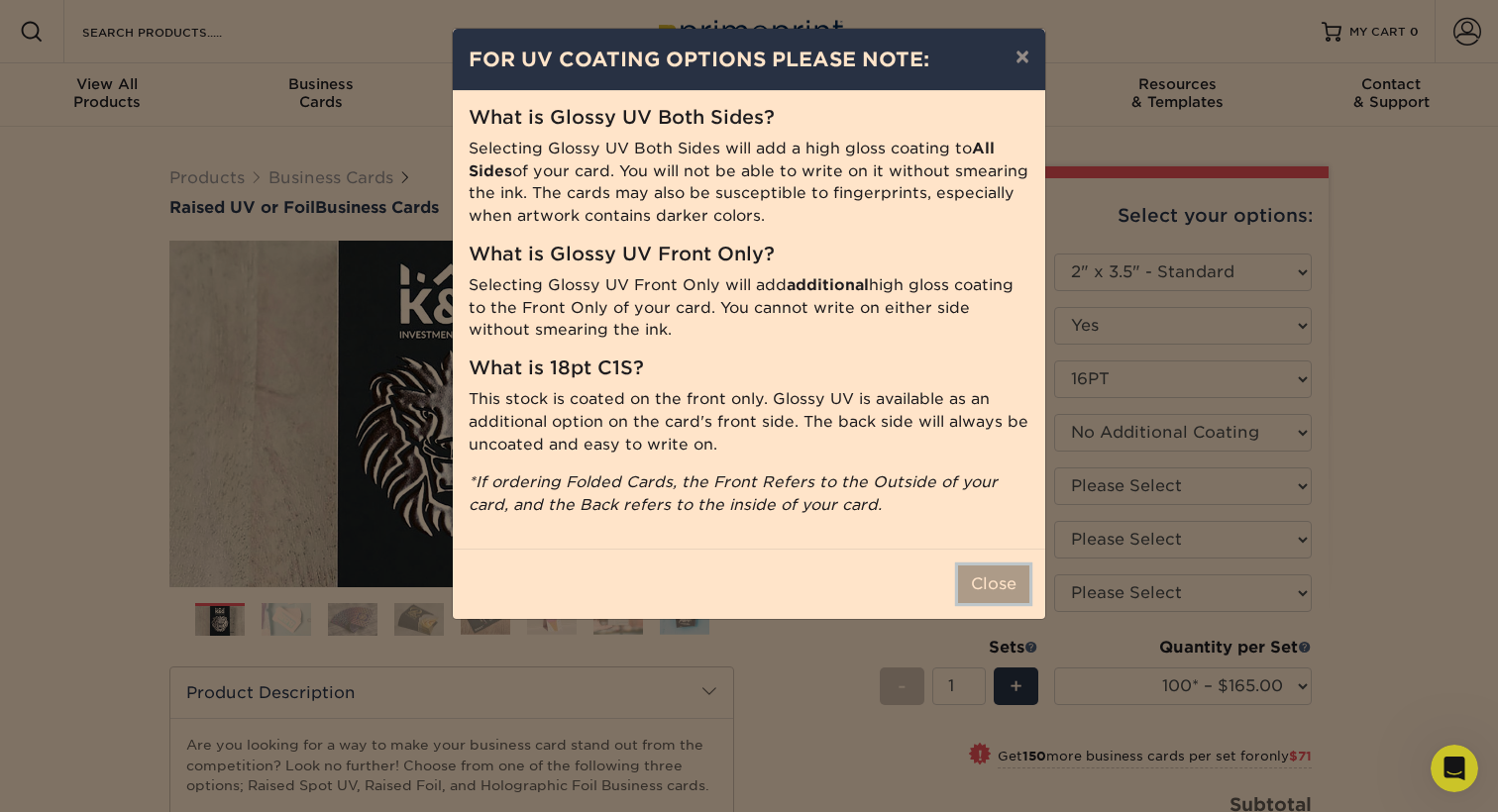 click on "Close" at bounding box center [994, 584] 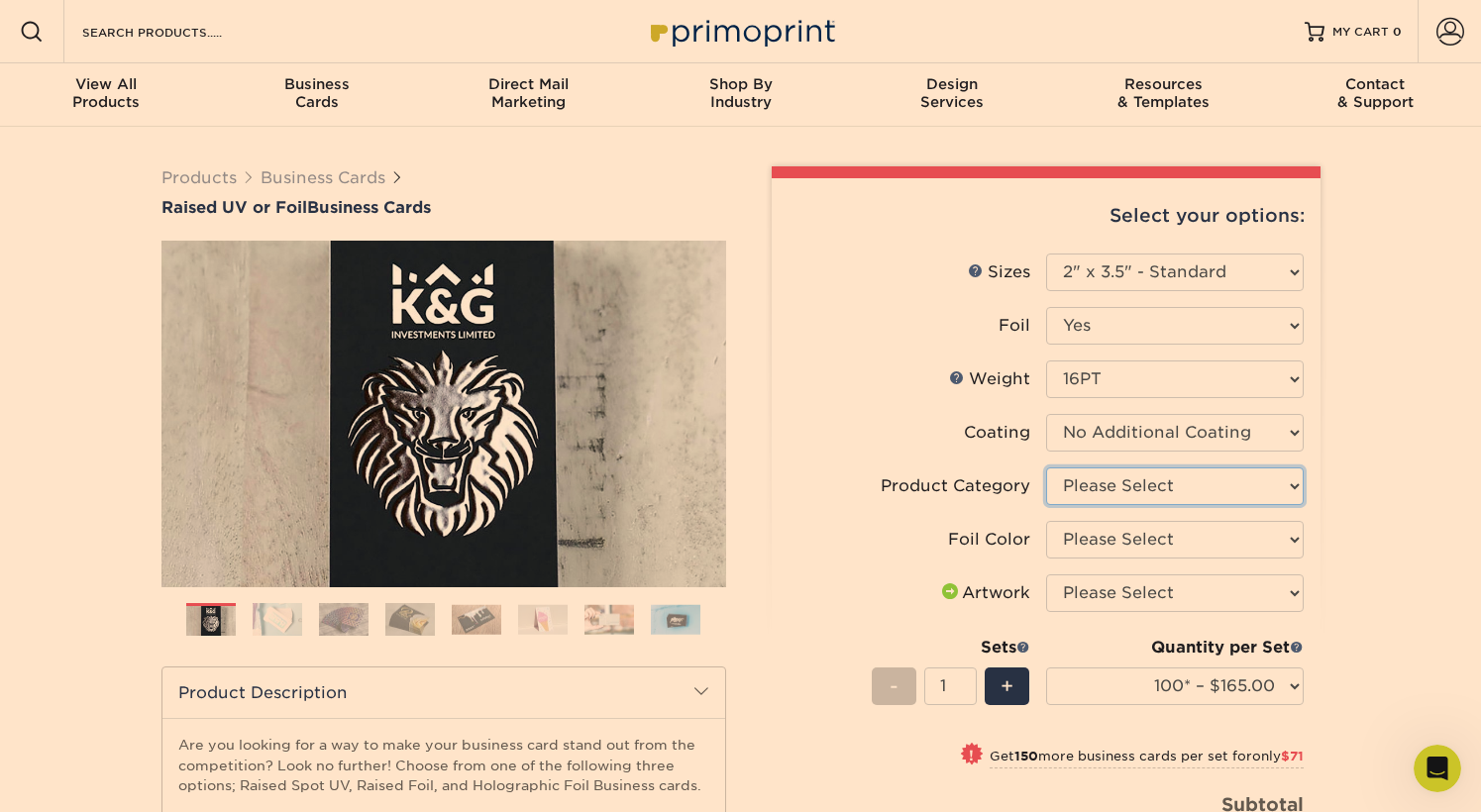 click on "Please Select Business Cards" at bounding box center [1175, 486] 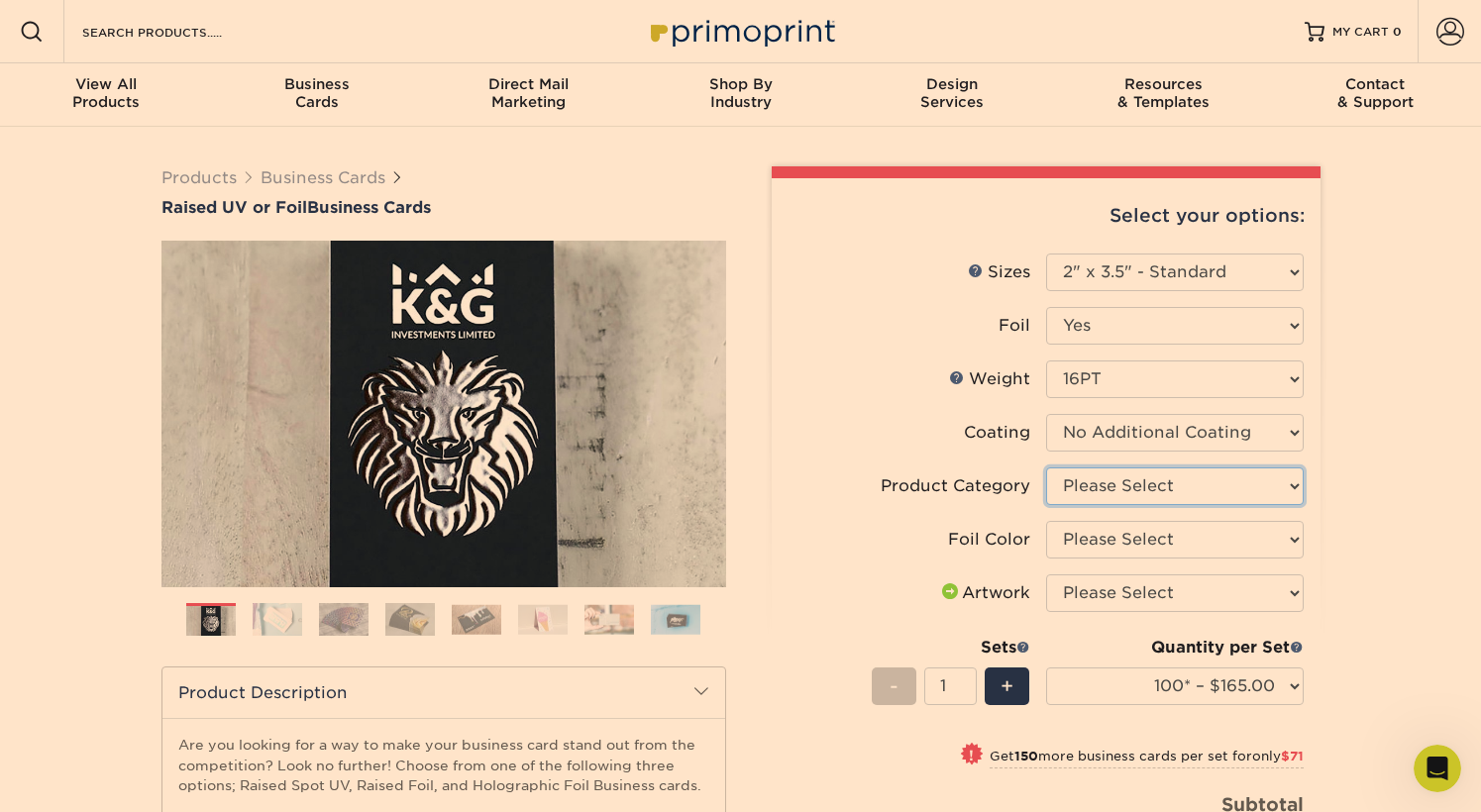 select on "3b5148f1-0588-4f88-a218-97bcfdce65c1" 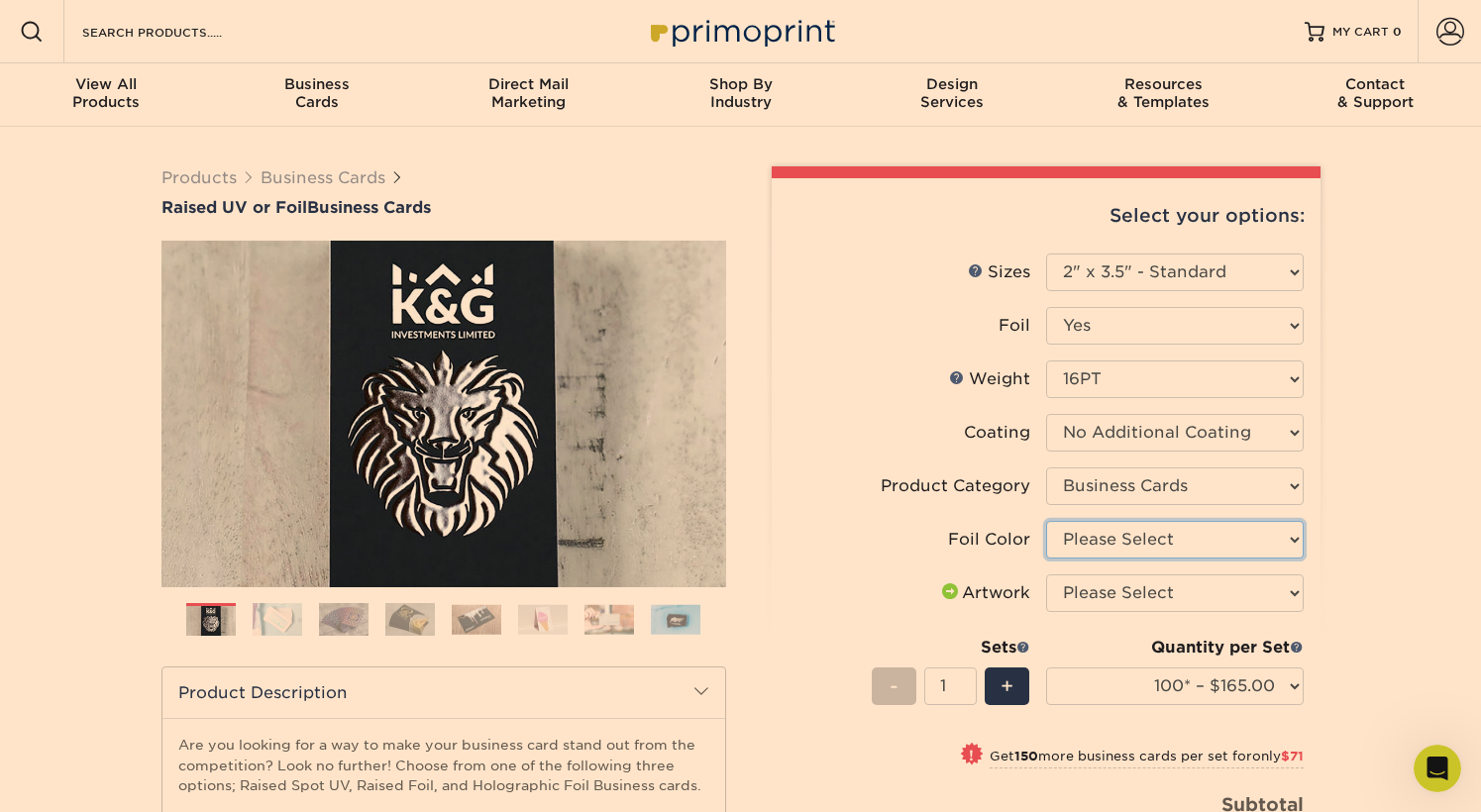 click on "Please Select Silver Foil Gold Foil Holographic Foil" at bounding box center [1175, 540] 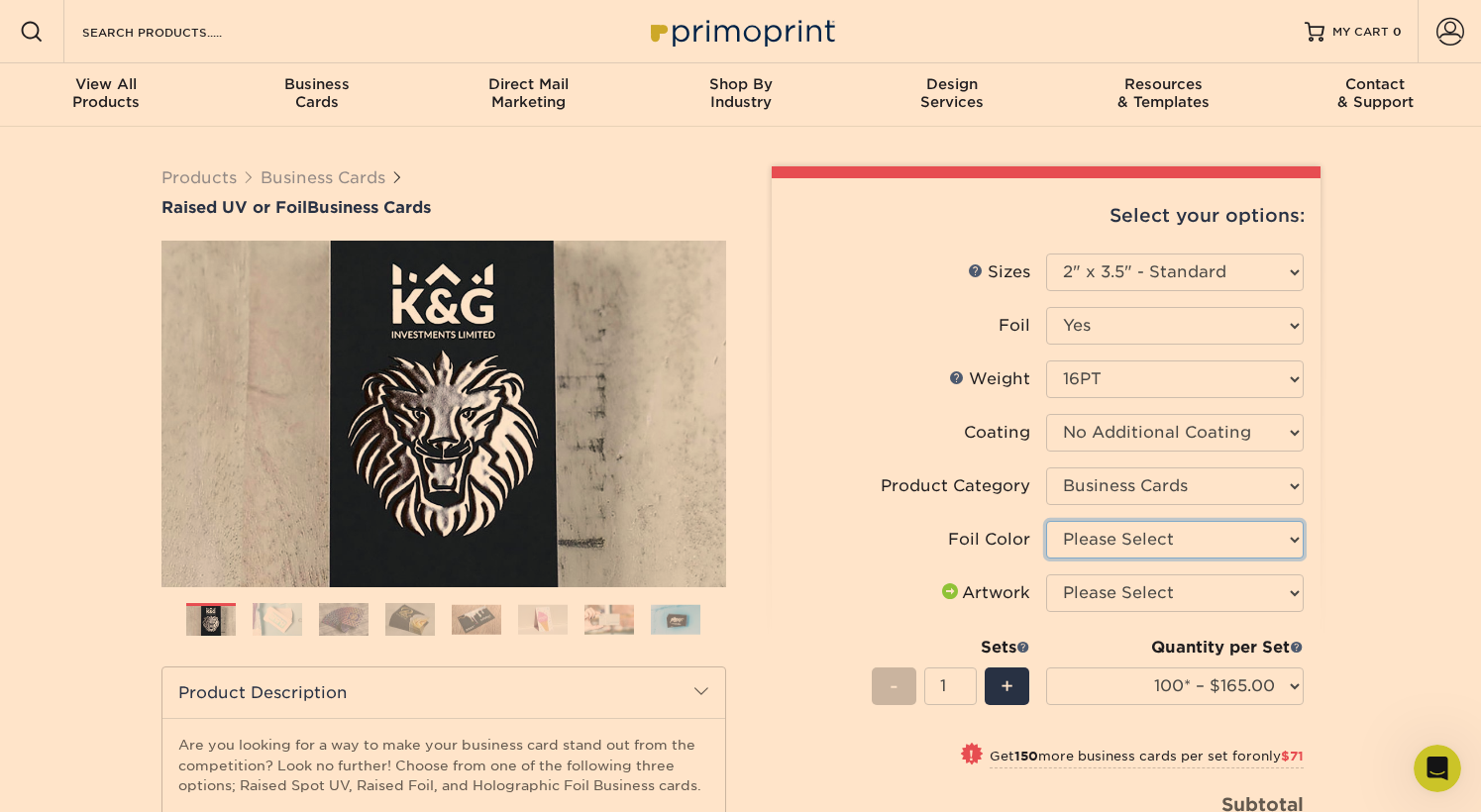 select on "acffa4a5-22f9-4585-ba3f-0adaa54b8c85" 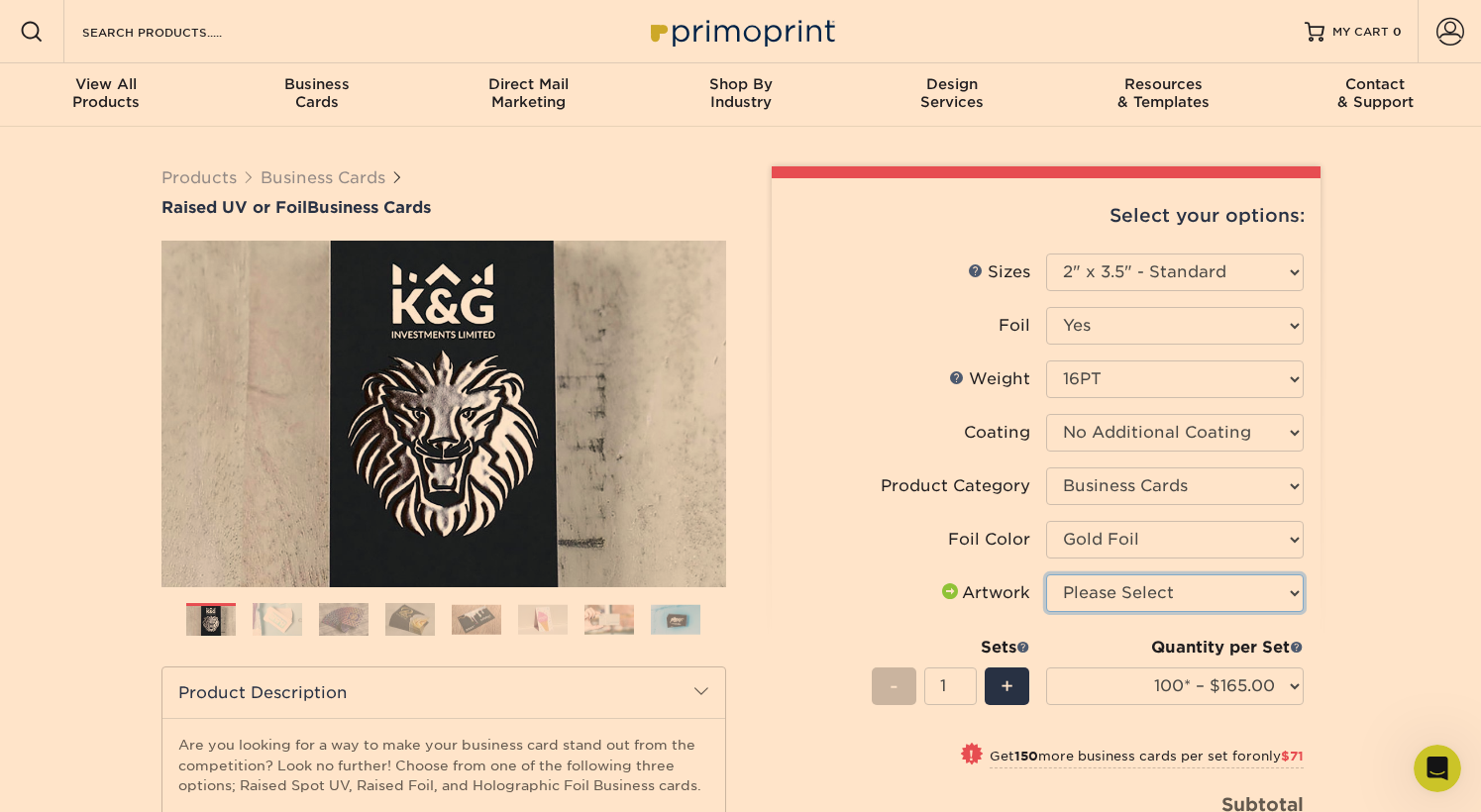 click on "Please Select I will upload files I need a design - $100" at bounding box center [1175, 593] 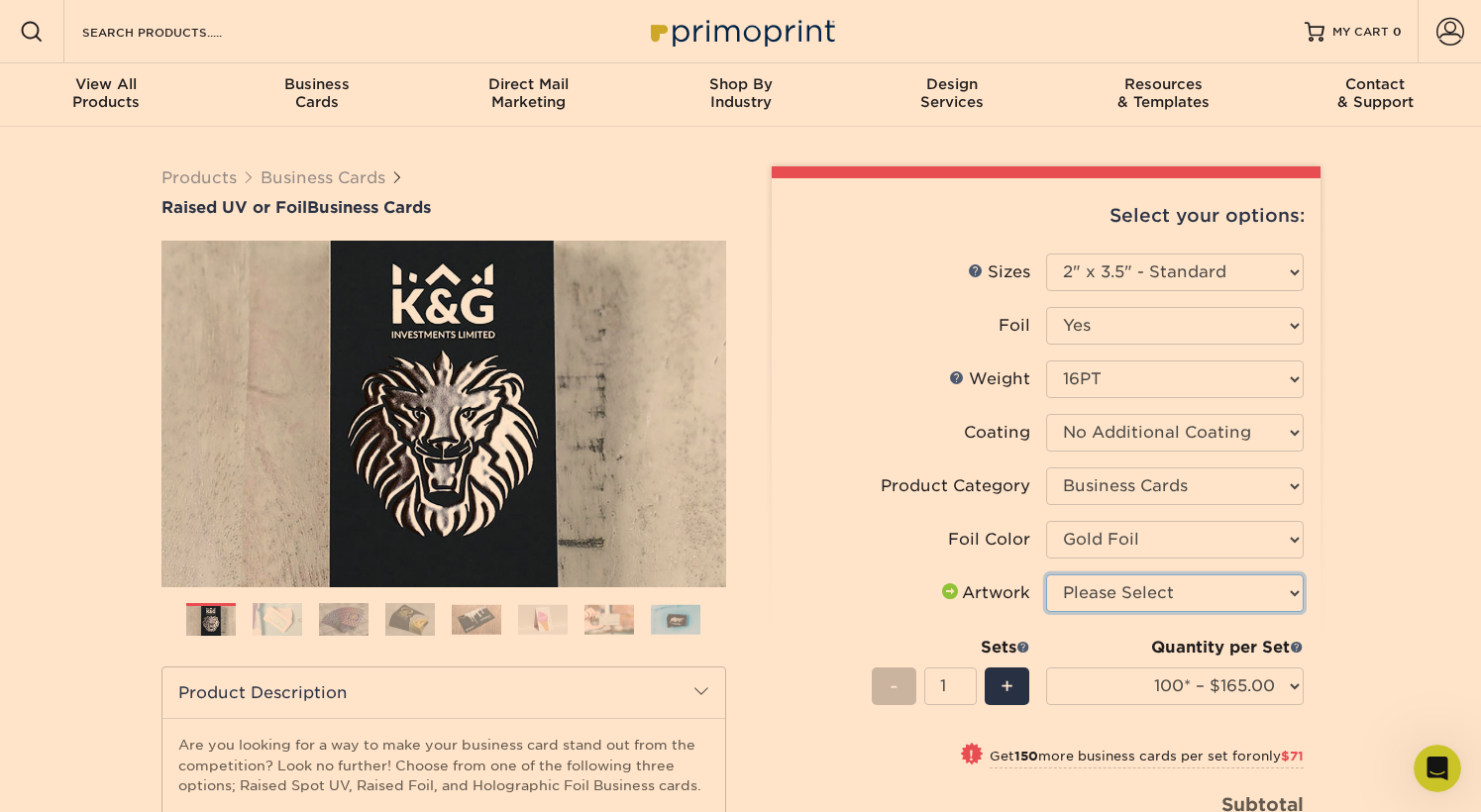 select on "upload" 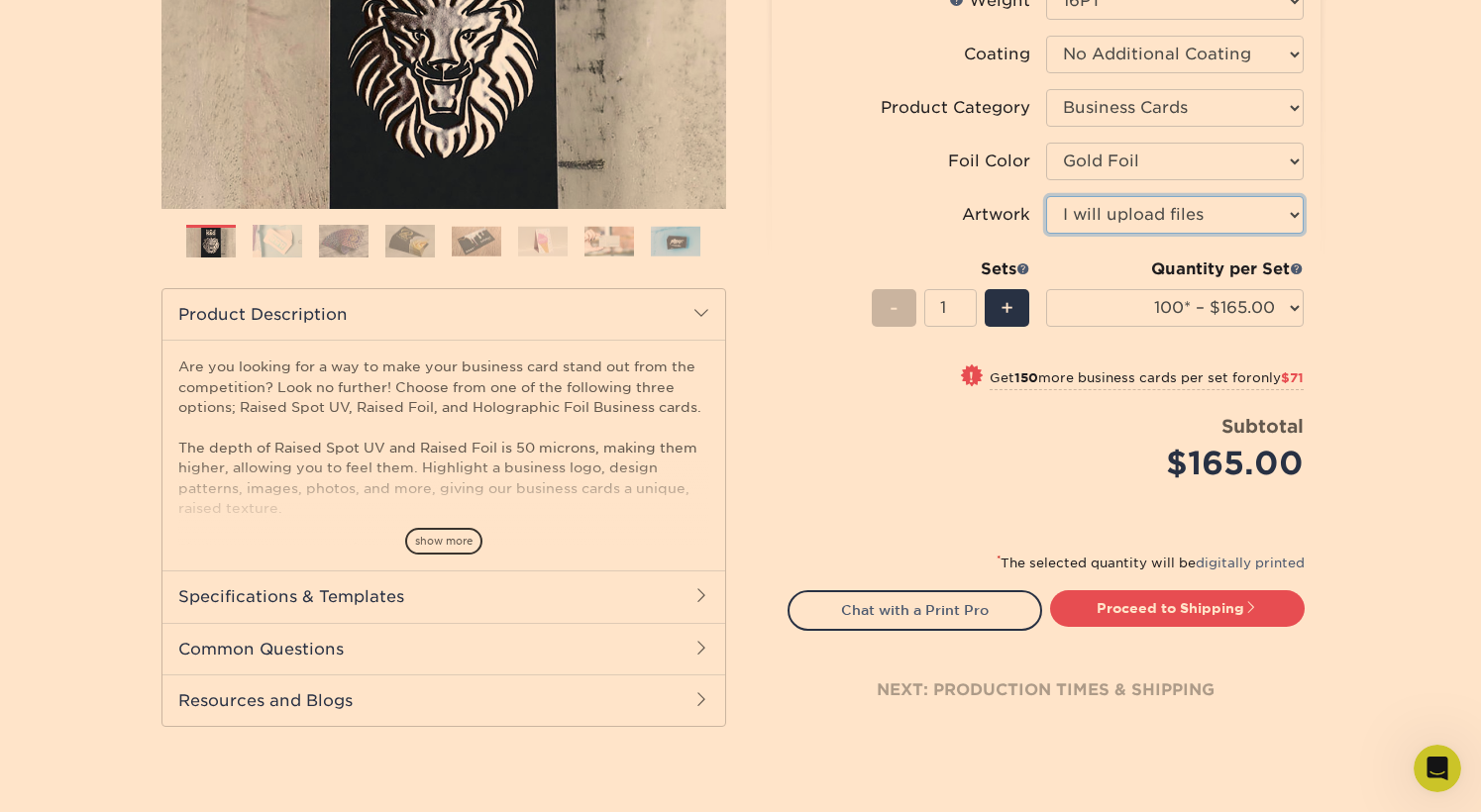 scroll, scrollTop: 407, scrollLeft: 0, axis: vertical 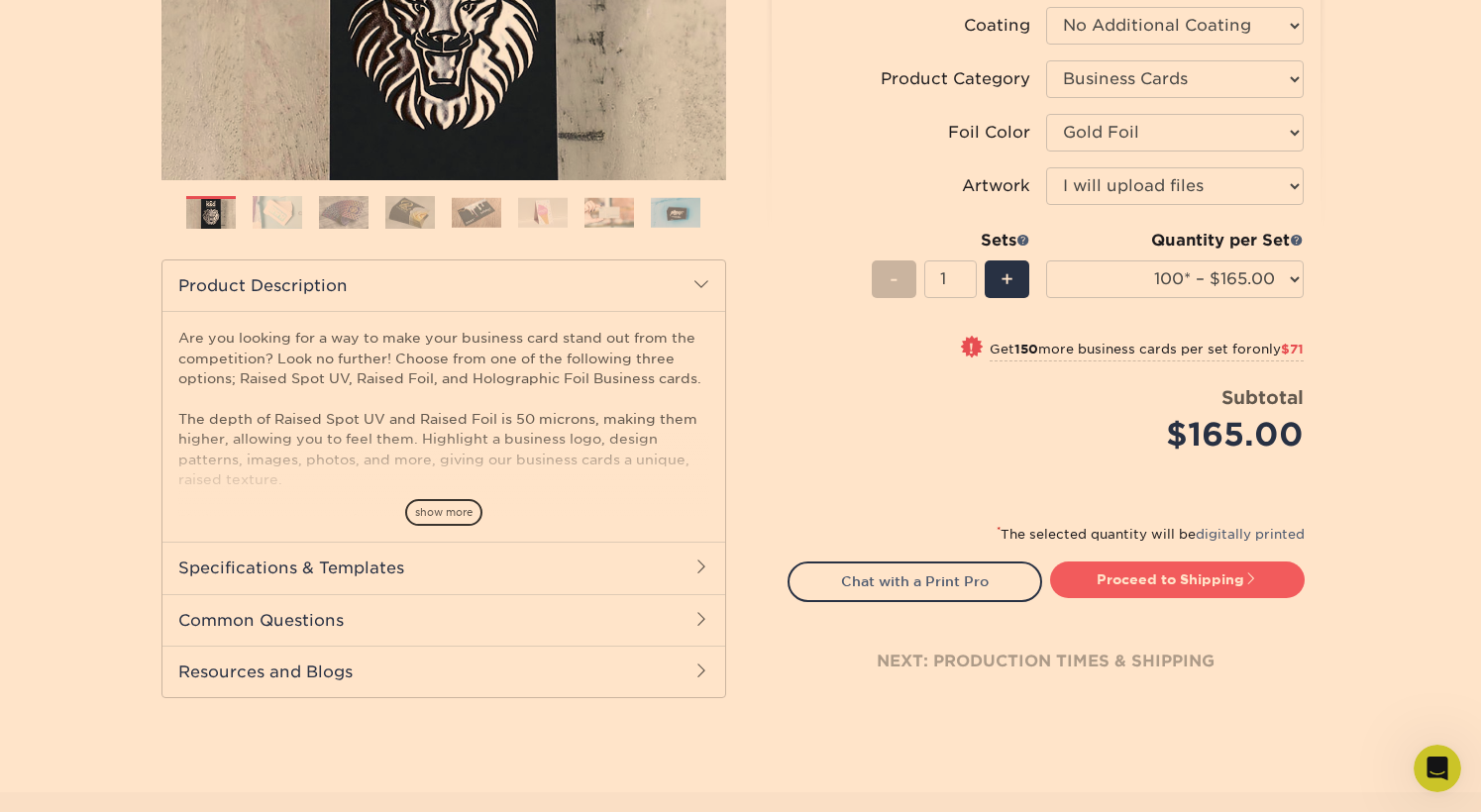 click on "Proceed to Shipping" at bounding box center [1177, 579] 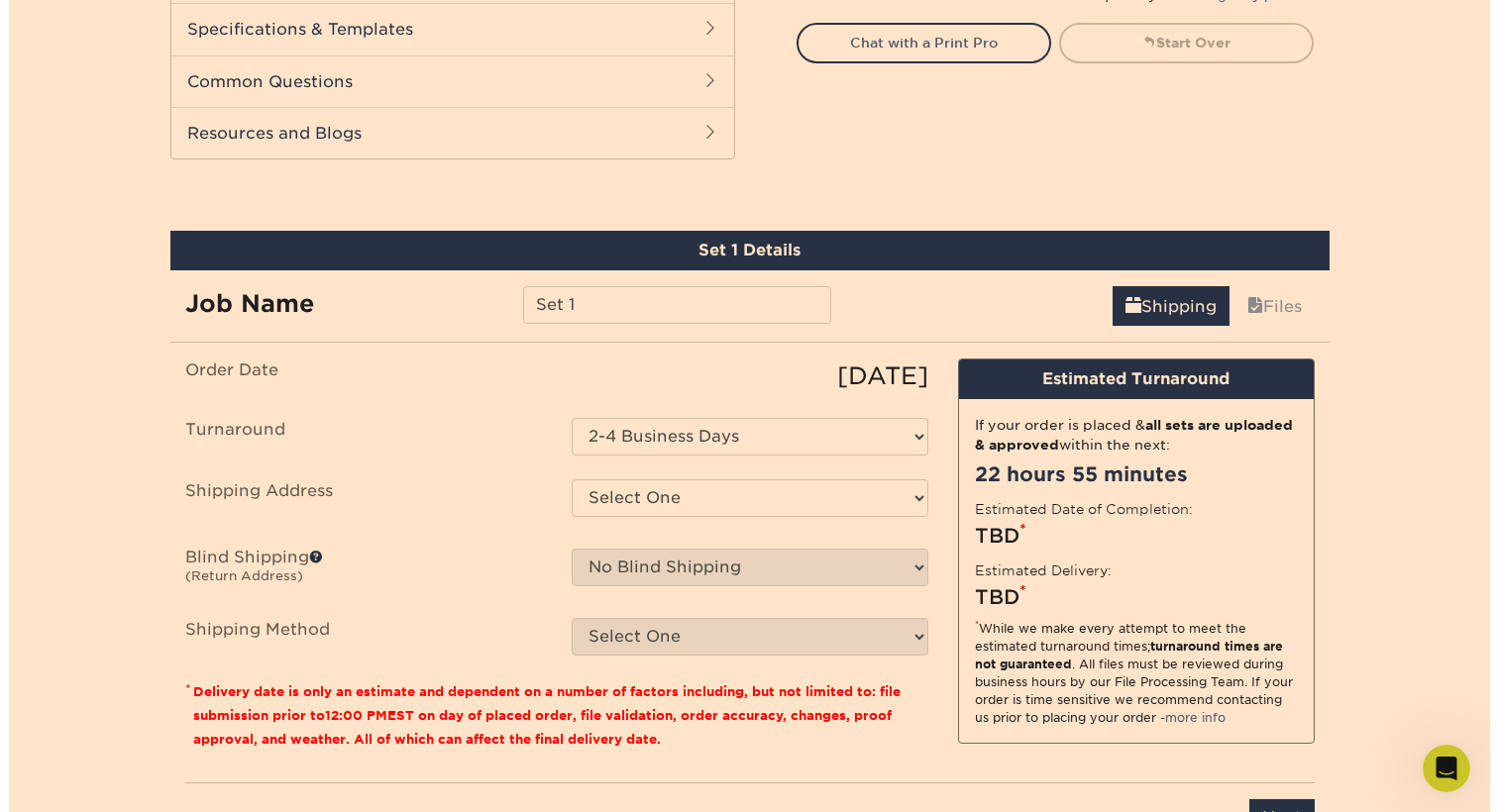 scroll, scrollTop: 1022, scrollLeft: 0, axis: vertical 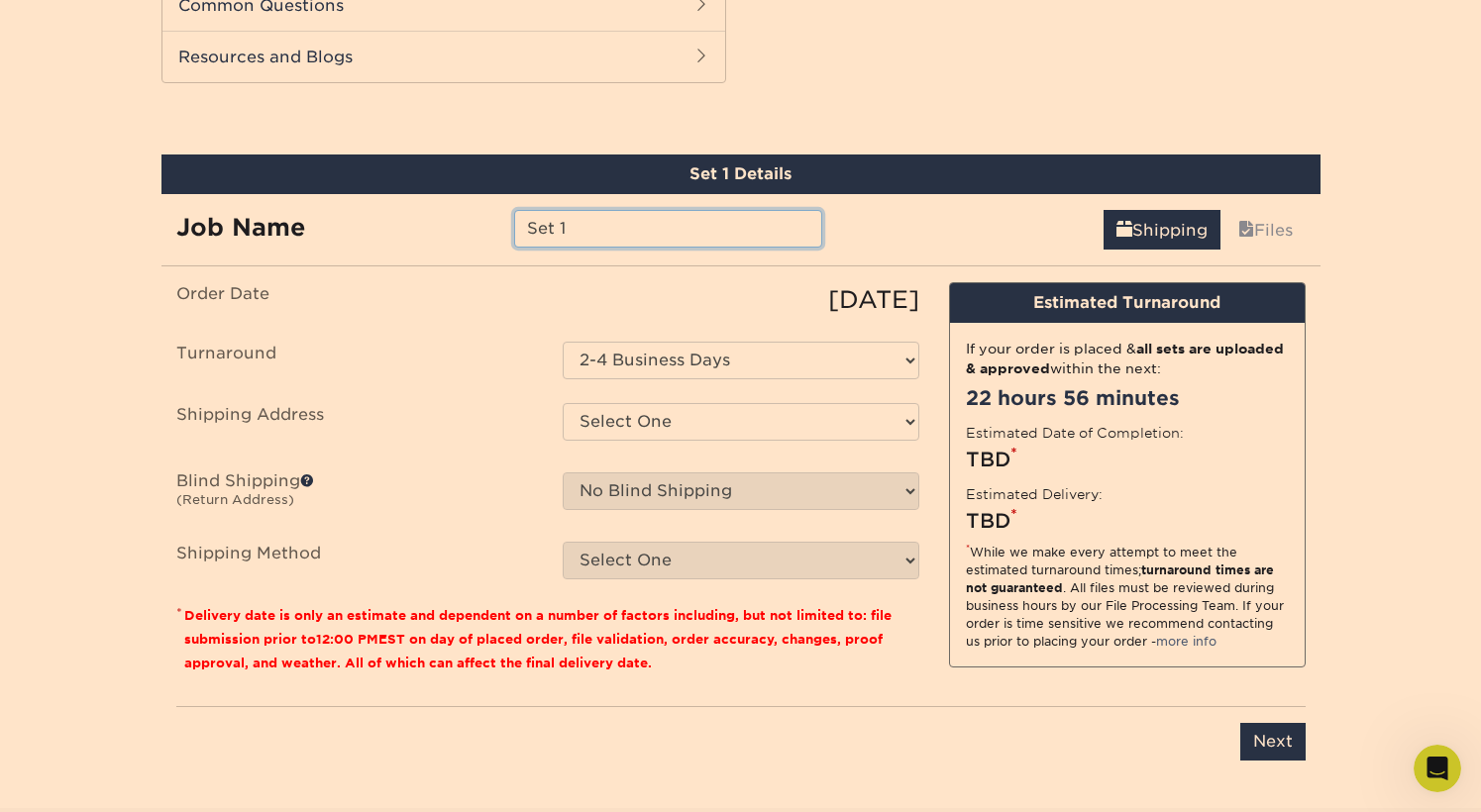 click on "Set 1" at bounding box center [668, 229] 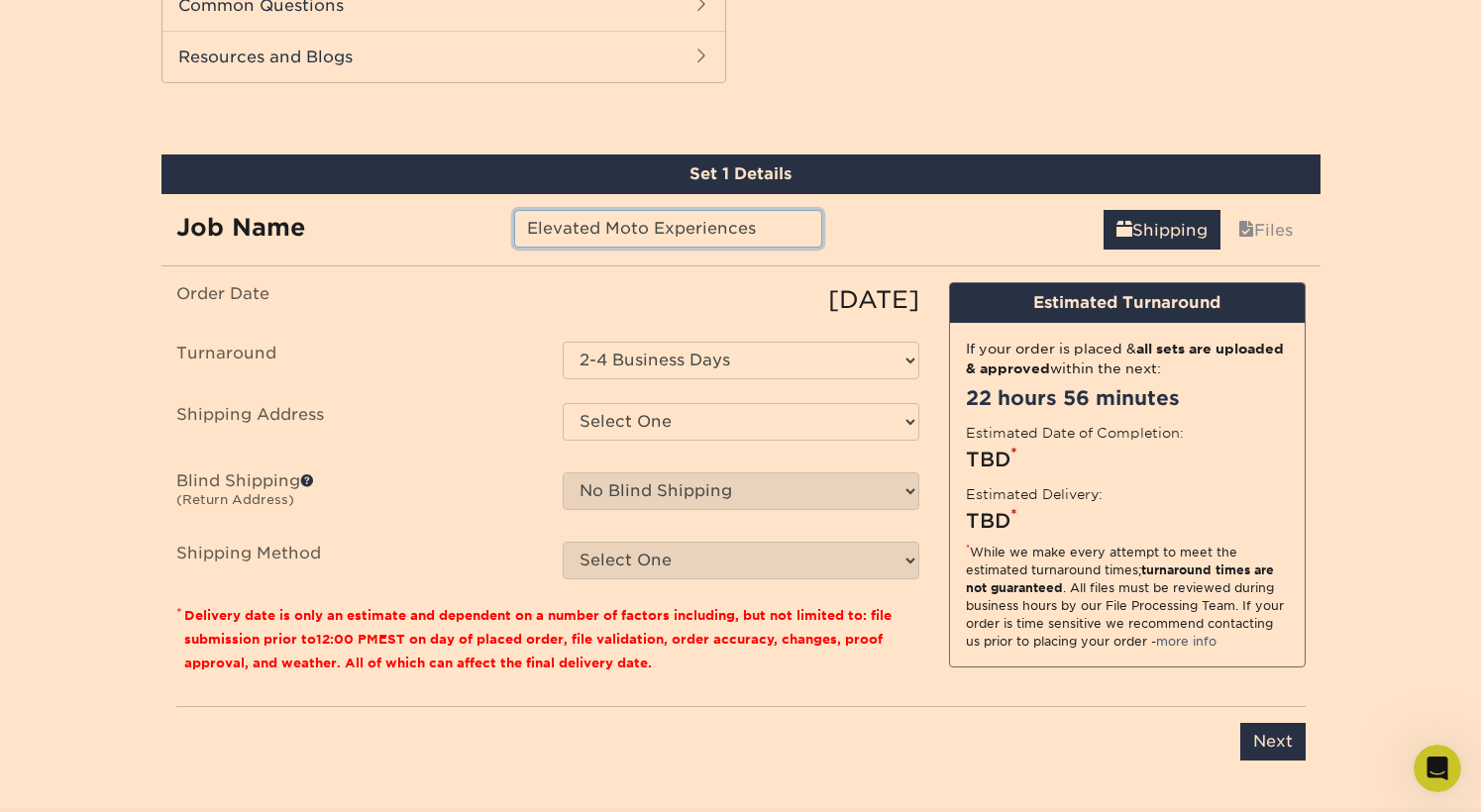 type on "Elevated Moto Experiences" 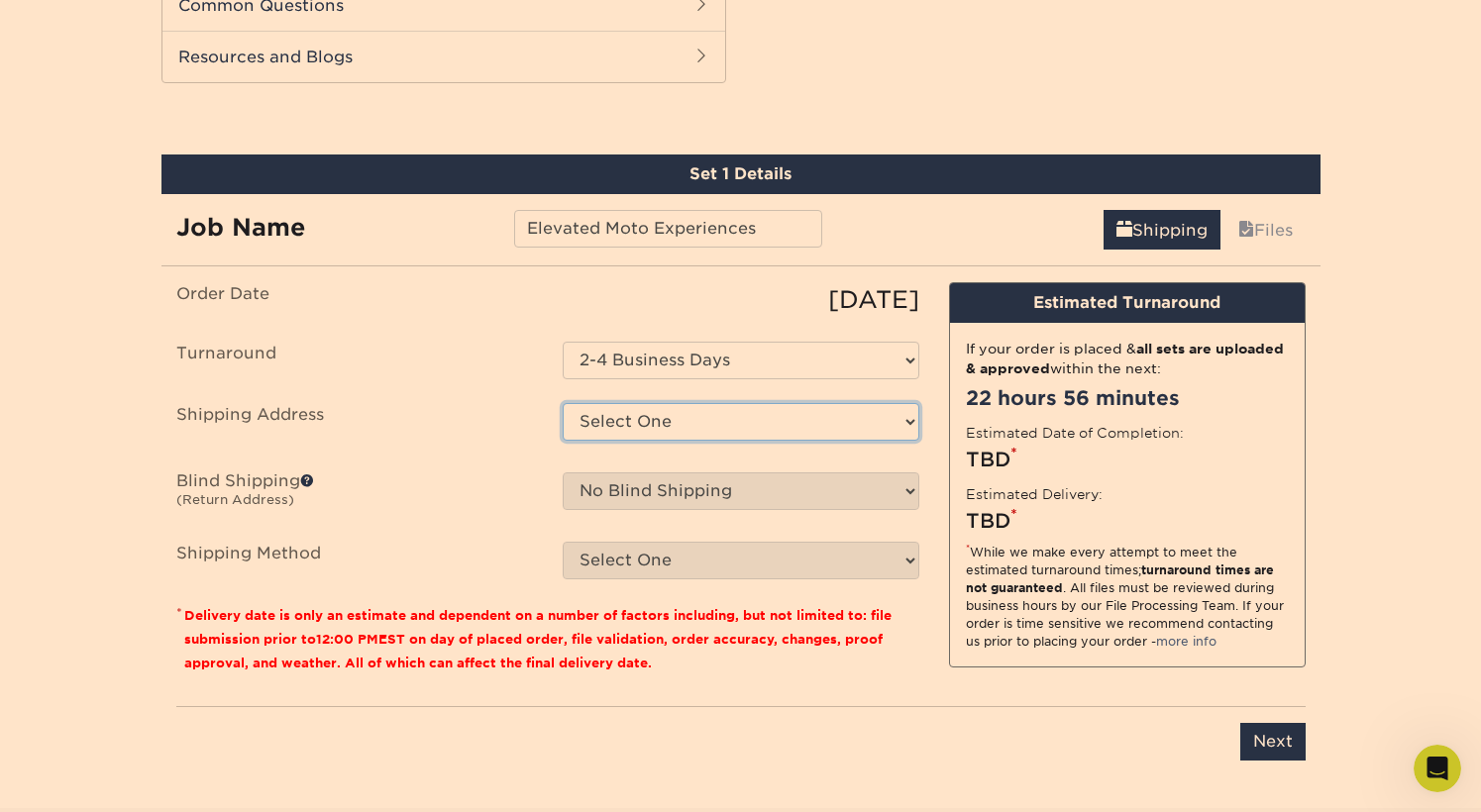 click on "Select One
+ Add New Address
- Login" at bounding box center (741, 422) 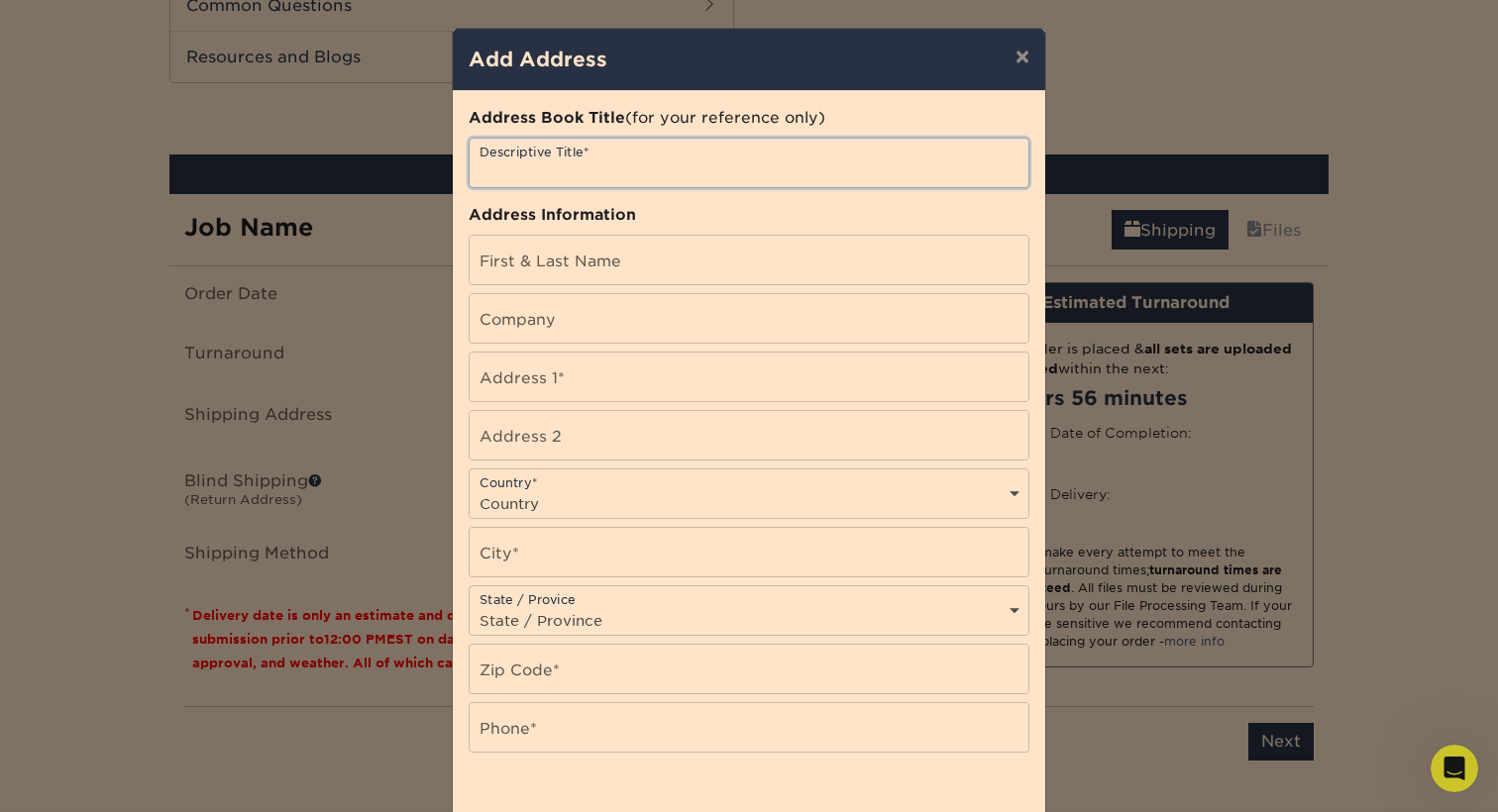 click at bounding box center (749, 162) 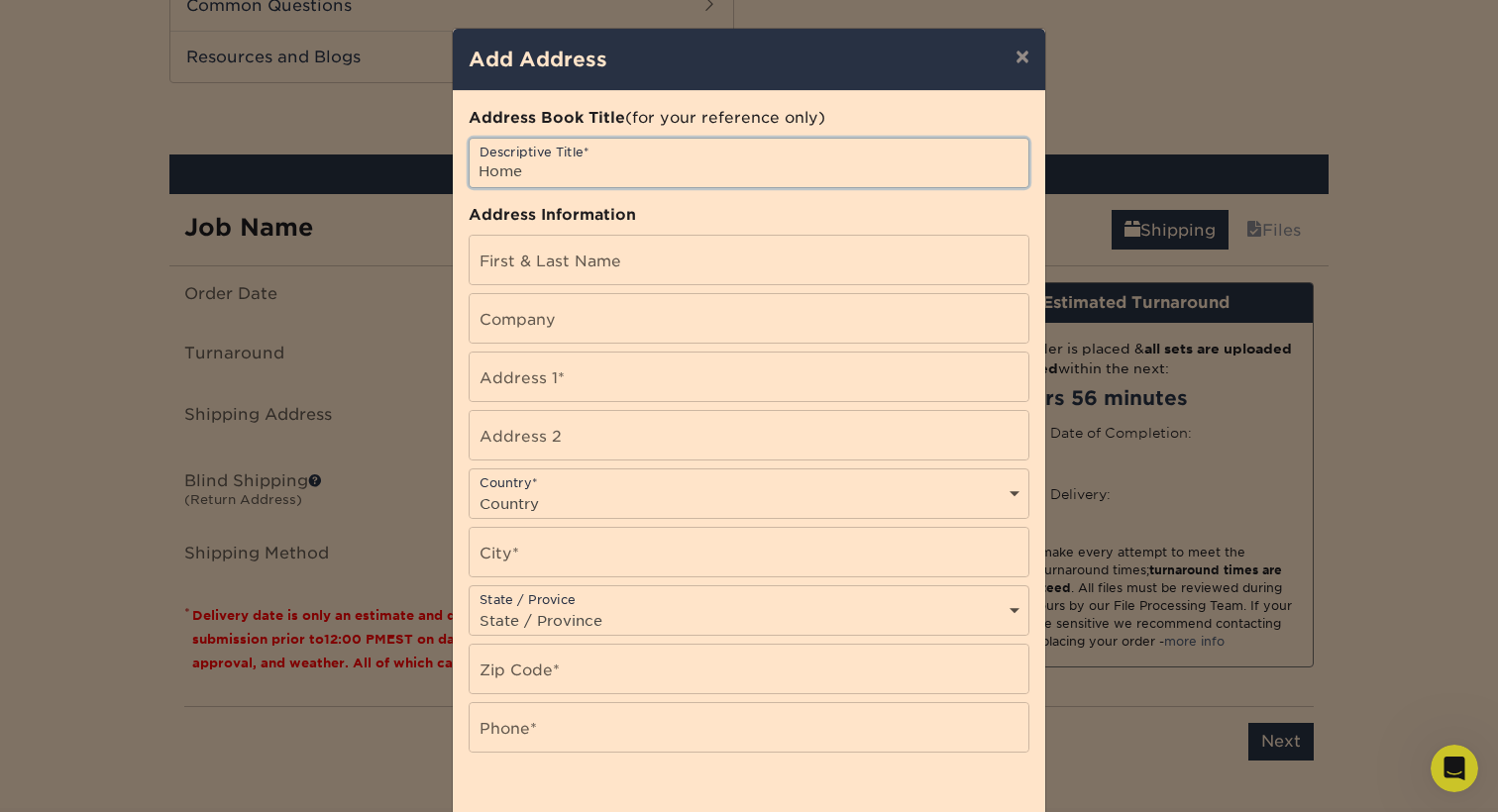 type on "Home" 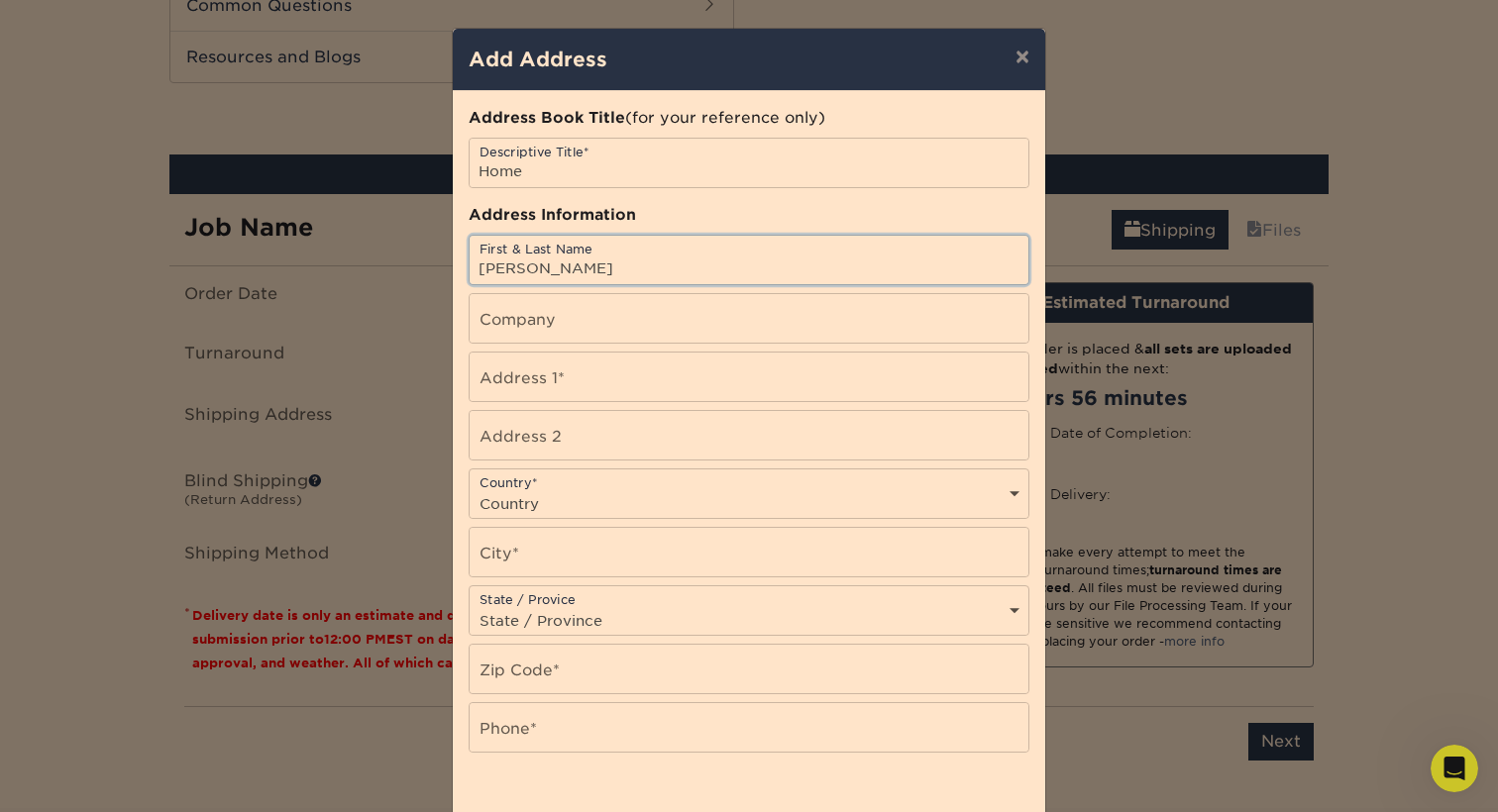 type on "Ian Pryor" 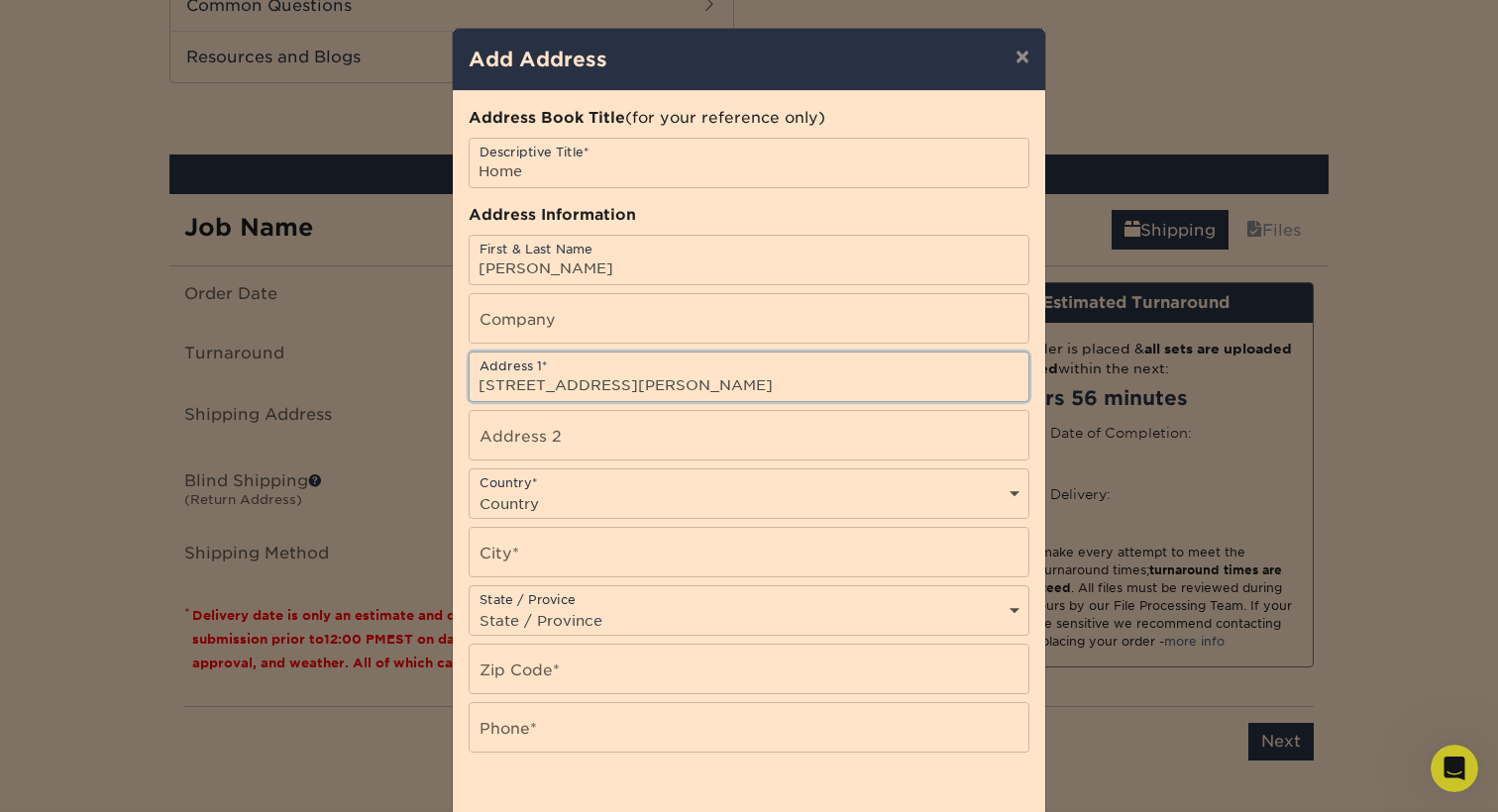 type on "106 Wynn Court" 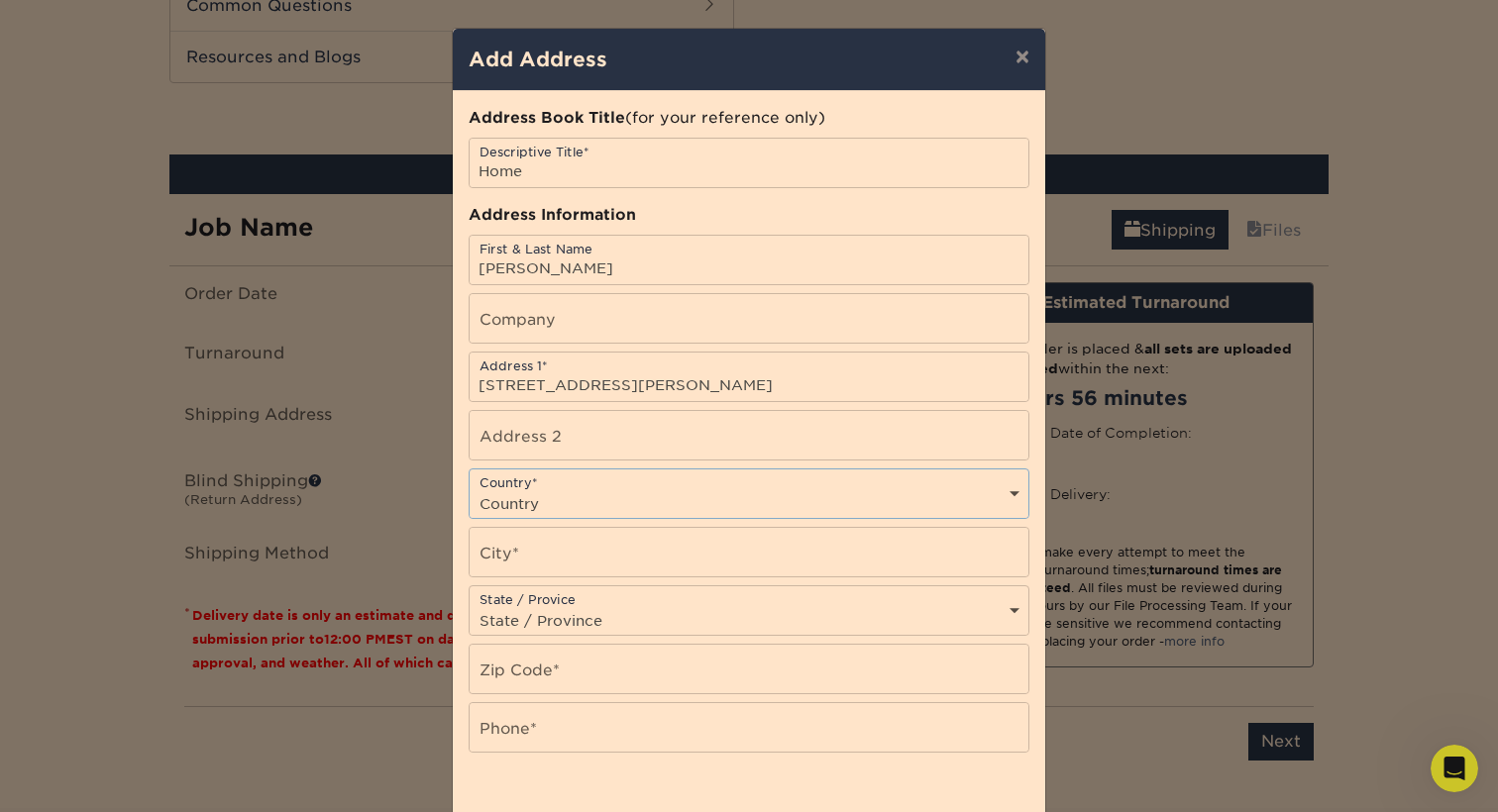 click on "Country United States Canada ----------------------------- Afghanistan Albania Algeria American Samoa Andorra Angola Anguilla Antarctica Antigua and Barbuda Argentina Armenia Aruba Australia Austria Azerbaijan Bahamas Bahrain Bangladesh Barbados Belarus Belgium Belize Benin Bermuda Bhutan Bolivia Bosnia and Herzegovina Botswana Bouvet Island Brazil British Indian Ocean Territory British Virgin Islands Brunei Darussalam Bulgaria Burkina Faso Burundi Cambodia Cameroon Cape Verde Cayman Islands Central African Republic Chad Chile China Christmas Island Cocos Colombia Comoros Congo Cook Islands Costa Rica Croatia Cuba Cyprus Czech Republic Denmark Djibouti Dominica Dominican Republic East Timor Ecuador Egypt El Salvador Equatorial Guinea Eritrea Estonia Ethiopia Falkland Islands Faroe Islands Fiji Finland France French Guiana French Polynesia French Southern Territories Gabon Gambia Georgia Germany Ghana Gibraltar Greece Greenland Grenada Guadeloupe Guam Guatemala Guinea Guinea-Bissau Guyana Haiti Honduras India" at bounding box center [749, 503] 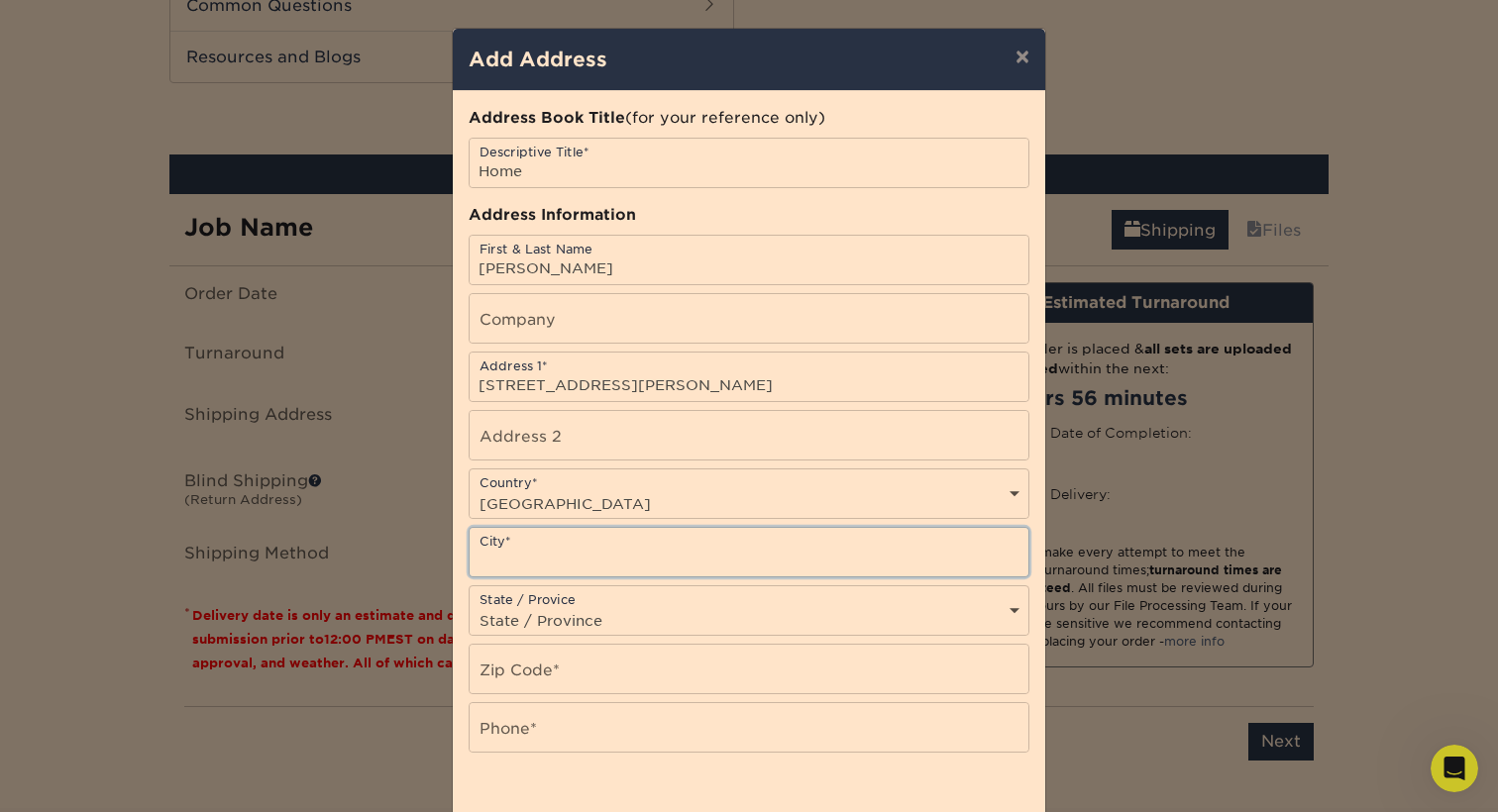 click at bounding box center (749, 552) 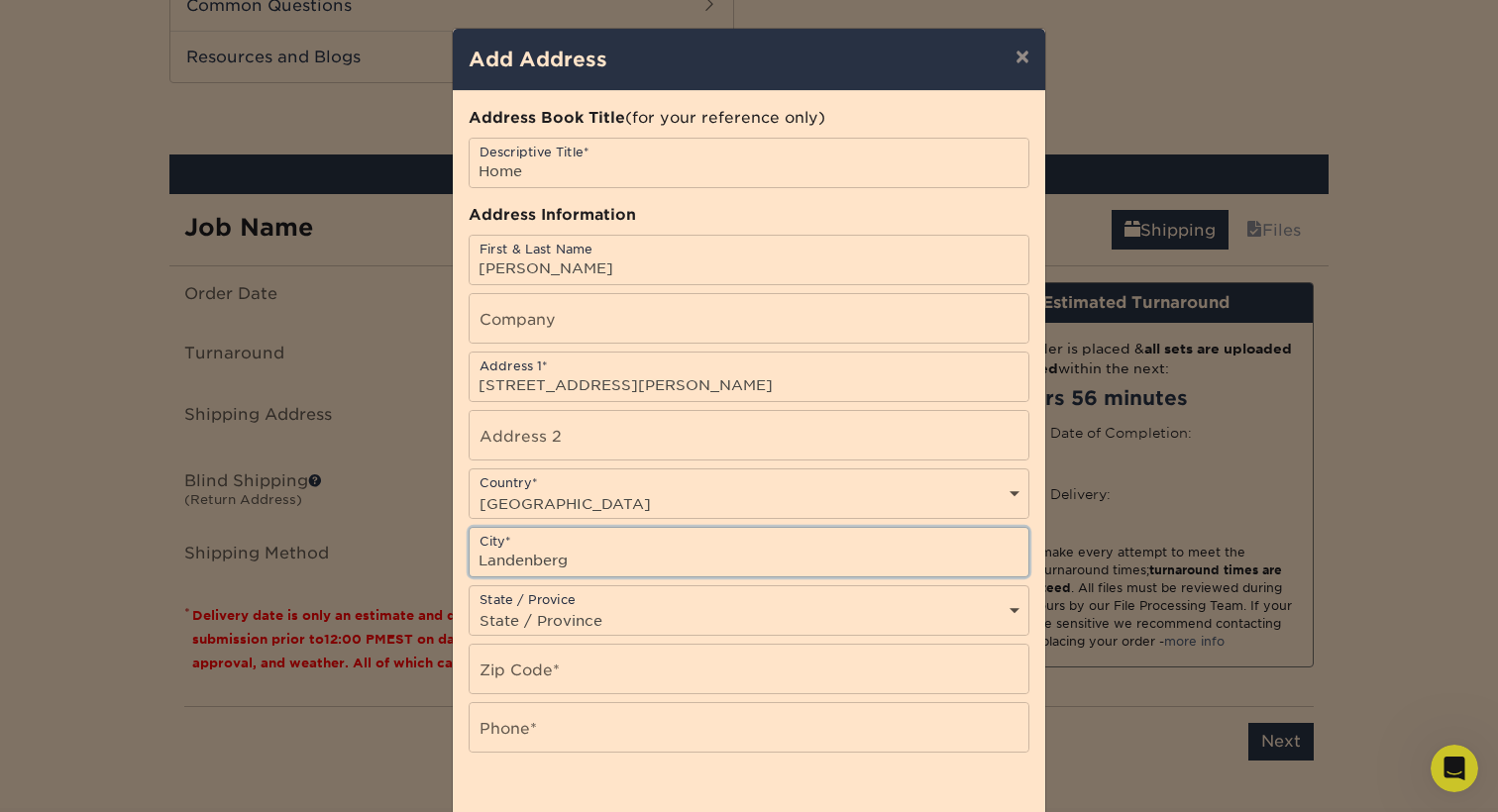 type on "Landenberg" 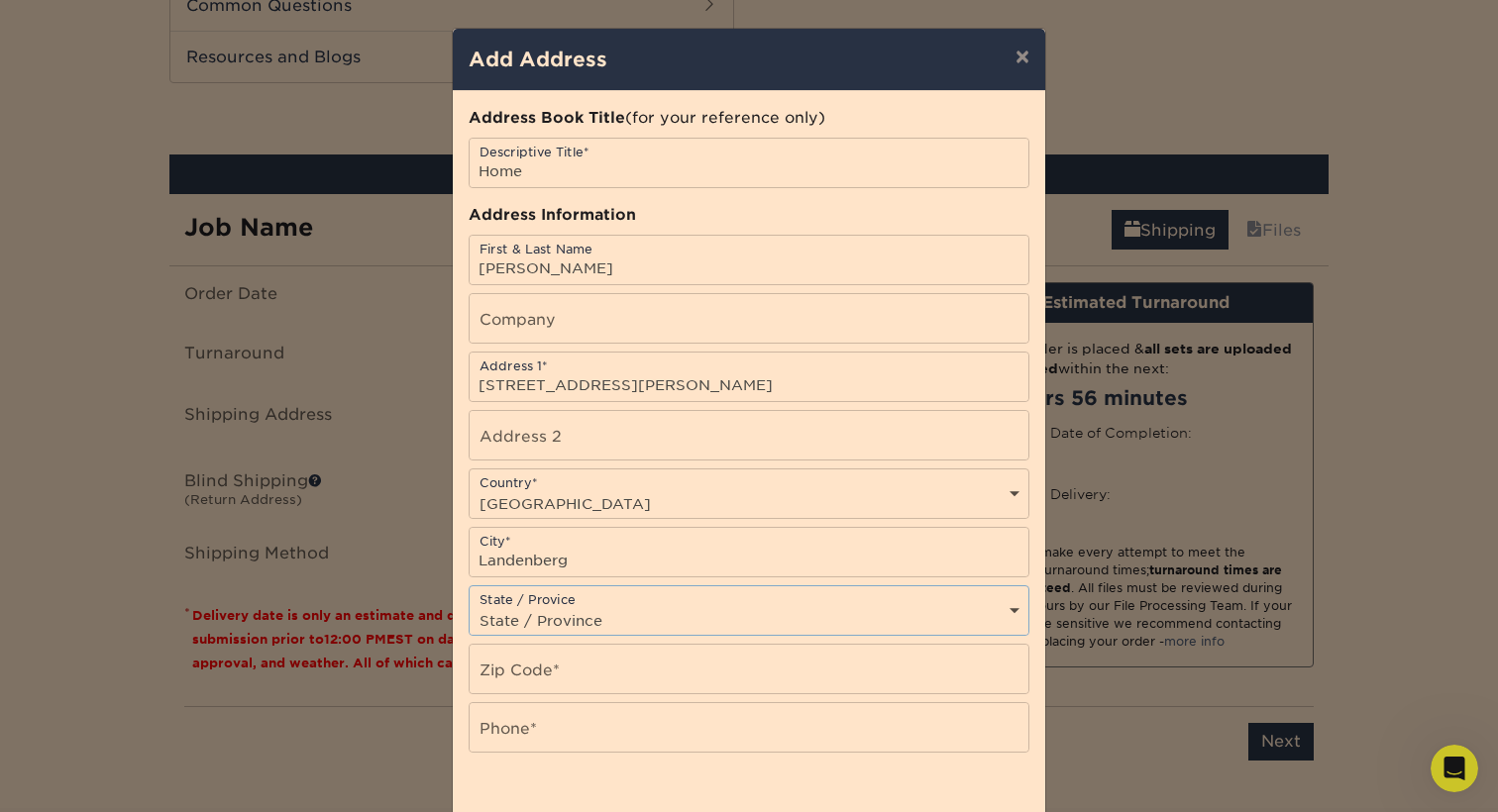 select on "PA" 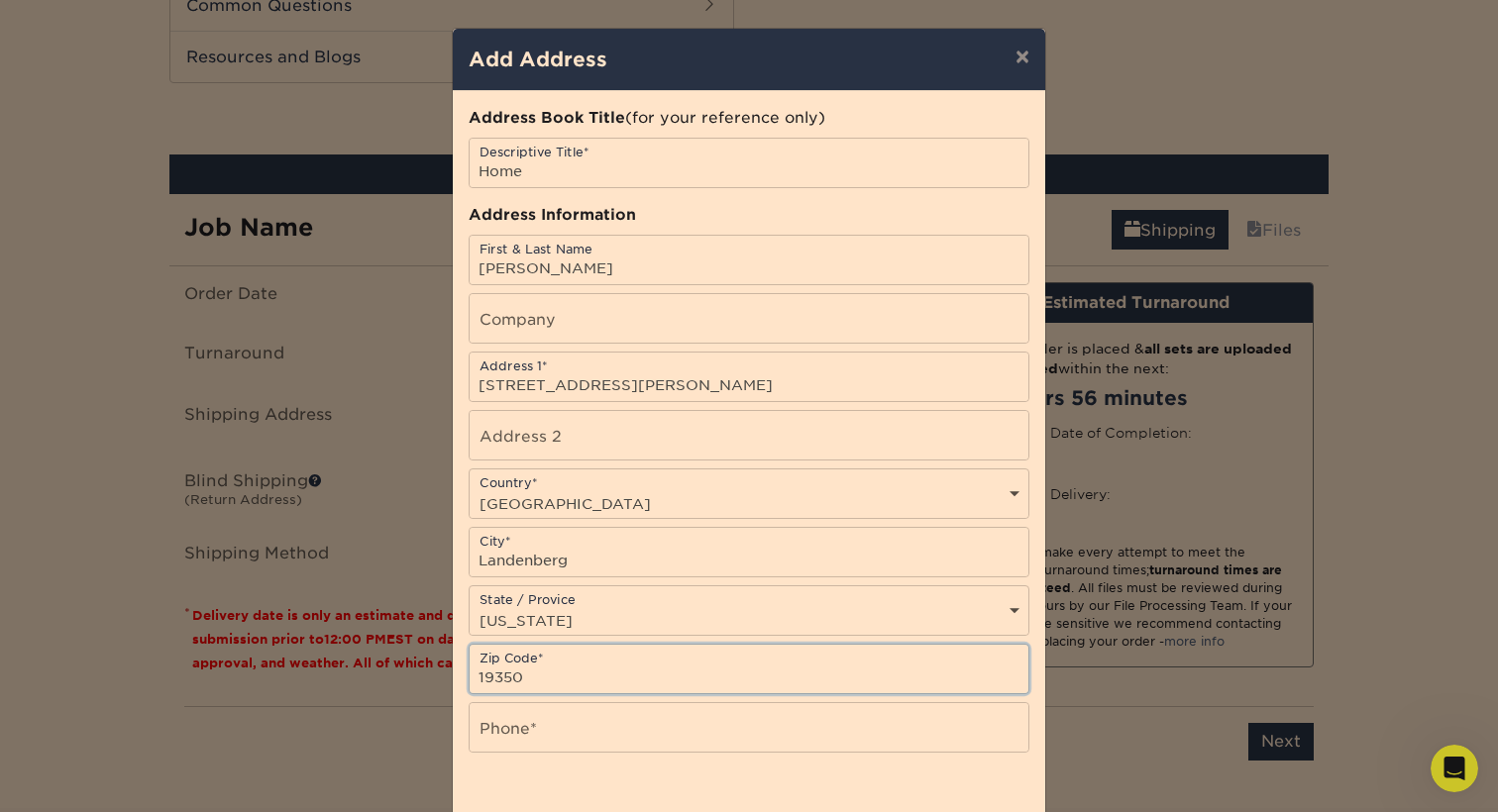 type on "19350" 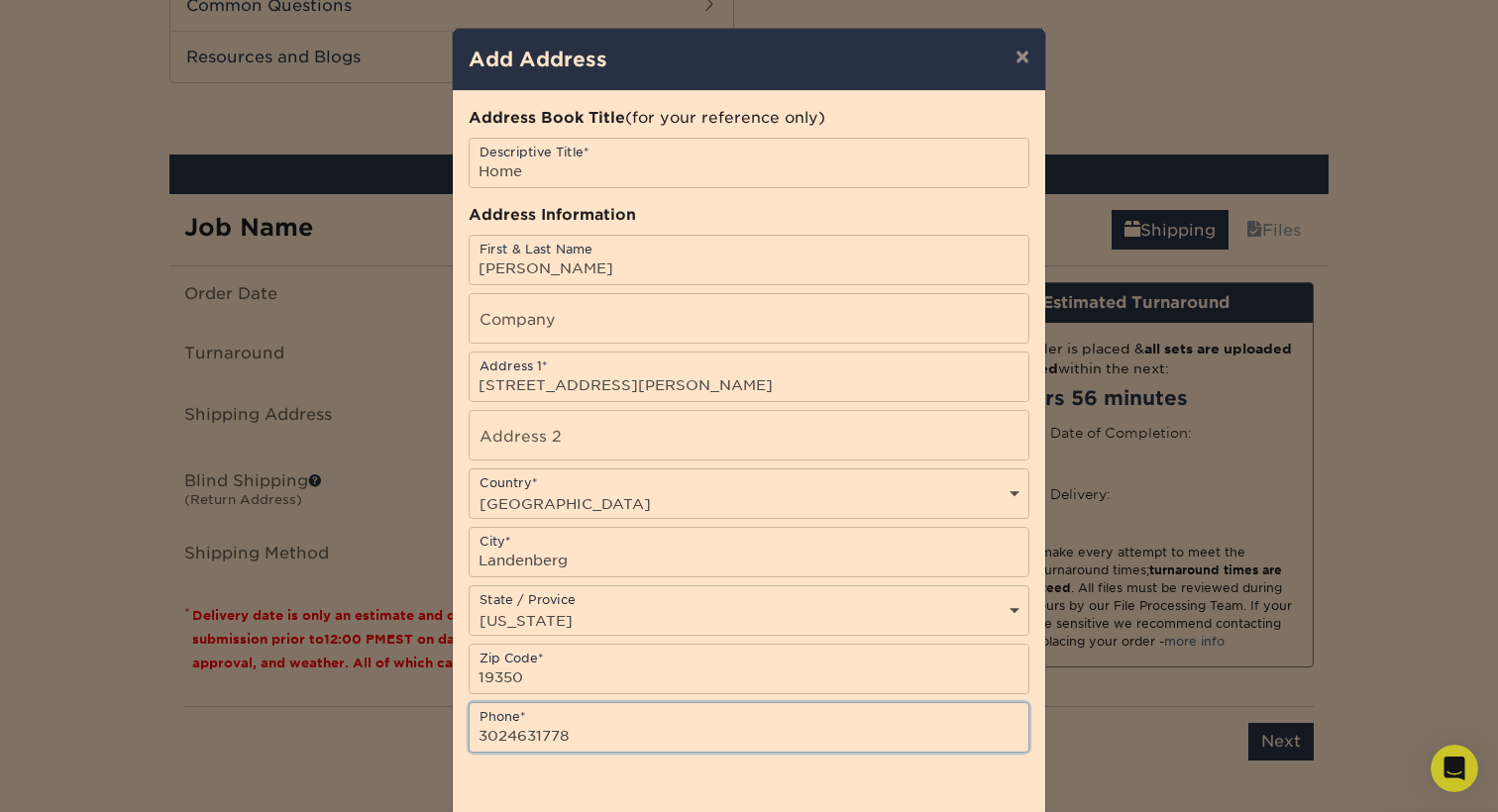 scroll, scrollTop: 0, scrollLeft: 0, axis: both 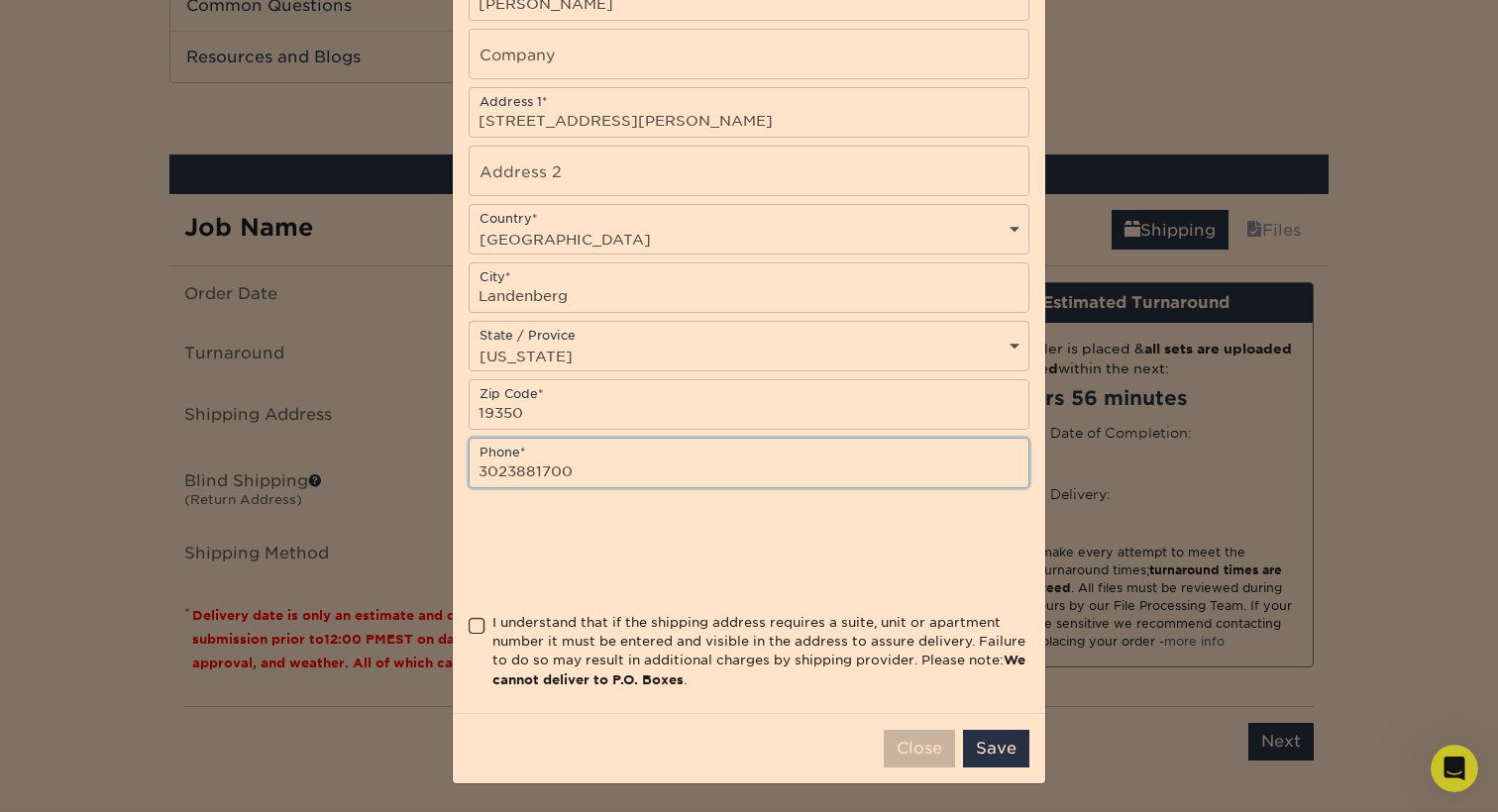 type on "3023881700" 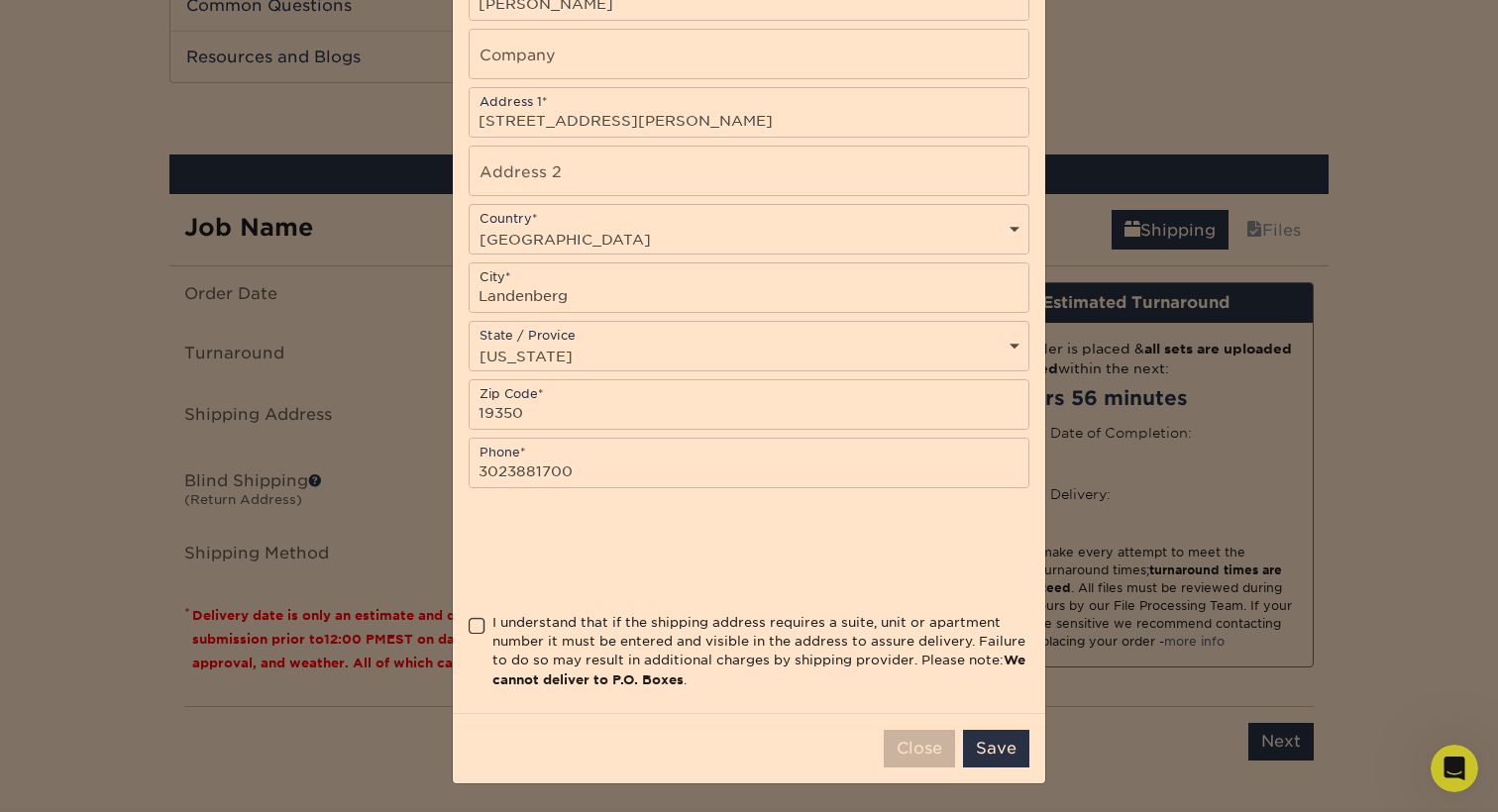 scroll, scrollTop: 0, scrollLeft: 0, axis: both 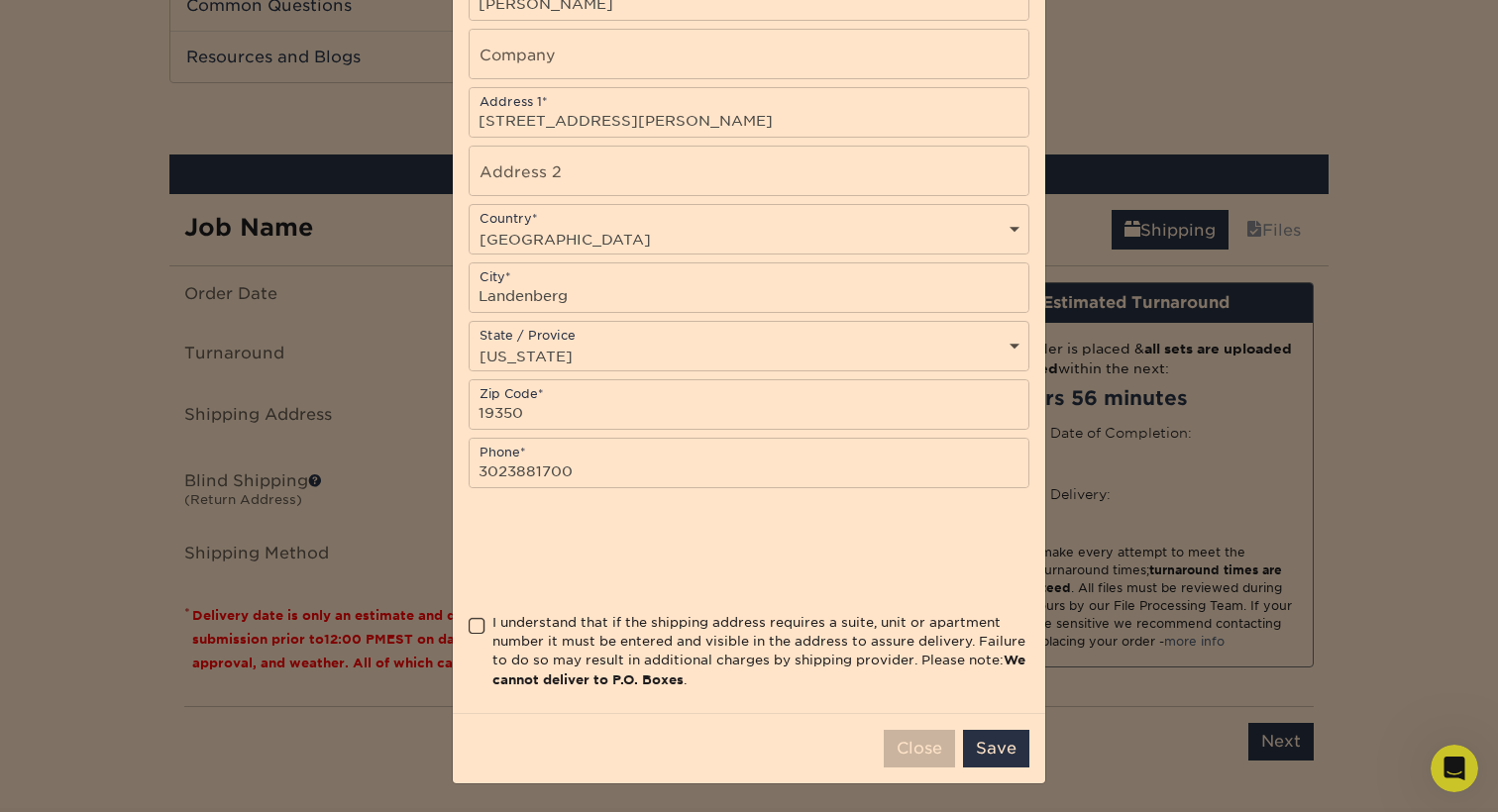 click at bounding box center [477, 626] 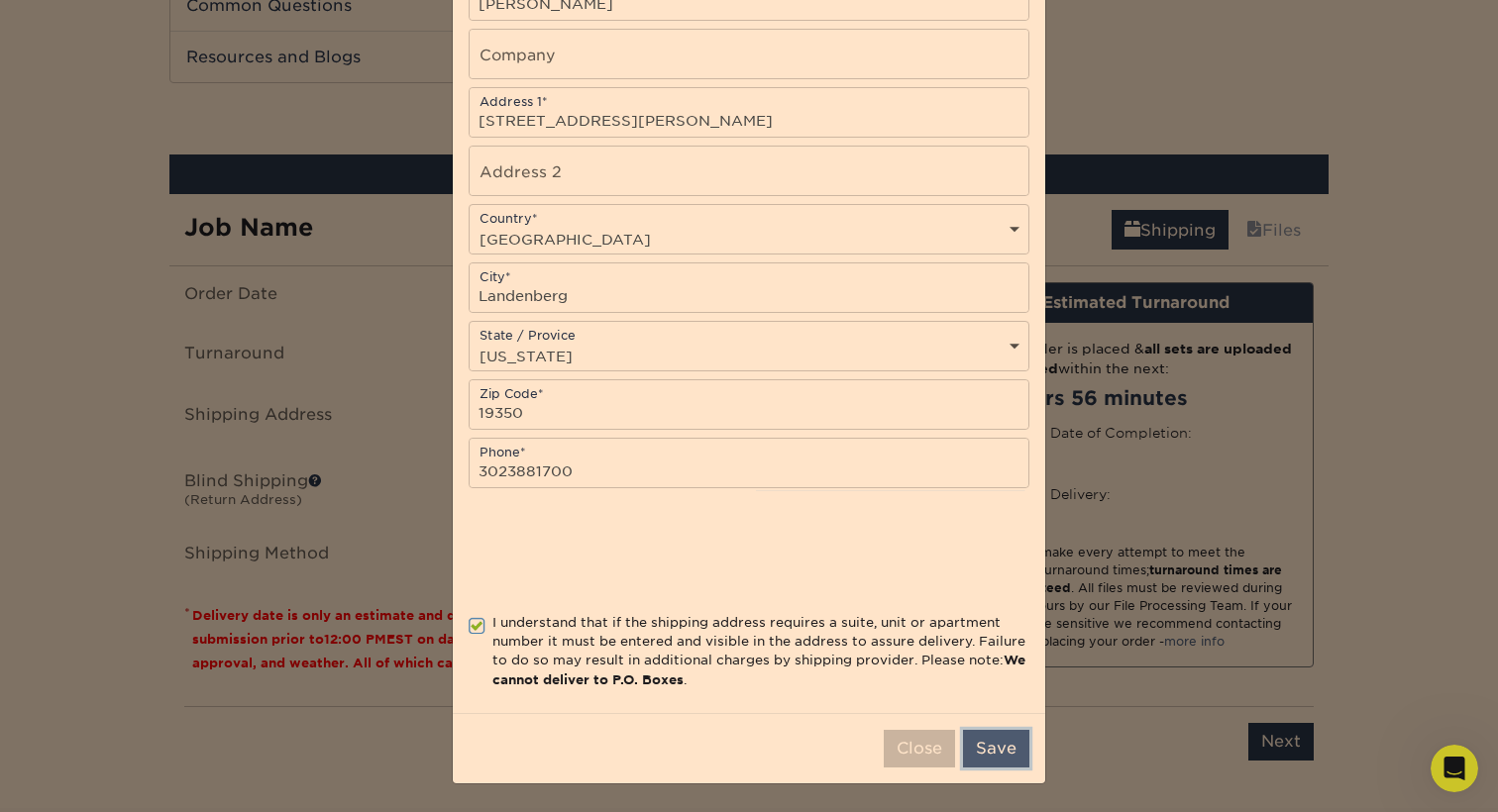 click on "Save" at bounding box center [996, 749] 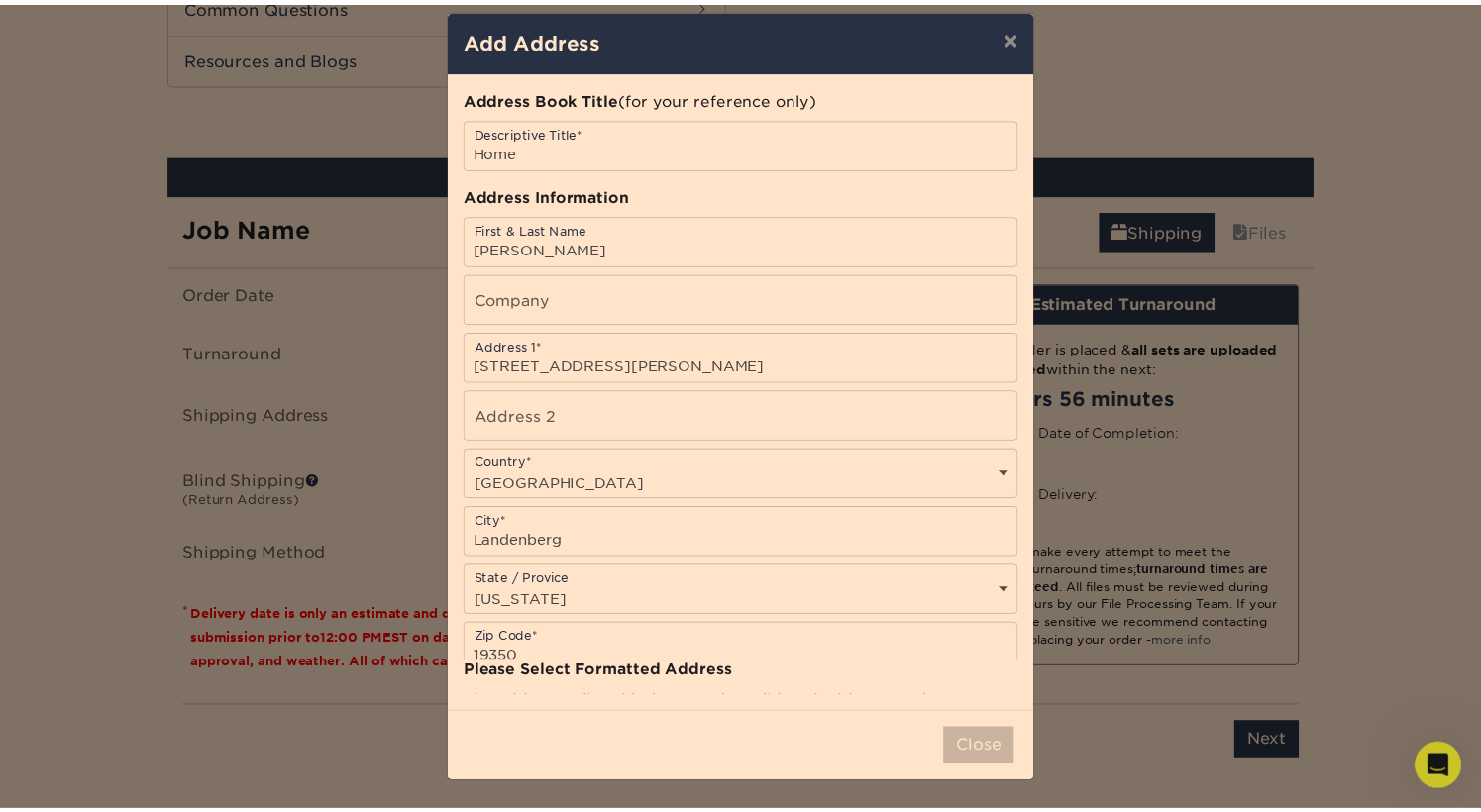 scroll, scrollTop: 0, scrollLeft: 0, axis: both 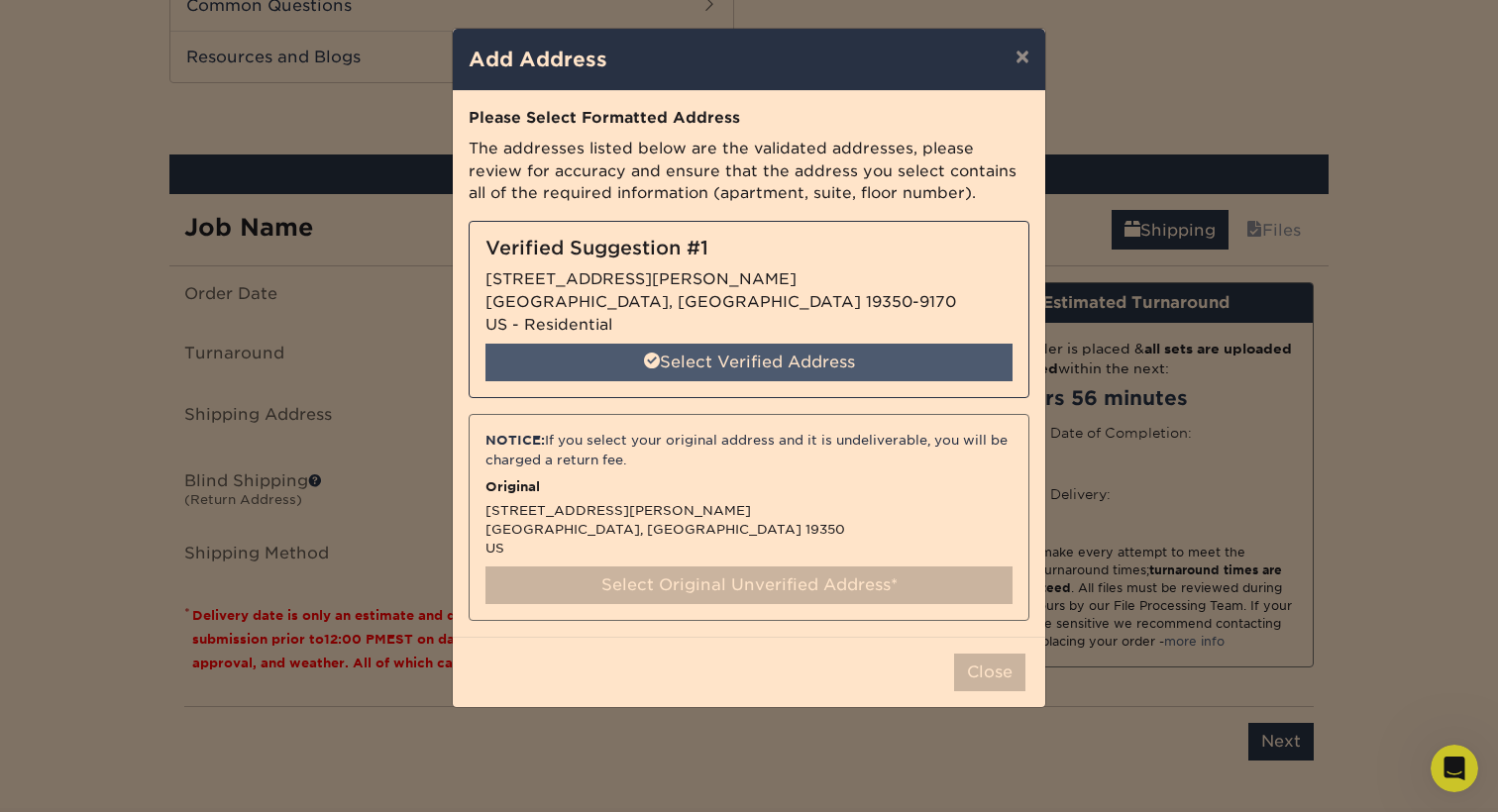 click on "Select Verified Address" at bounding box center (749, 362) 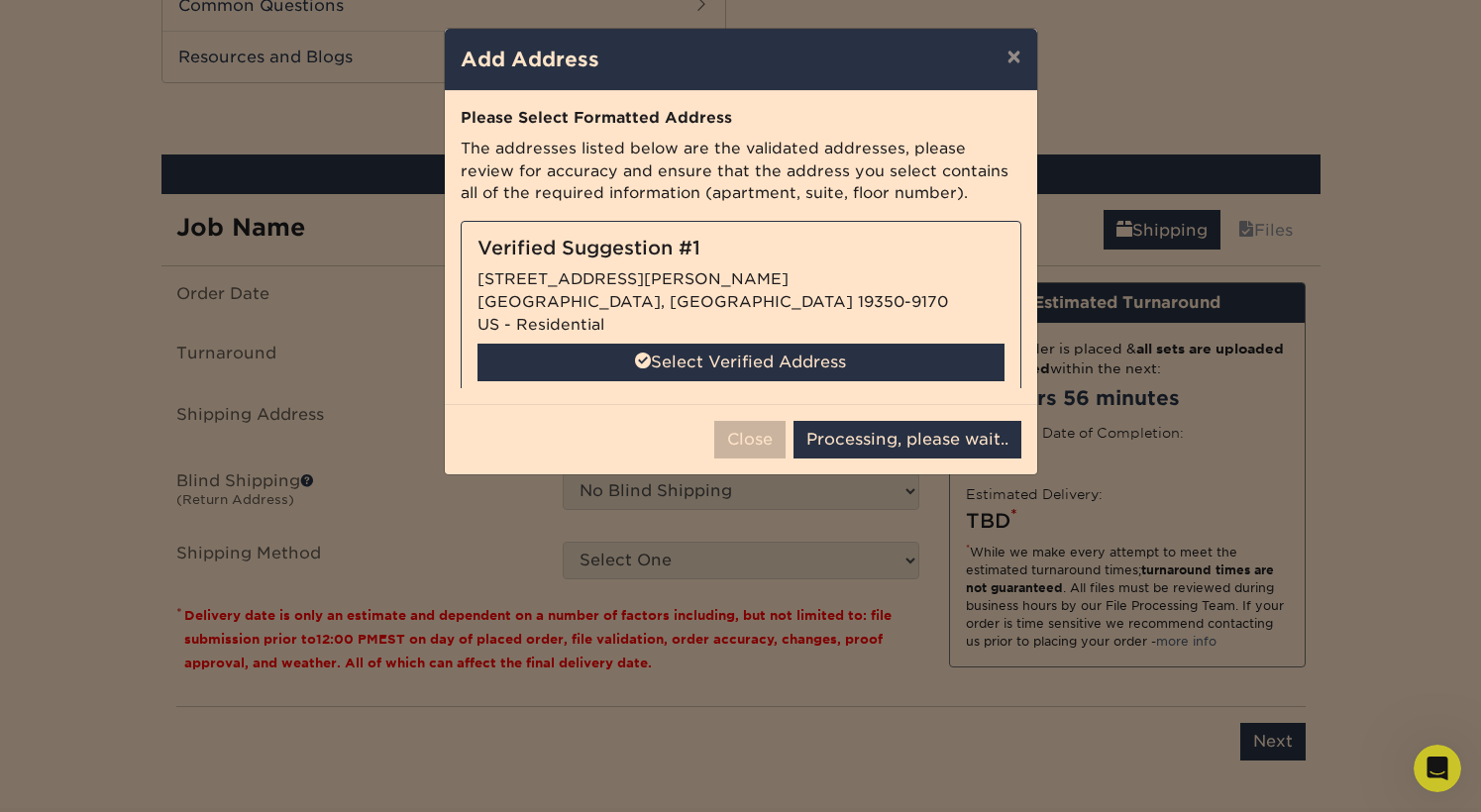 select on "284176" 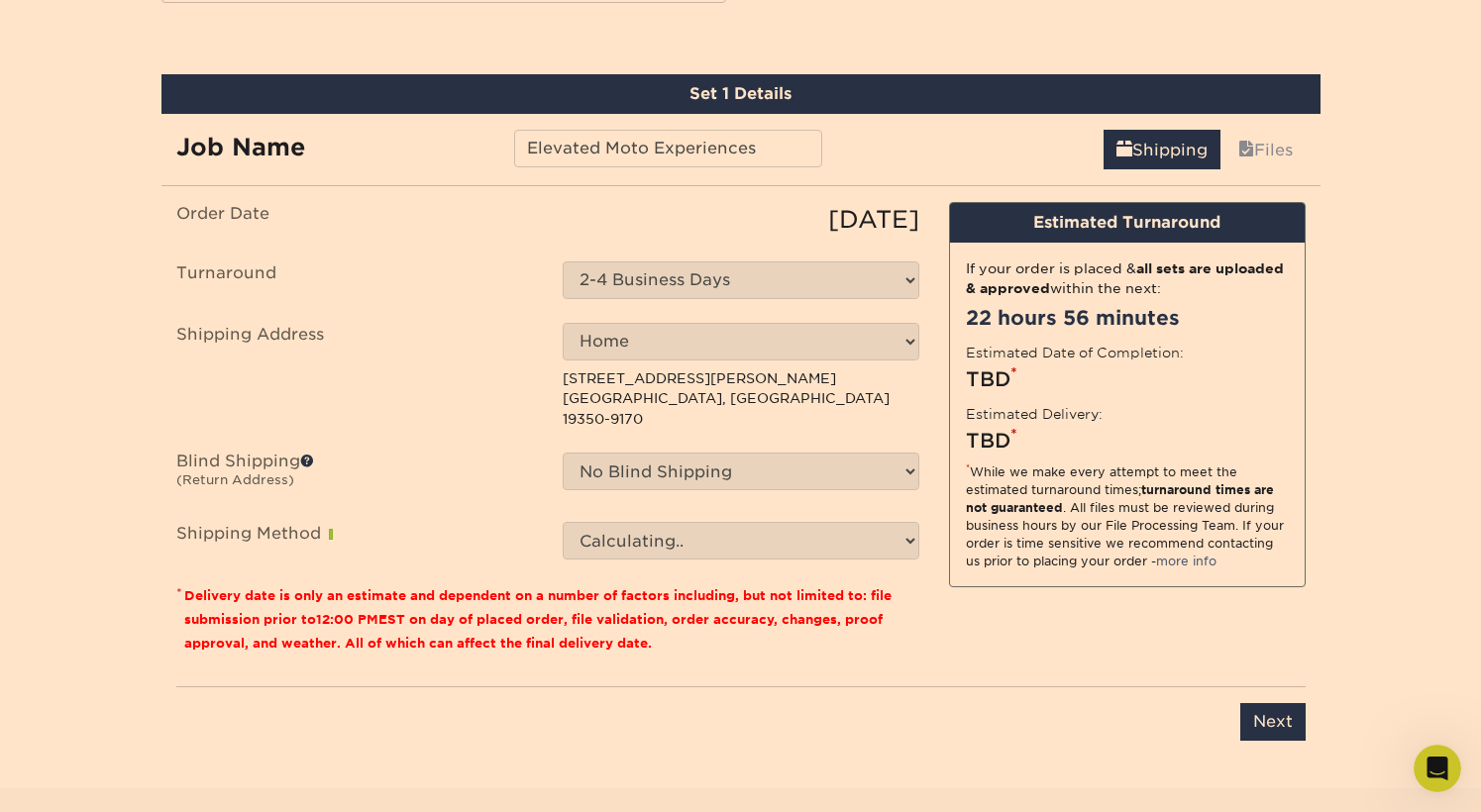 scroll, scrollTop: 1195, scrollLeft: 0, axis: vertical 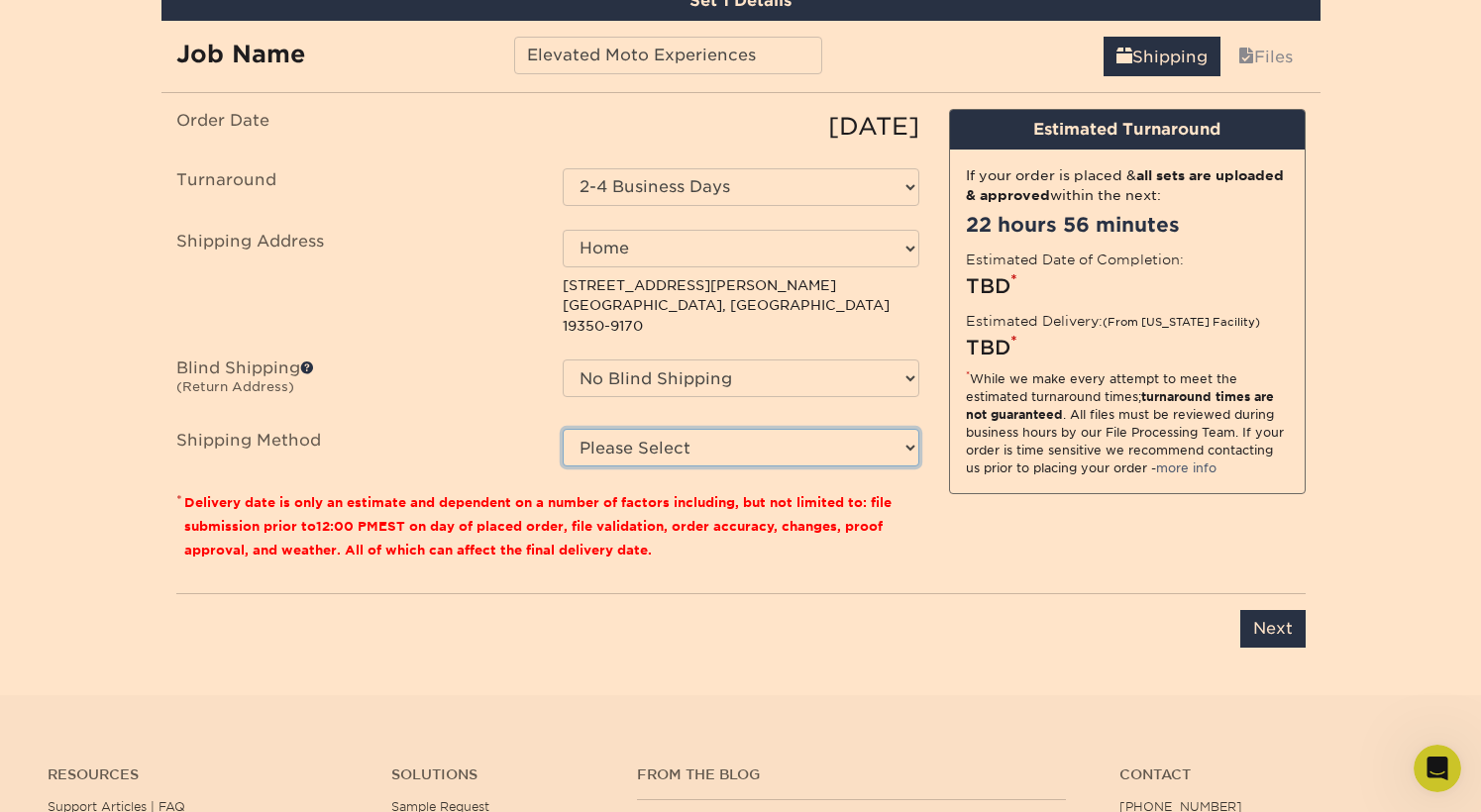 click on "Please Select Ground Shipping (+$7.84) 3 Day Shipping Service (+$24.29) 2 Day Air Shipping (+$24.75) Next Day Shipping by 5pm (+$27.07) Next Day Shipping by 12 noon (+$28.00) Next Day Air Early A.M. (+$114.62)" at bounding box center [741, 448] 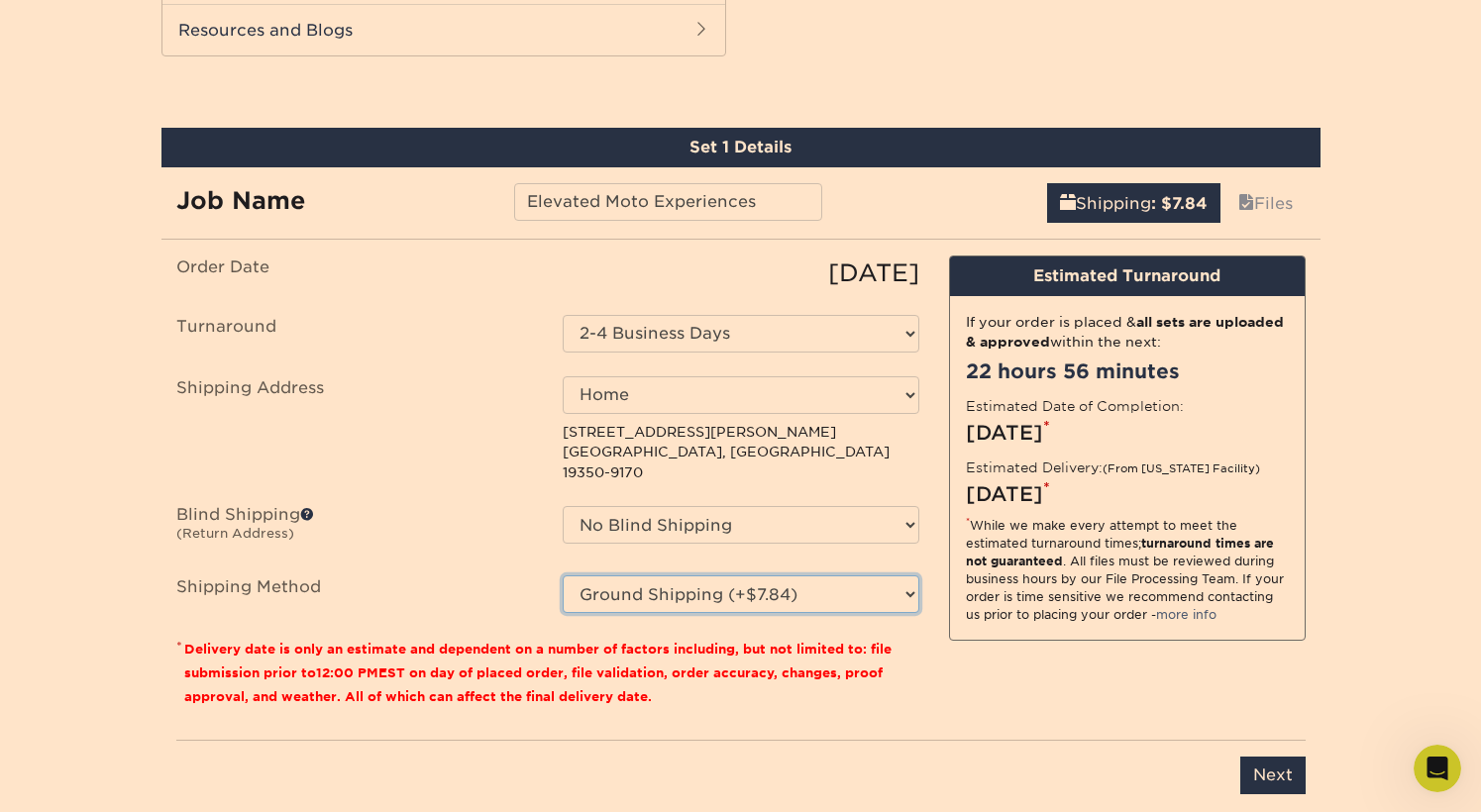 scroll, scrollTop: 1046, scrollLeft: 0, axis: vertical 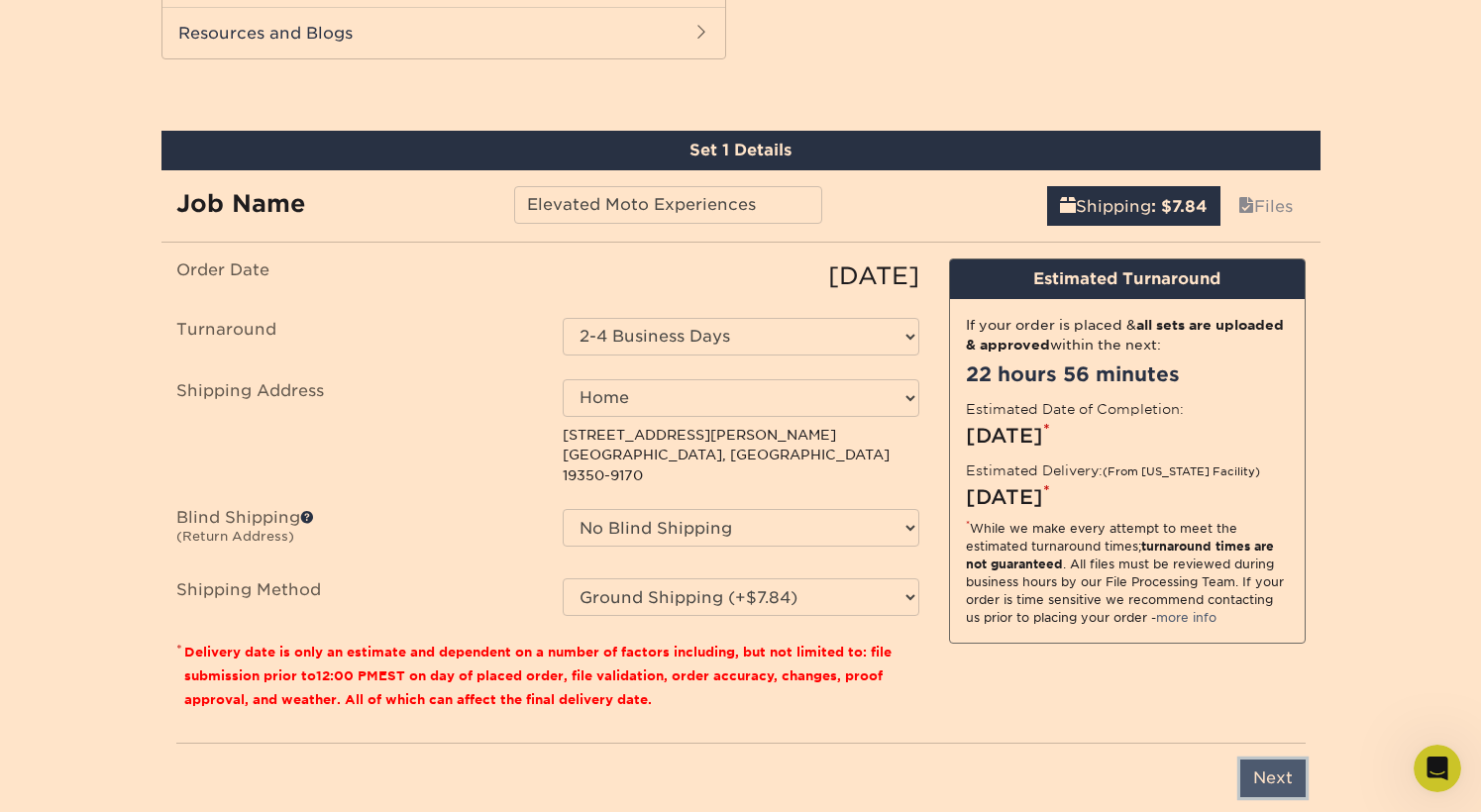 click on "Next" at bounding box center [1273, 778] 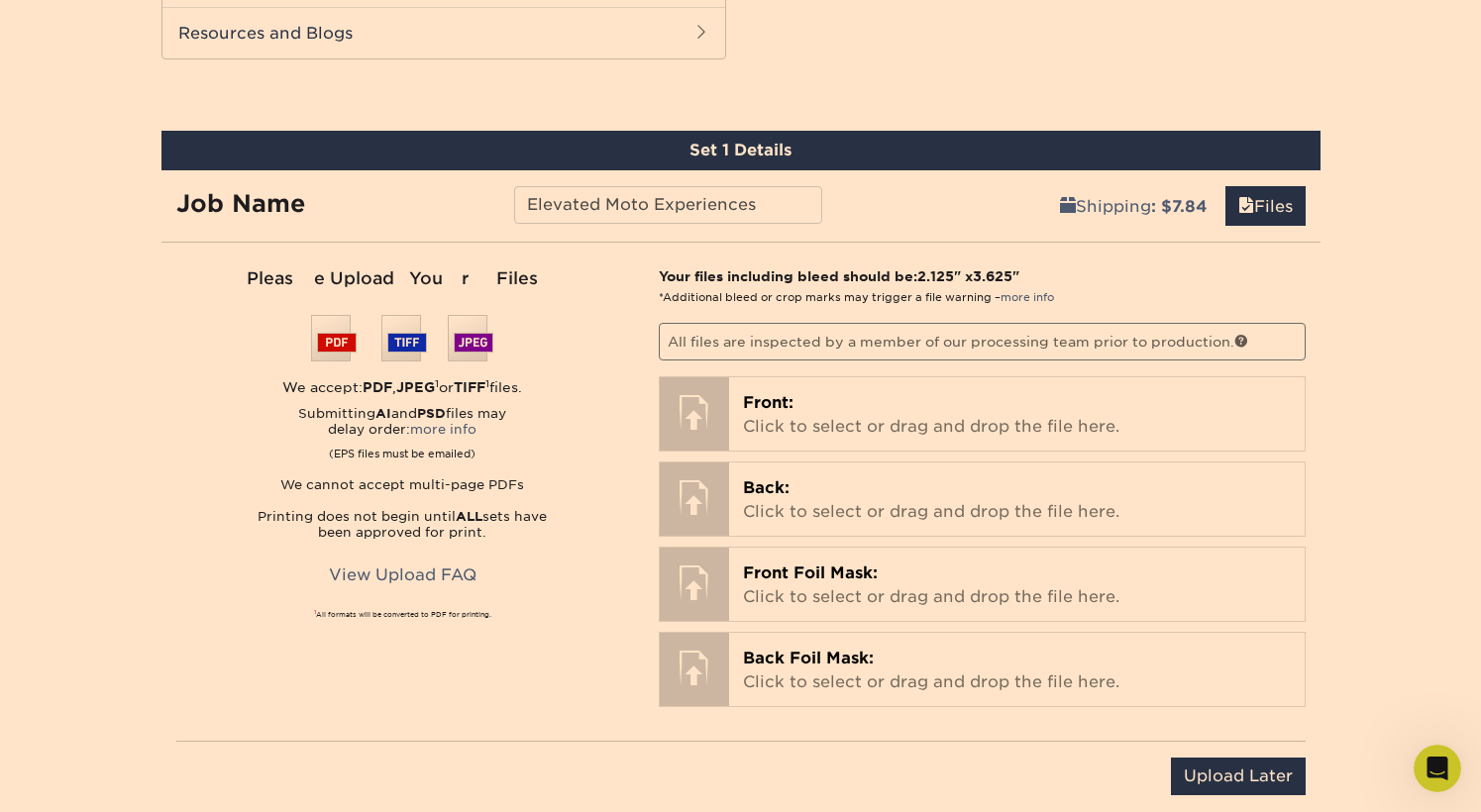 click at bounding box center [402, 338] 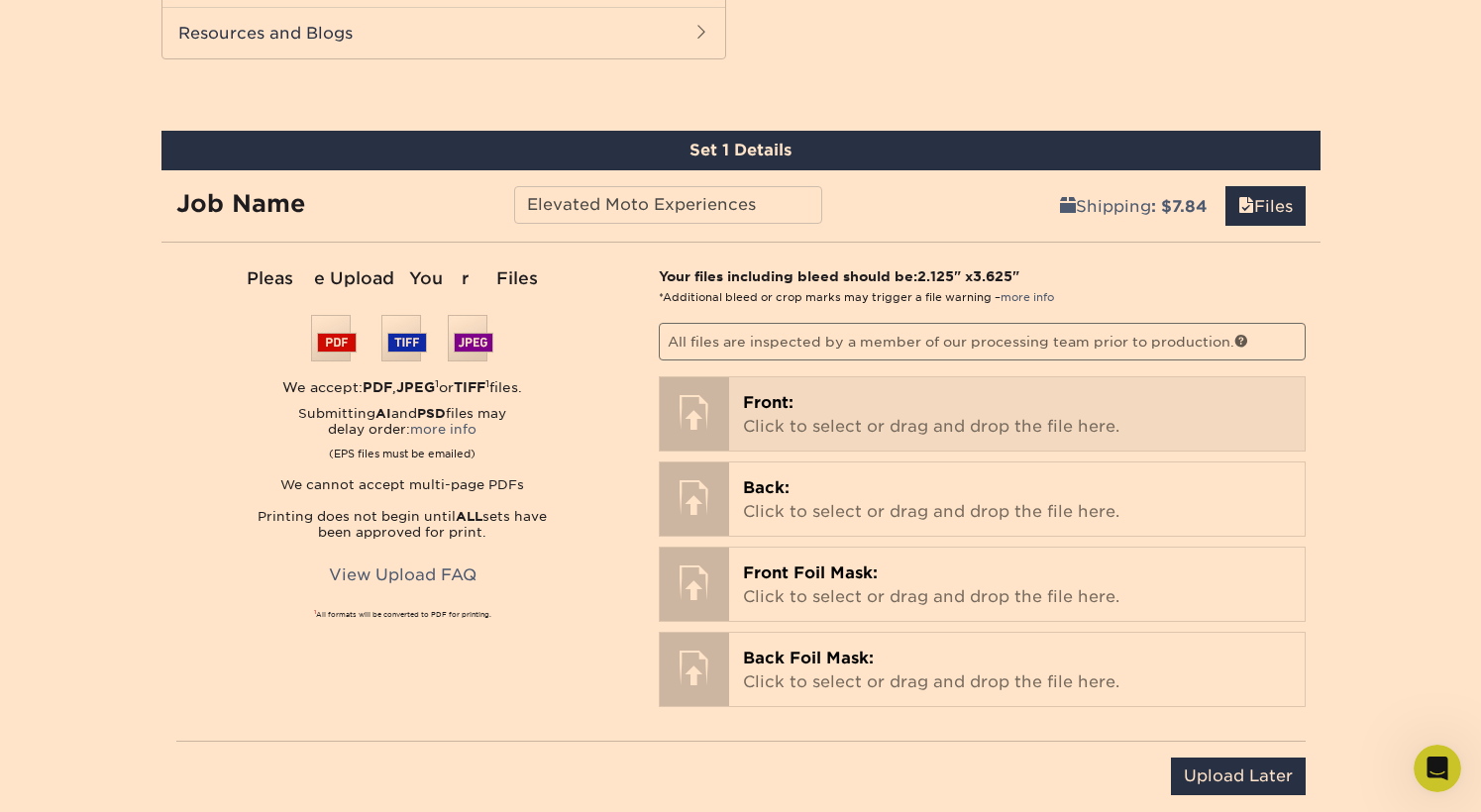 click on "Front: Click to select or drag and drop the file here." at bounding box center (1016, 415) 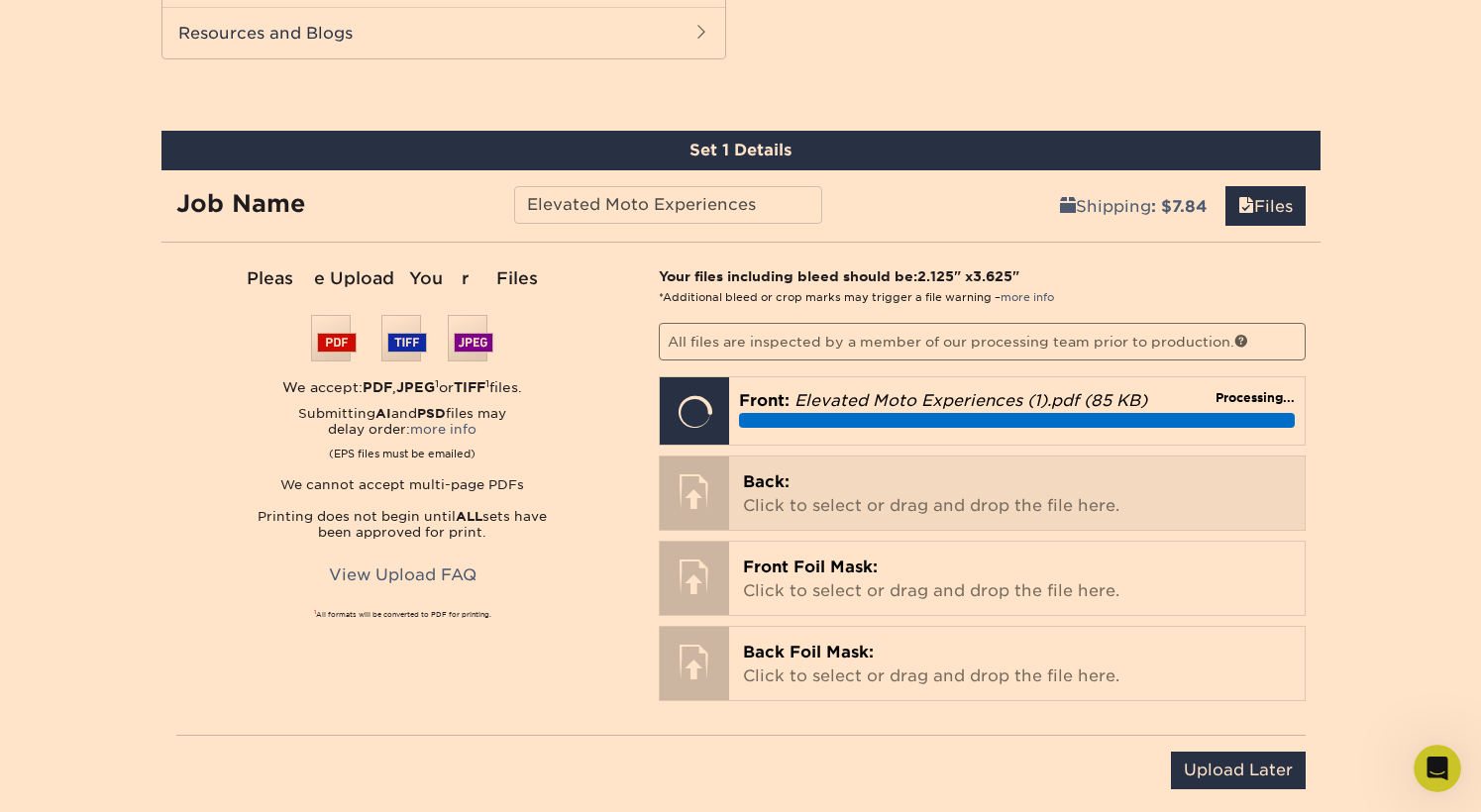 click on "Back: Click to select or drag and drop the file here." at bounding box center (1016, 494) 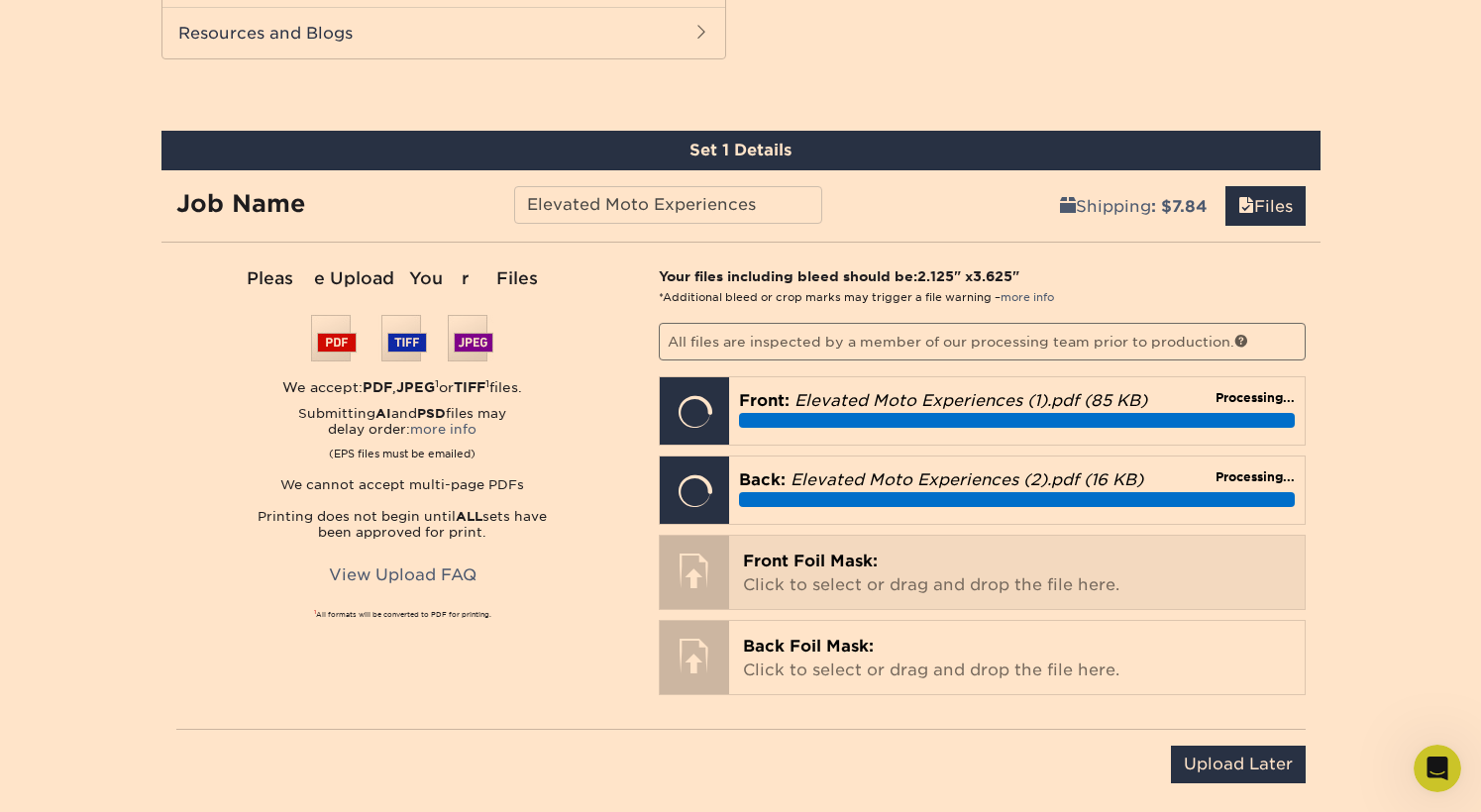 click on "Front Foil Mask:" at bounding box center (810, 560) 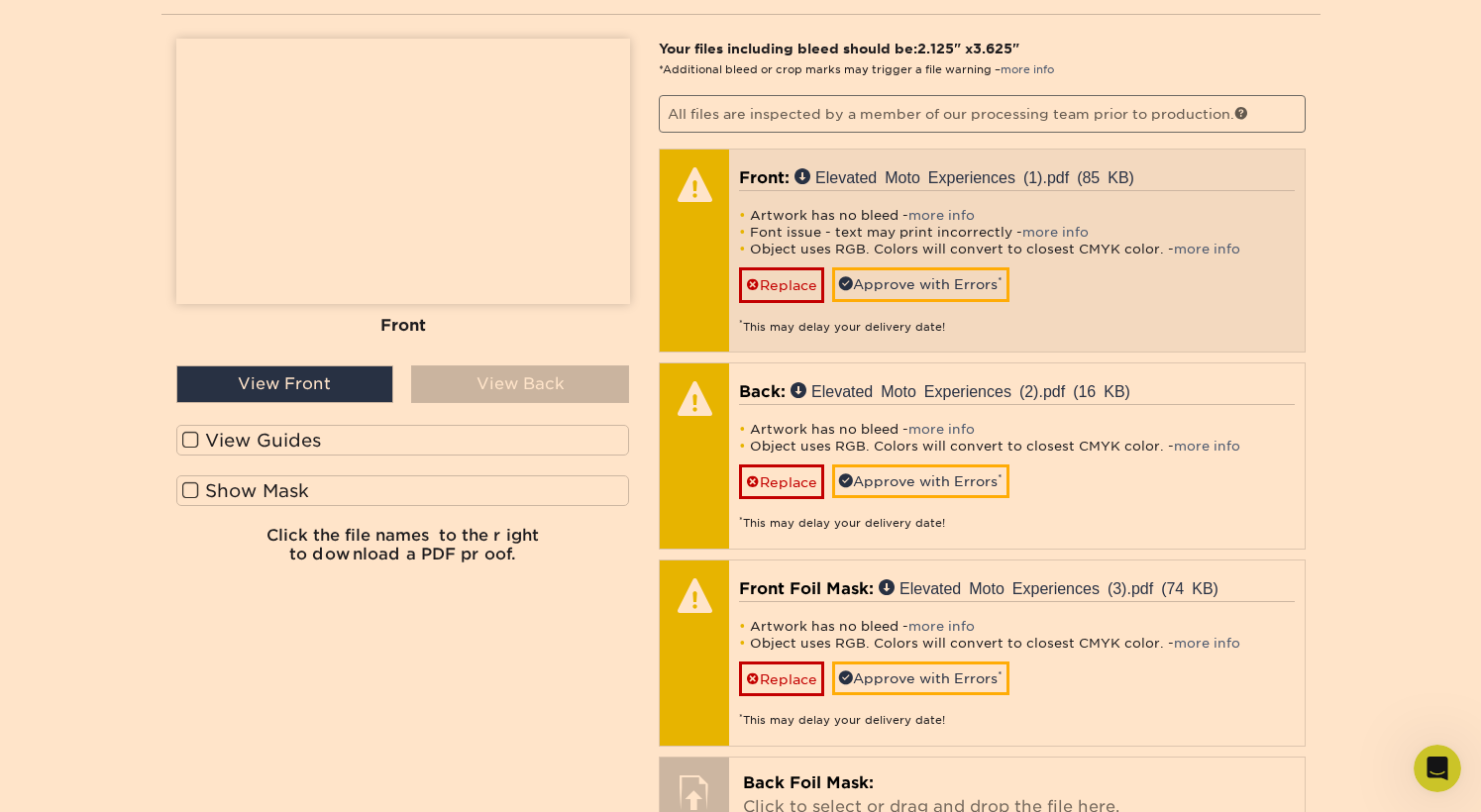 scroll, scrollTop: 1285, scrollLeft: 0, axis: vertical 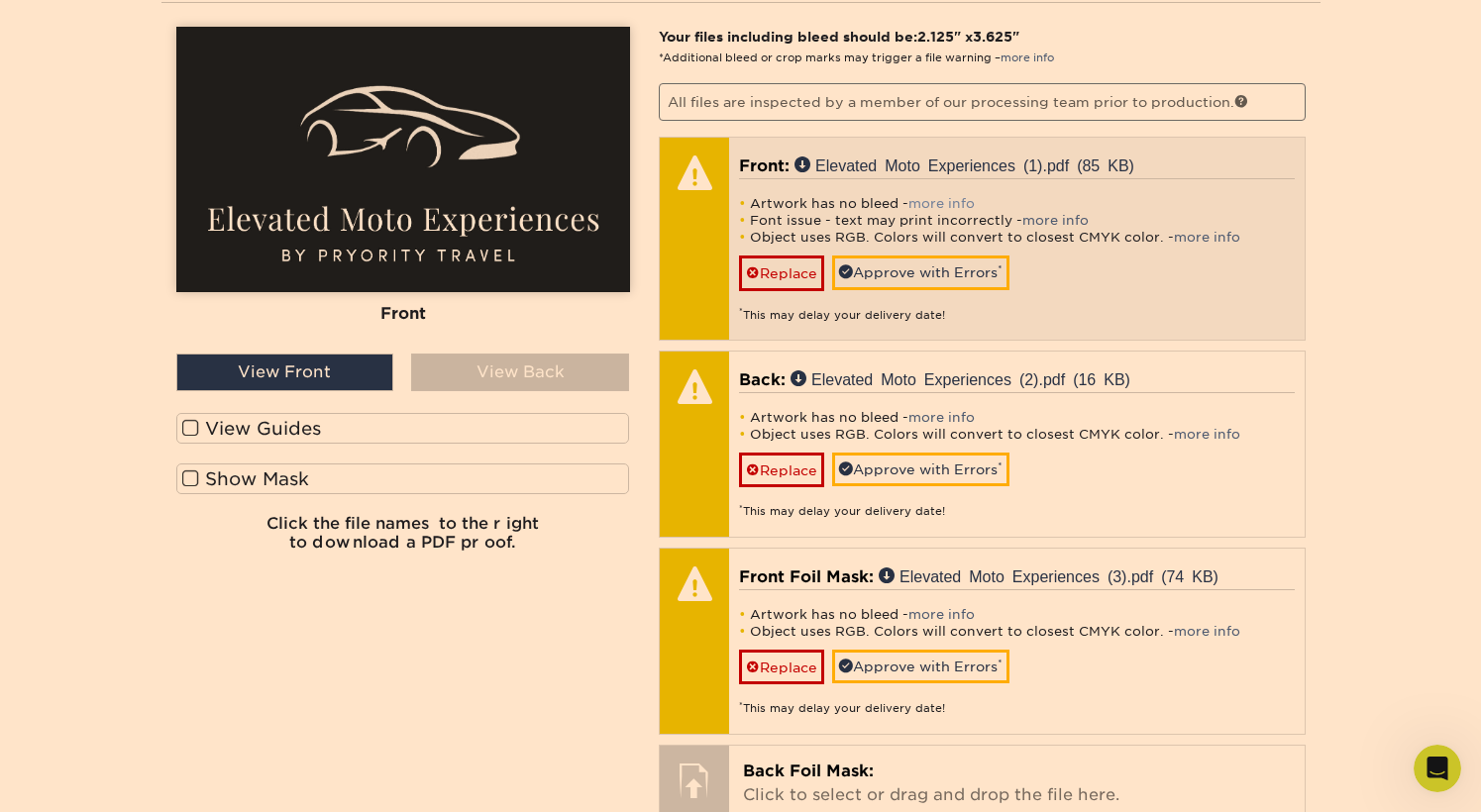 click on "more info" at bounding box center (941, 203) 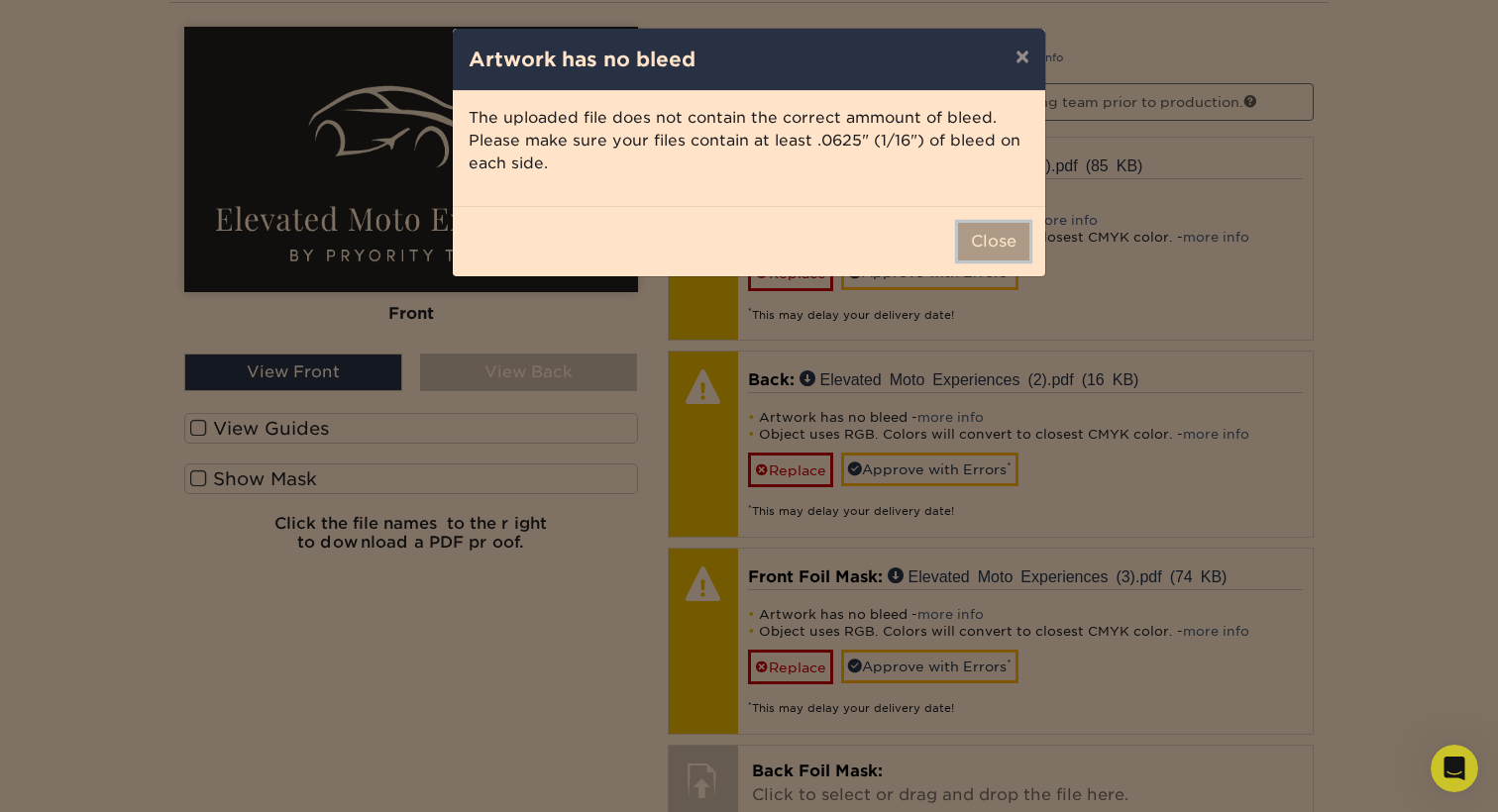 click on "Close" at bounding box center [994, 242] 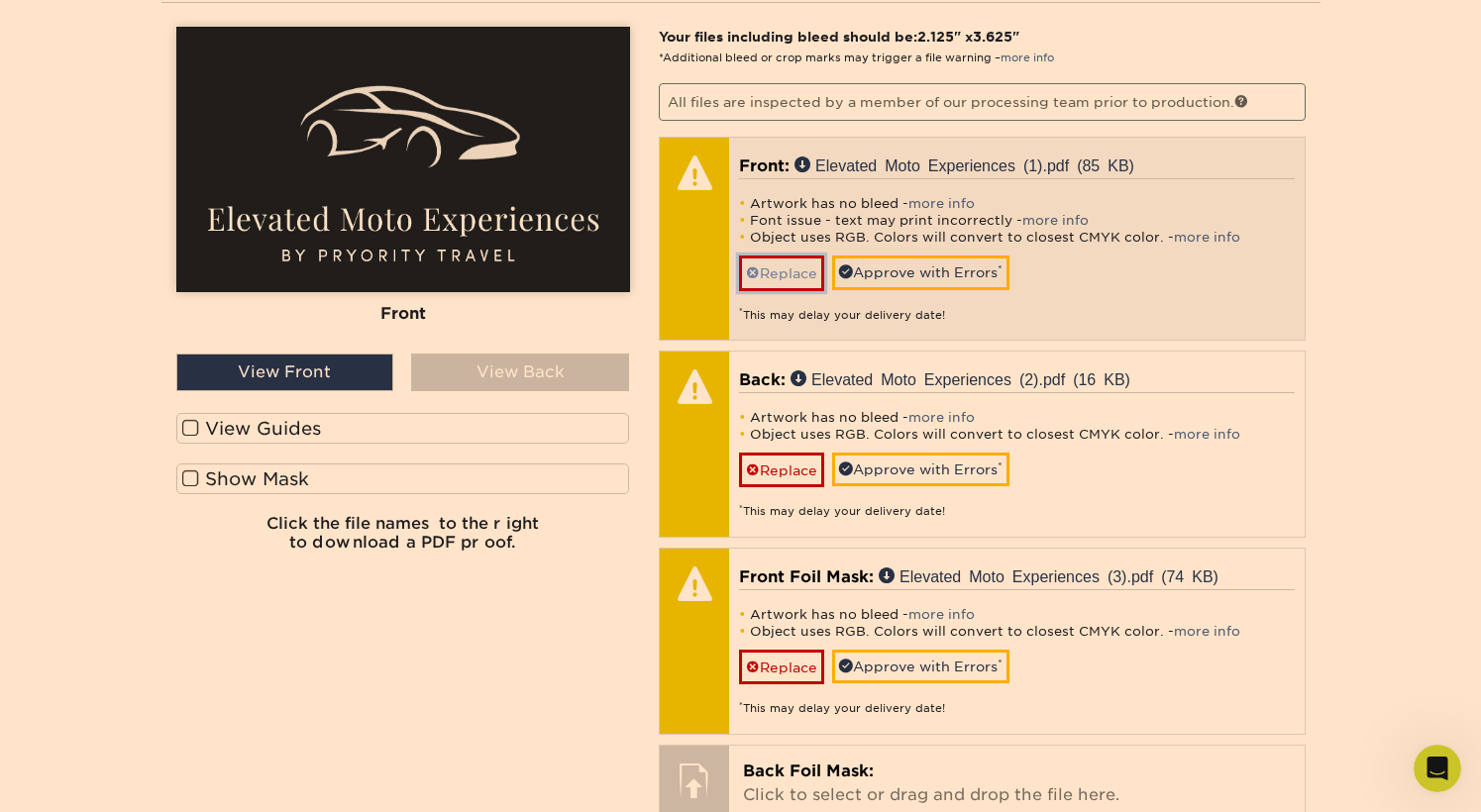 click on "Replace" at bounding box center [782, 272] 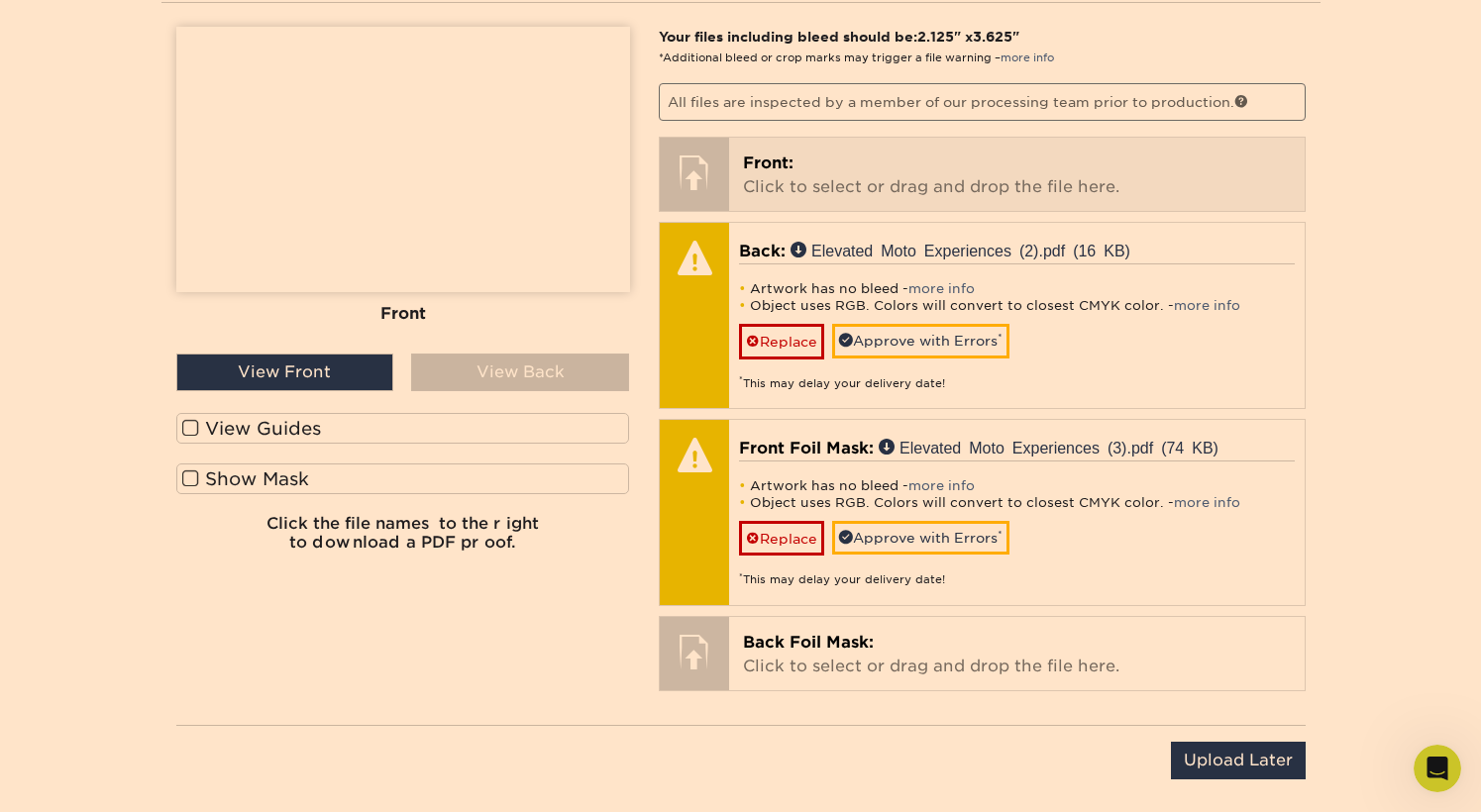 click on "Front: Click to select or drag and drop the file here." at bounding box center [1016, 175] 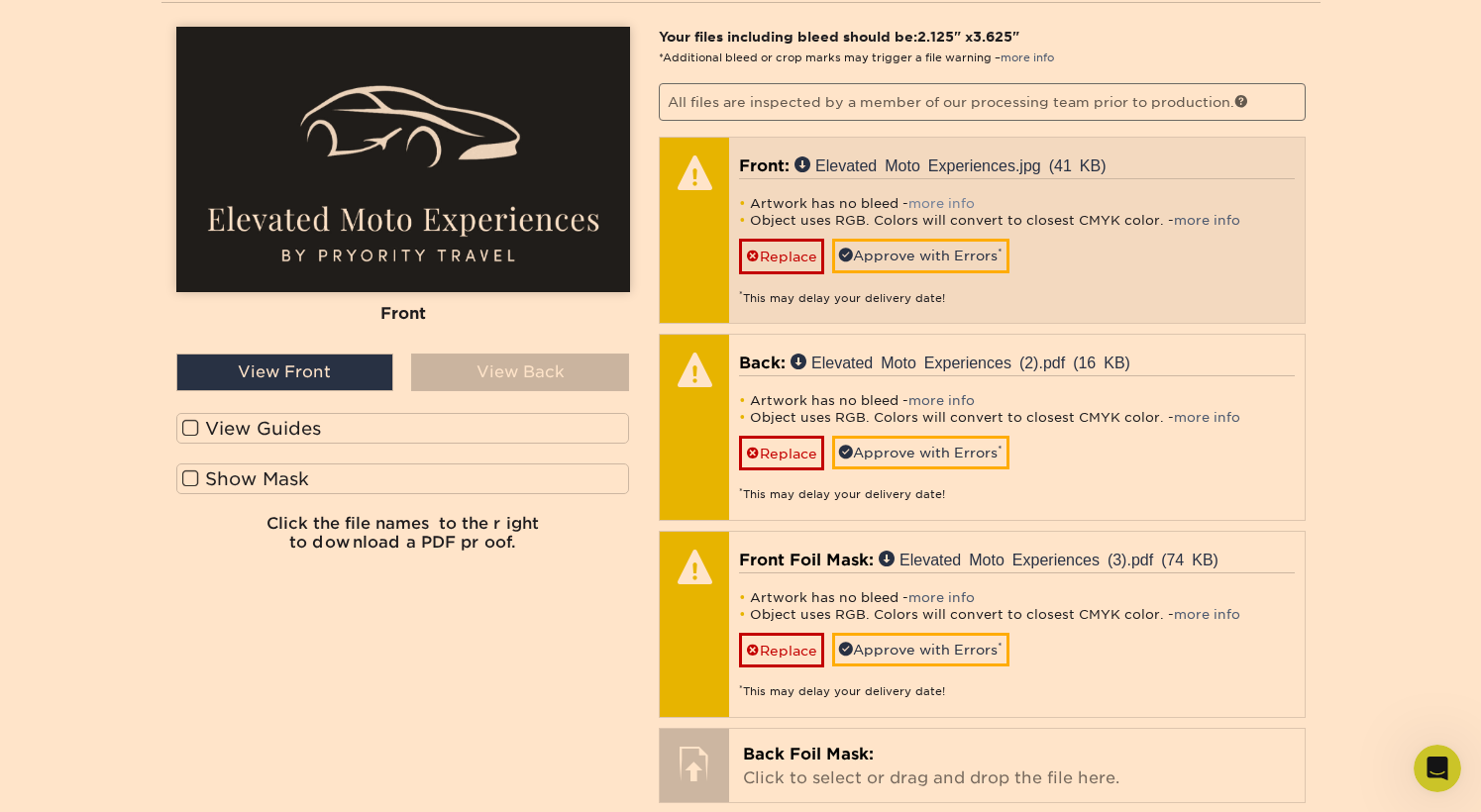 click on "more info" at bounding box center [941, 203] 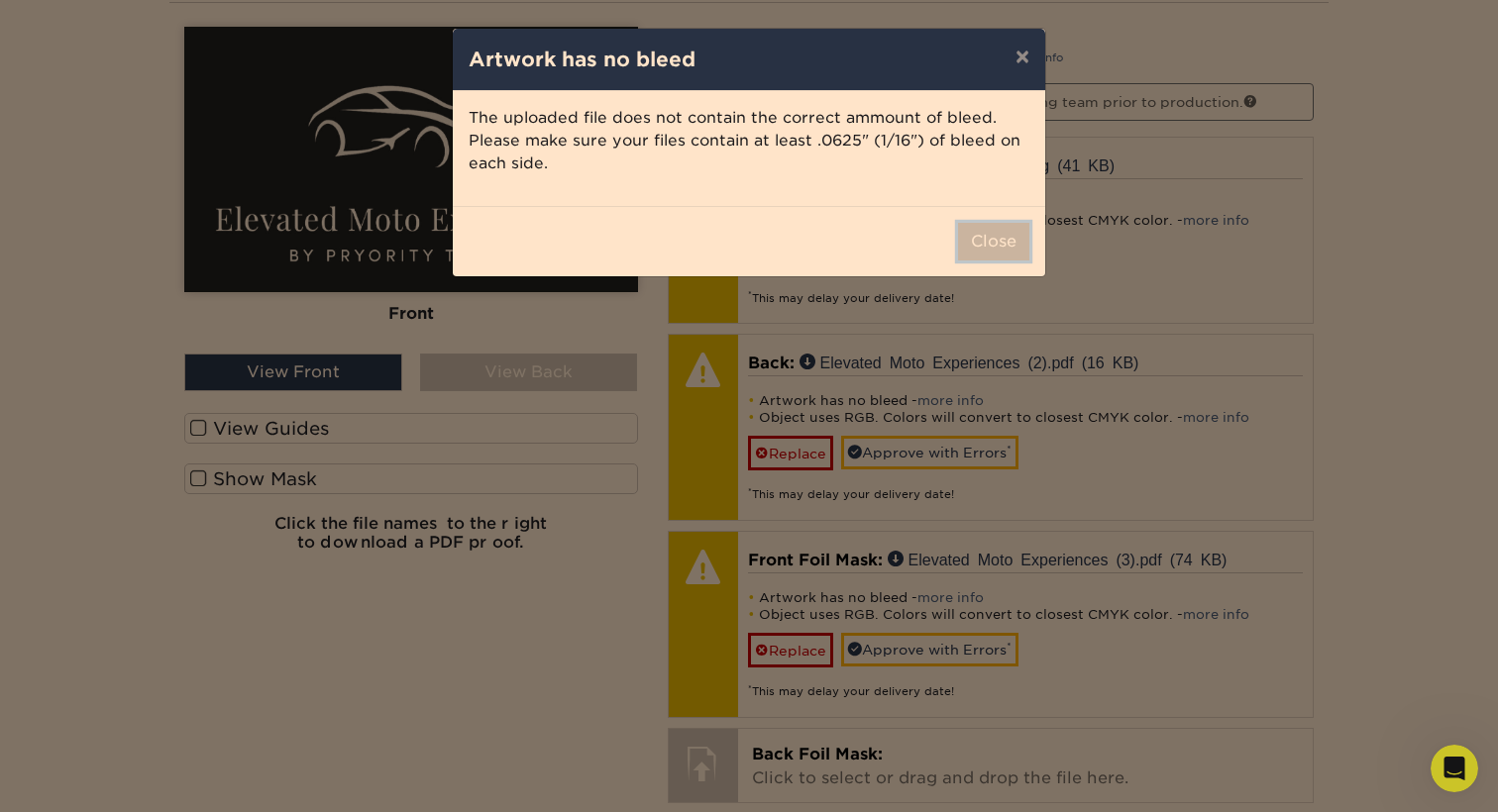 drag, startPoint x: 986, startPoint y: 242, endPoint x: 852, endPoint y: 145, distance: 165.4237 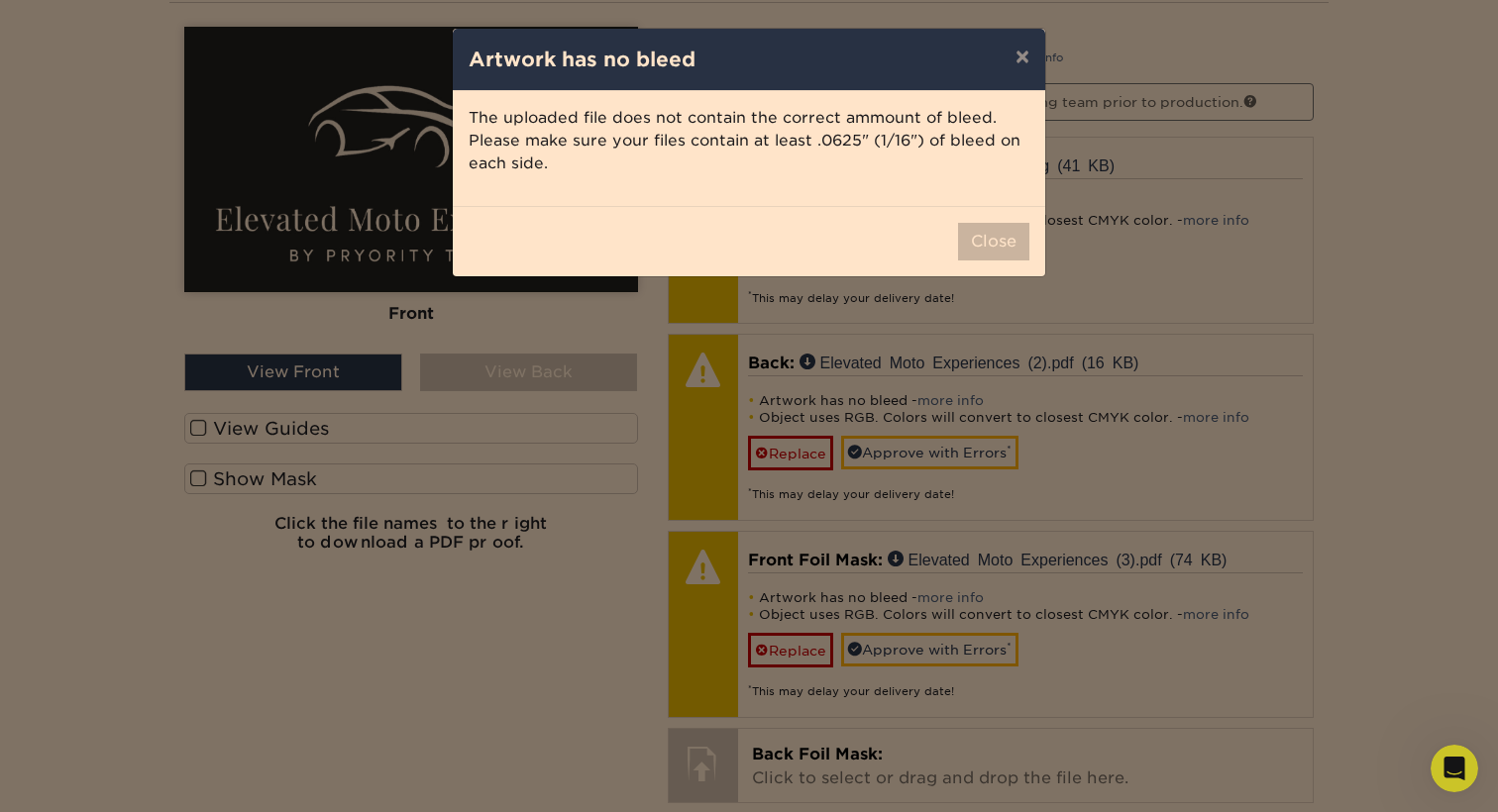click on "The uploaded file does not contain the correct ammount of bleed. Please make sure your files contain at least .0625" (1/16") of bleed on each side." at bounding box center (749, 141) 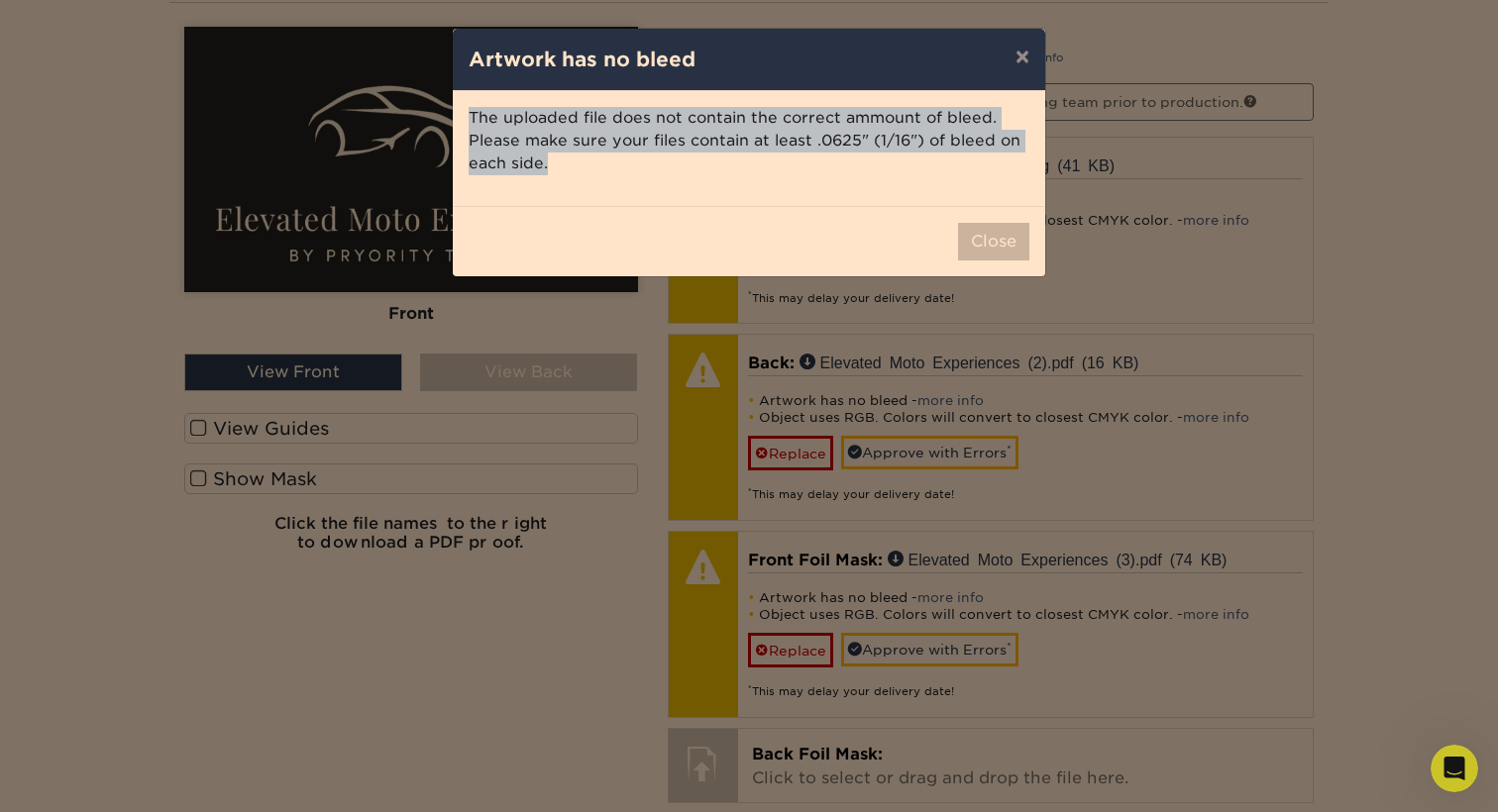 drag, startPoint x: 595, startPoint y: 161, endPoint x: 434, endPoint y: 111, distance: 168.58529 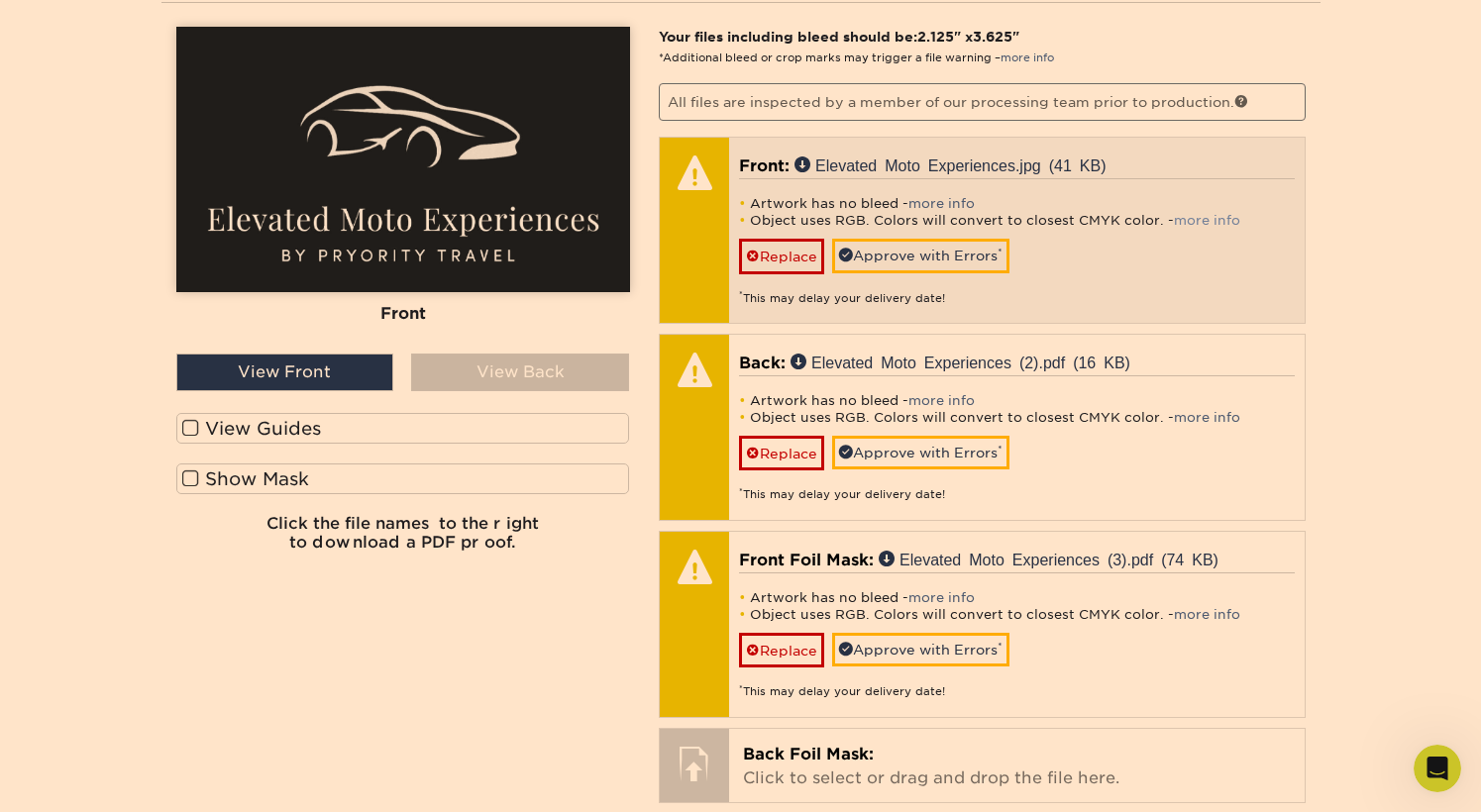 click on "more info" at bounding box center [1207, 220] 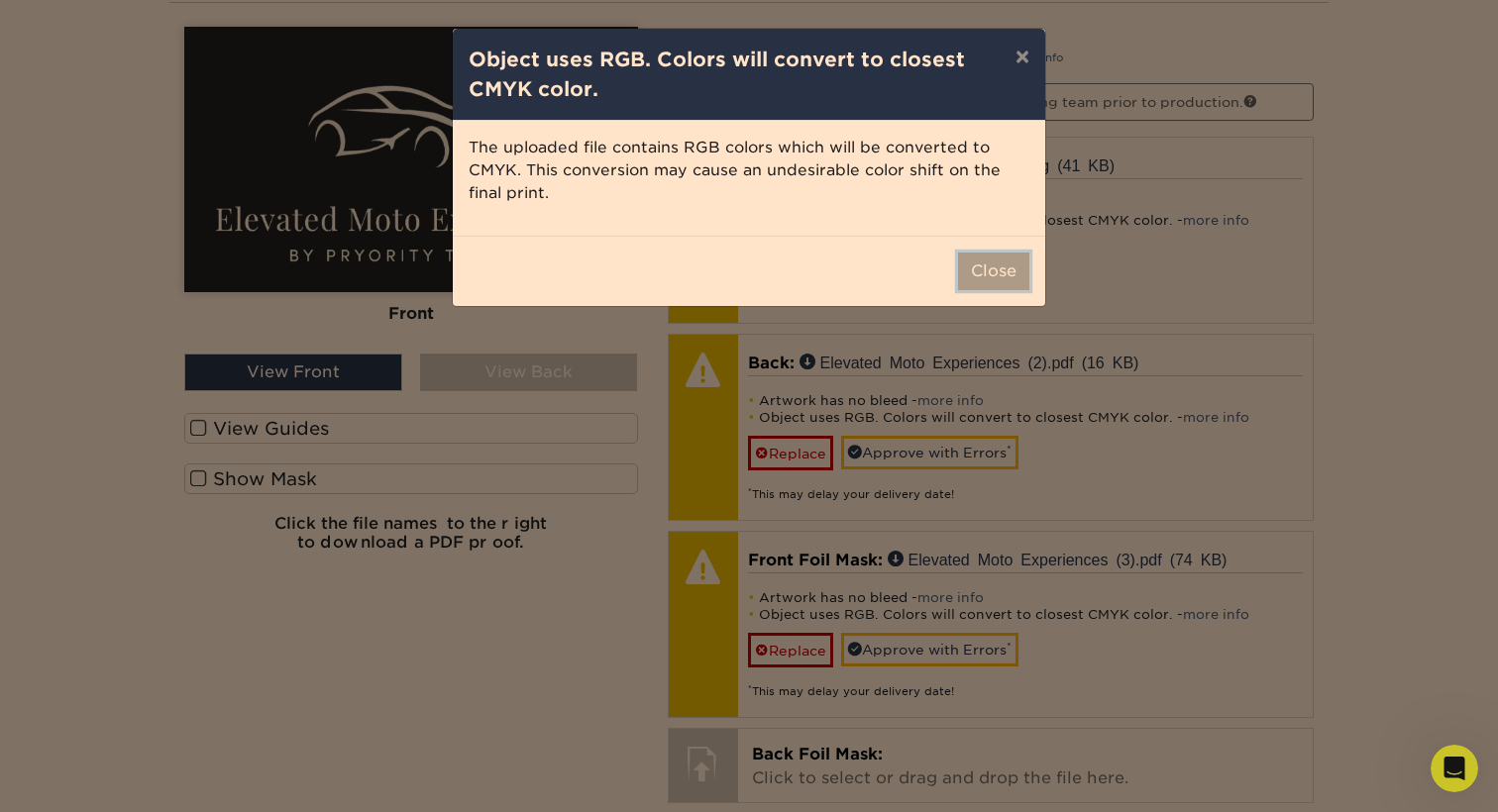 click on "Close" at bounding box center [994, 271] 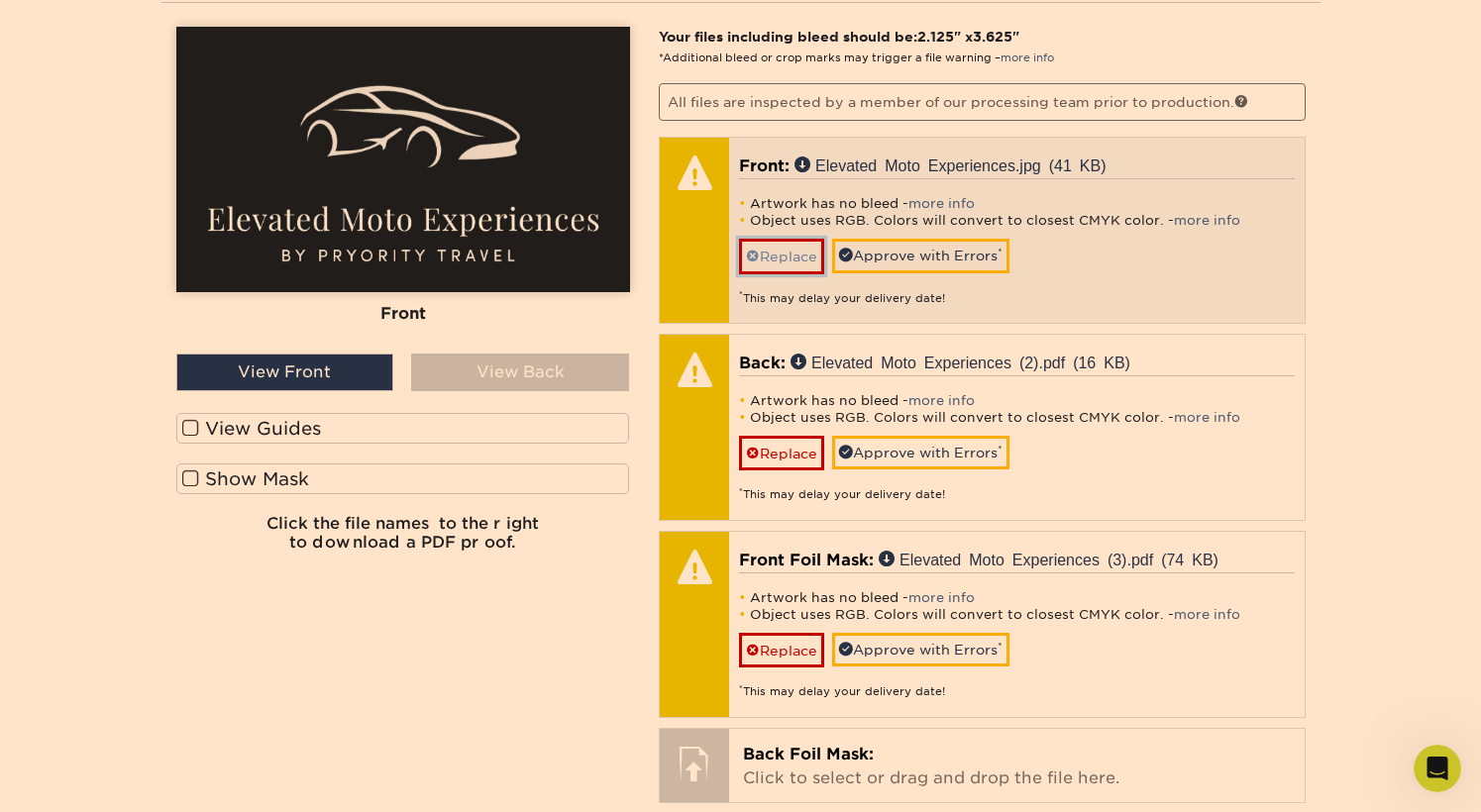 click on "Replace" at bounding box center [782, 255] 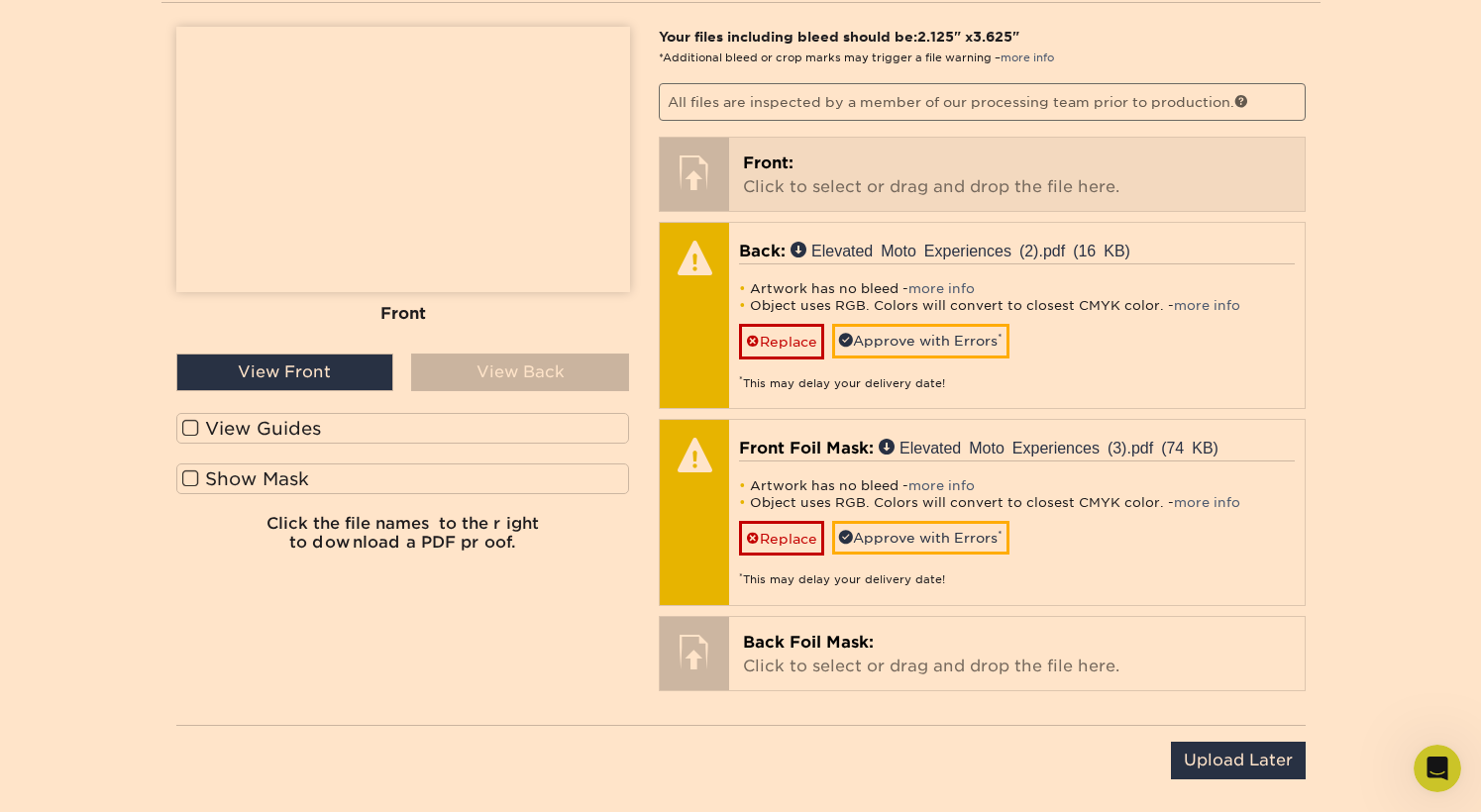 click on "Front: Click to select or drag and drop the file here." at bounding box center (1016, 175) 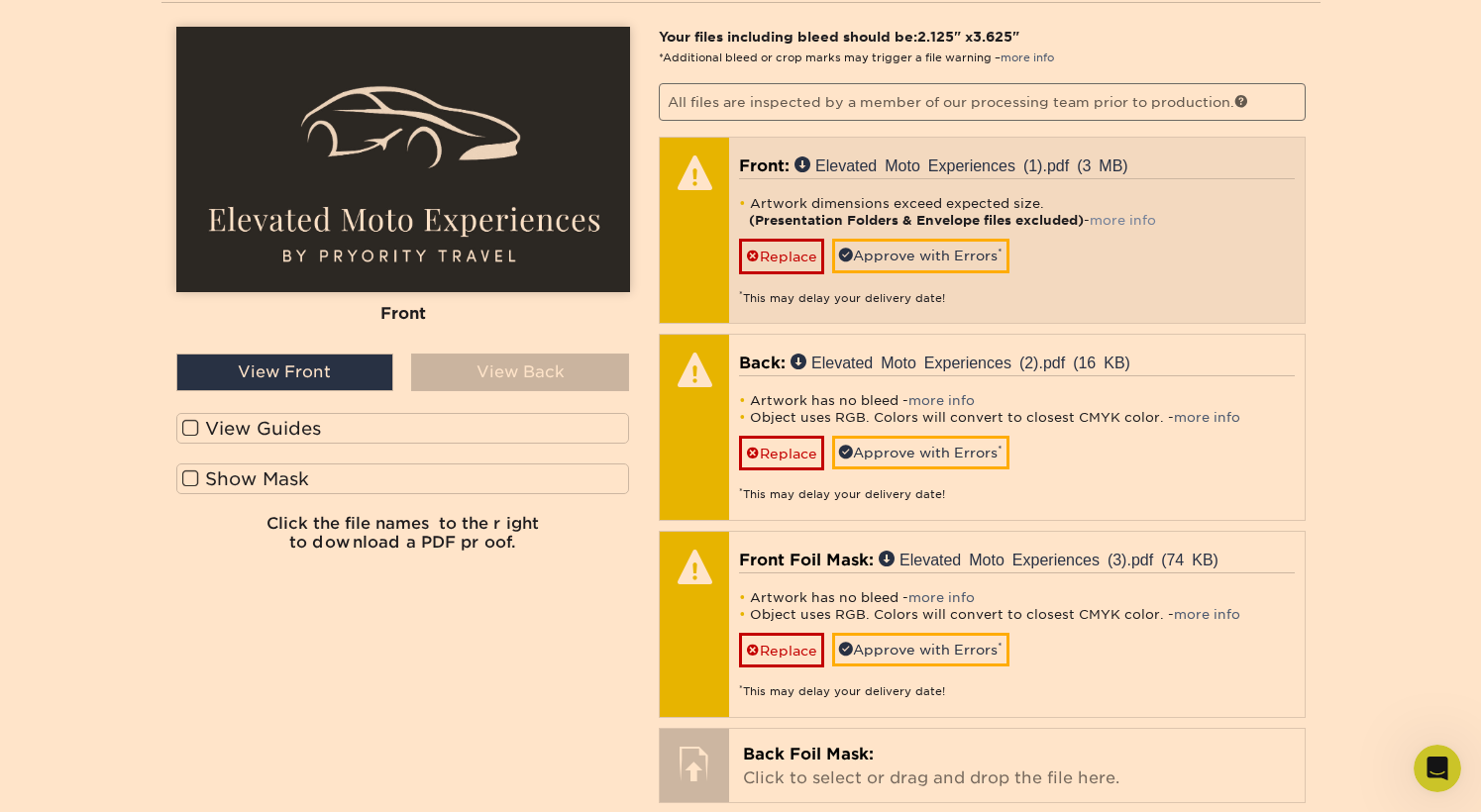 click on "more info" at bounding box center [1122, 220] 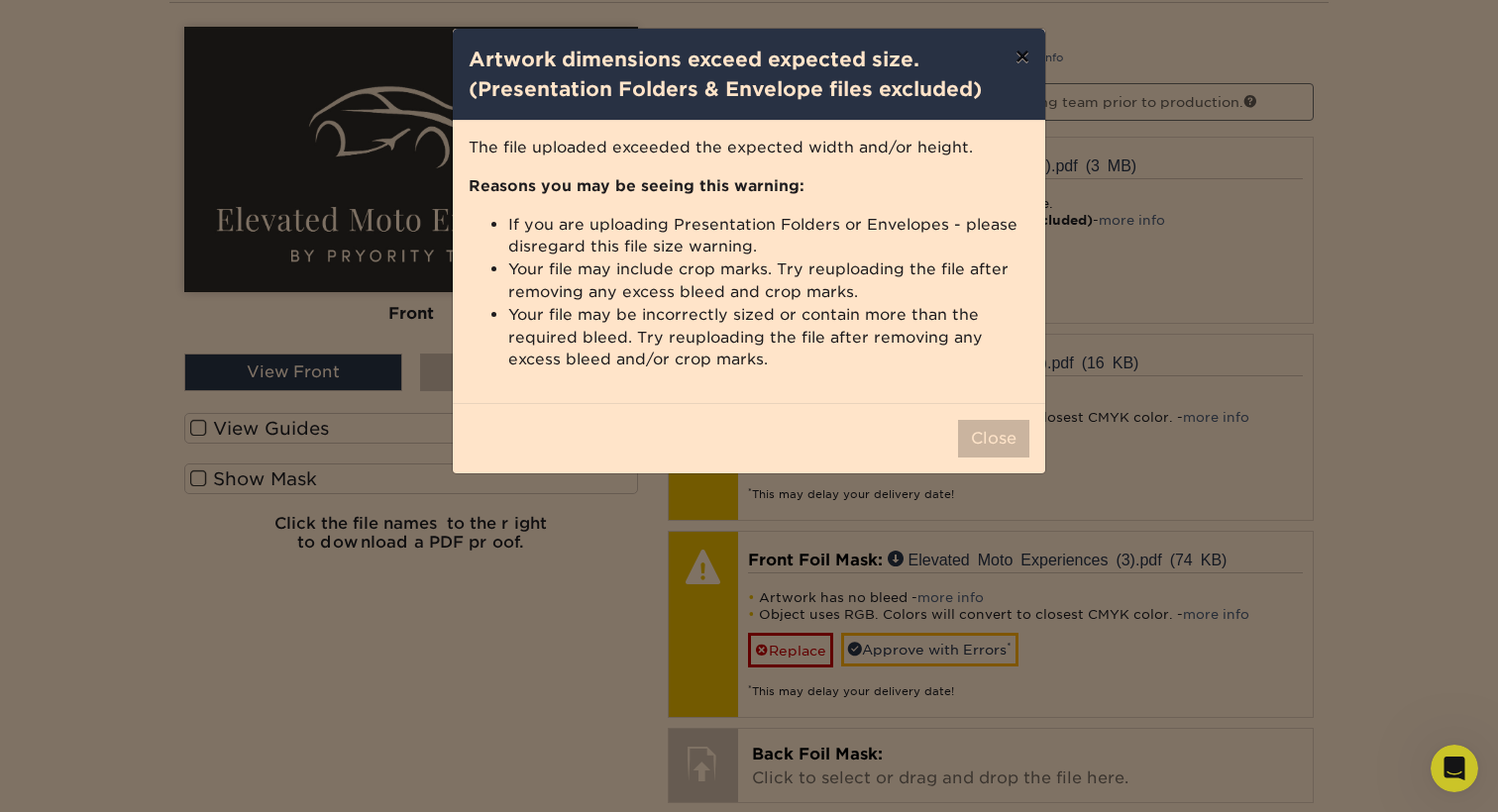 click on "×" at bounding box center [1022, 56] 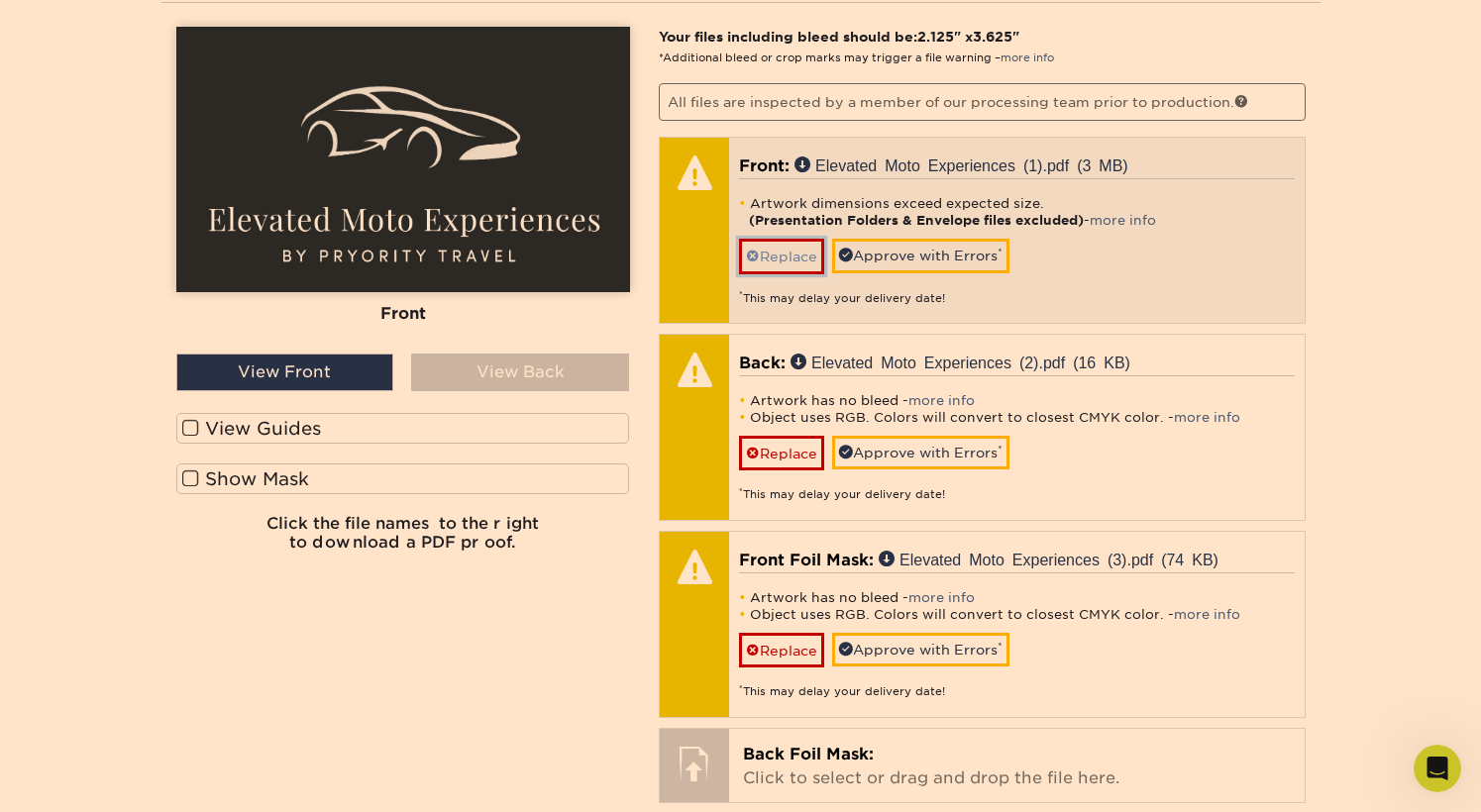 click on "Replace" at bounding box center (782, 255) 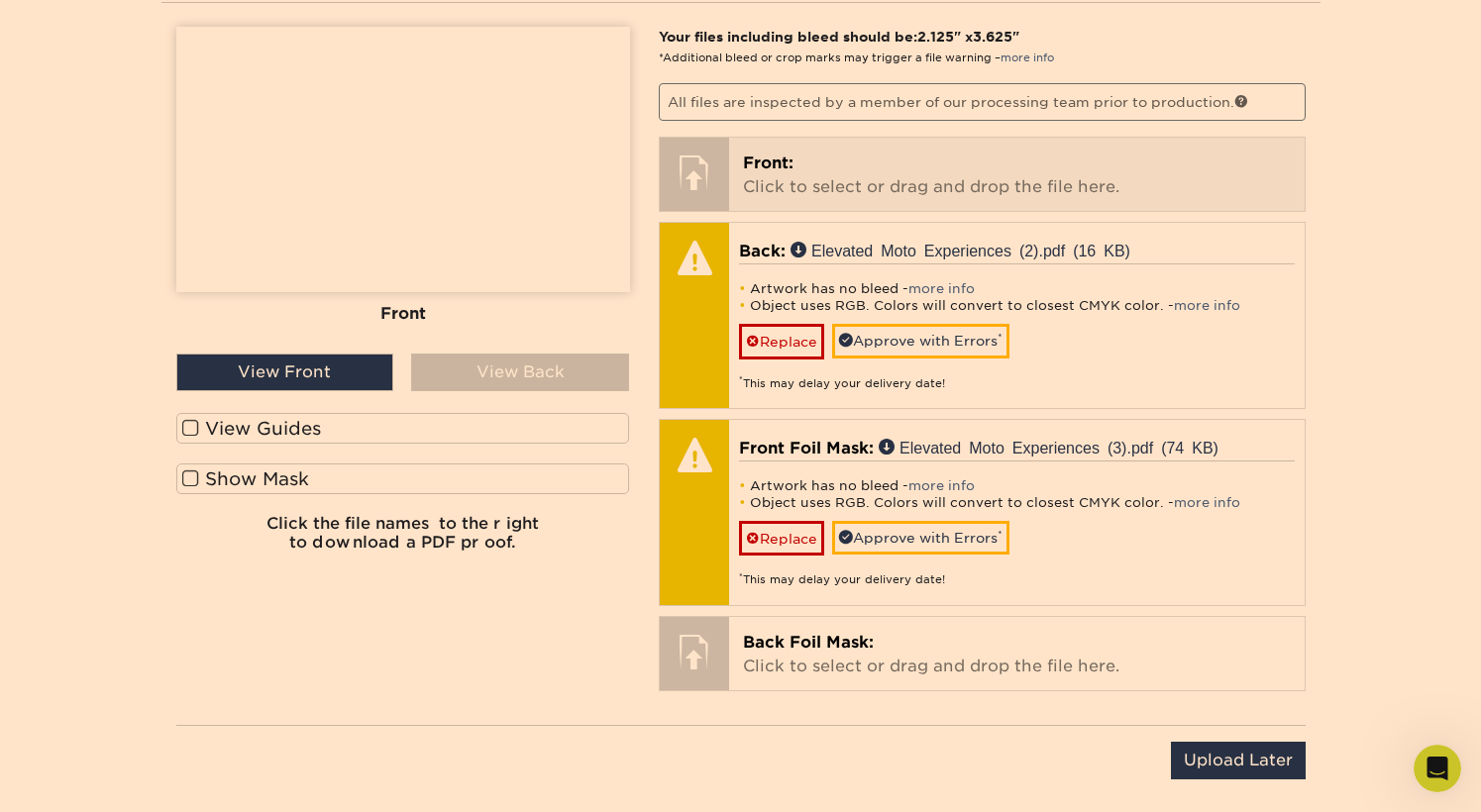 click on "Front: Click to select or drag and drop the file here." at bounding box center (1016, 175) 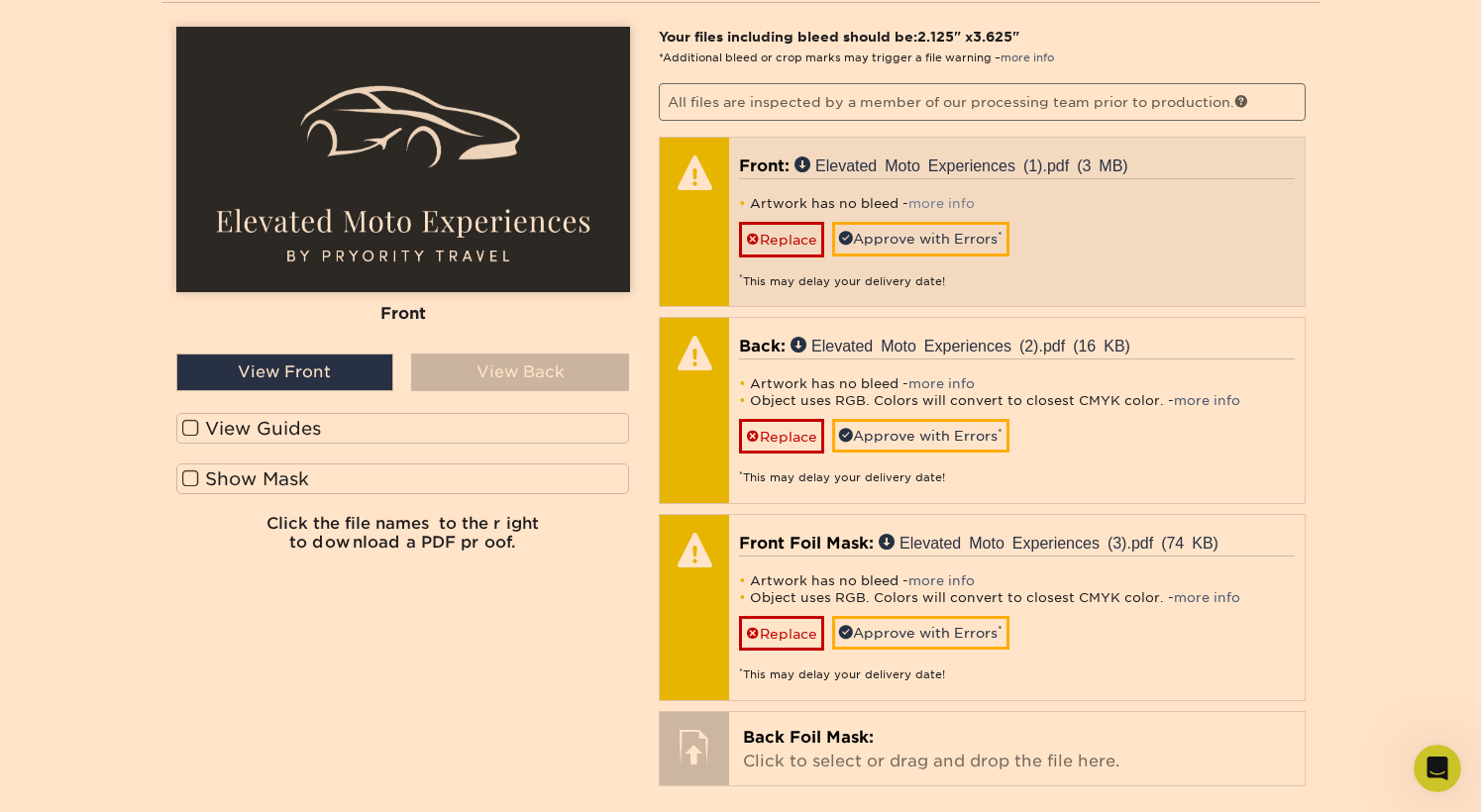 click on "more info" at bounding box center [941, 203] 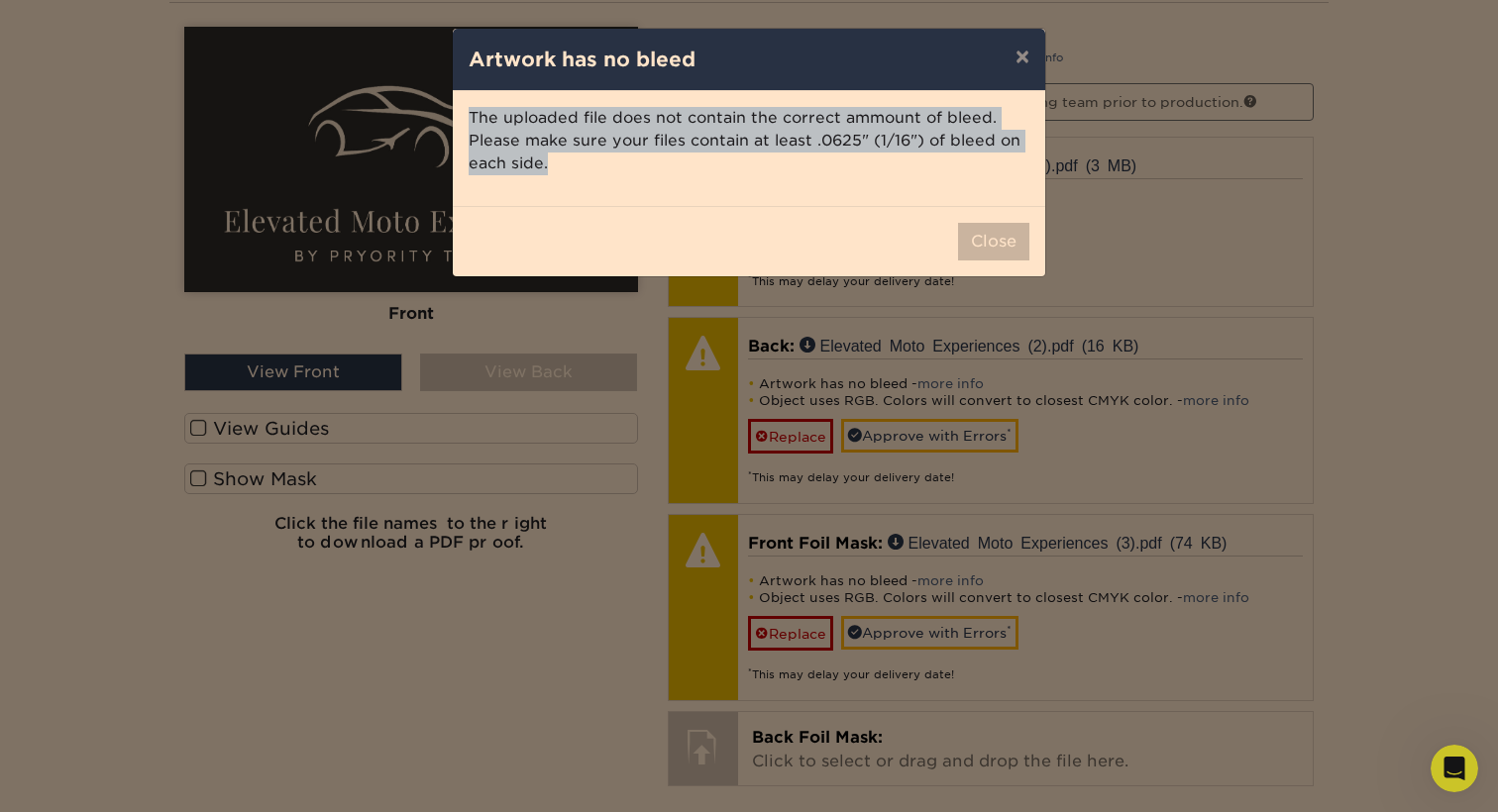 drag, startPoint x: 524, startPoint y: 143, endPoint x: 461, endPoint y: 120, distance: 67.067131 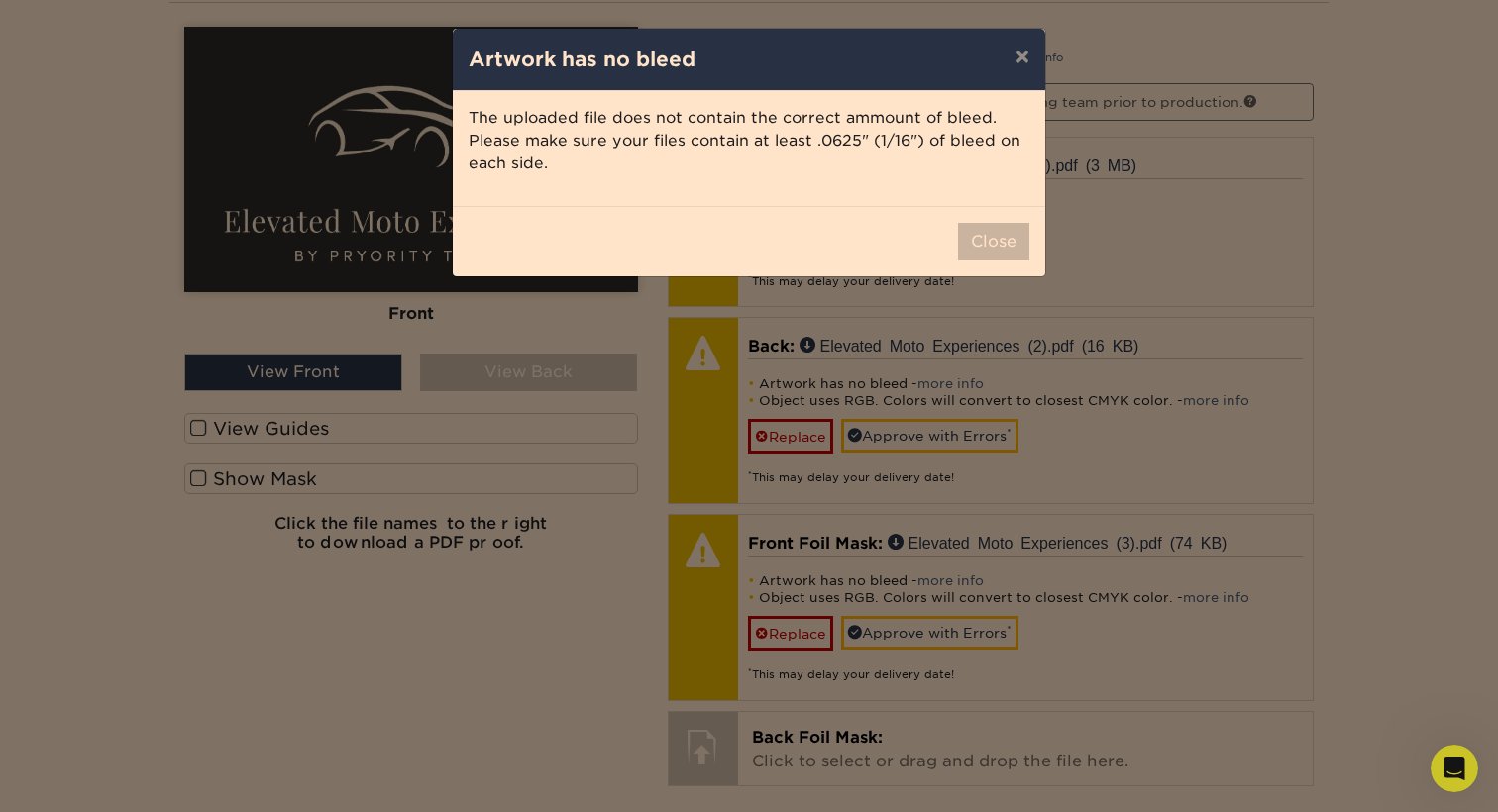 click on "Close" at bounding box center [749, 241] 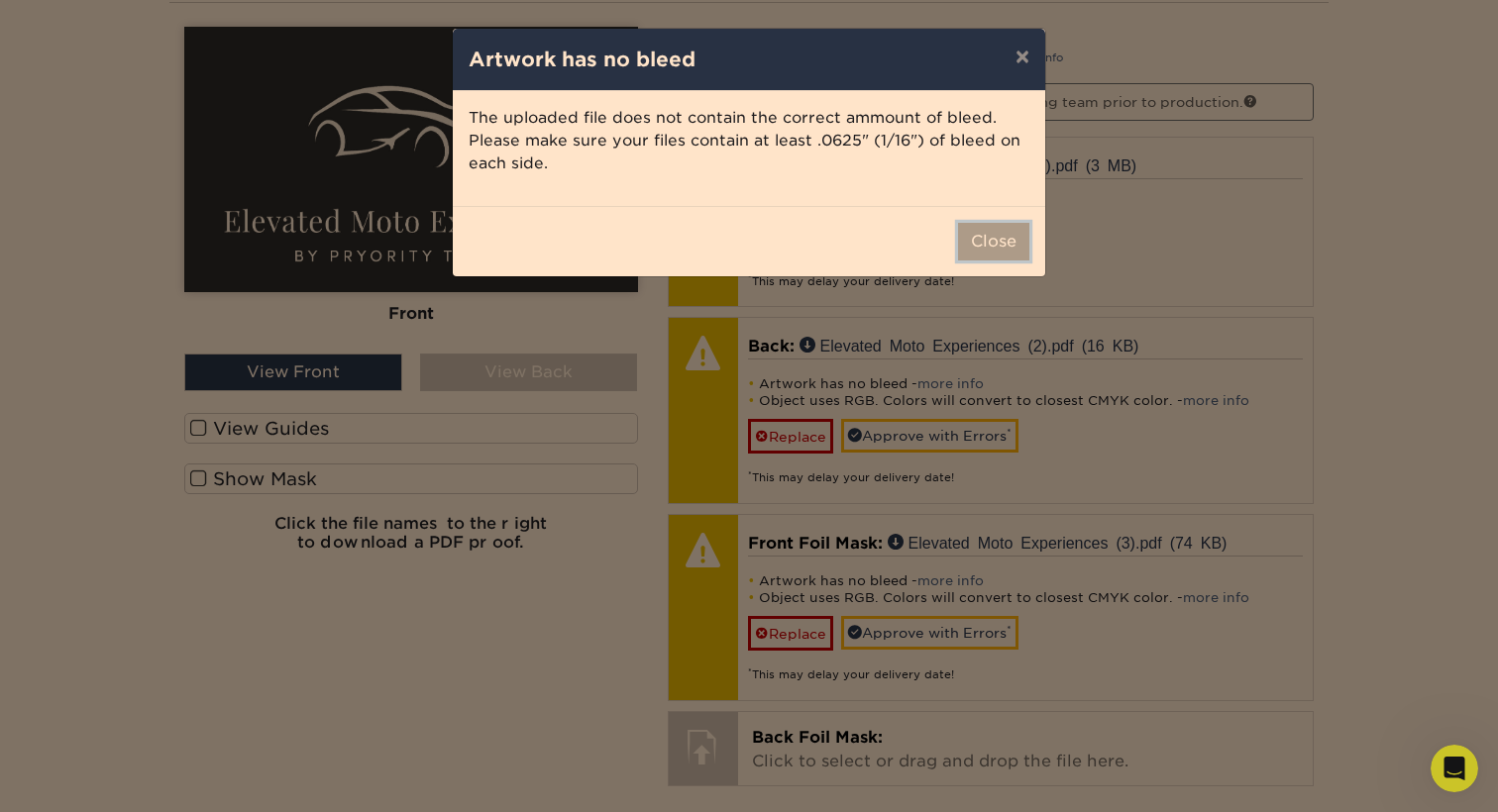 click on "Close" at bounding box center [994, 242] 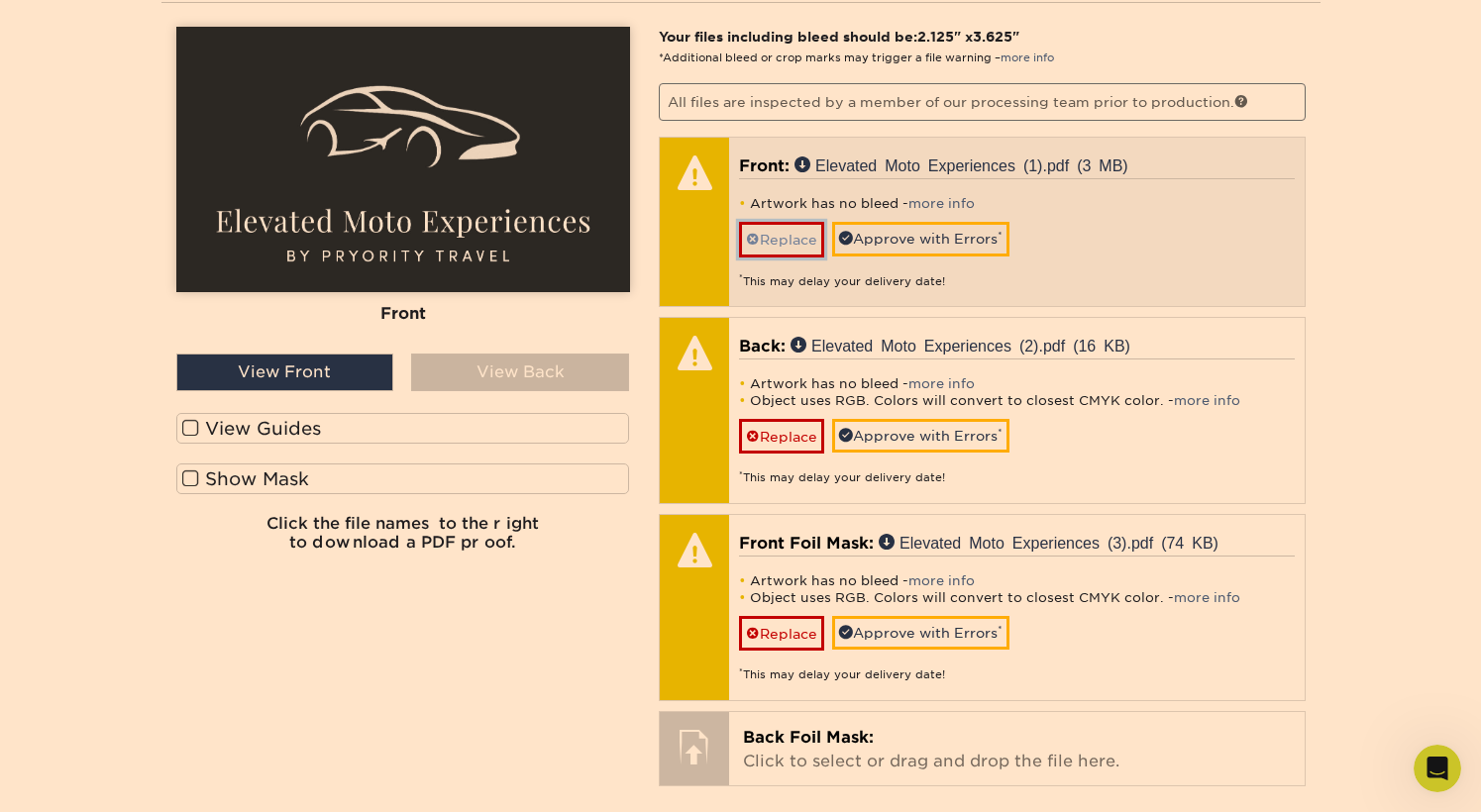 click on "Replace" at bounding box center (782, 239) 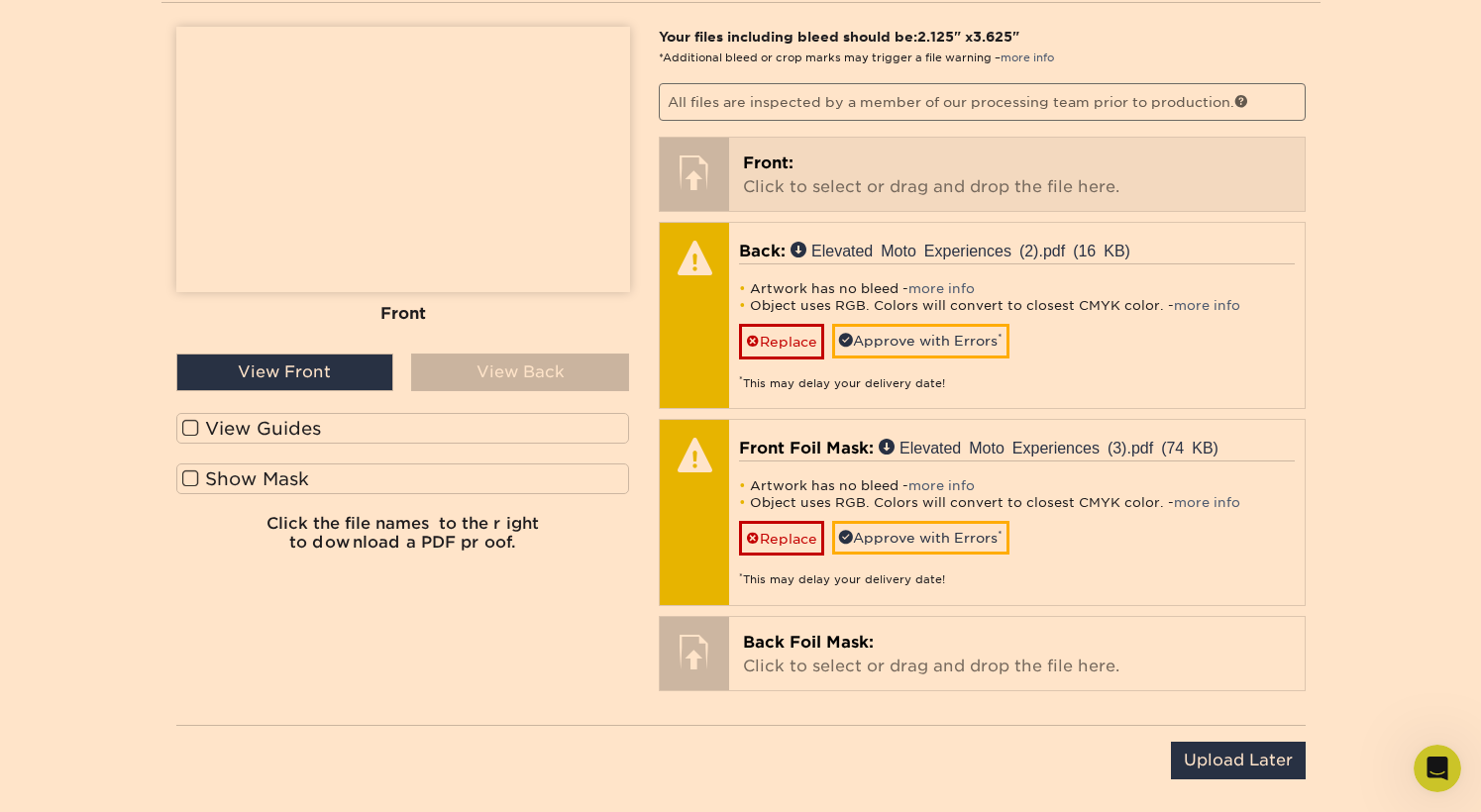 click on "Front: Click to select or drag and drop the file here." at bounding box center [1016, 175] 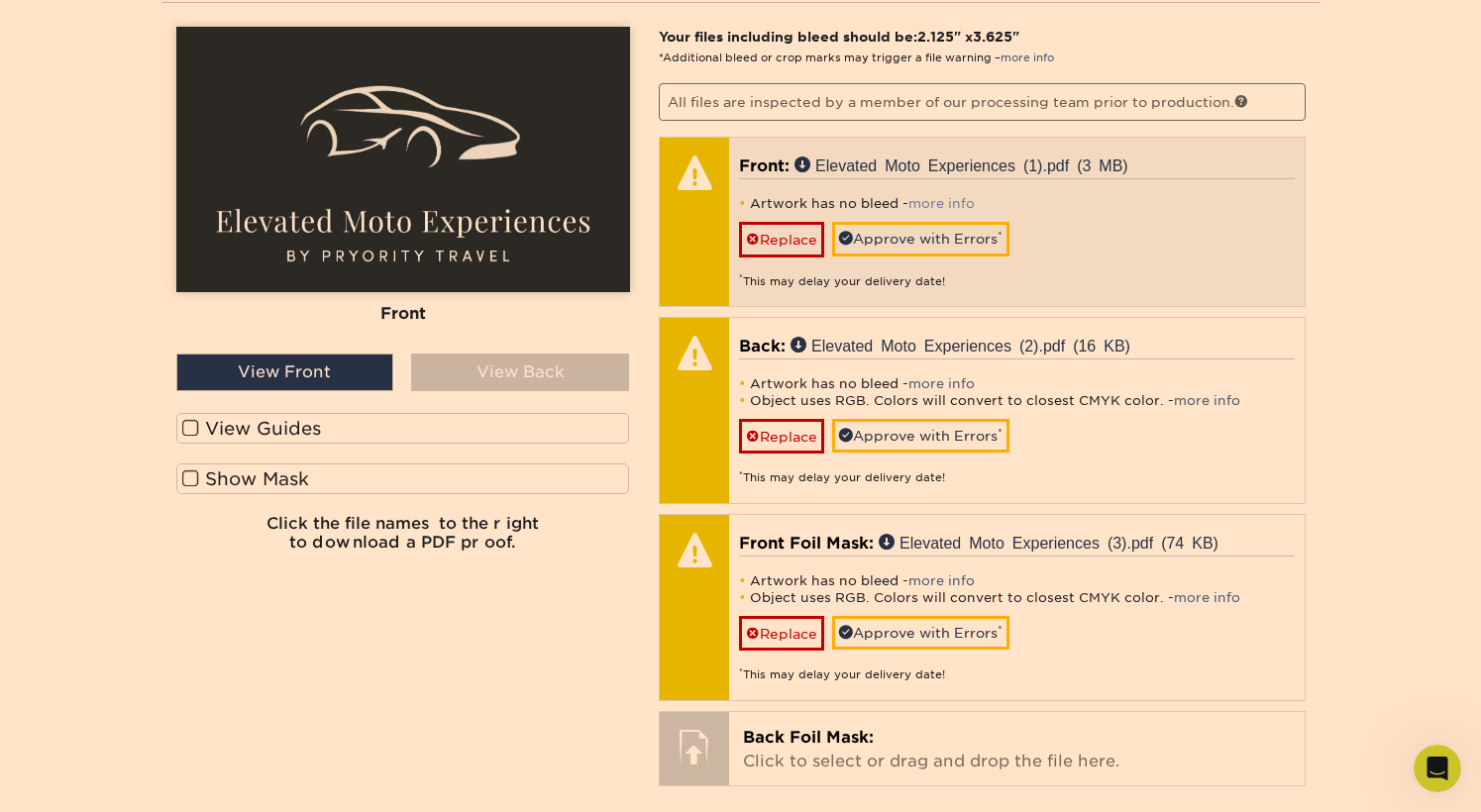 click on "more info" at bounding box center [941, 203] 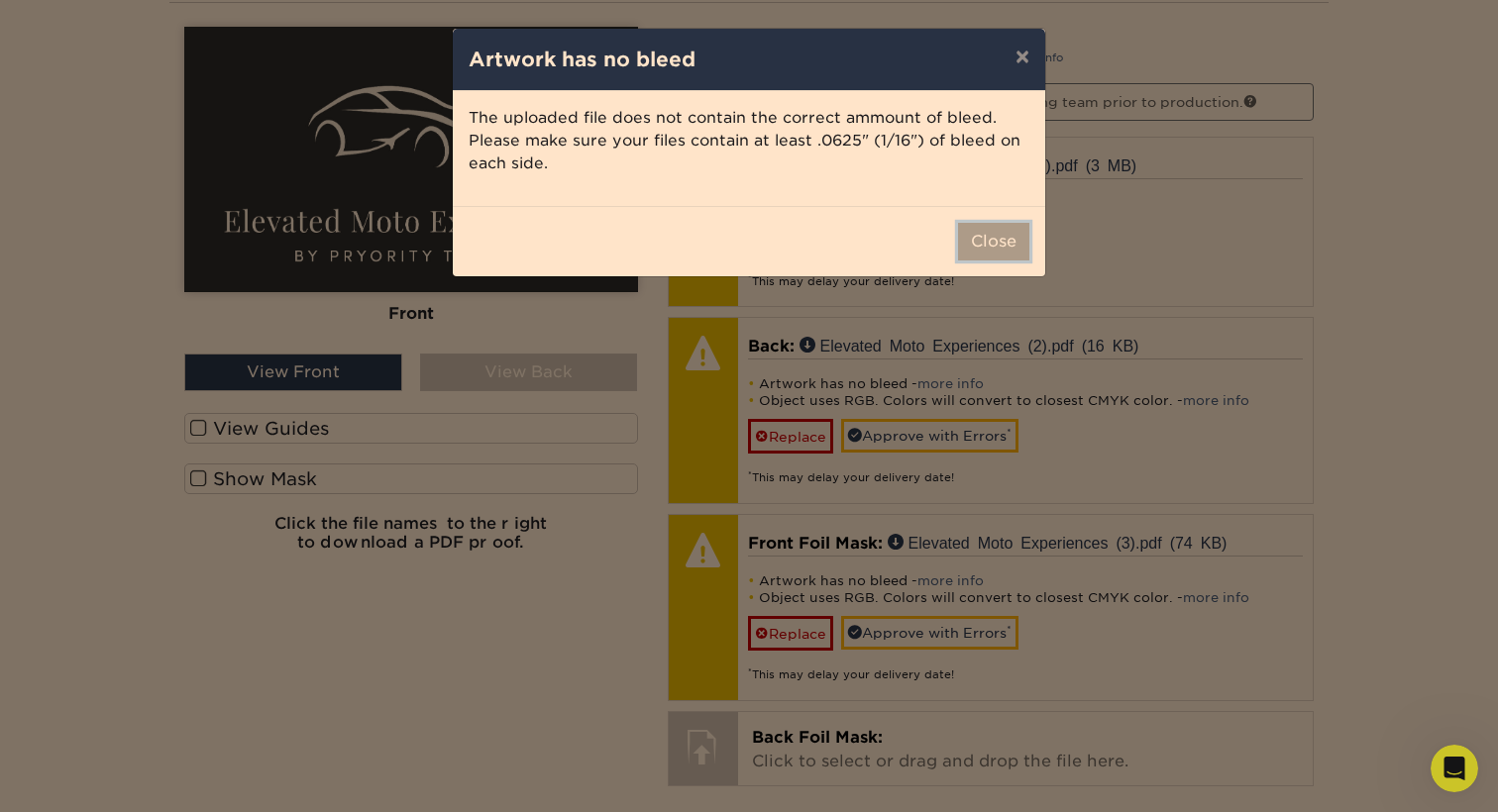 click on "Close" at bounding box center (994, 242) 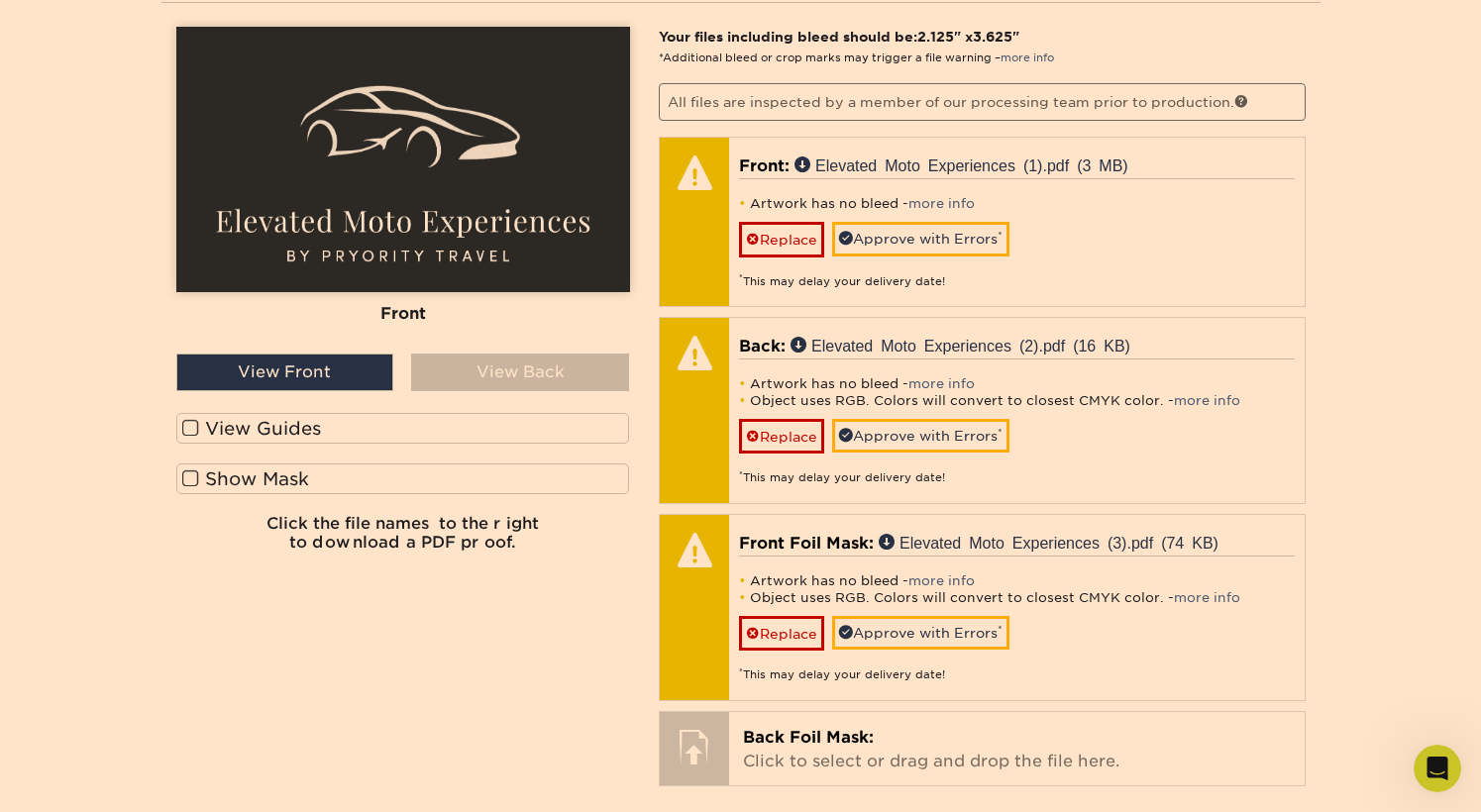 click at bounding box center (190, 428) 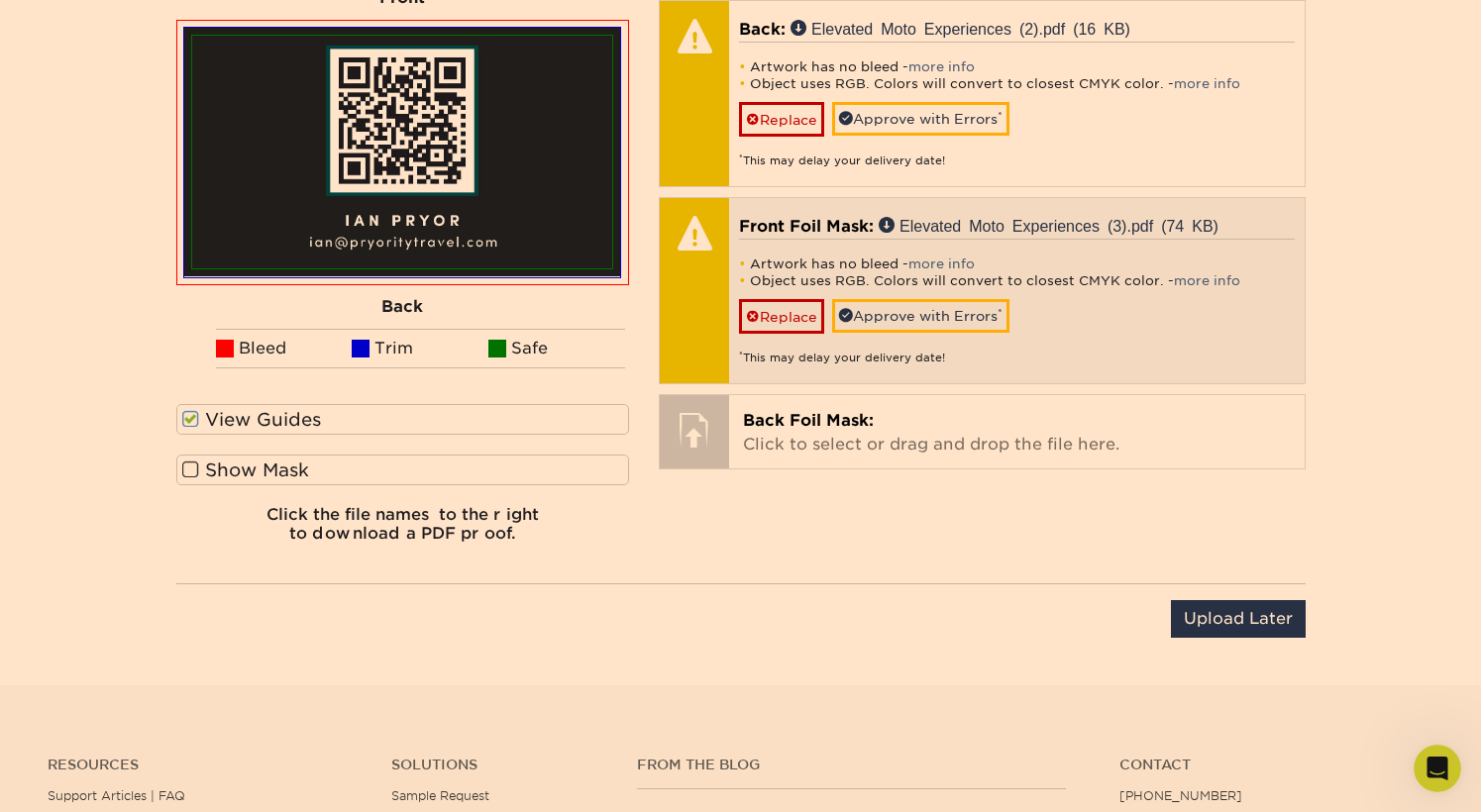 scroll, scrollTop: 1607, scrollLeft: 0, axis: vertical 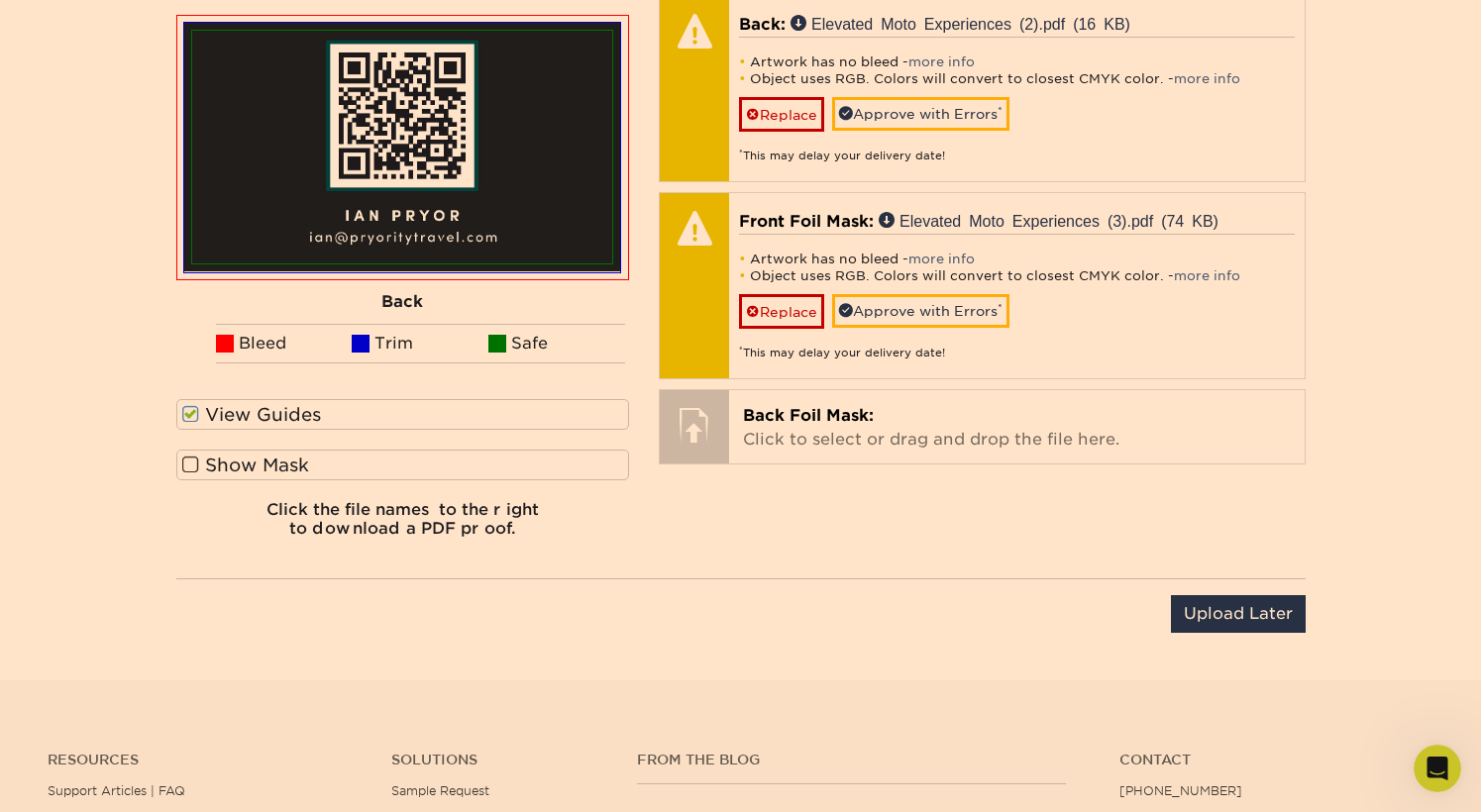 click on "Show Mask" at bounding box center [403, 464] 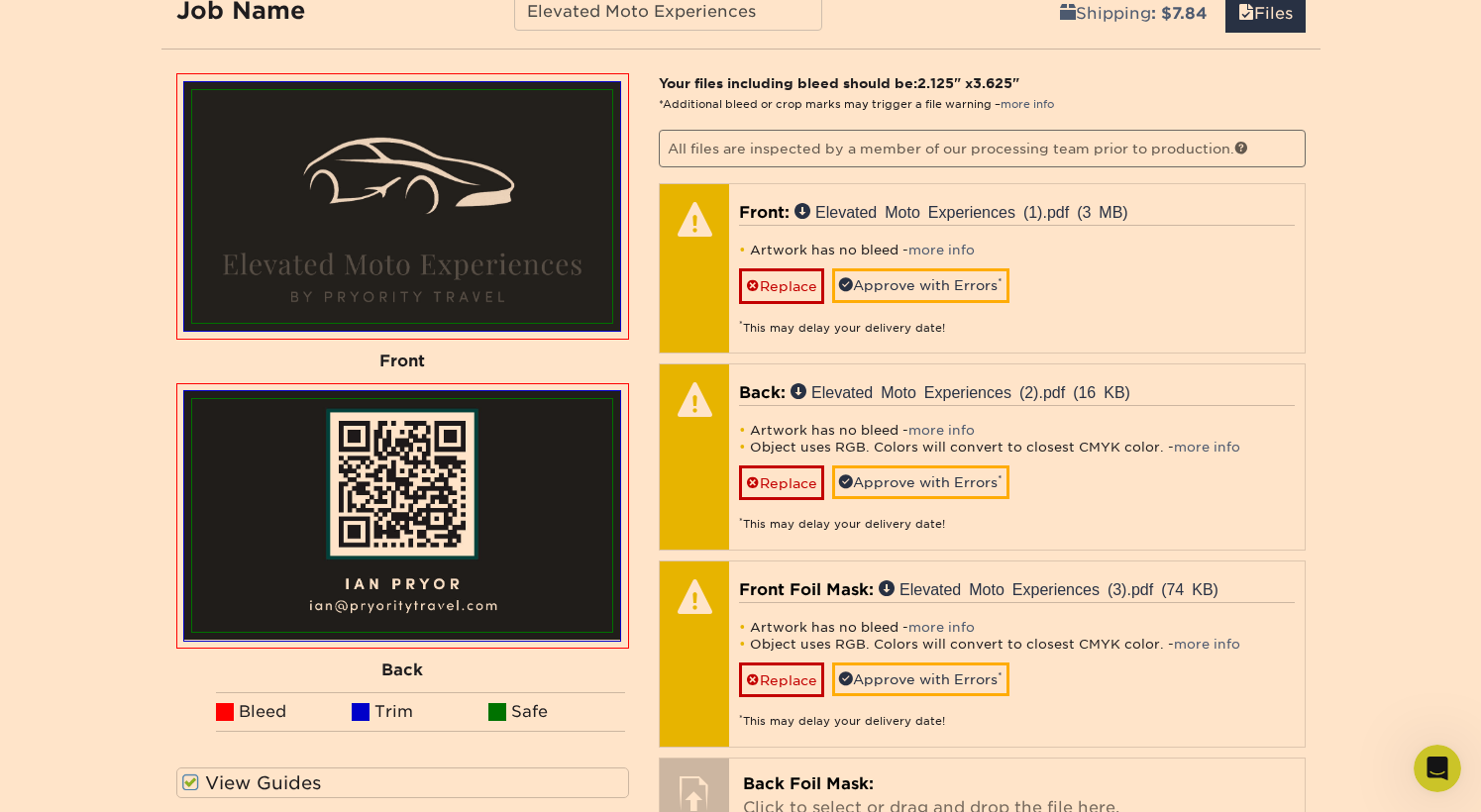 scroll, scrollTop: 1243, scrollLeft: 0, axis: vertical 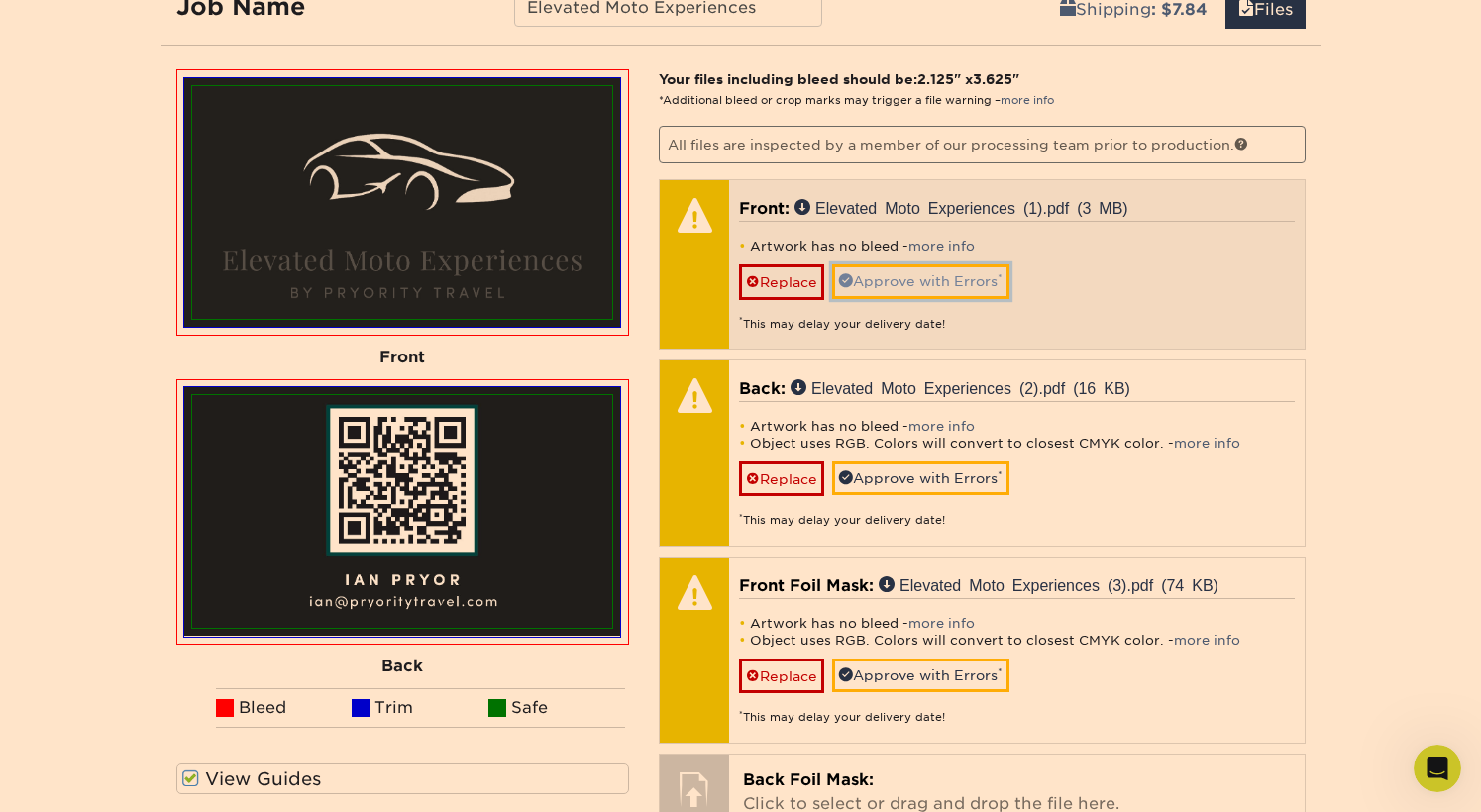 click on "Approve with Errors *" at bounding box center (920, 281) 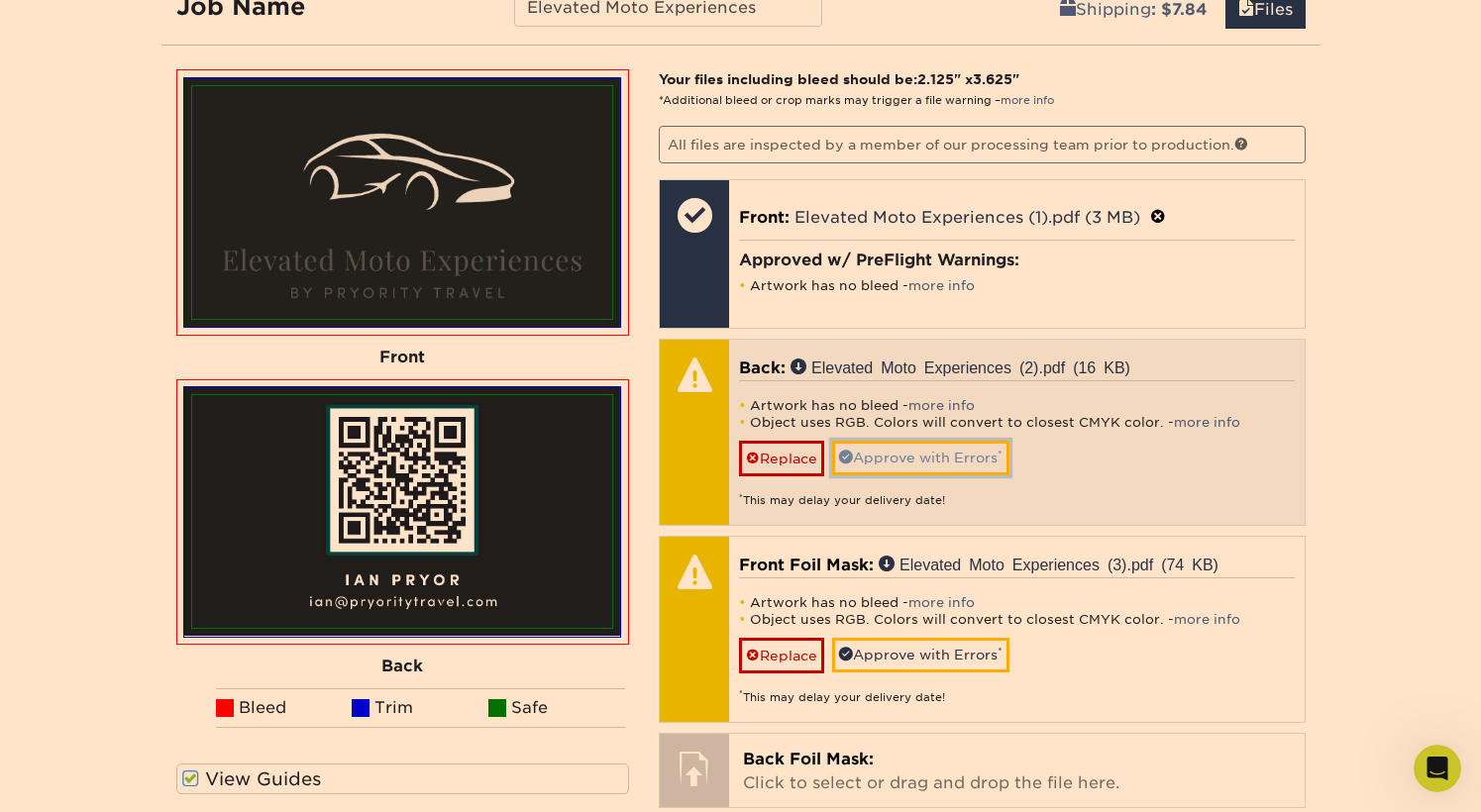 click on "Approve with Errors *" at bounding box center (920, 457) 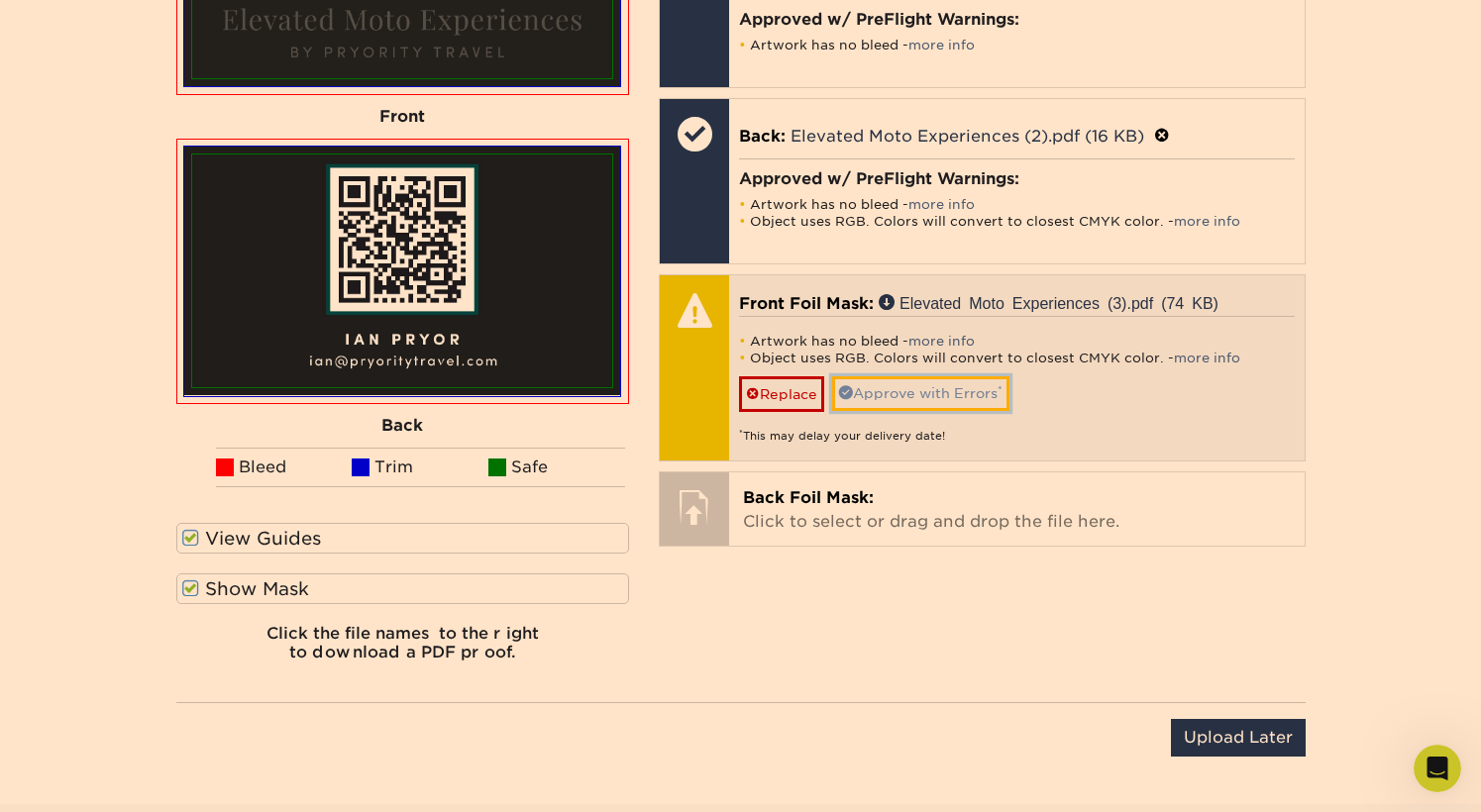 click on "Approve with Errors *" at bounding box center [920, 393] 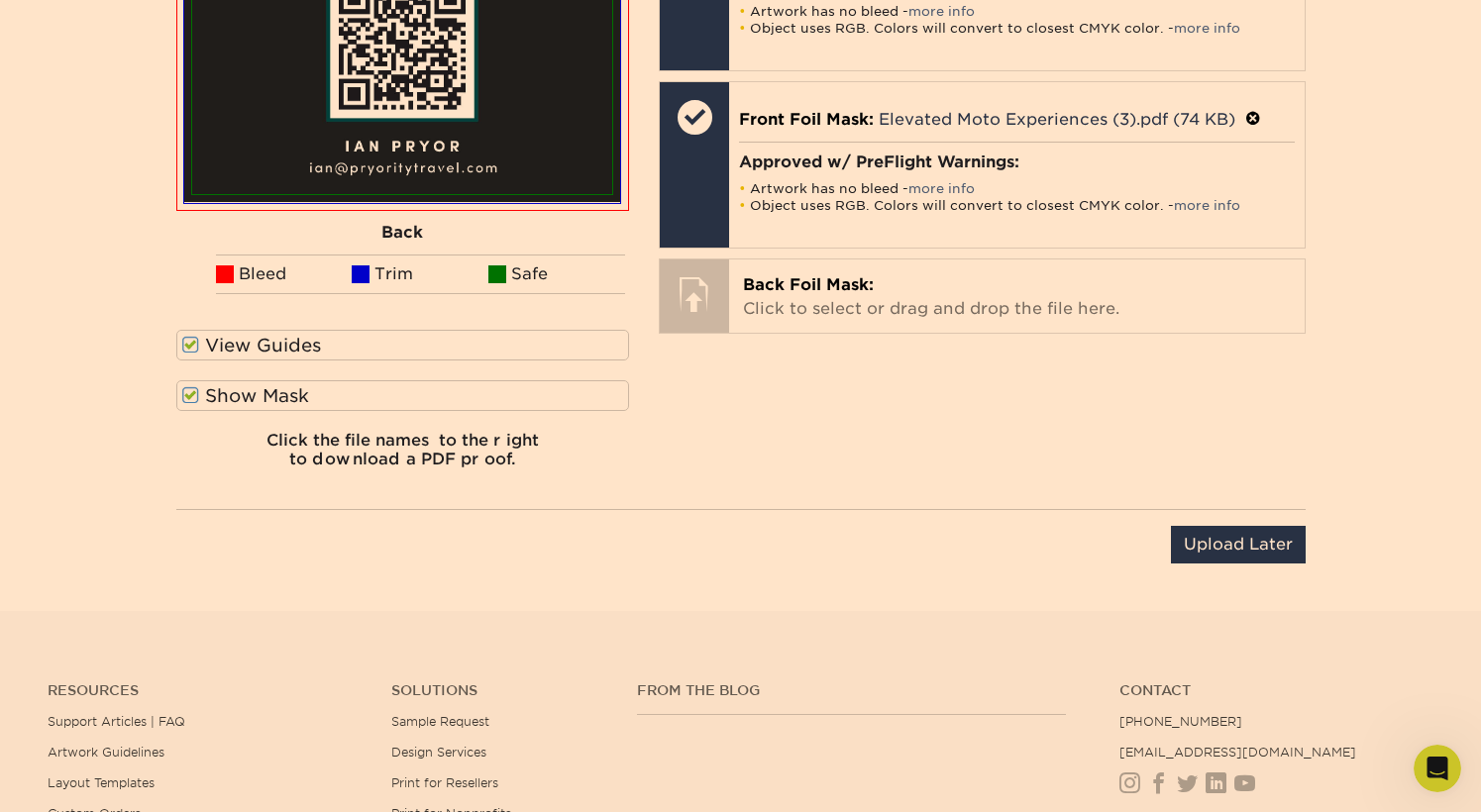 scroll, scrollTop: 1670, scrollLeft: 0, axis: vertical 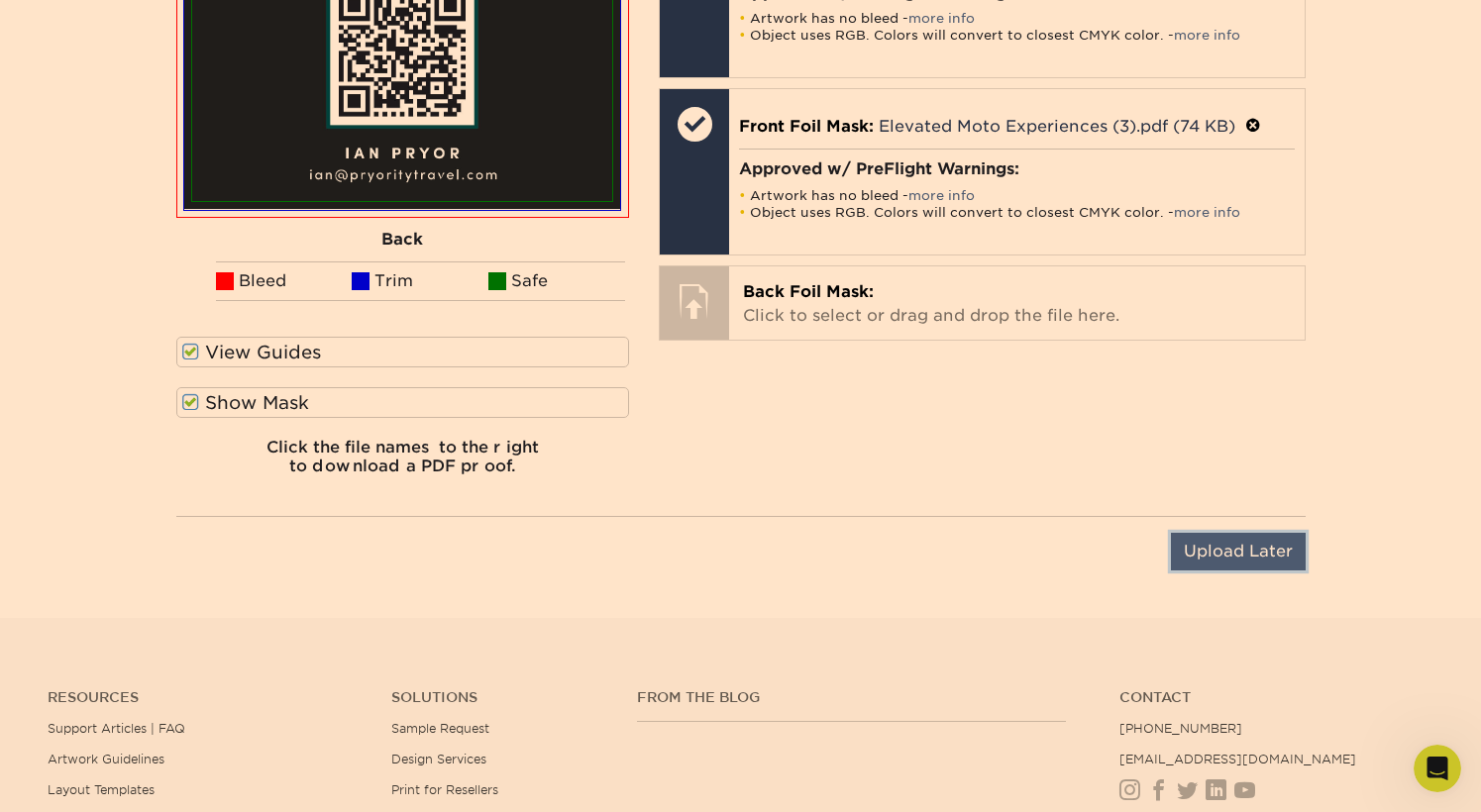 click on "Upload Later" at bounding box center (1238, 552) 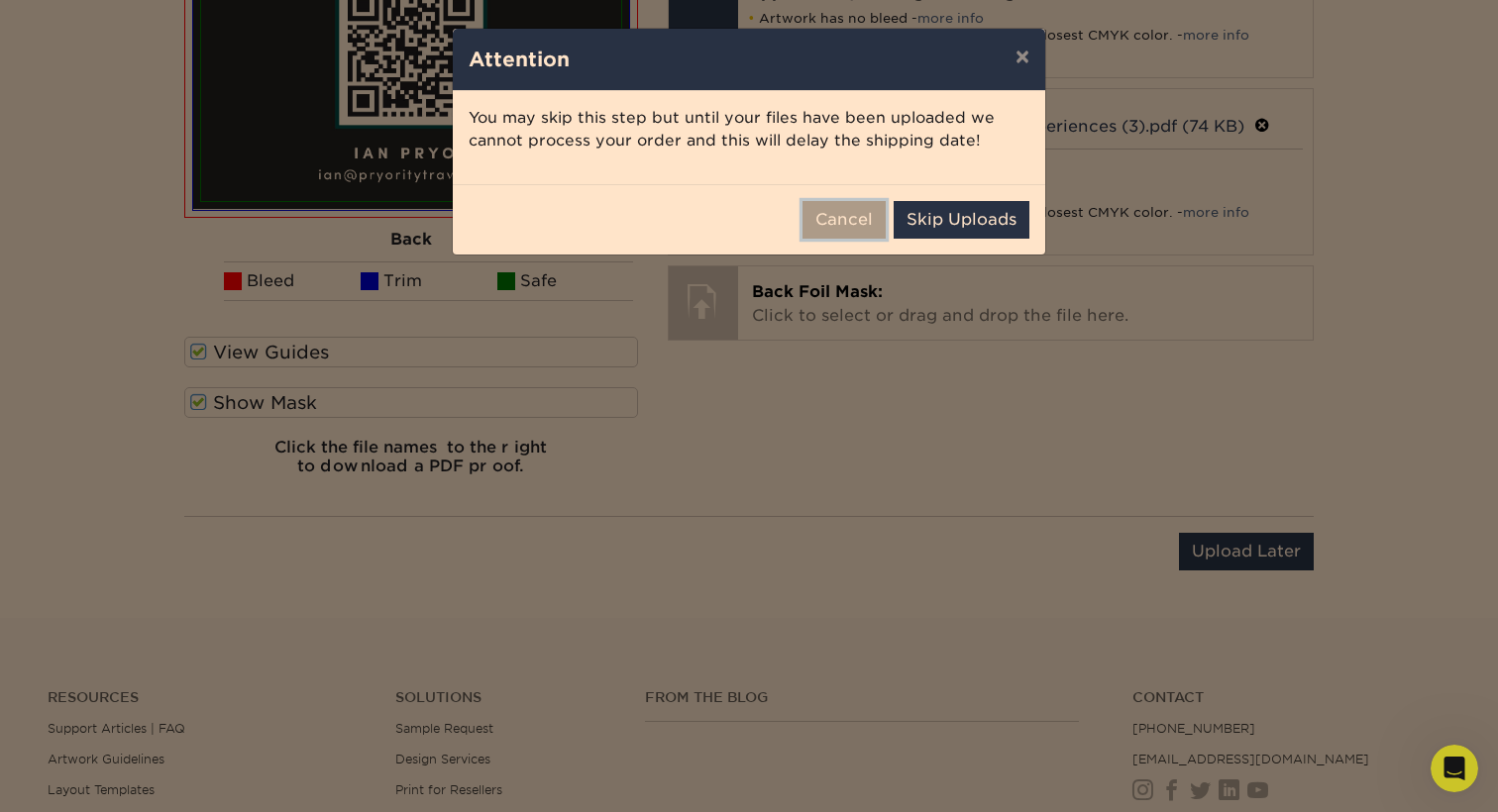 click on "Cancel" at bounding box center [844, 220] 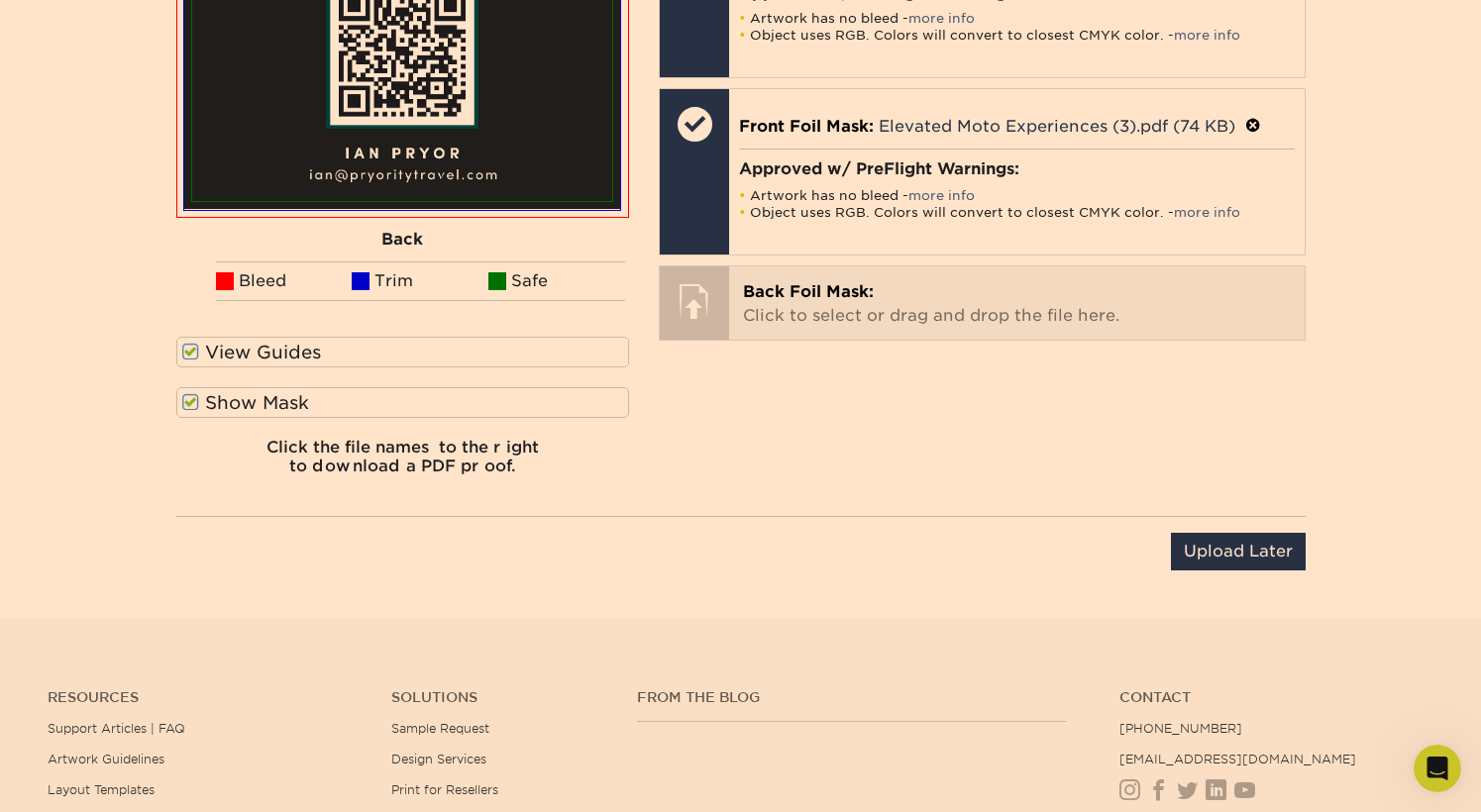 click on "Back Foil Mask:" at bounding box center (808, 291) 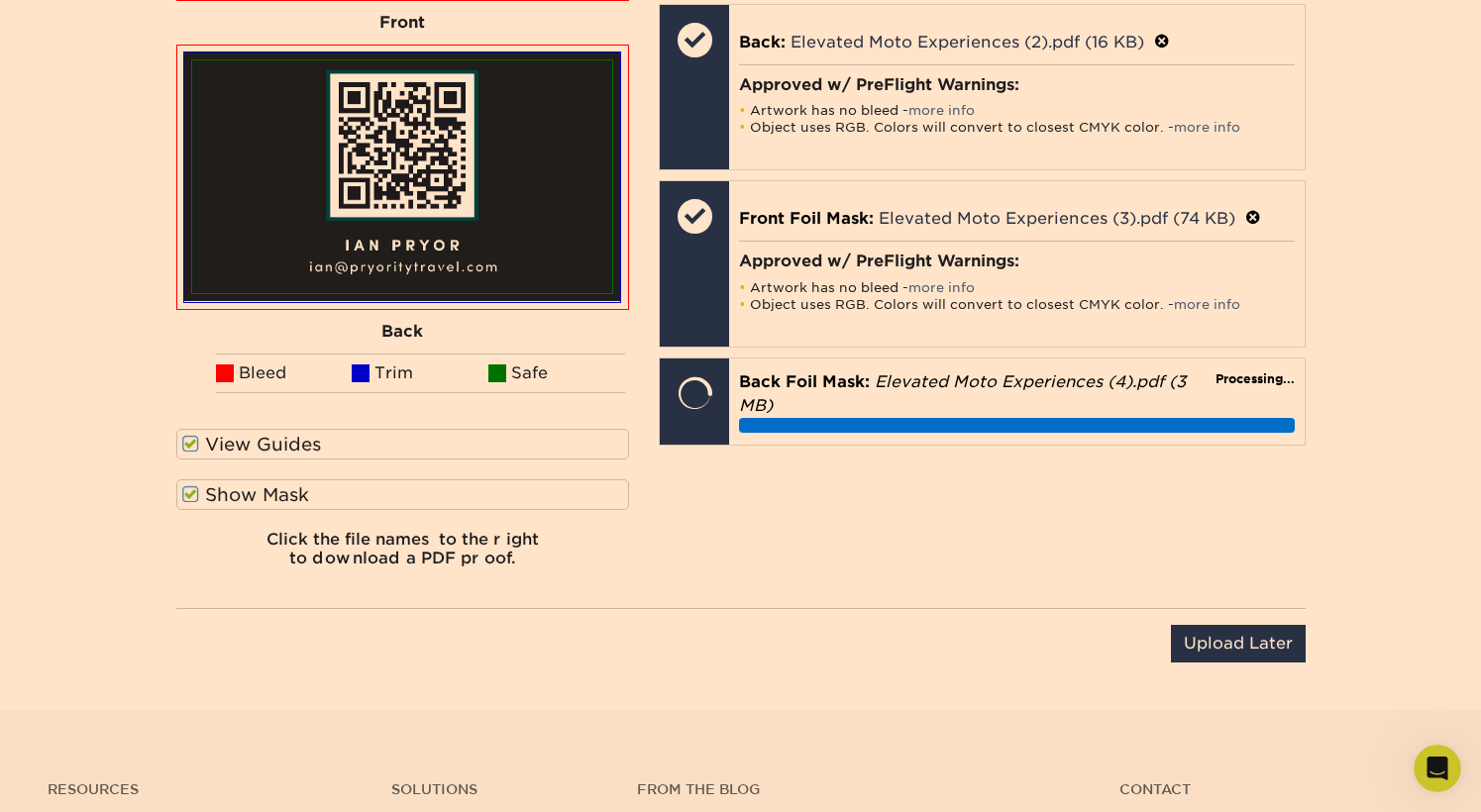 scroll, scrollTop: 1566, scrollLeft: 0, axis: vertical 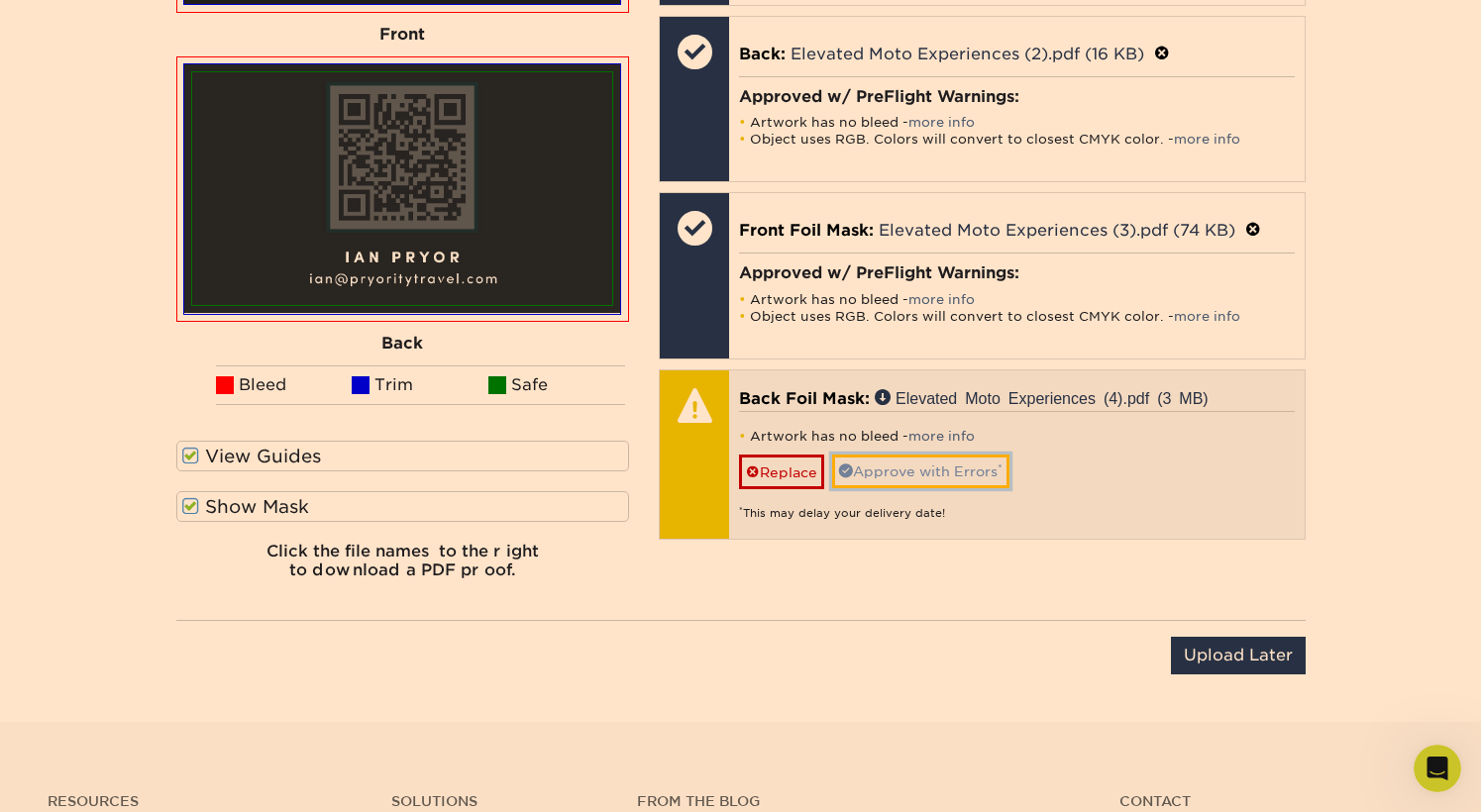 click on "Approve with Errors *" at bounding box center [920, 471] 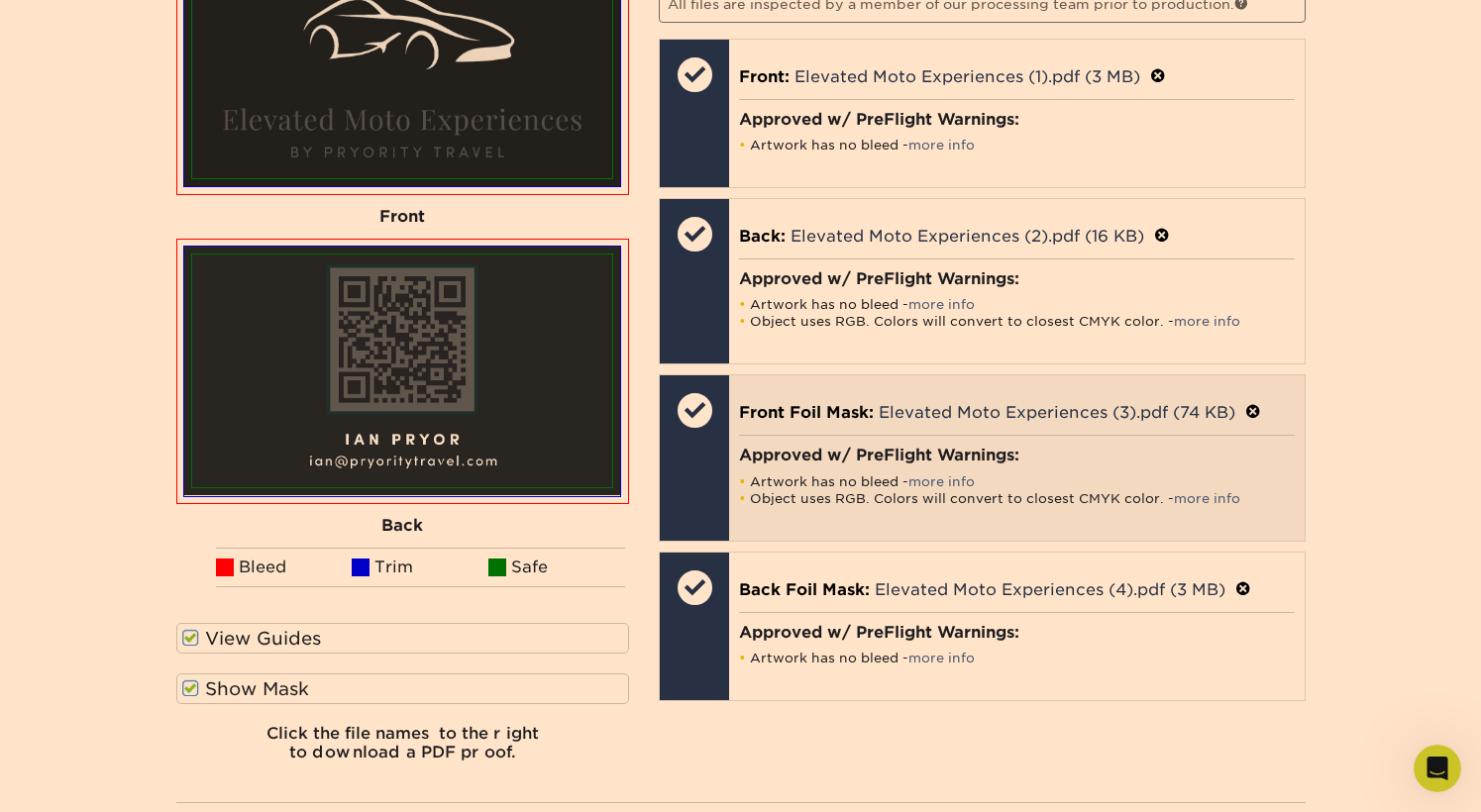 scroll, scrollTop: 1391, scrollLeft: 0, axis: vertical 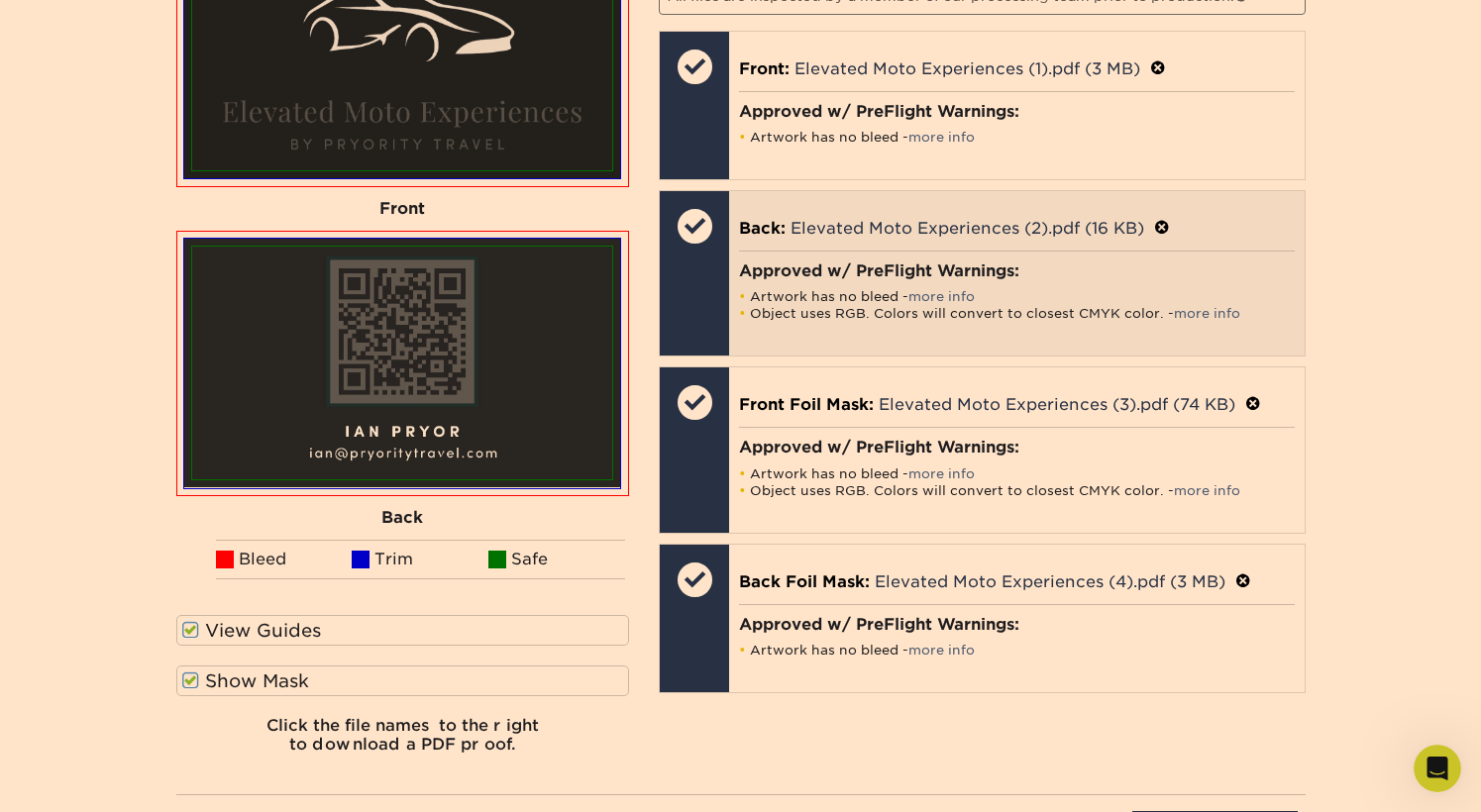 click on "Back:   Elevated Moto Experiences (2).pdf (16 KB)" at bounding box center (1016, 228) 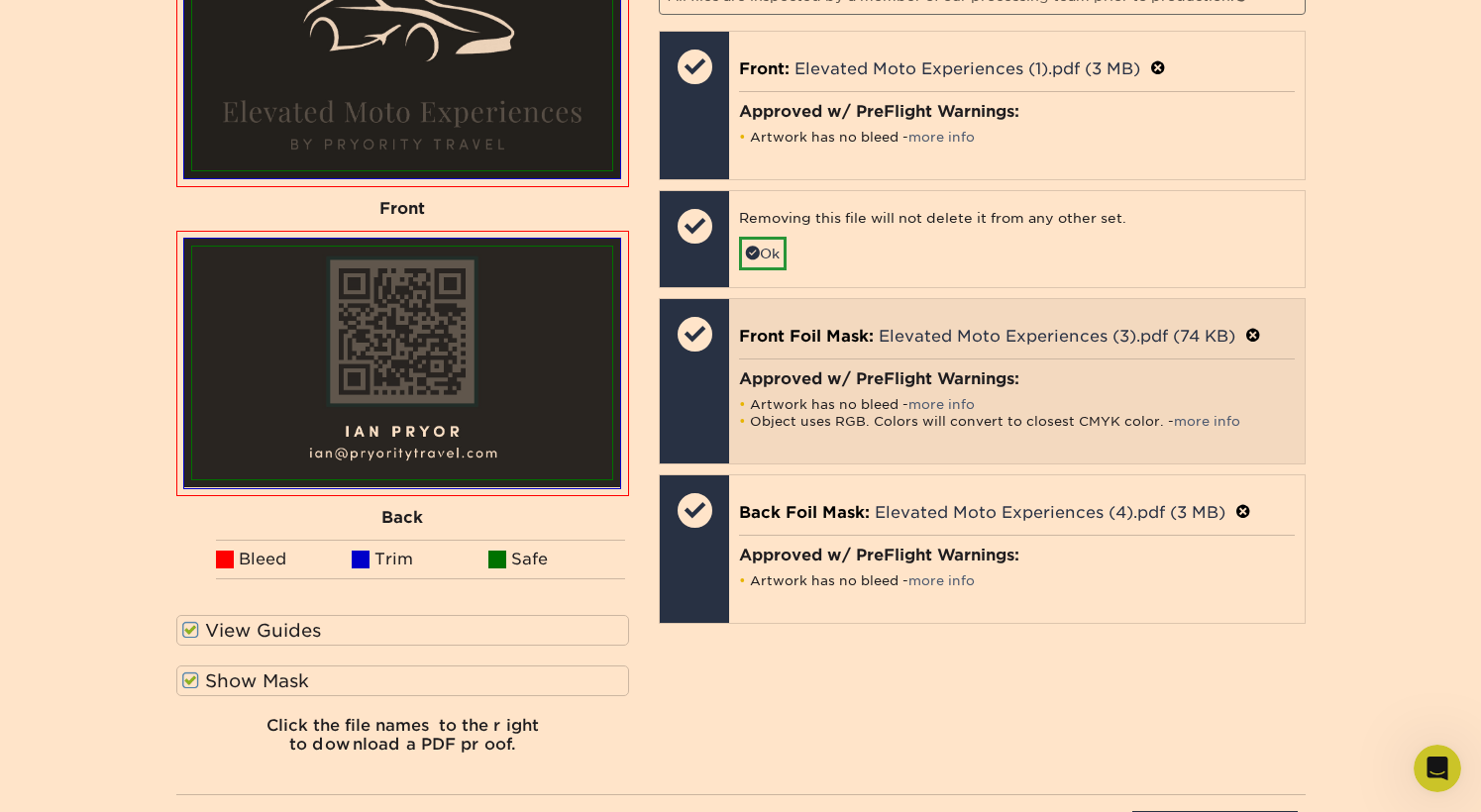 click at bounding box center (1253, 336) 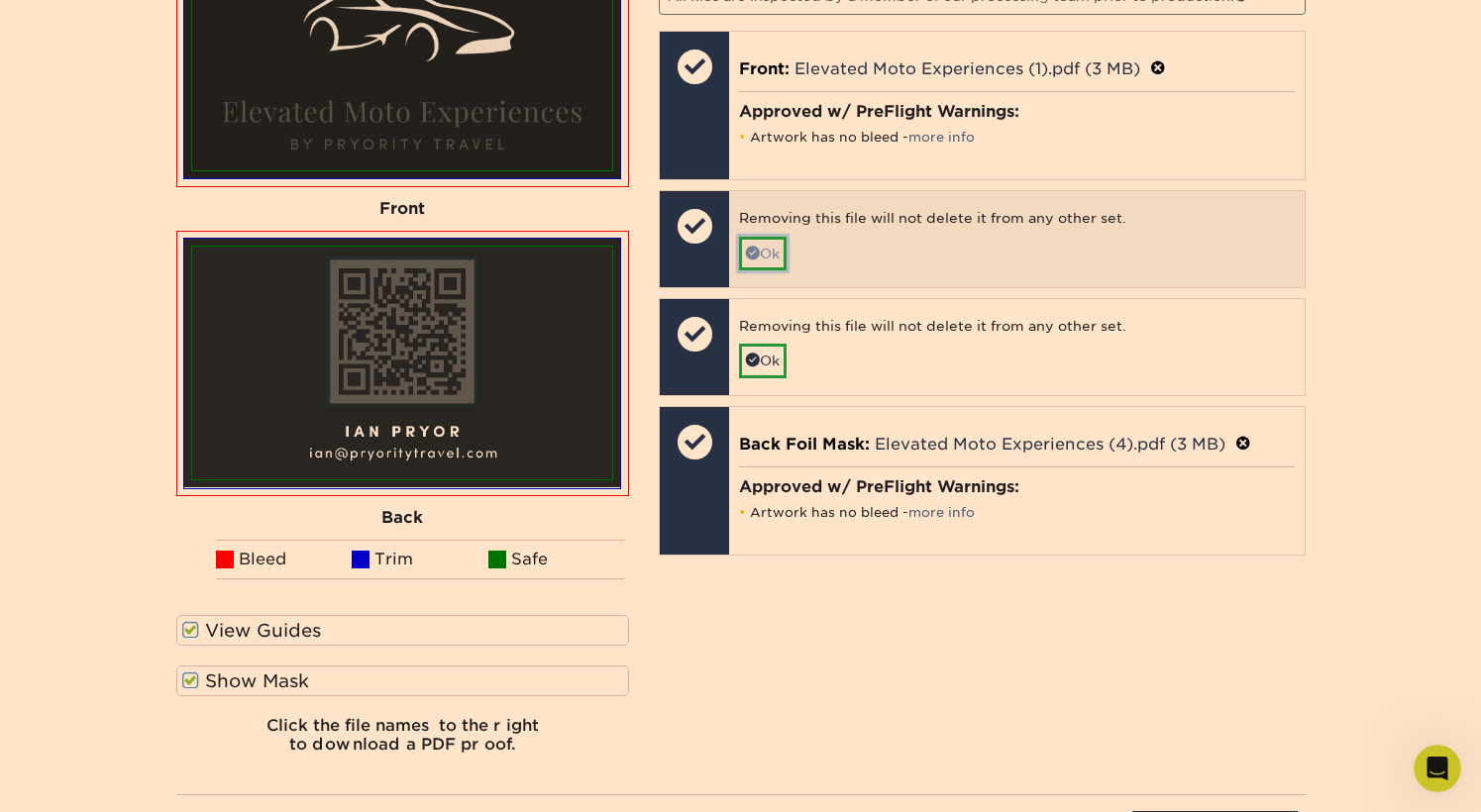 click on "Ok" at bounding box center (763, 254) 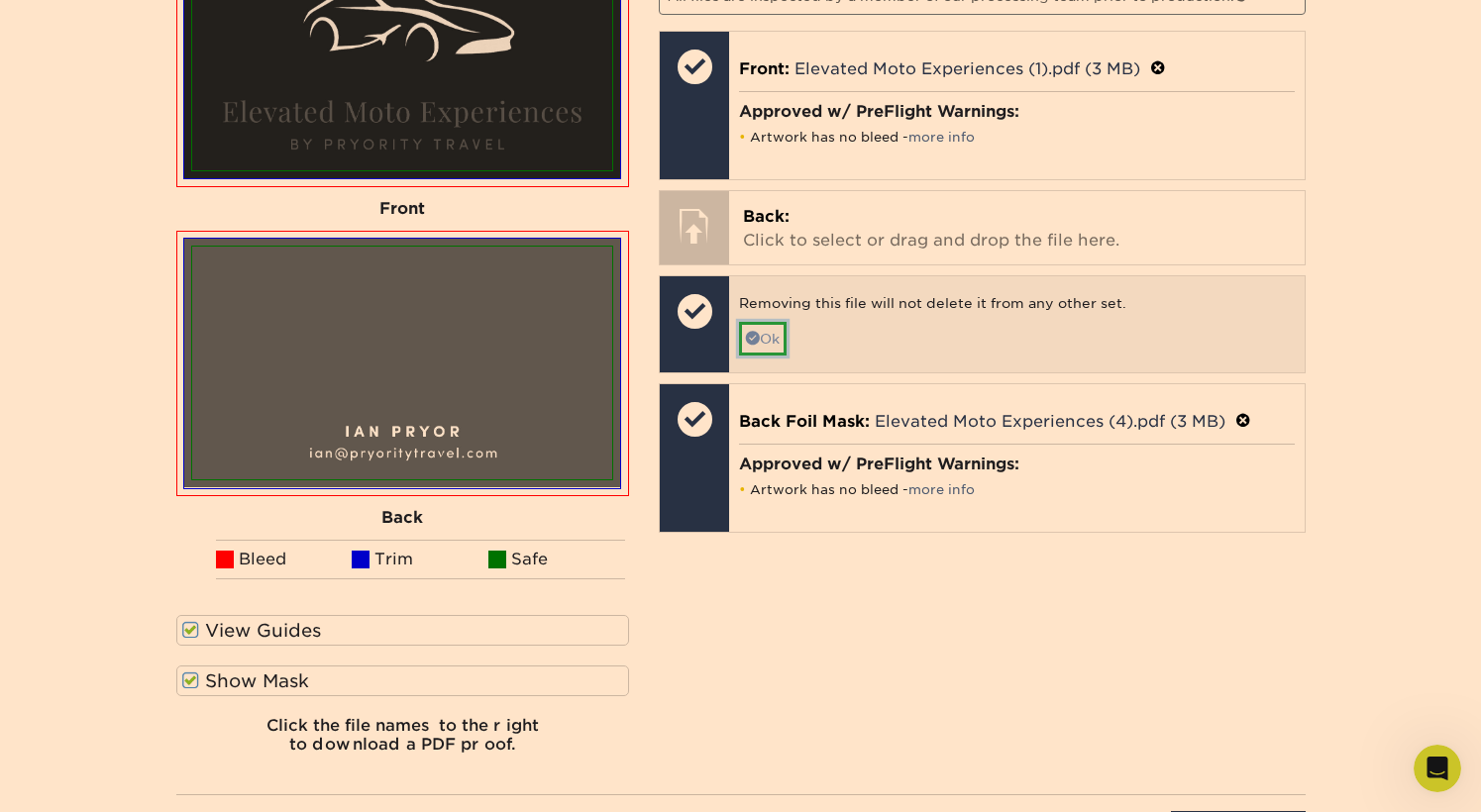 click on "Ok" at bounding box center (763, 339) 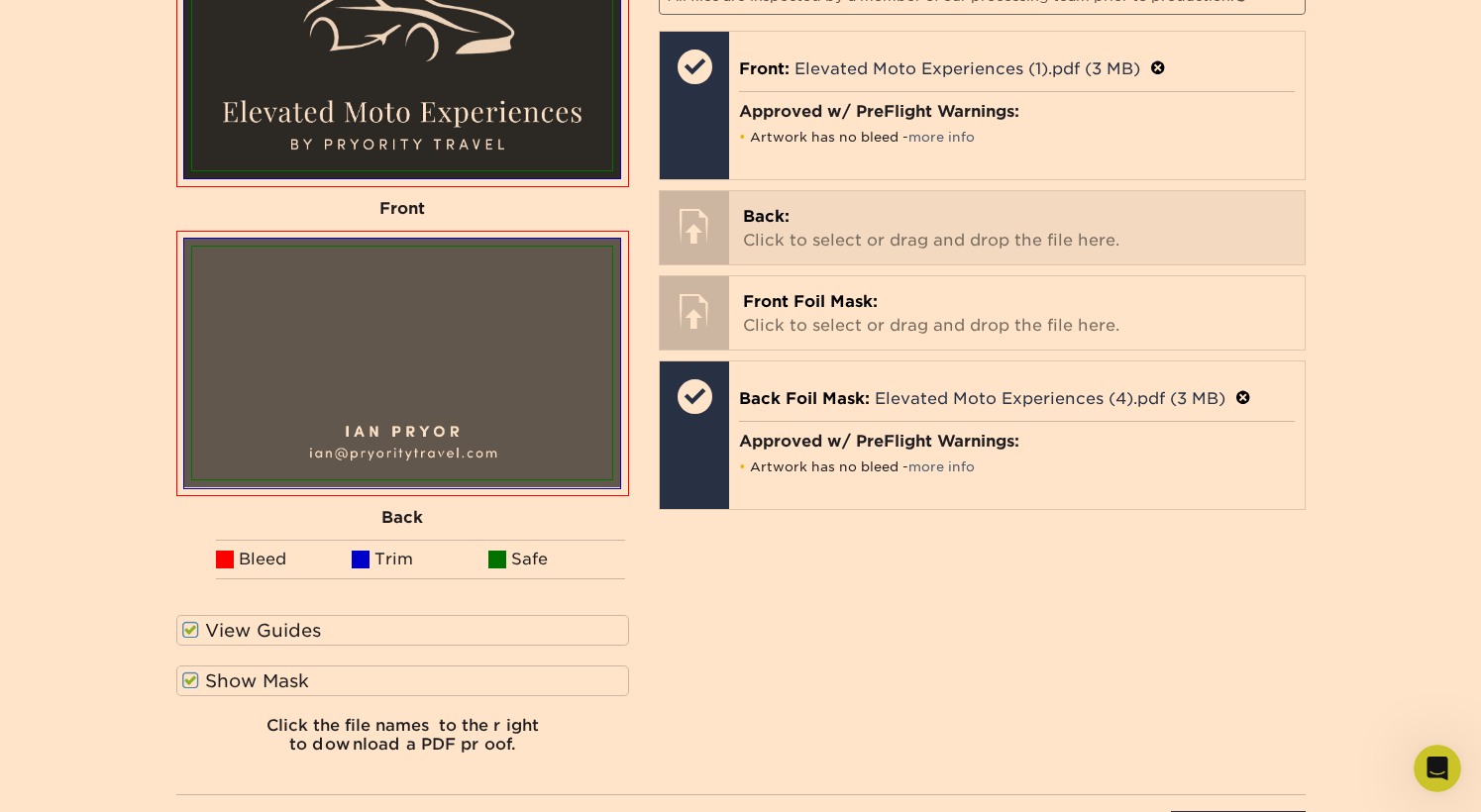 click on "Back: Click to select or drag and drop the file here." at bounding box center (1016, 229) 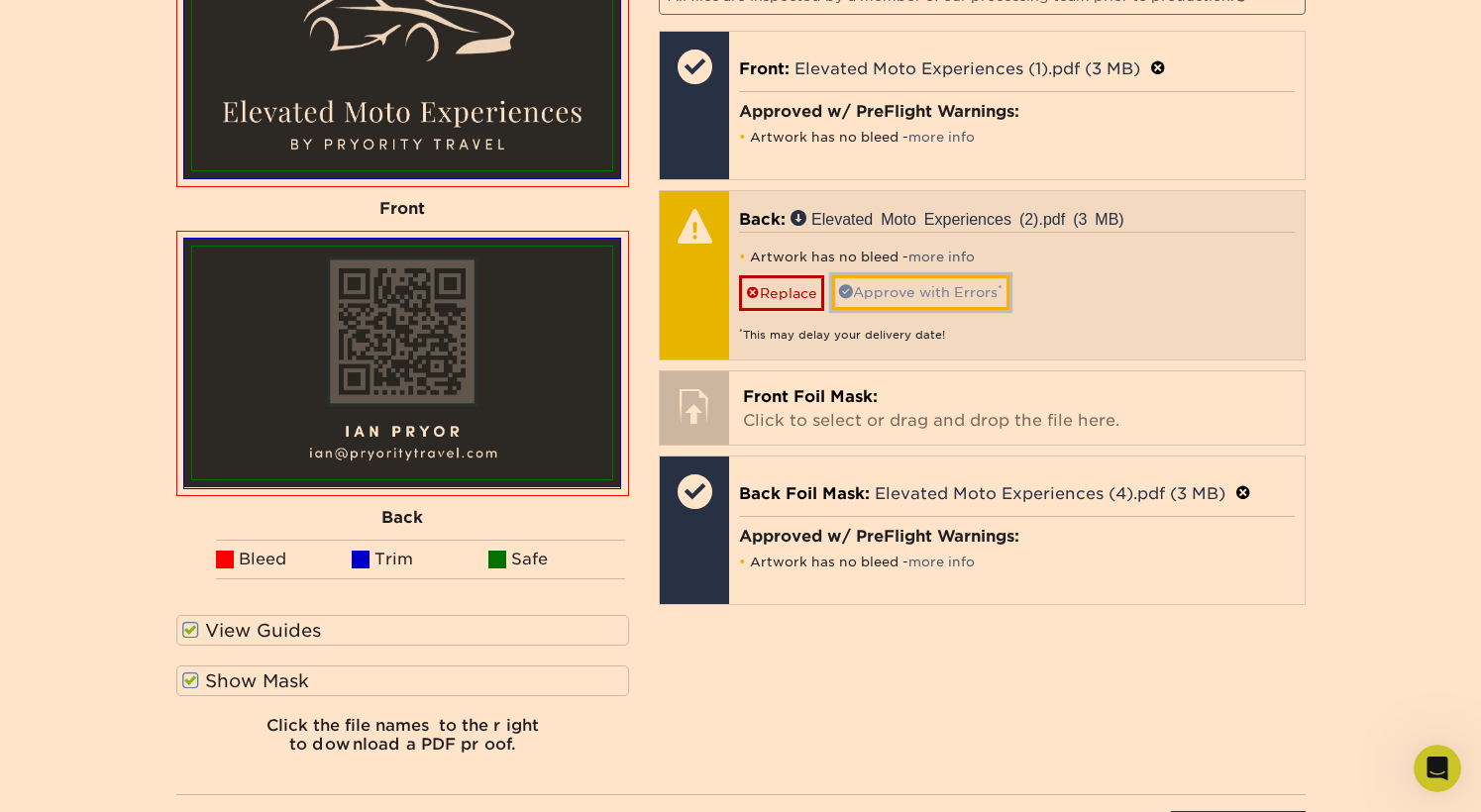 click on "Approve with Errors *" at bounding box center [920, 292] 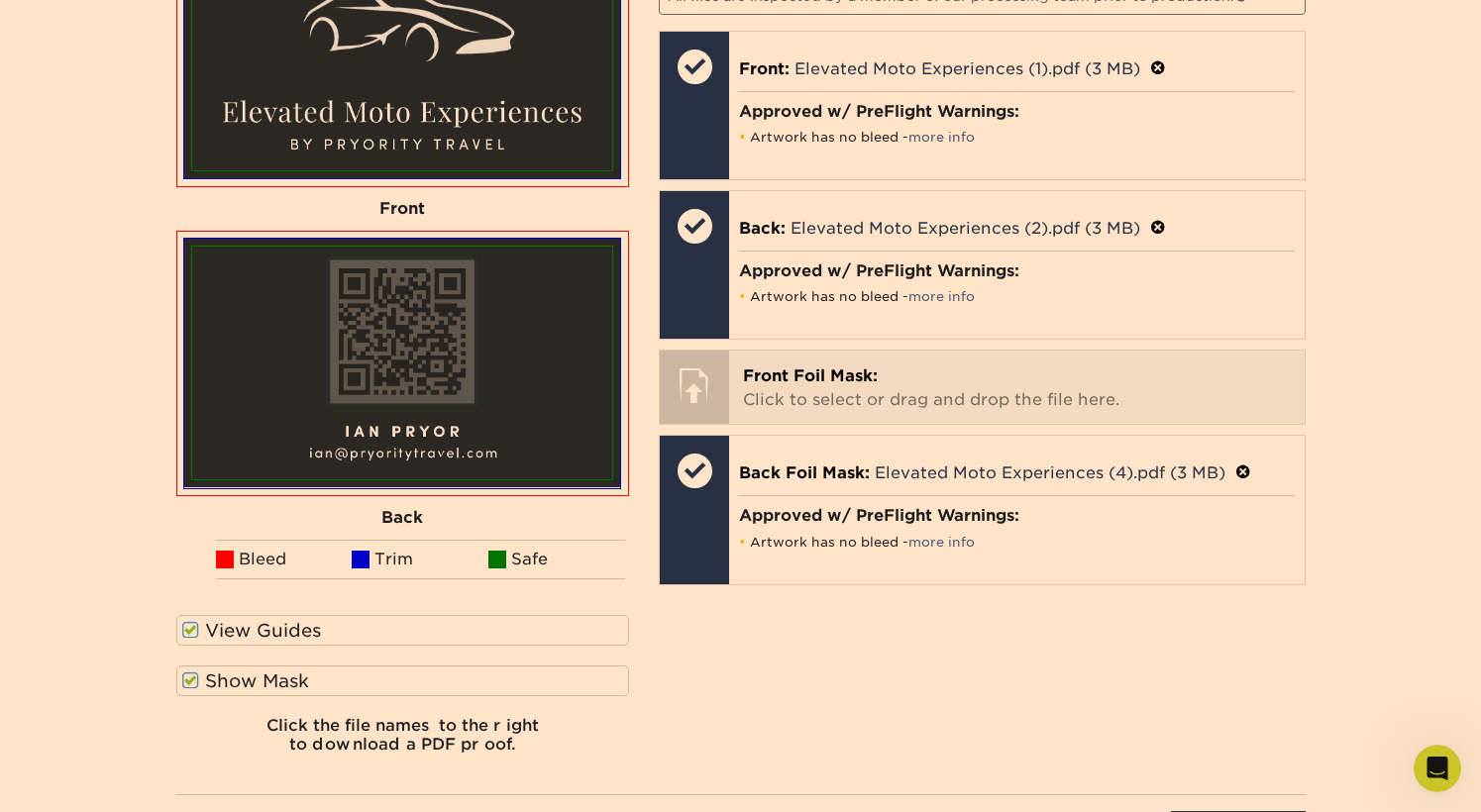 click on "Front Foil Mask:" at bounding box center (810, 375) 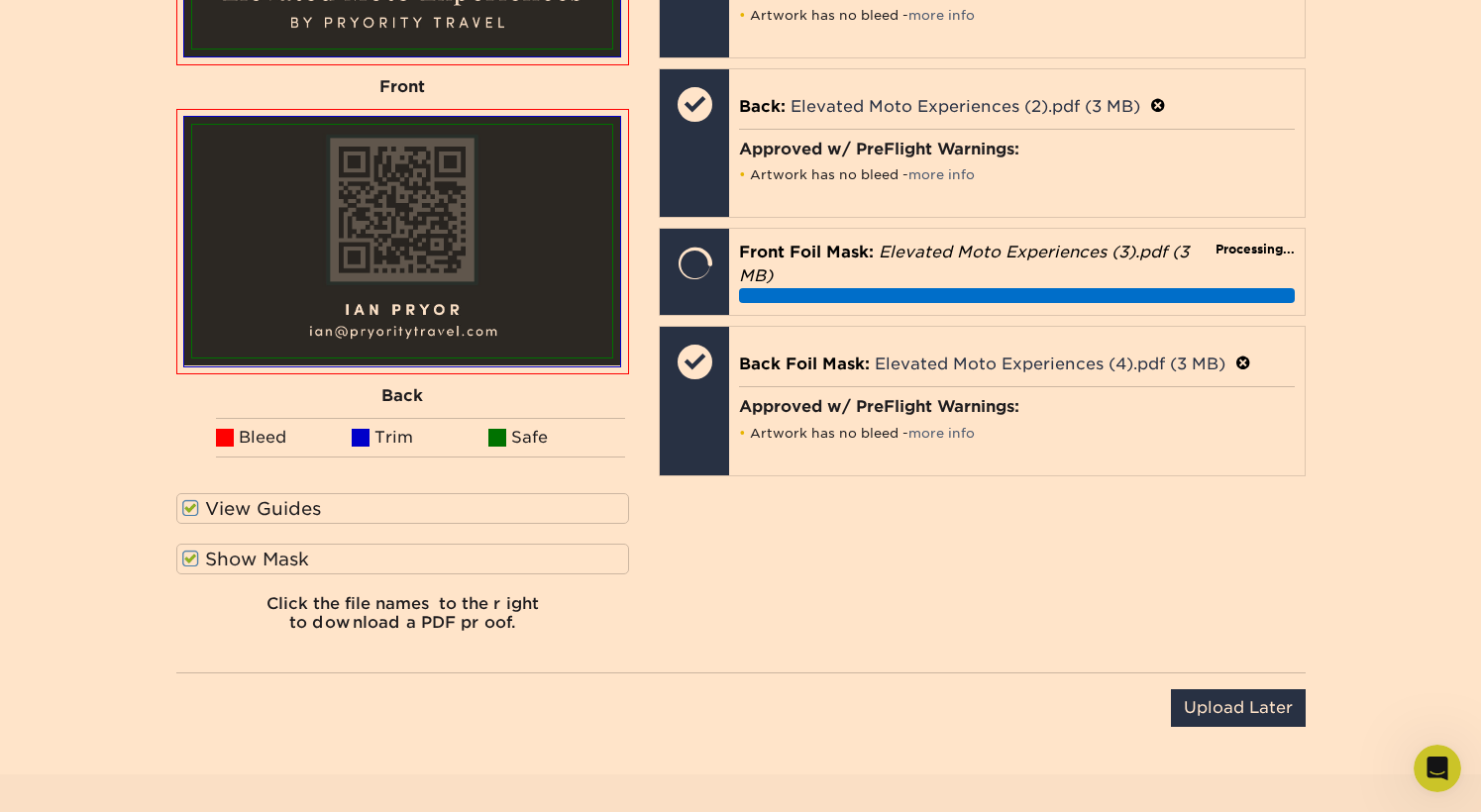 scroll, scrollTop: 1523, scrollLeft: 0, axis: vertical 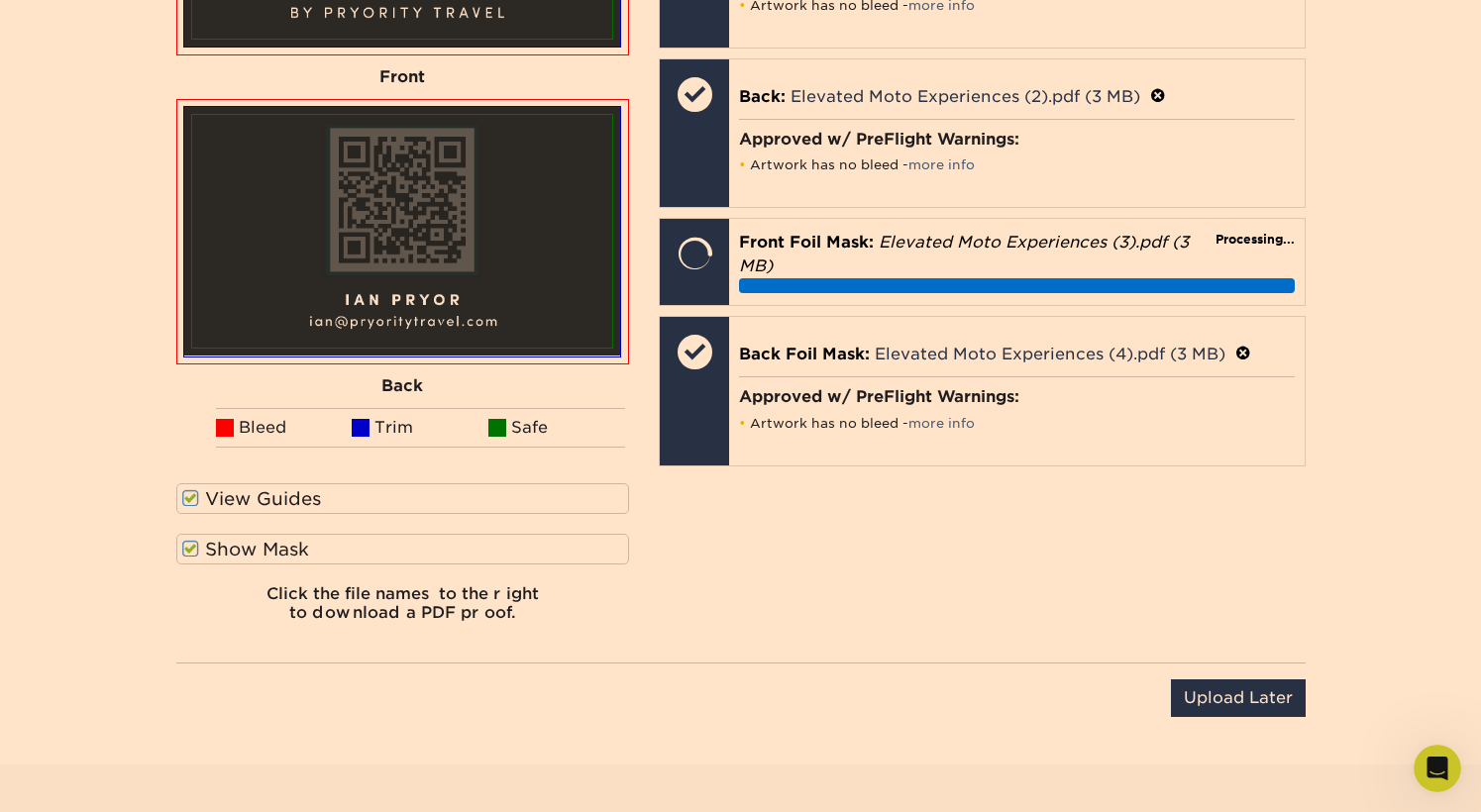 click at bounding box center (190, 549) 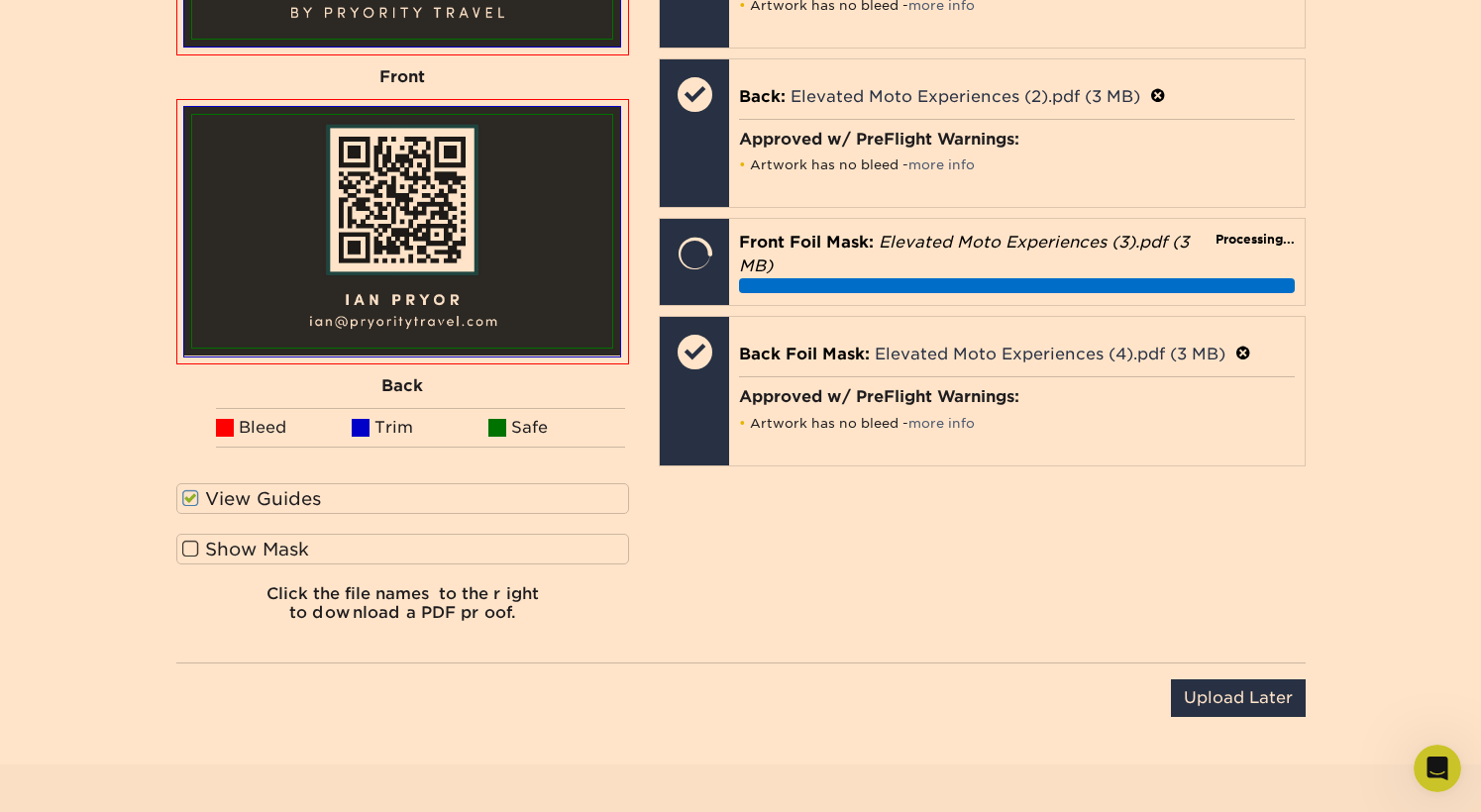 click at bounding box center (190, 549) 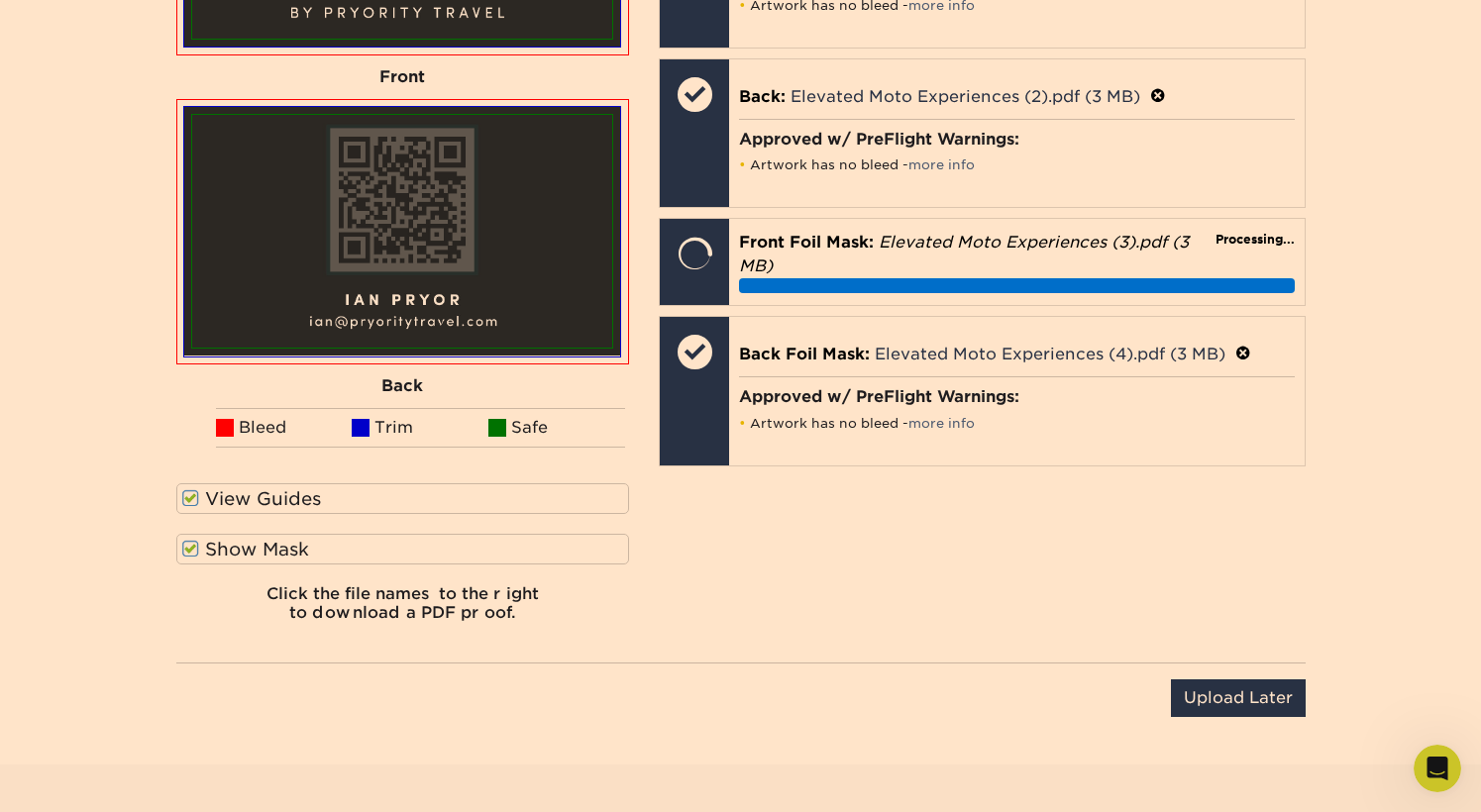 click at bounding box center (190, 549) 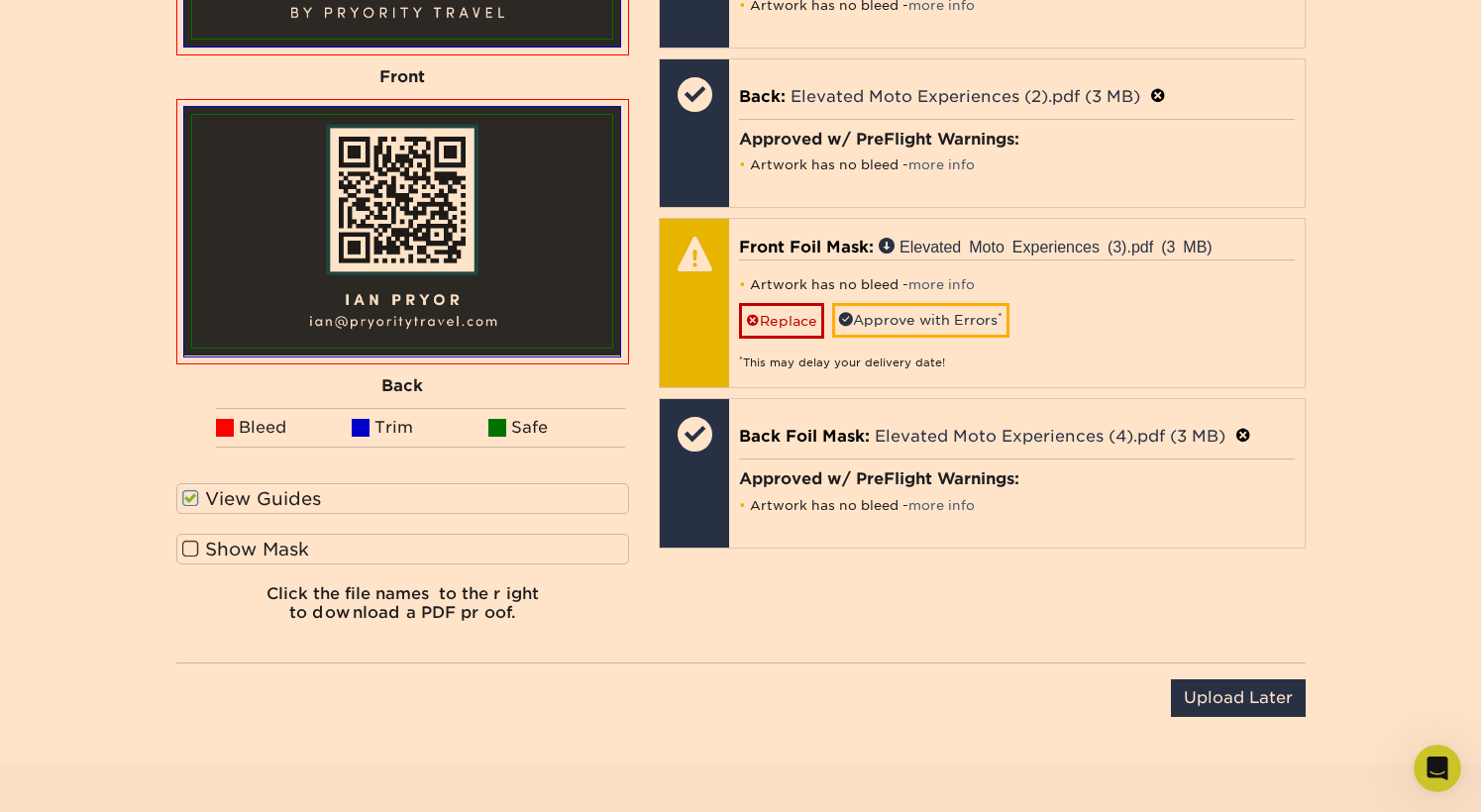 click at bounding box center (190, 498) 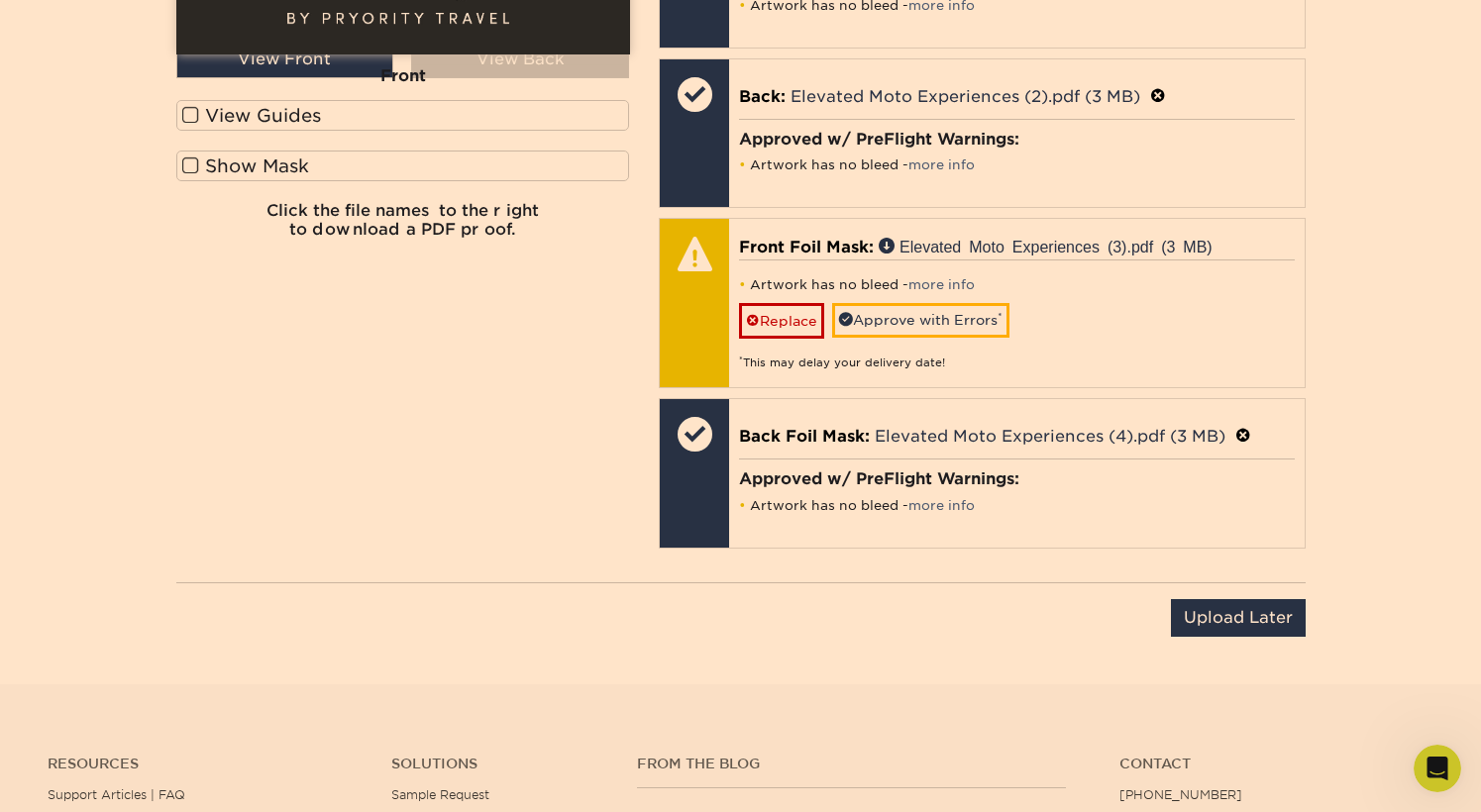 scroll, scrollTop: 1140, scrollLeft: 0, axis: vertical 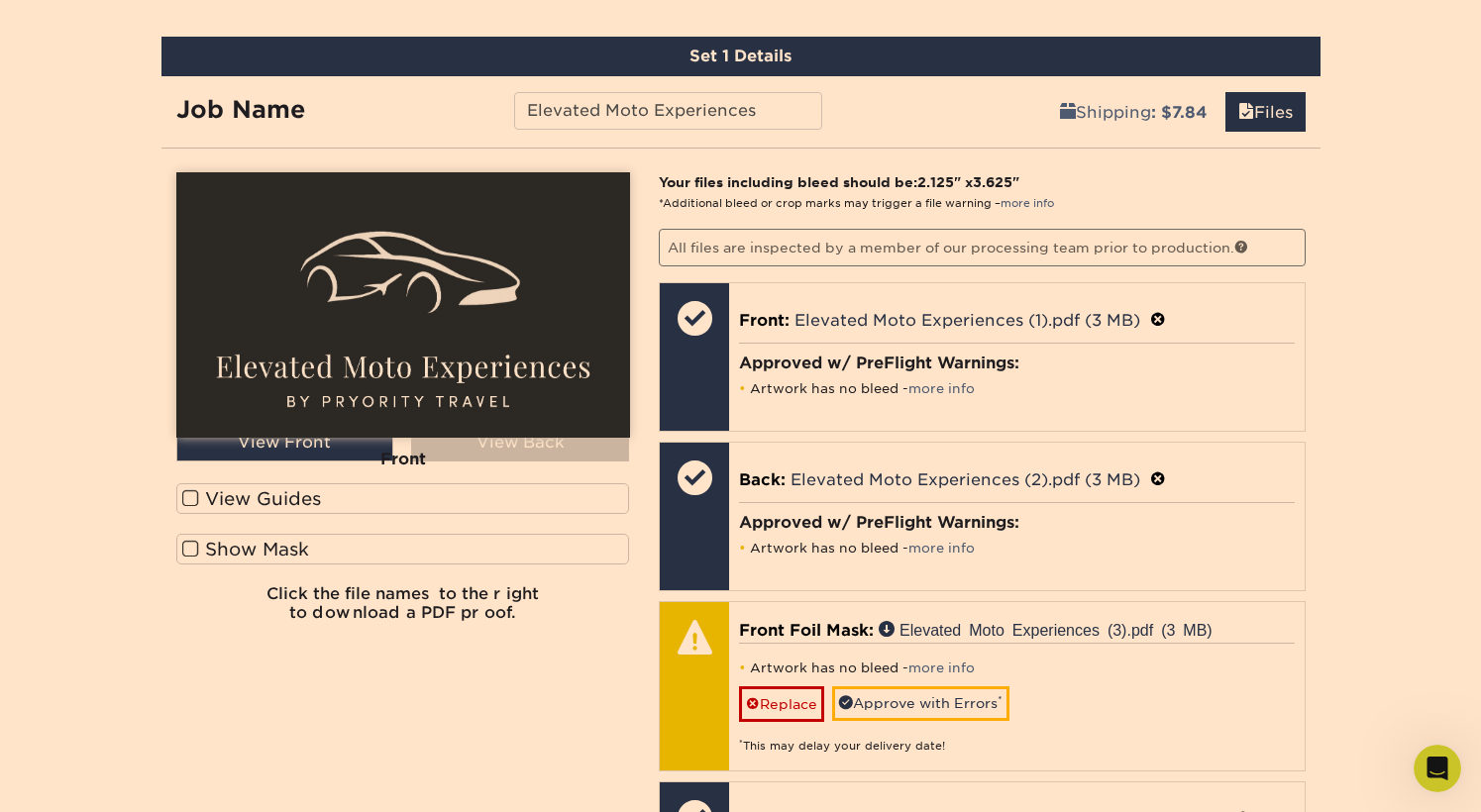 click at bounding box center (190, 498) 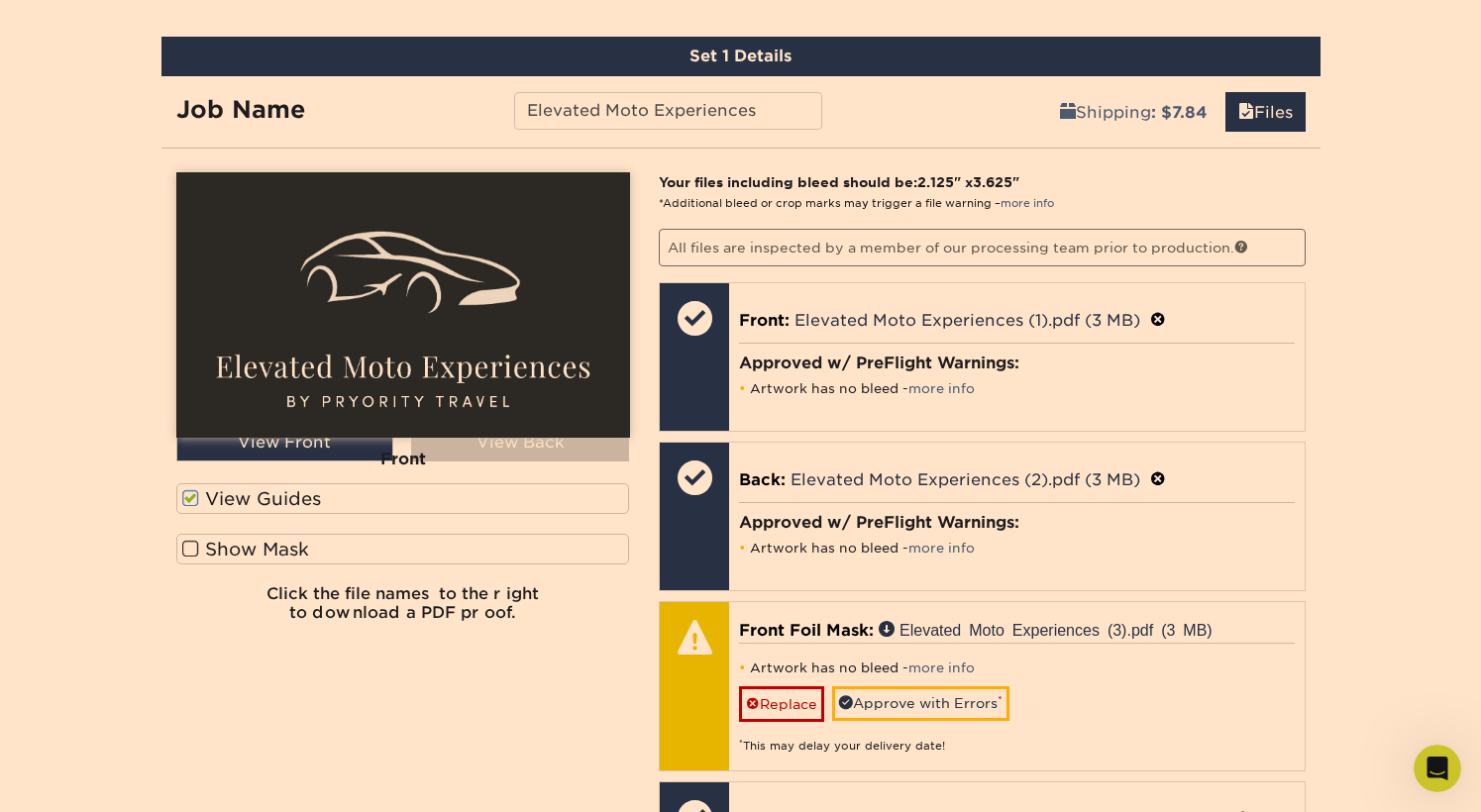 scroll, scrollTop: 1523, scrollLeft: 0, axis: vertical 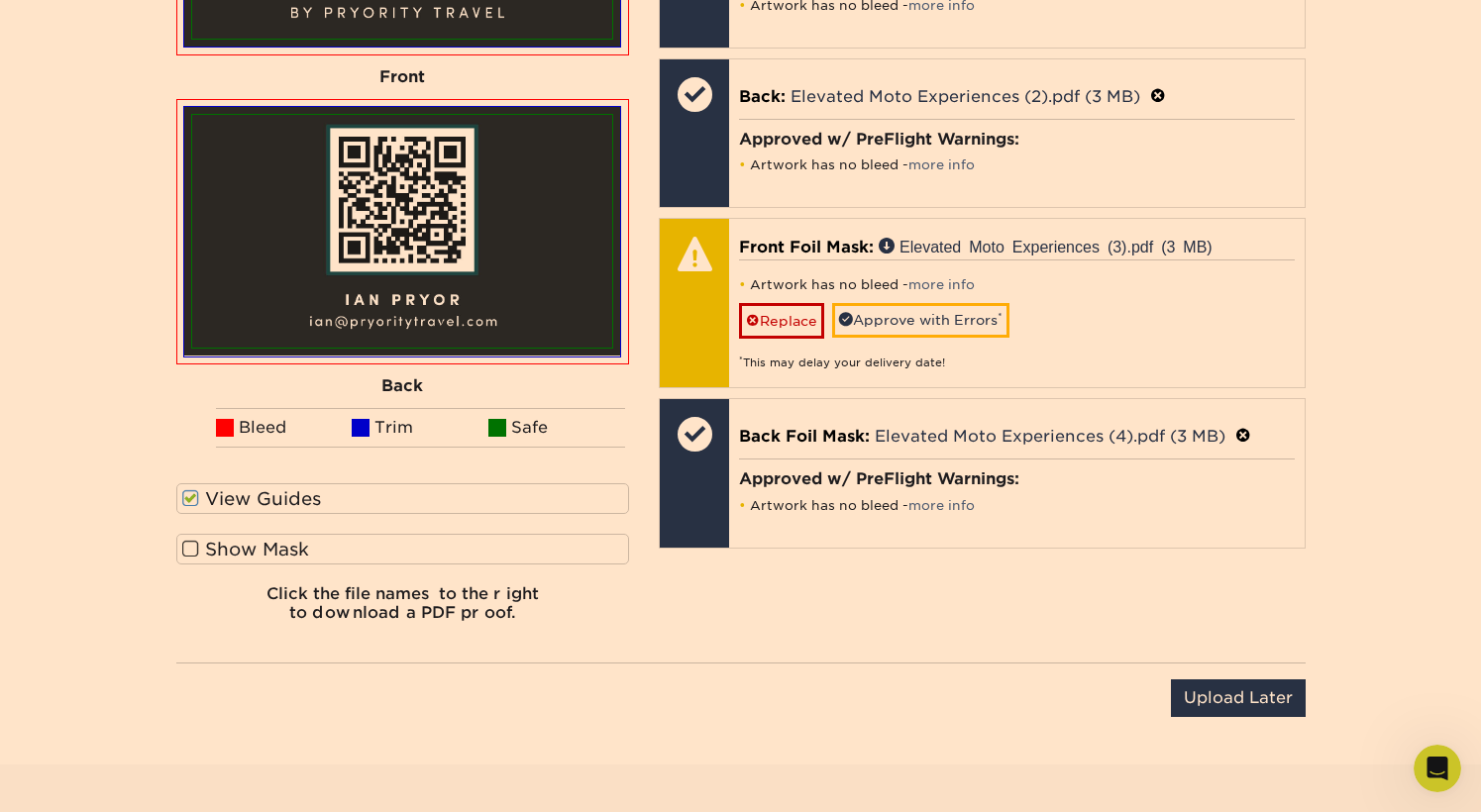click on "View Guides
Show Spot UV Mask
Show Mask" at bounding box center [403, 534] 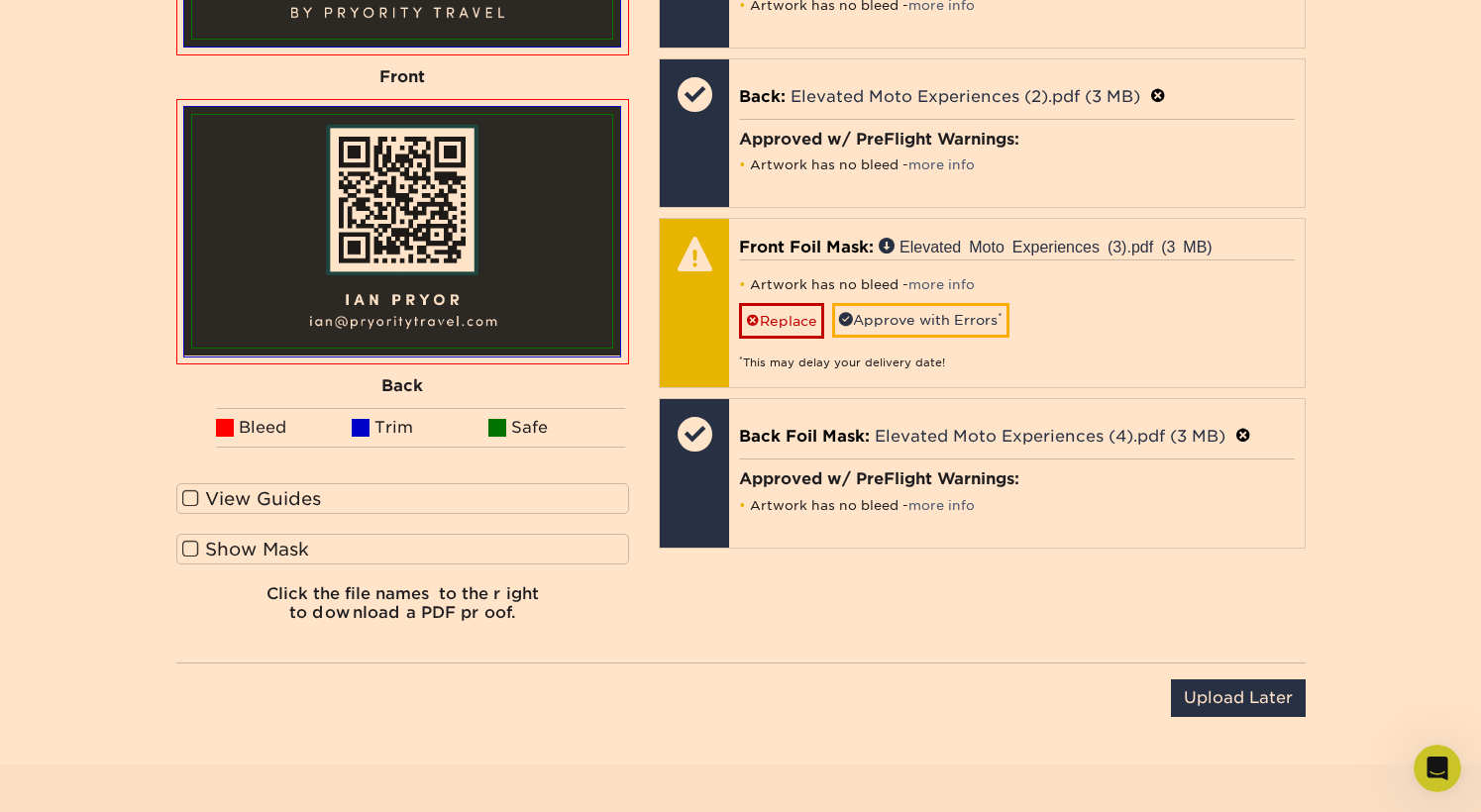 scroll, scrollTop: 1140, scrollLeft: 0, axis: vertical 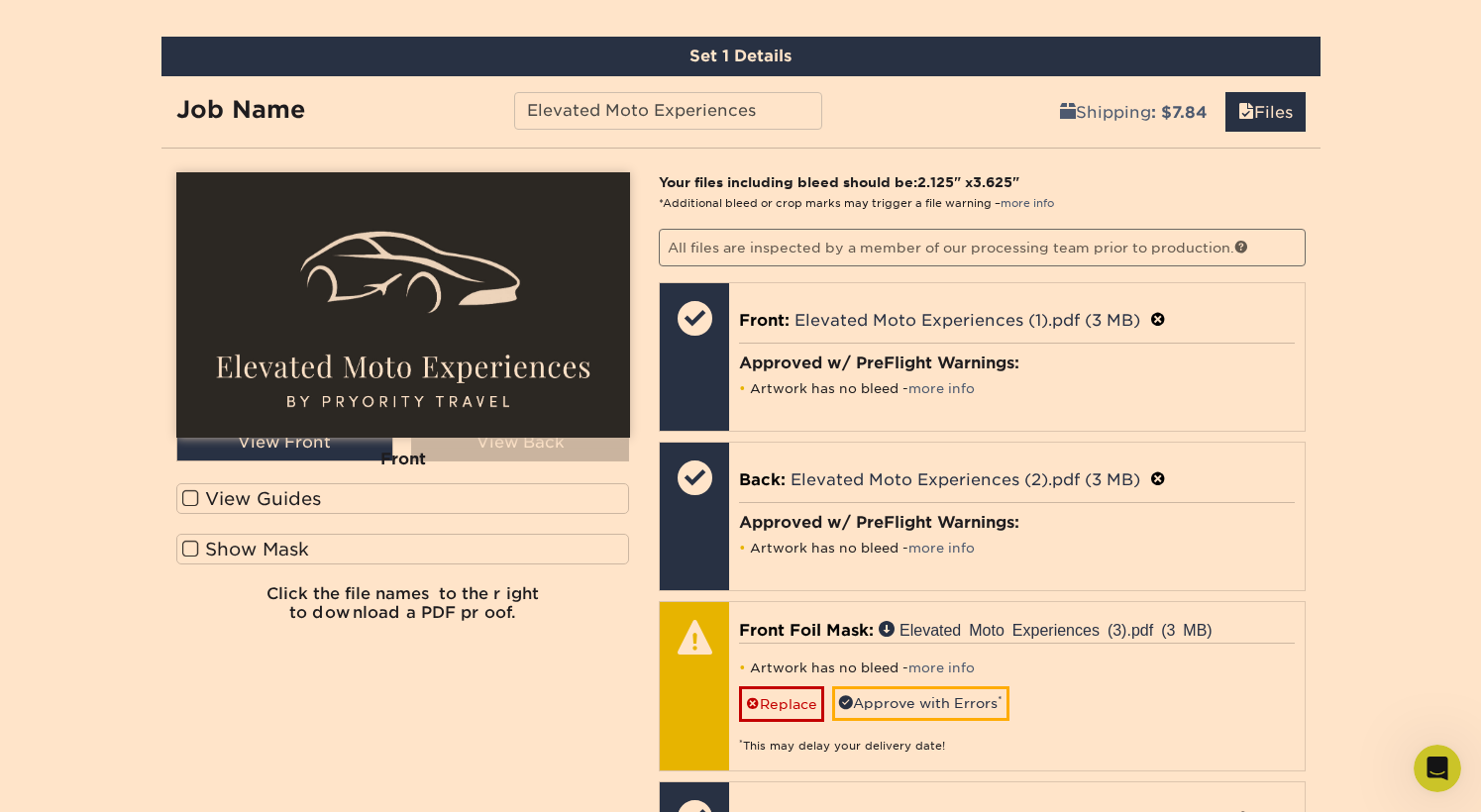 click at bounding box center [190, 549] 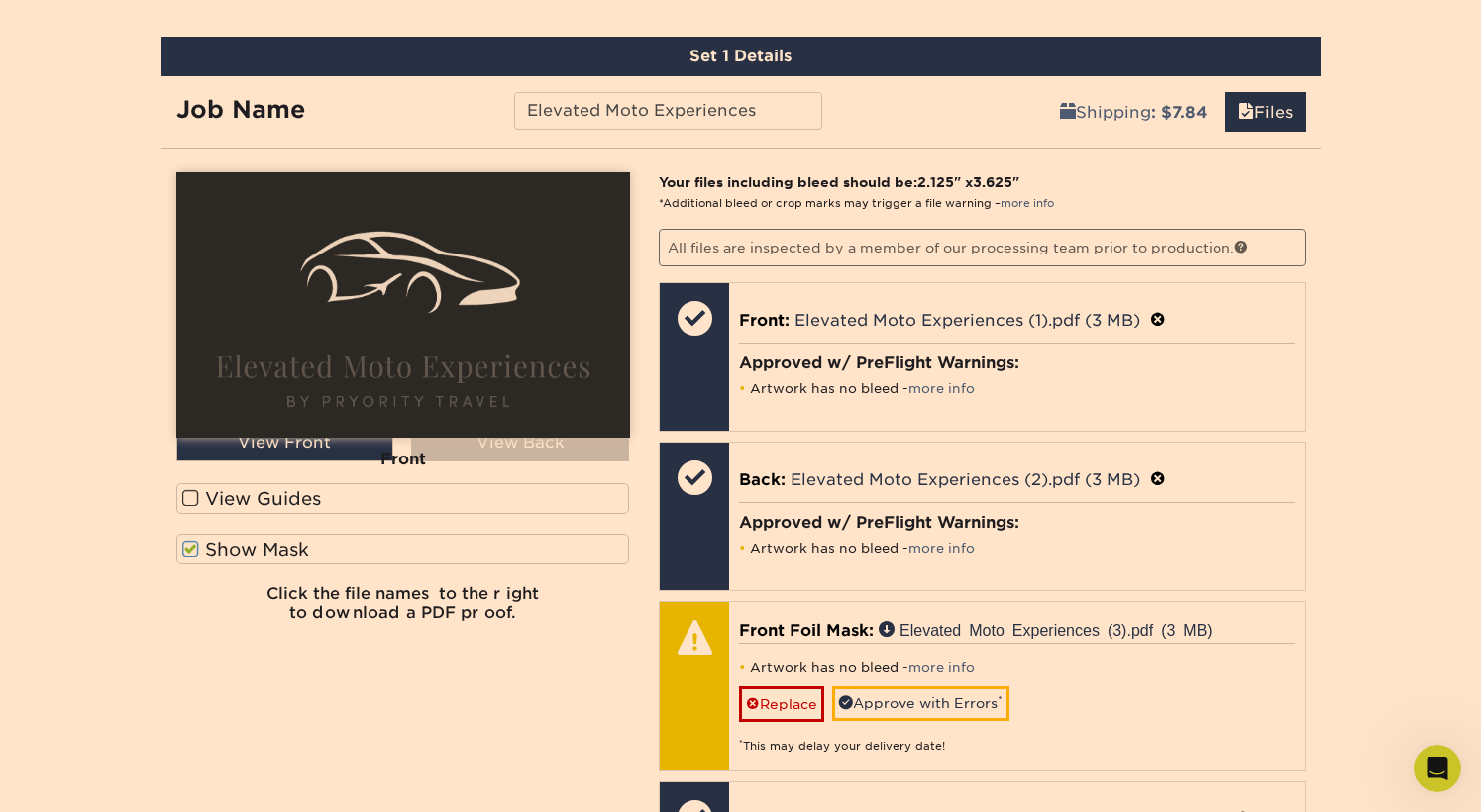 click at bounding box center [190, 549] 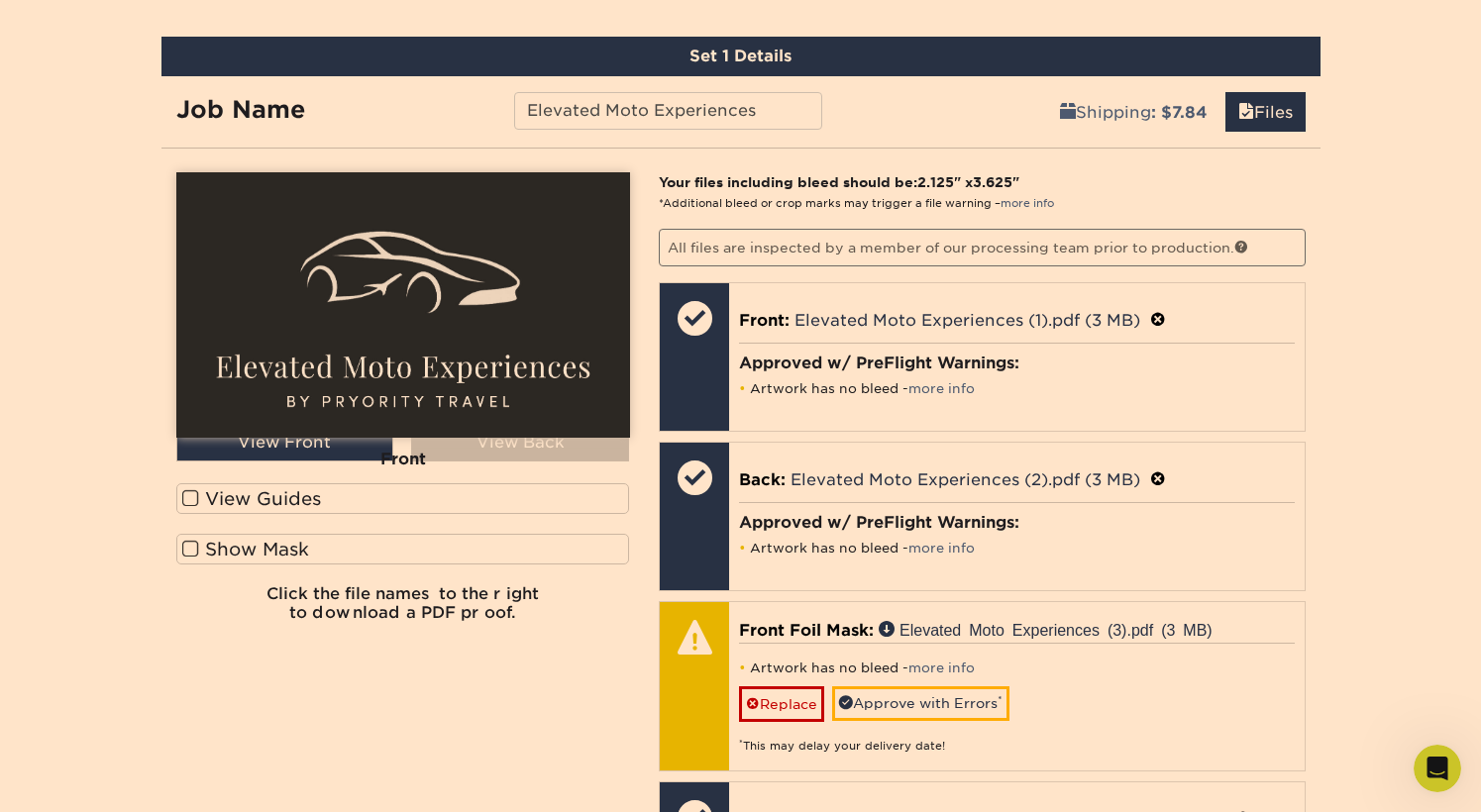click on "Products
Business Cards
Raised UV or Foil  Business Cards
Previous Next" at bounding box center [740, 27] 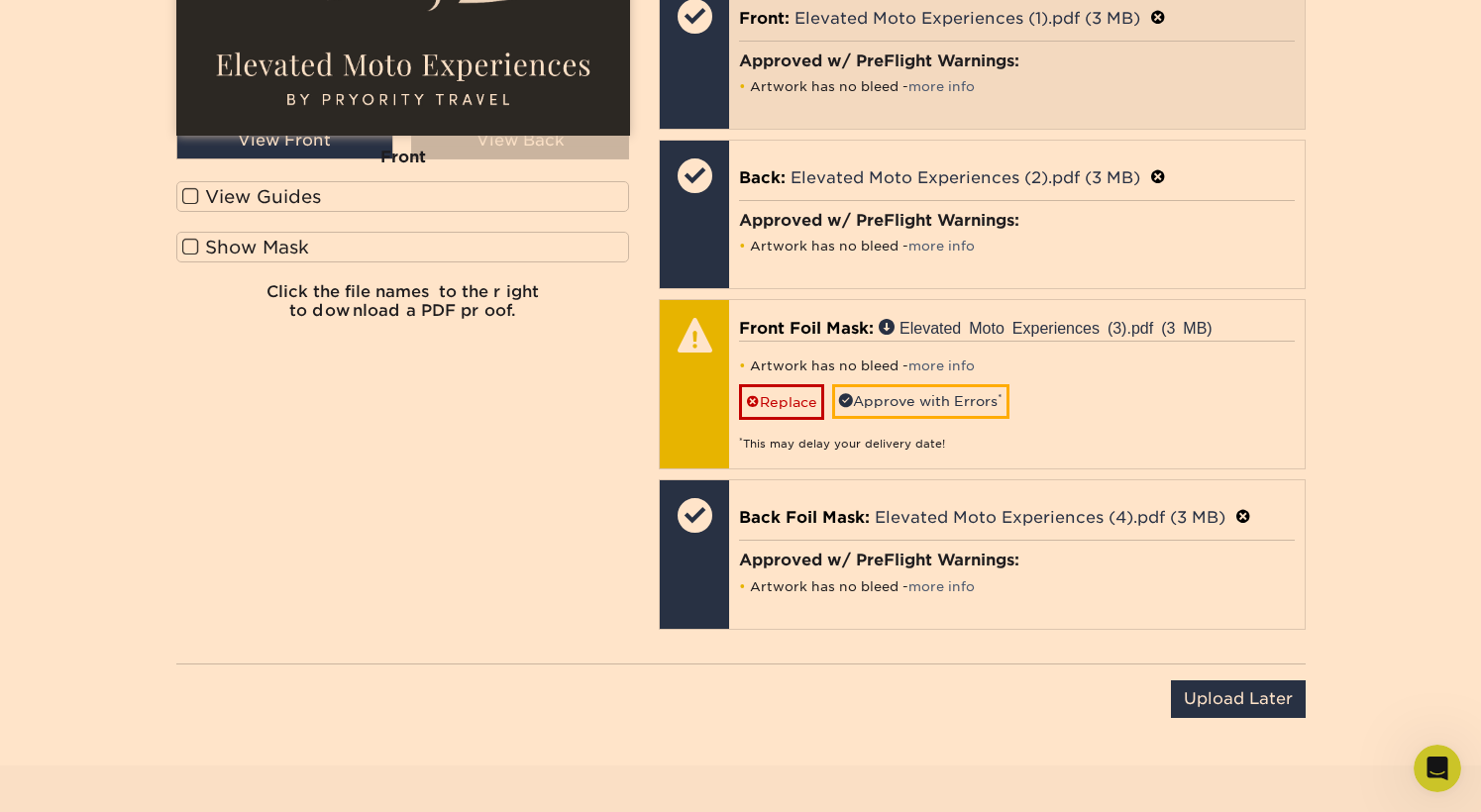 scroll, scrollTop: 1457, scrollLeft: 0, axis: vertical 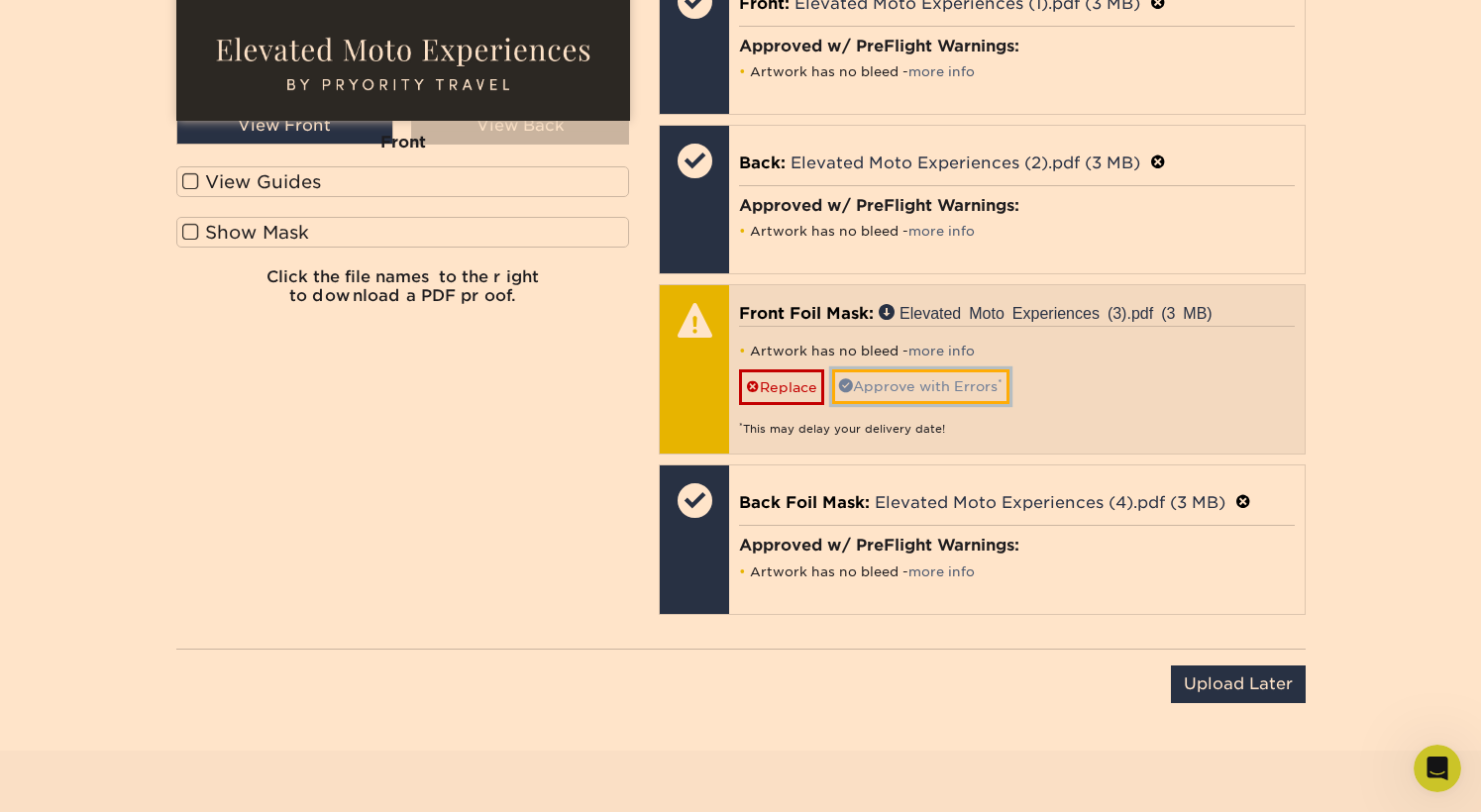 click on "Approve with Errors *" at bounding box center (920, 386) 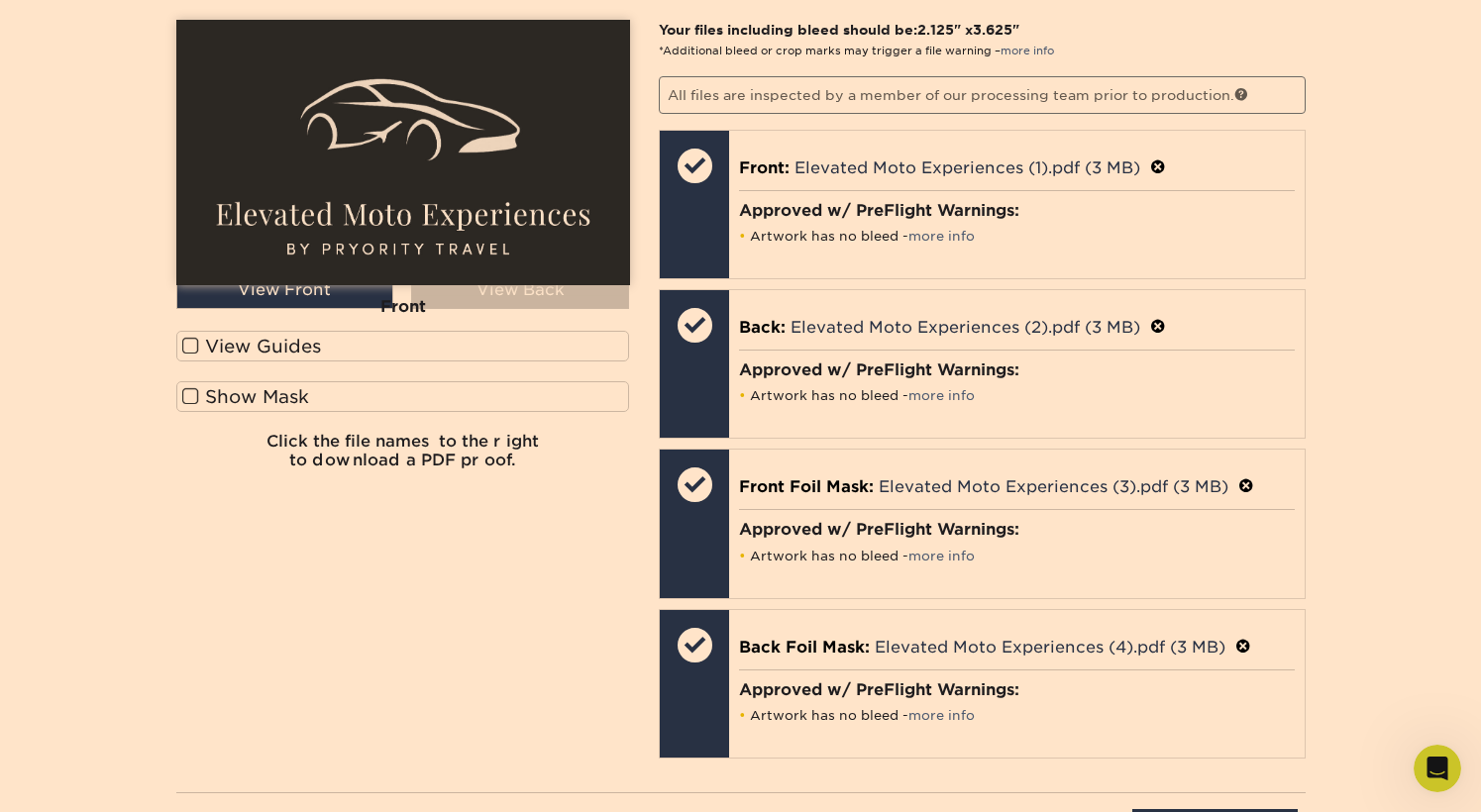 scroll, scrollTop: 1293, scrollLeft: 0, axis: vertical 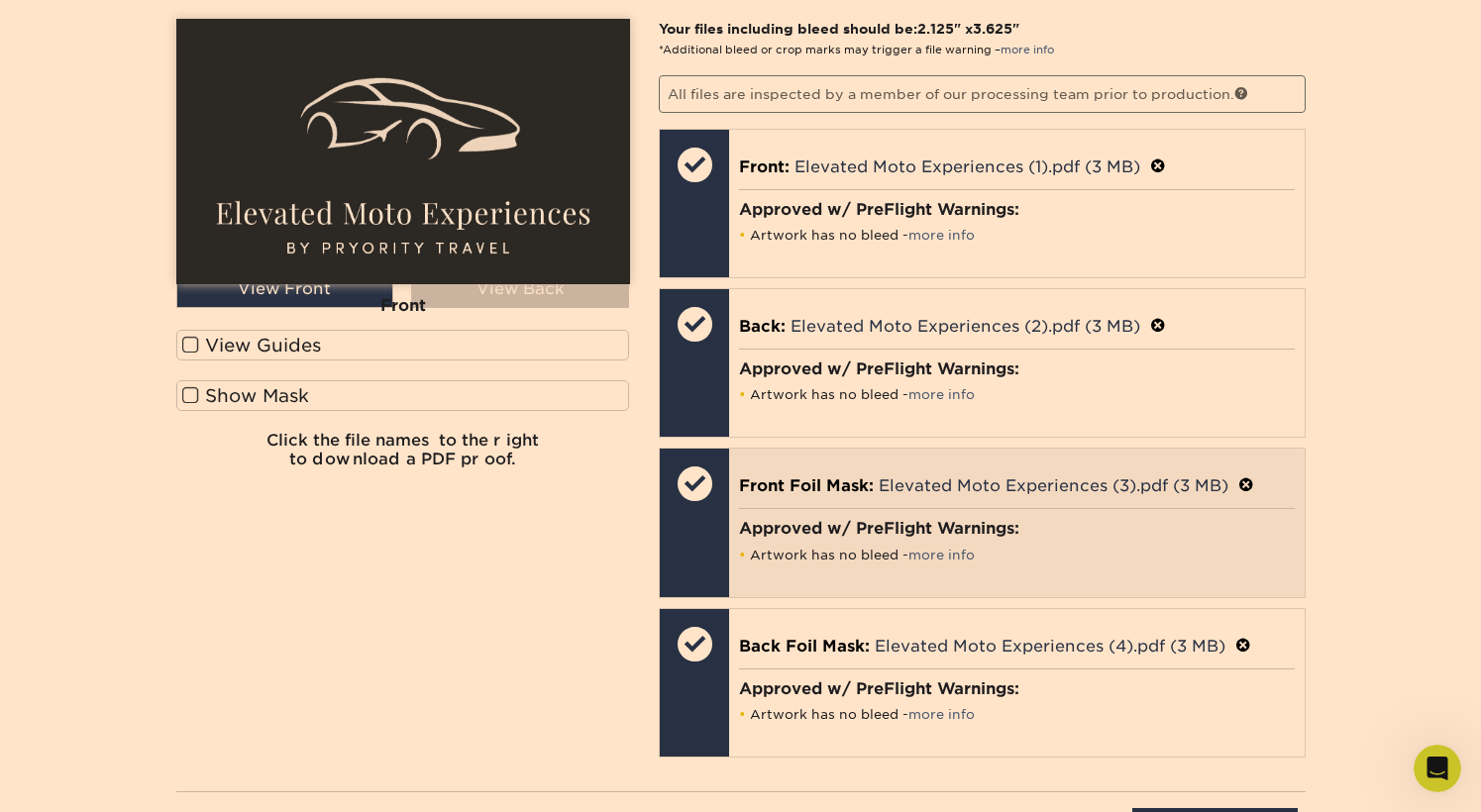 click on "Front Foil Mask:" at bounding box center [806, 485] 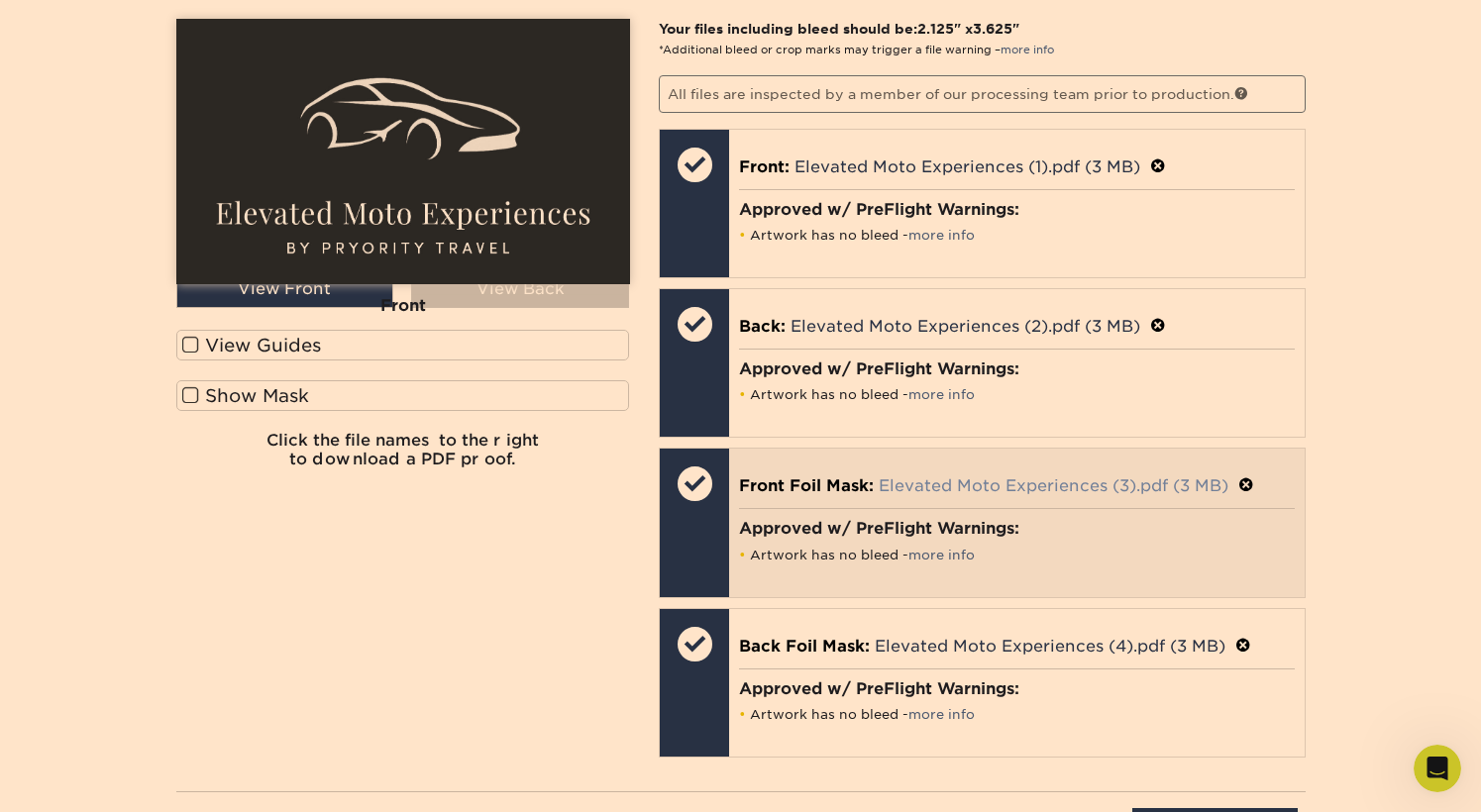 click on "Elevated Moto Experiences (3).pdf (3 MB)" at bounding box center [1053, 485] 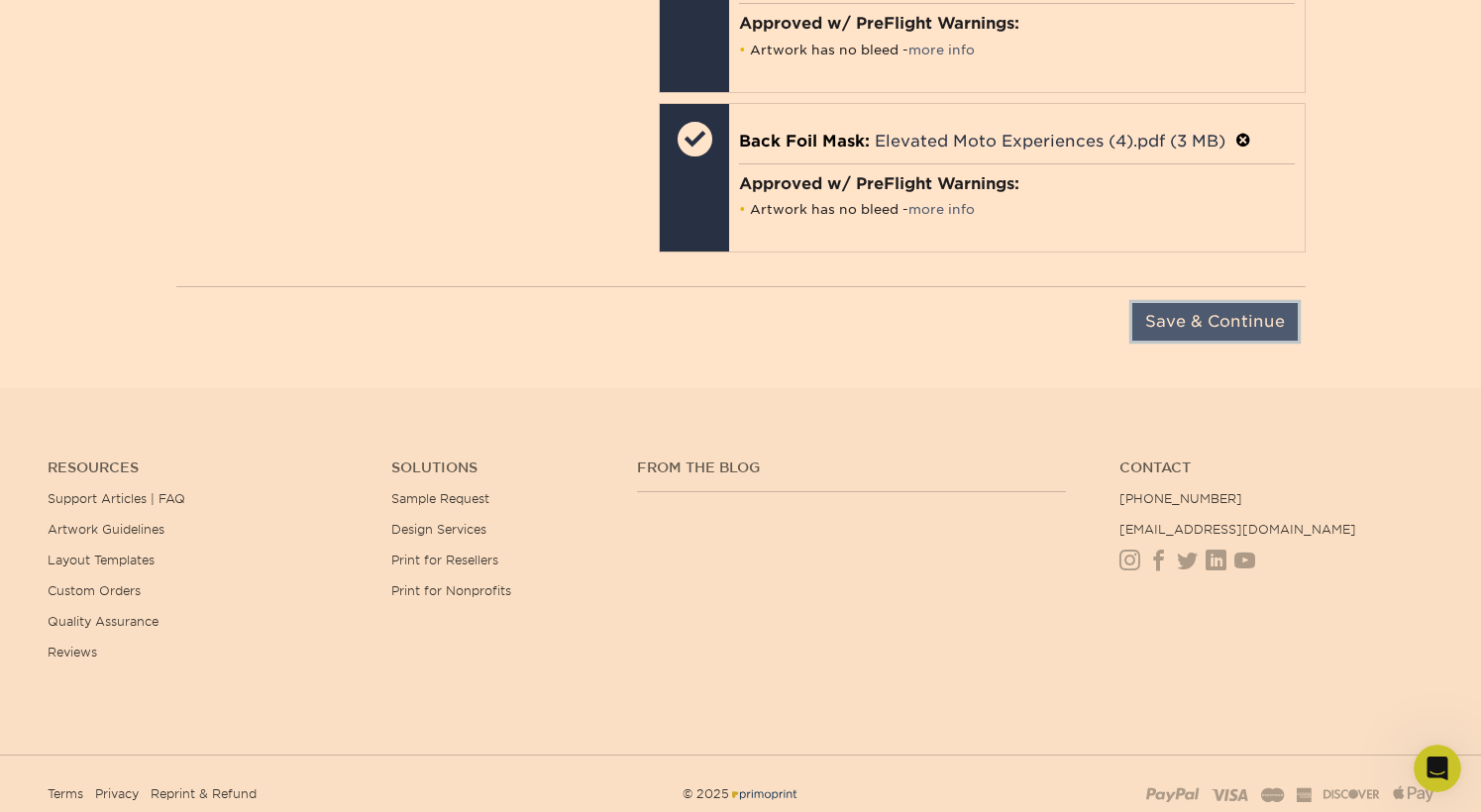click on "Save & Continue" at bounding box center [1215, 322] 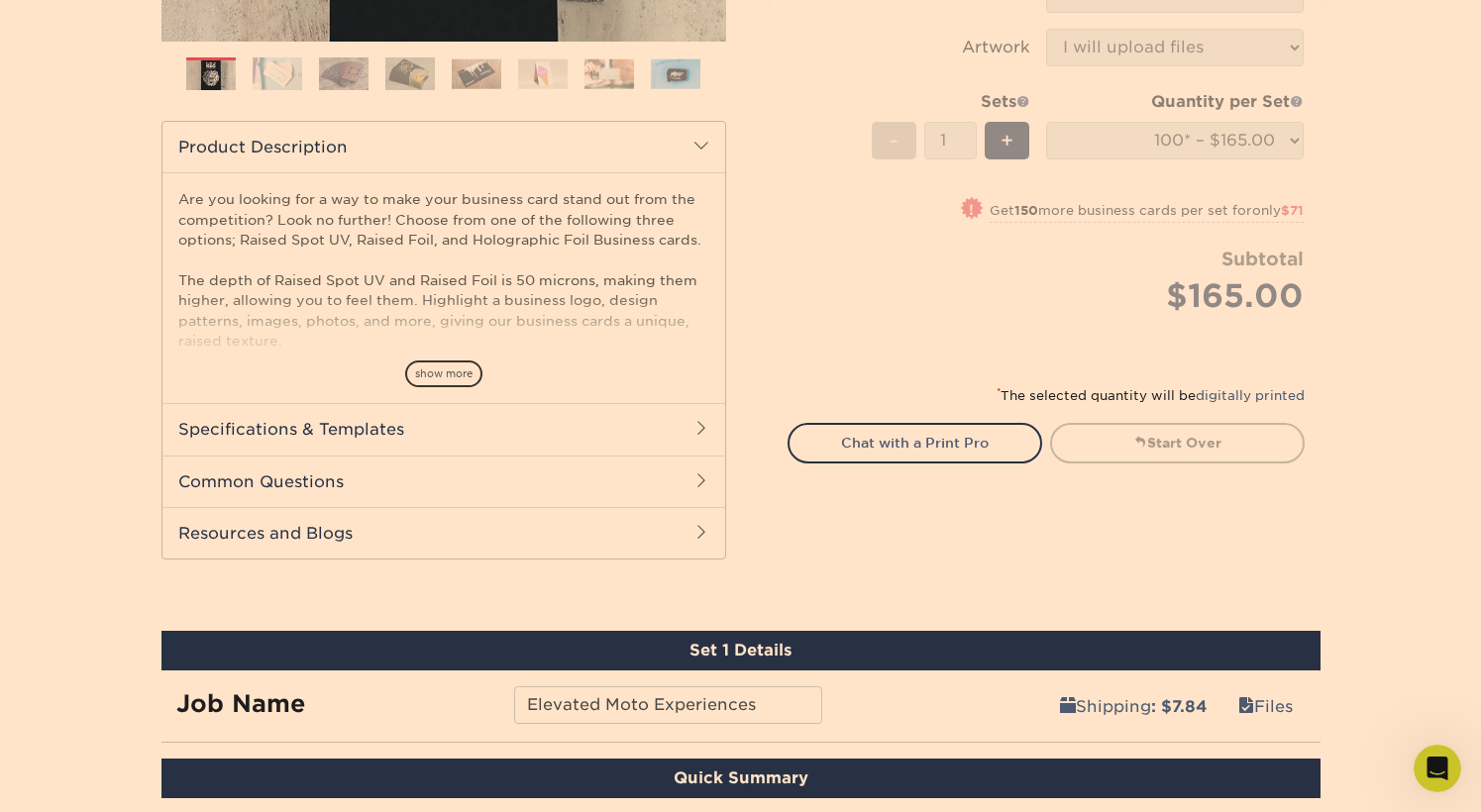 scroll, scrollTop: 542, scrollLeft: 0, axis: vertical 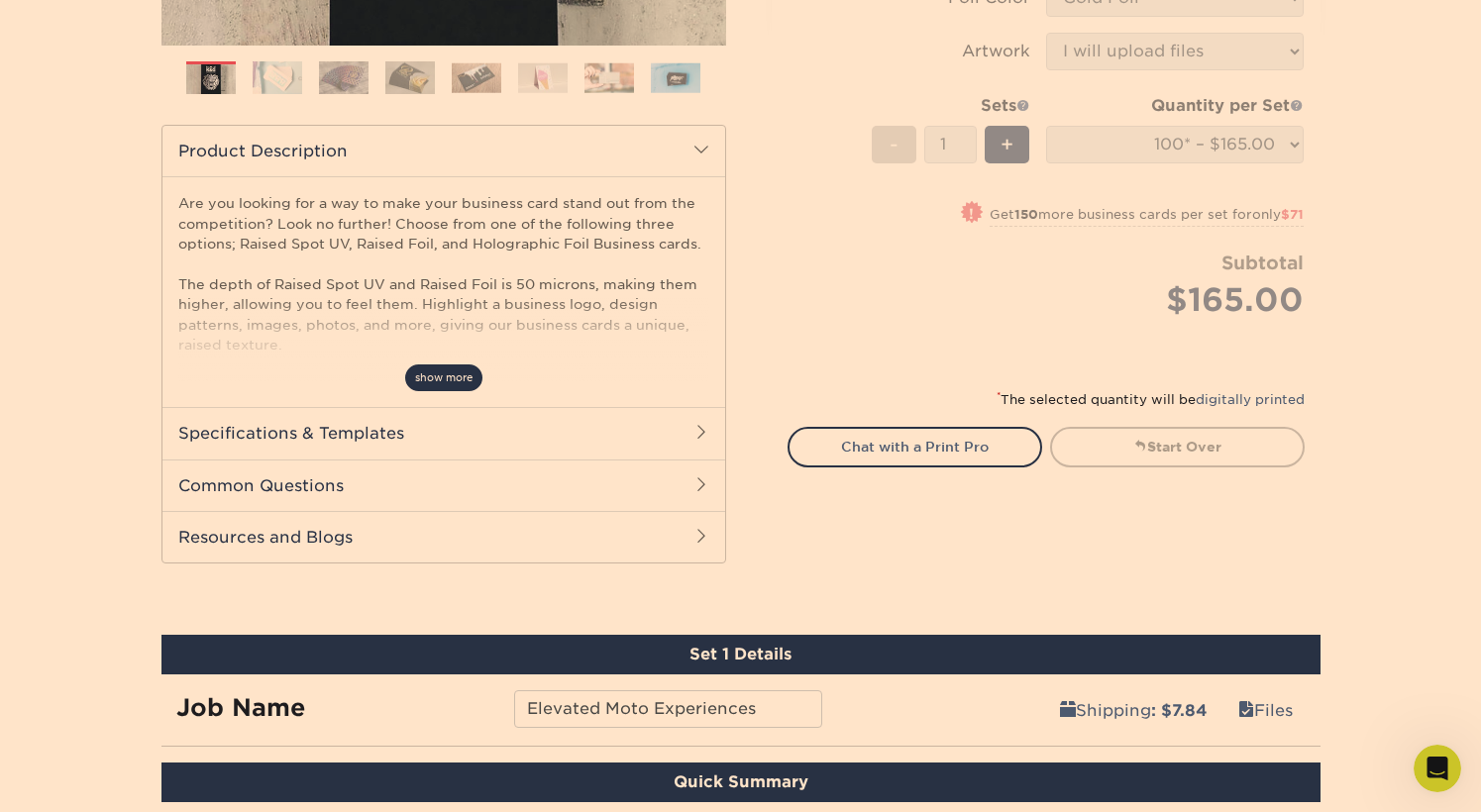 click on "show more" at bounding box center [444, 377] 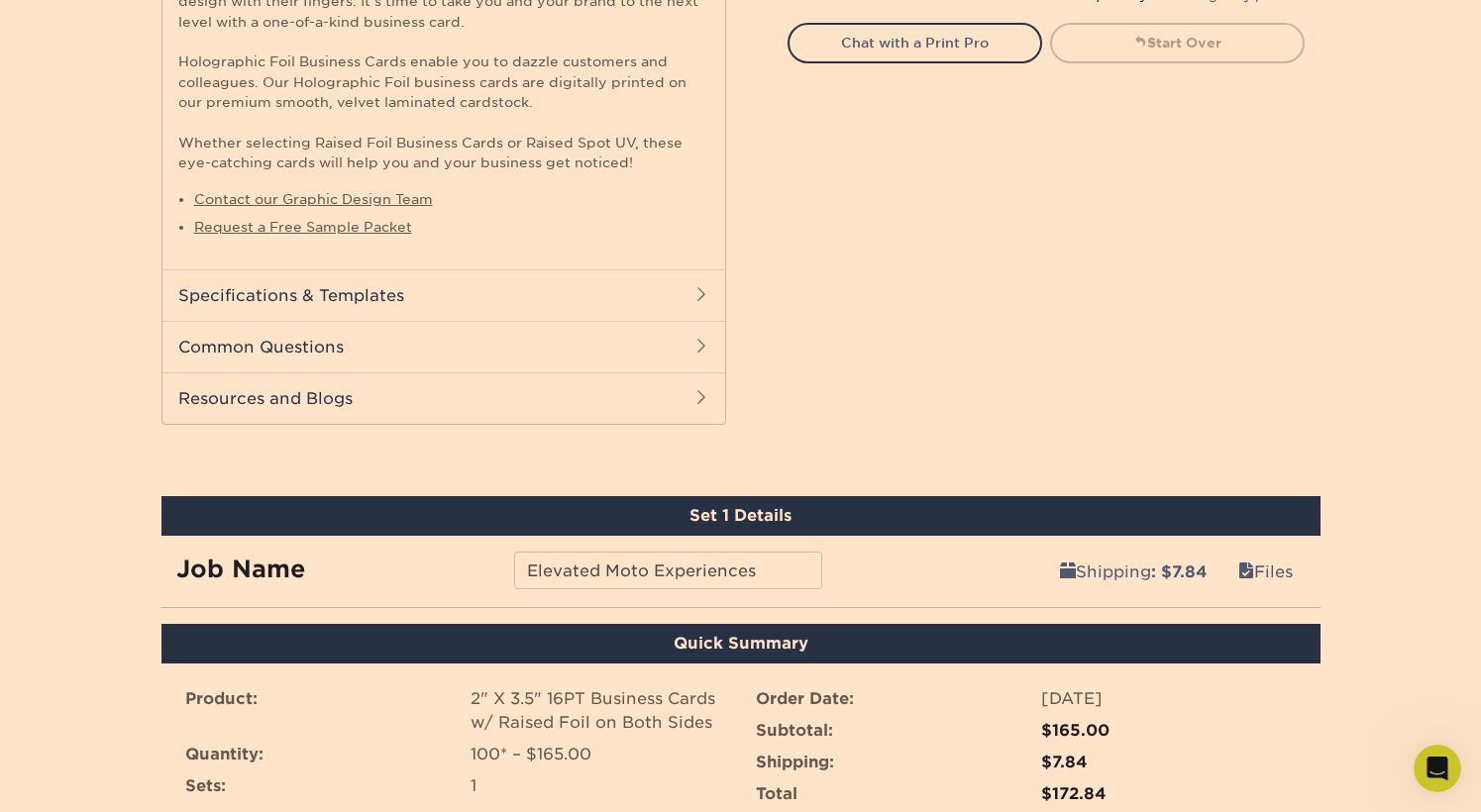 scroll, scrollTop: 951, scrollLeft: 0, axis: vertical 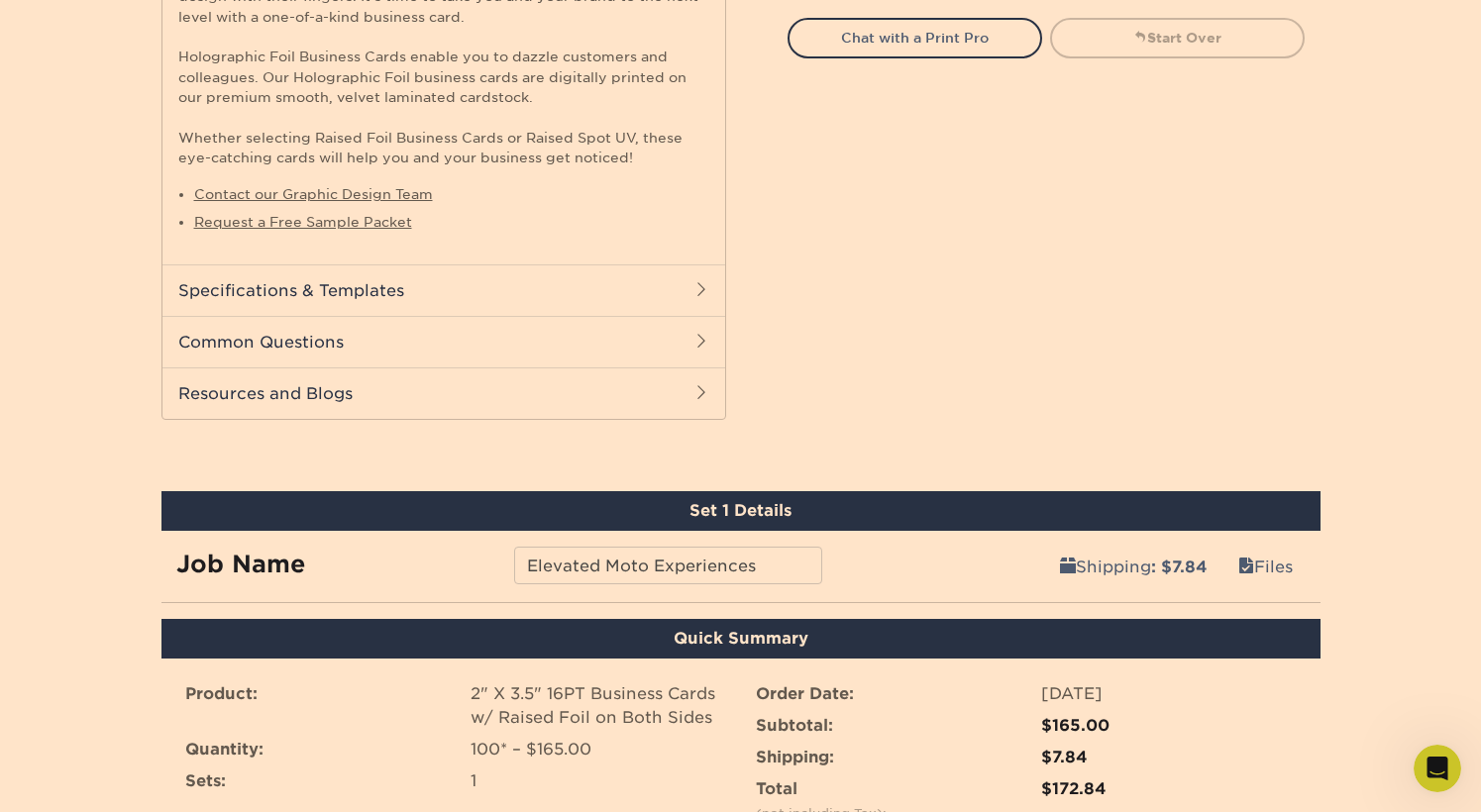 click on "Specifications & Templates" at bounding box center [444, 290] 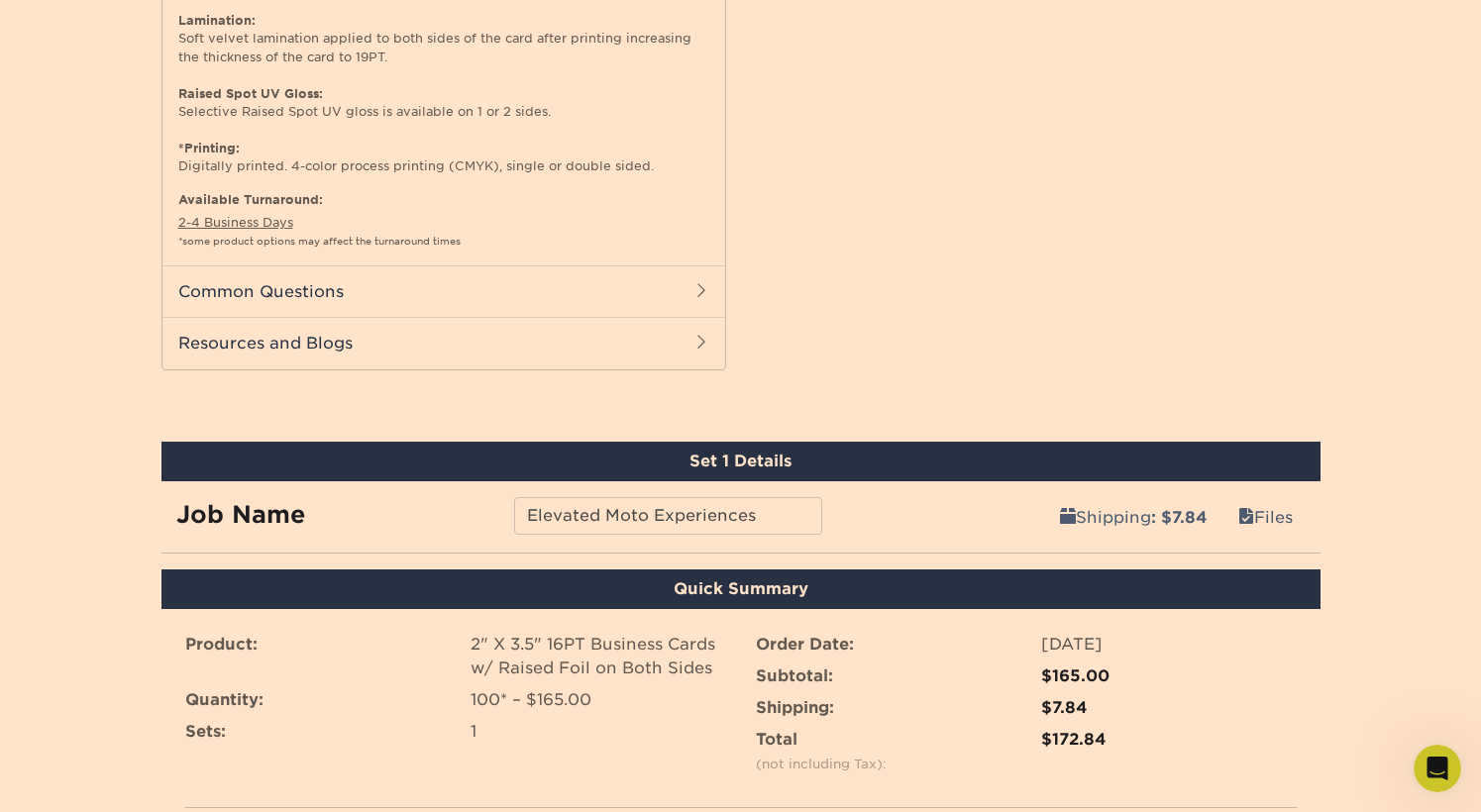 scroll, scrollTop: 1361, scrollLeft: 0, axis: vertical 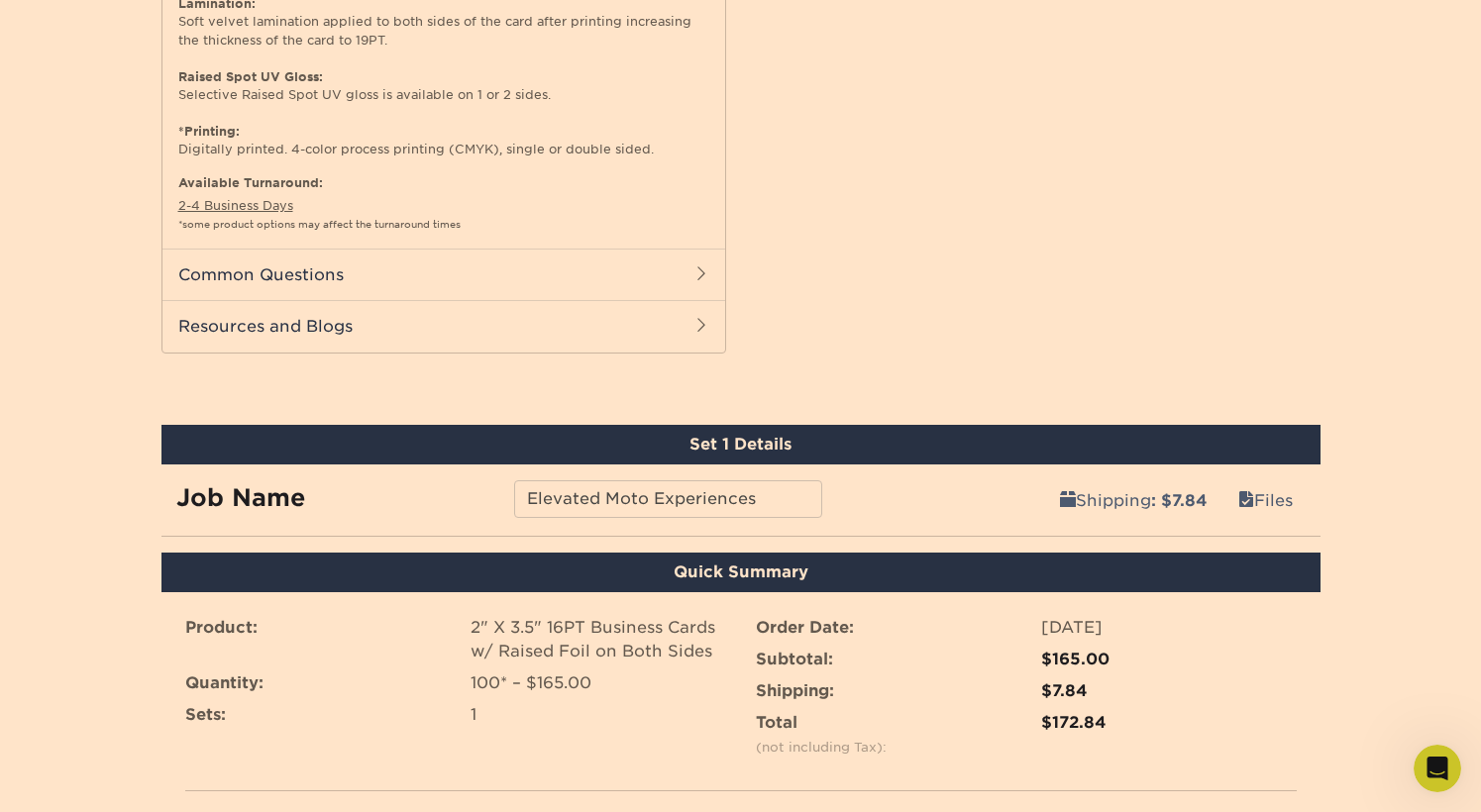 click on "Common Questions" at bounding box center (444, 274) 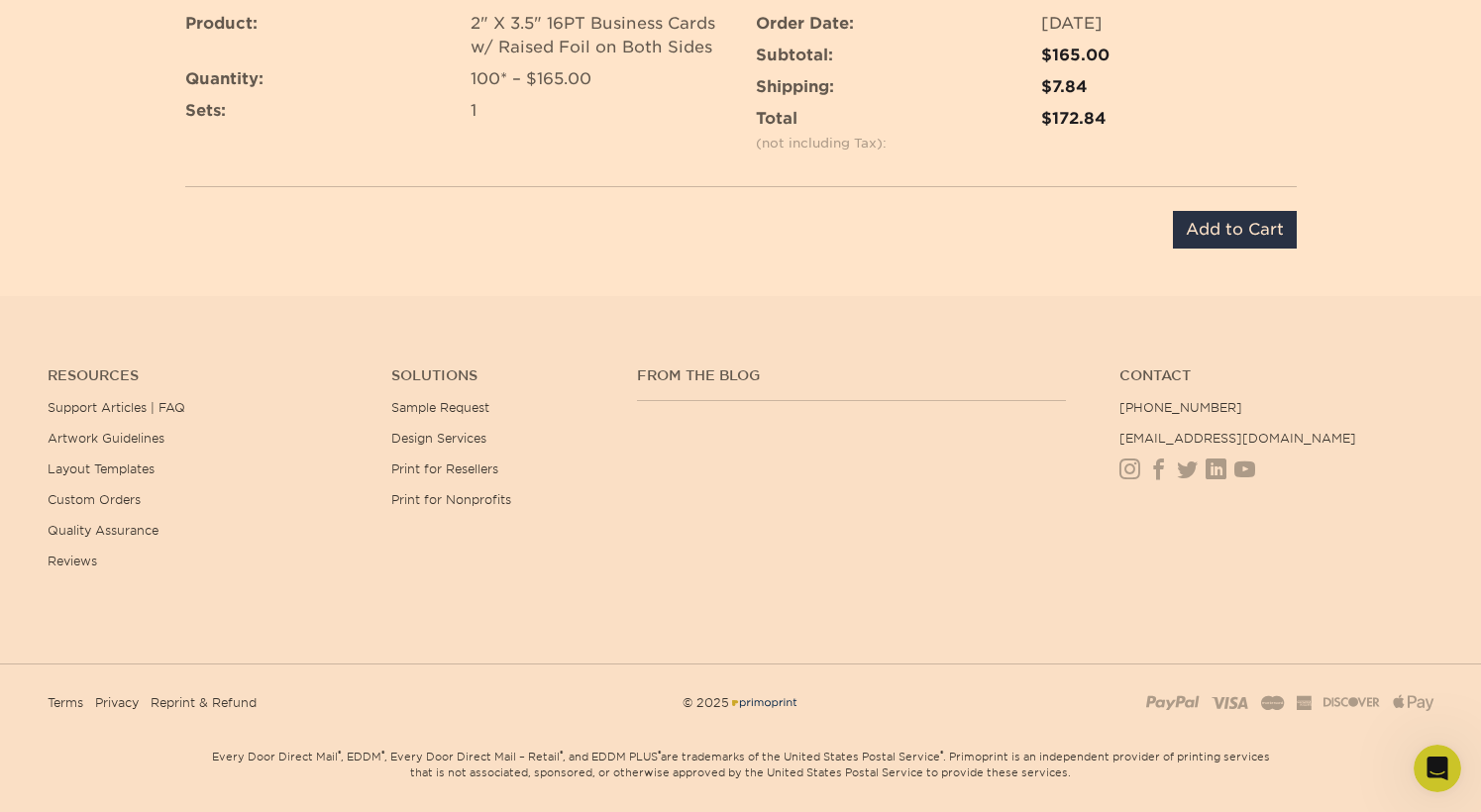 scroll, scrollTop: 2208, scrollLeft: 0, axis: vertical 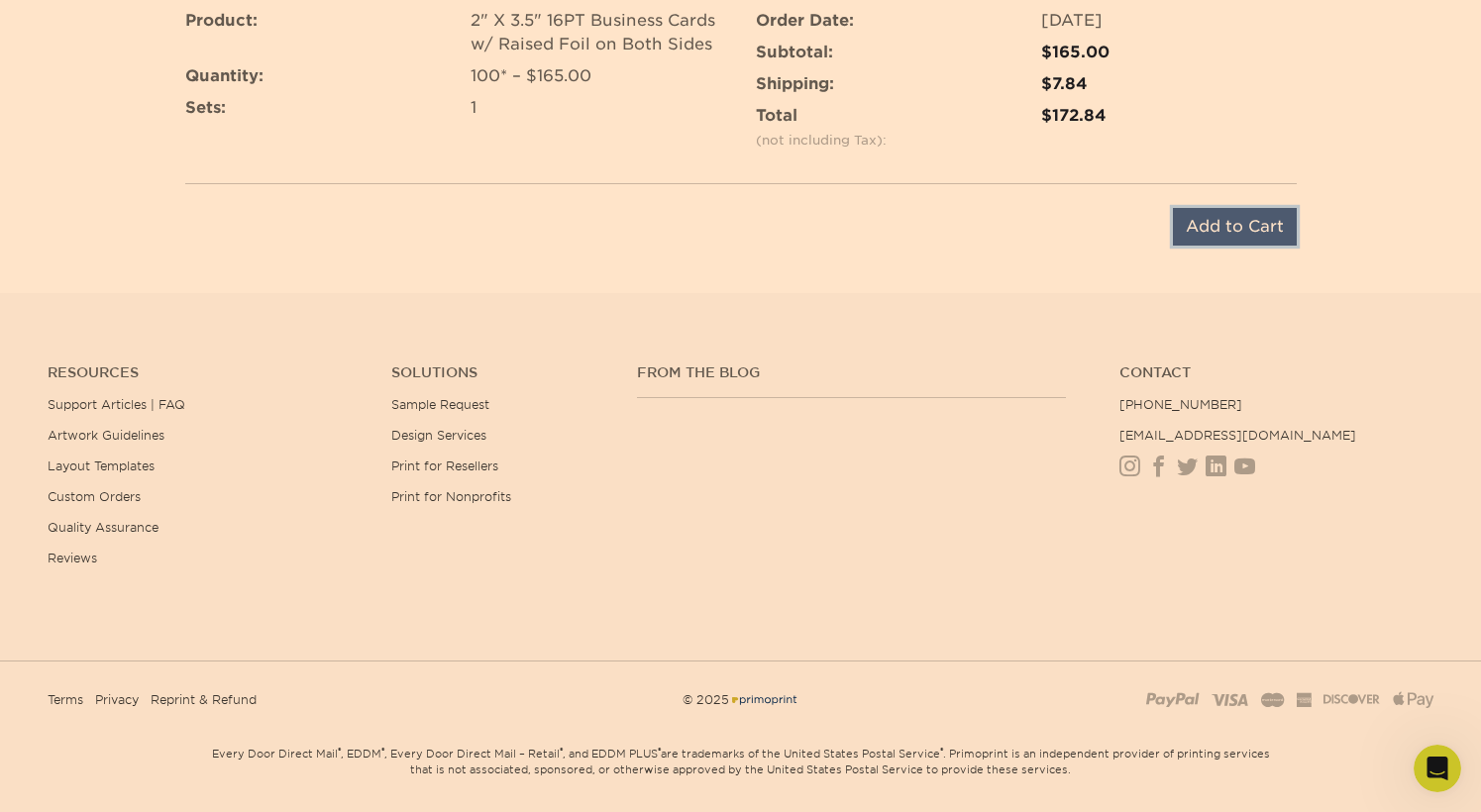 click on "Add to Cart" at bounding box center [1234, 227] 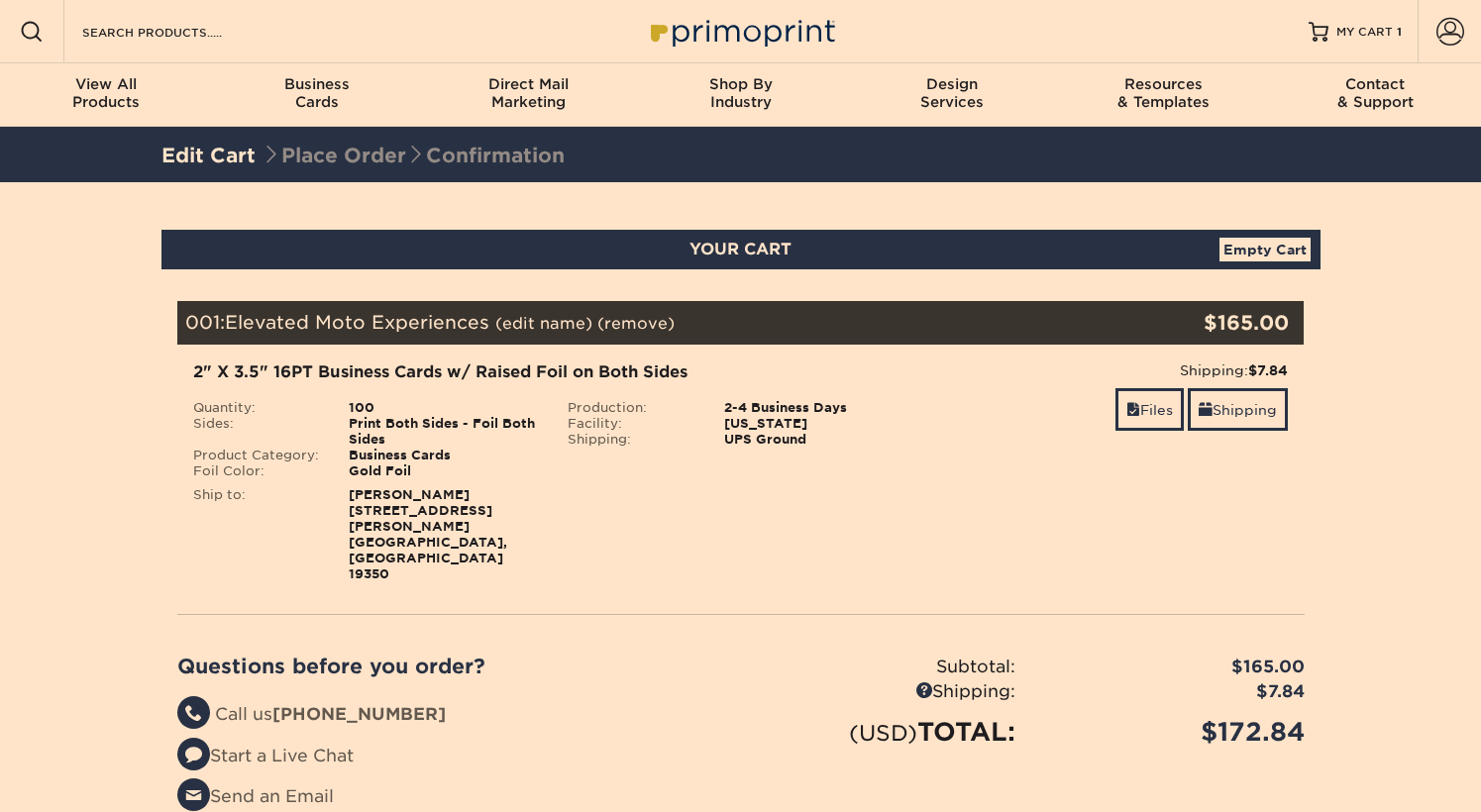 scroll, scrollTop: 0, scrollLeft: 0, axis: both 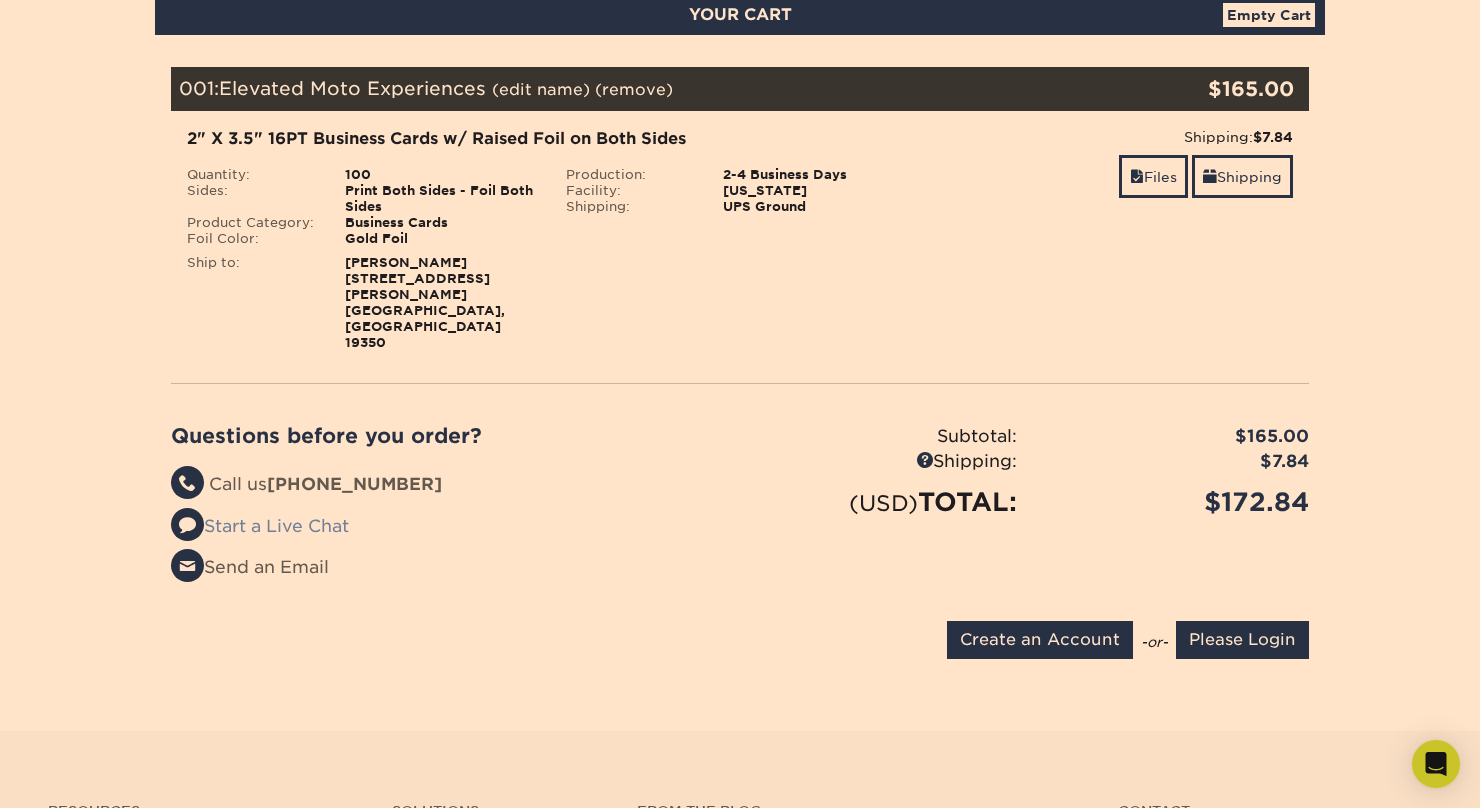 click on "Start a Live Chat" at bounding box center (260, 526) 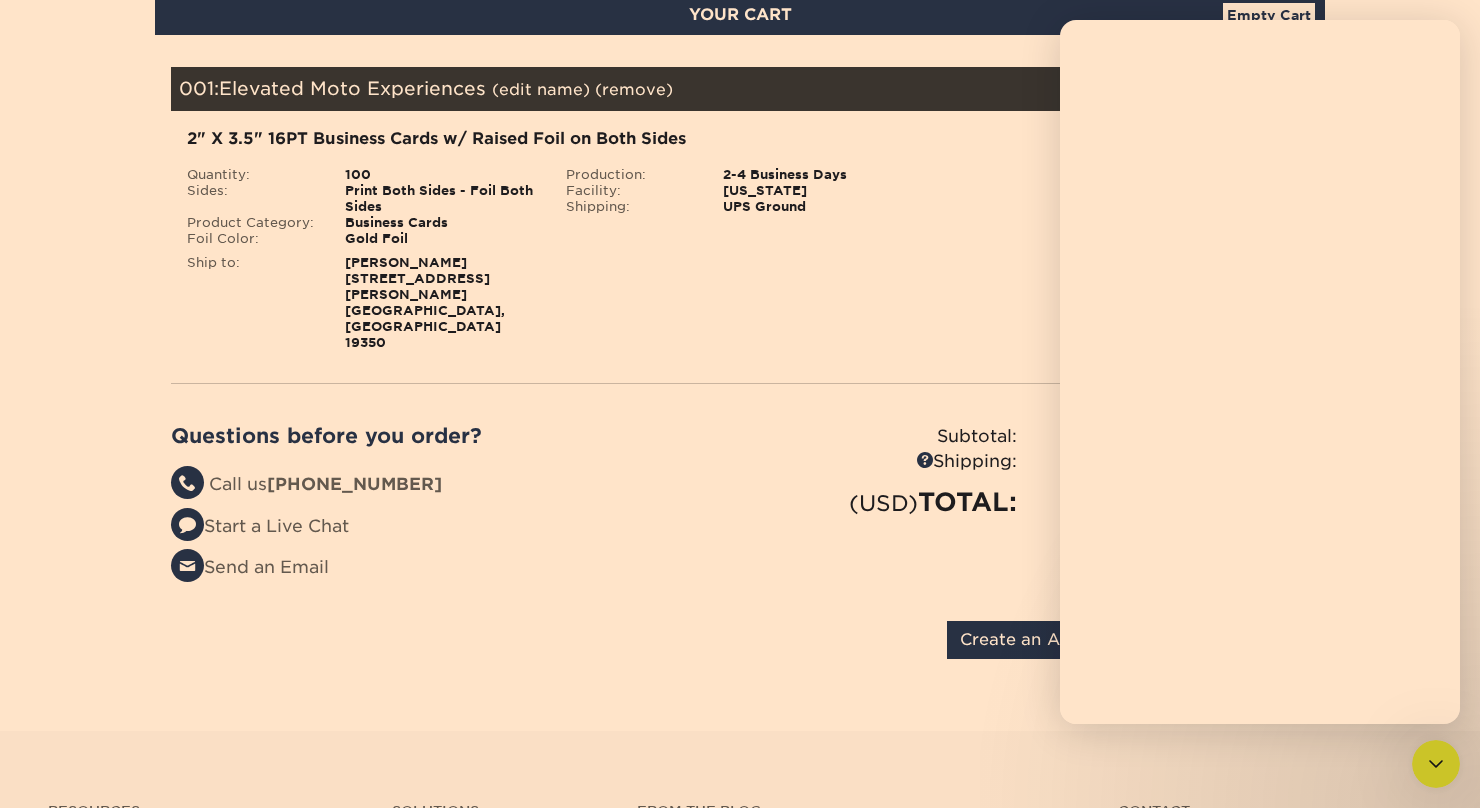 scroll, scrollTop: 0, scrollLeft: 0, axis: both 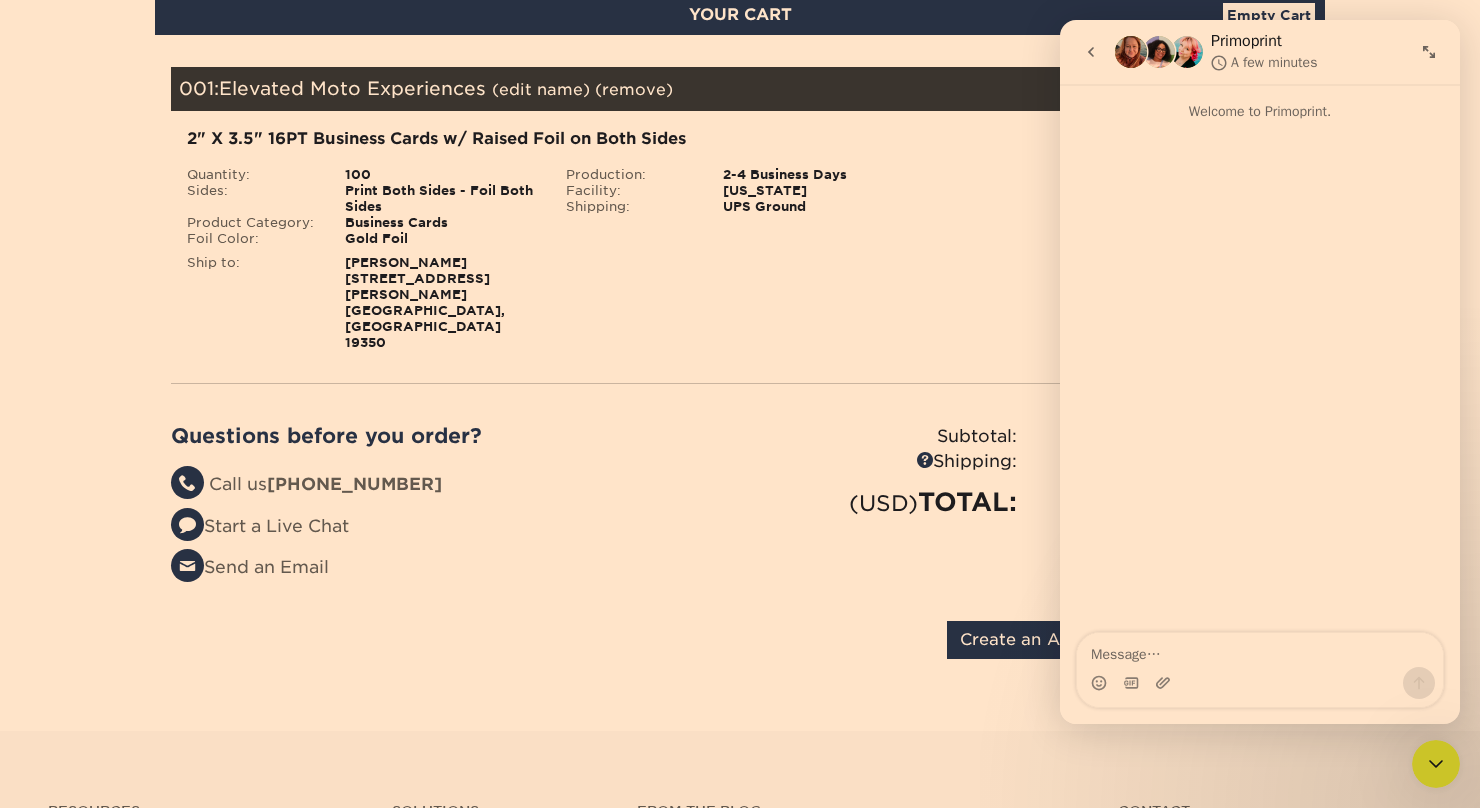 click at bounding box center (1260, 650) 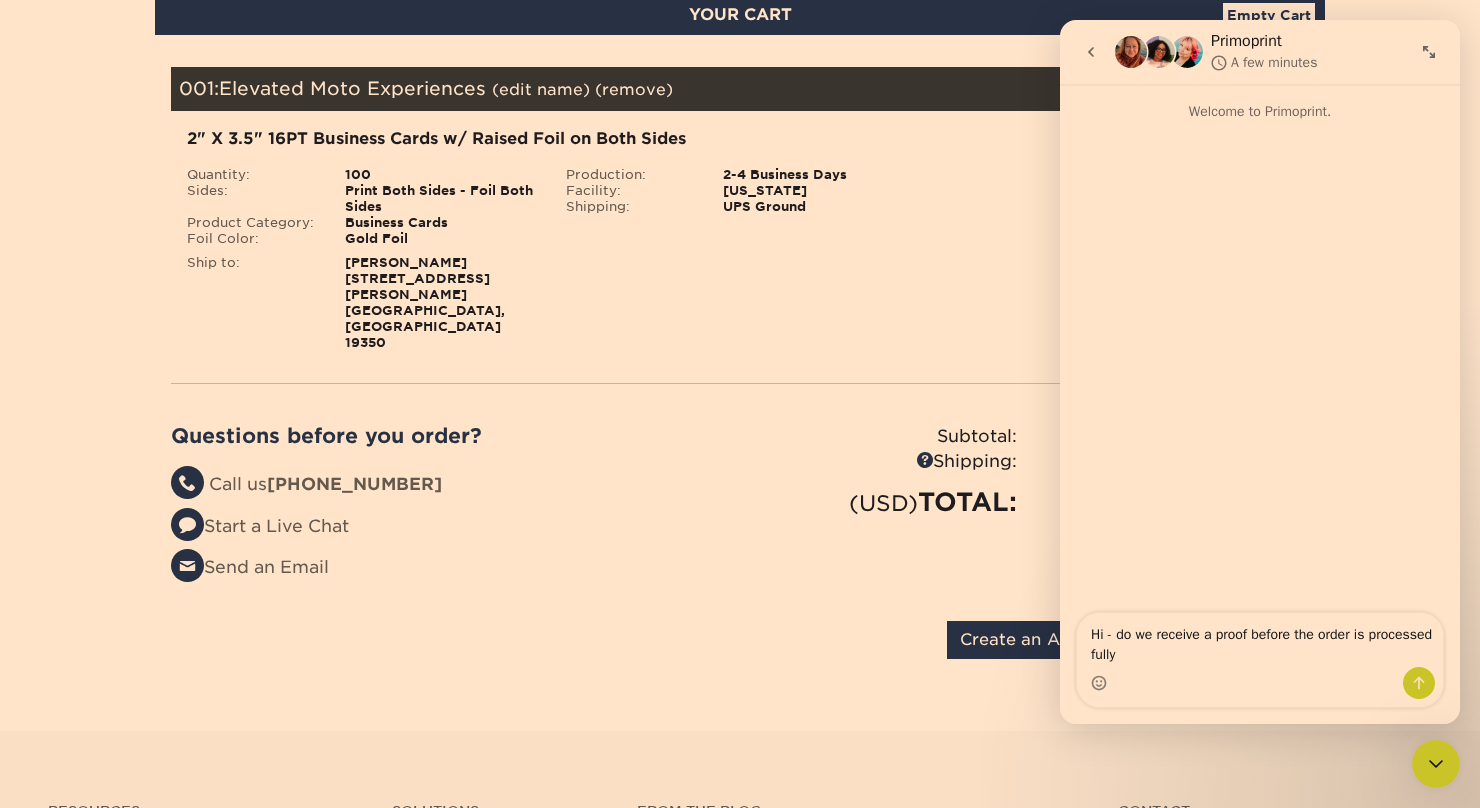 type on "Hi - do we receive a proof before the order is processed fully?" 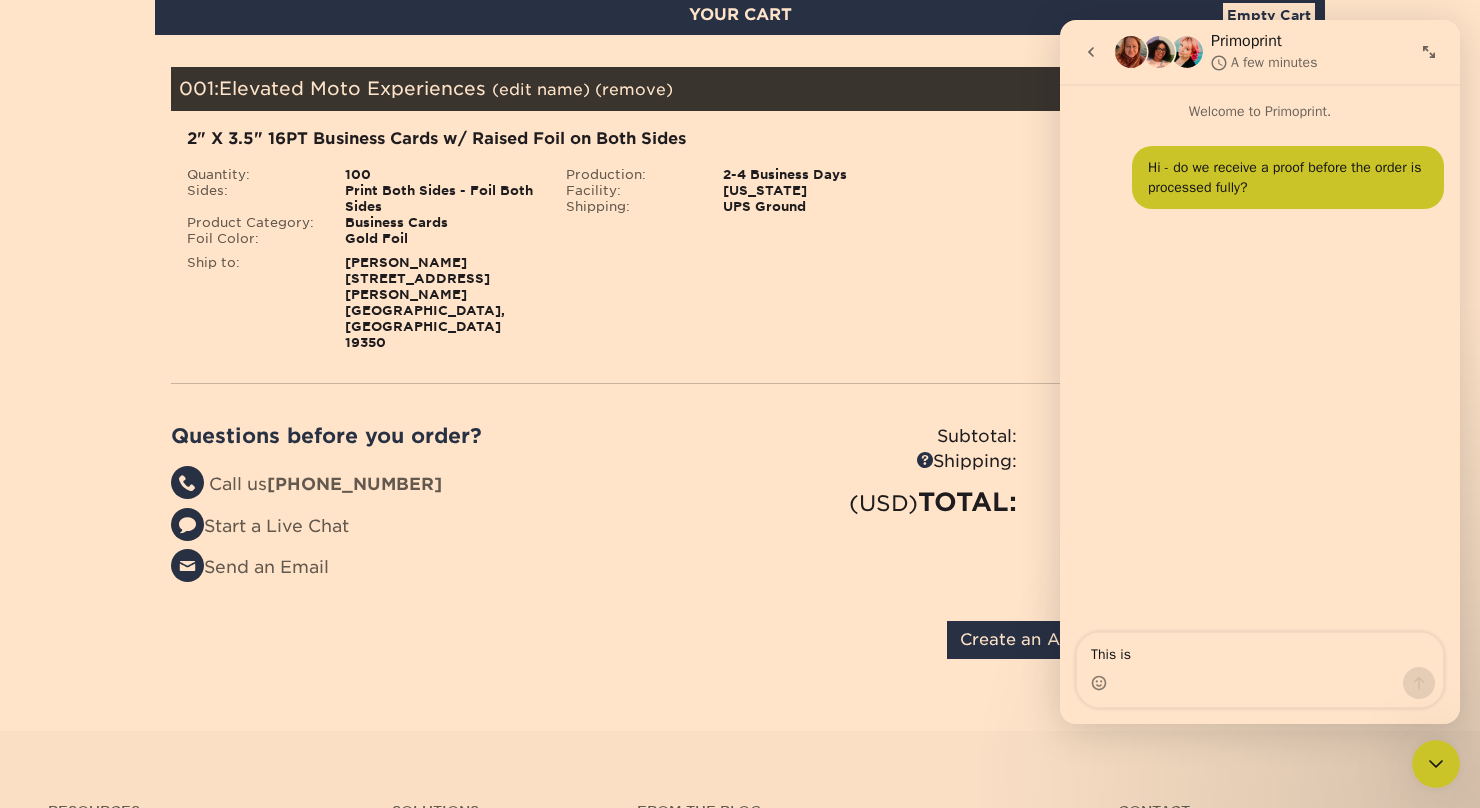 type on "This is" 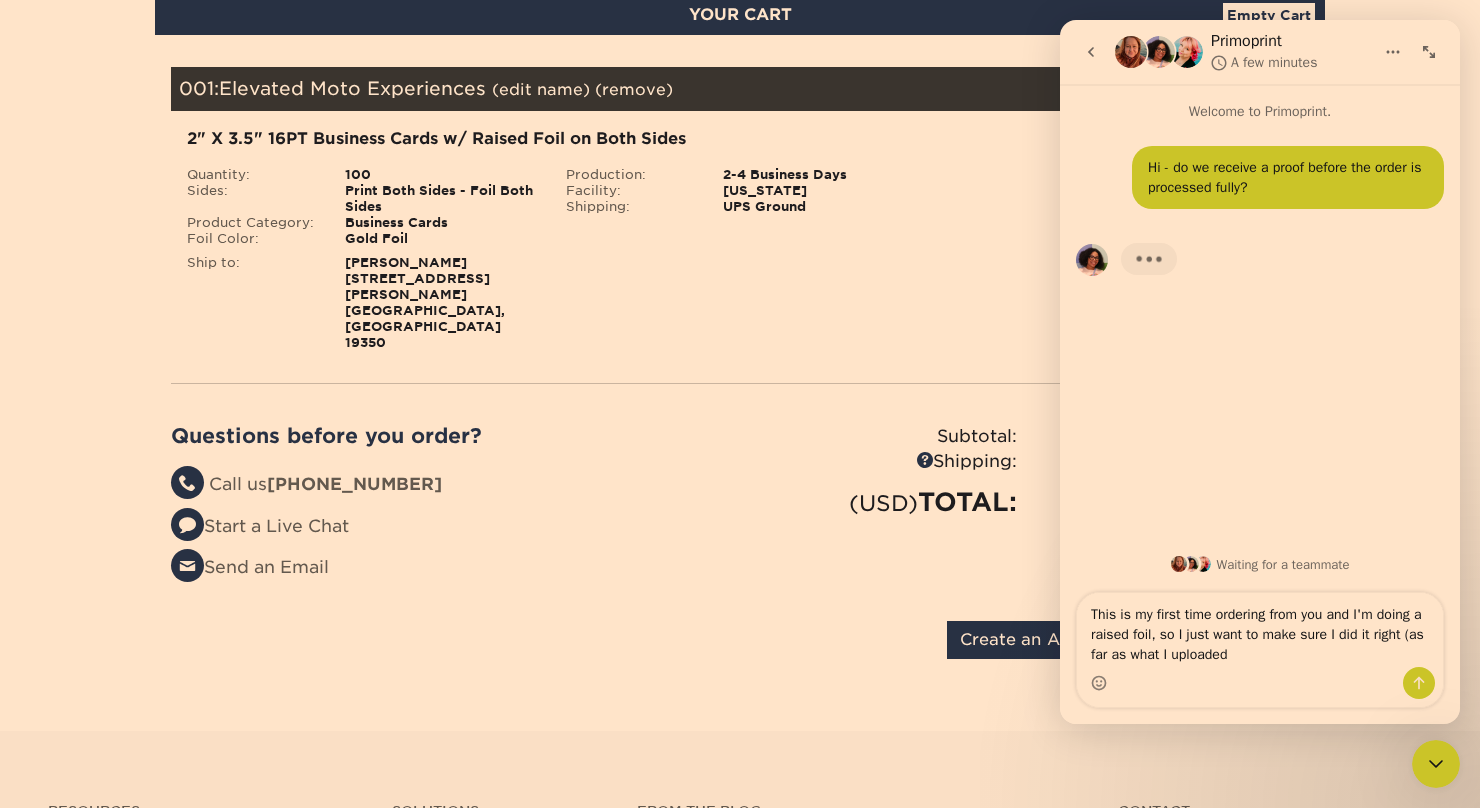 type on "This is my first time ordering from you and I'm doing a raised foil, so I just want to make sure I did it right (as far as what I uploaded)" 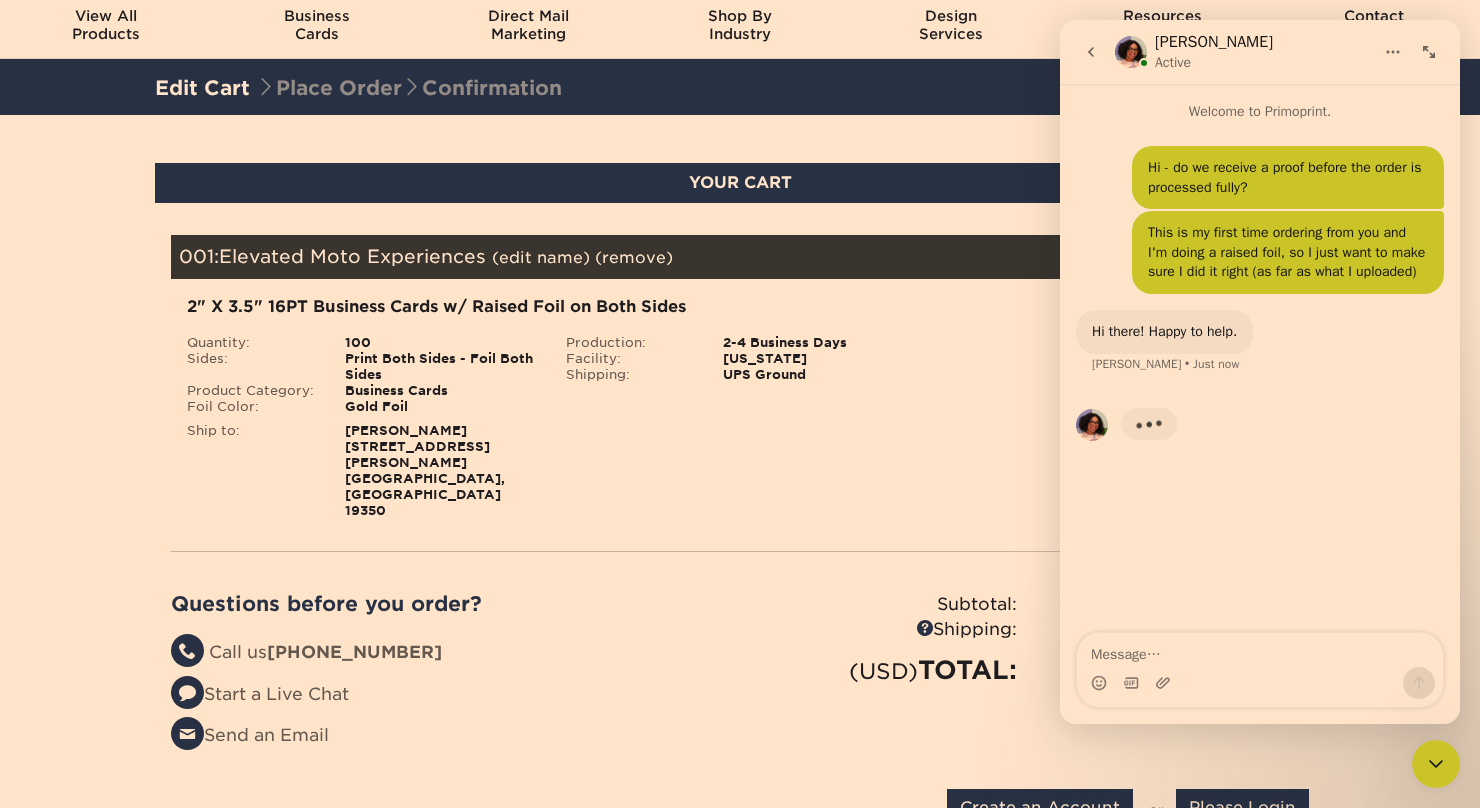scroll, scrollTop: 65, scrollLeft: 0, axis: vertical 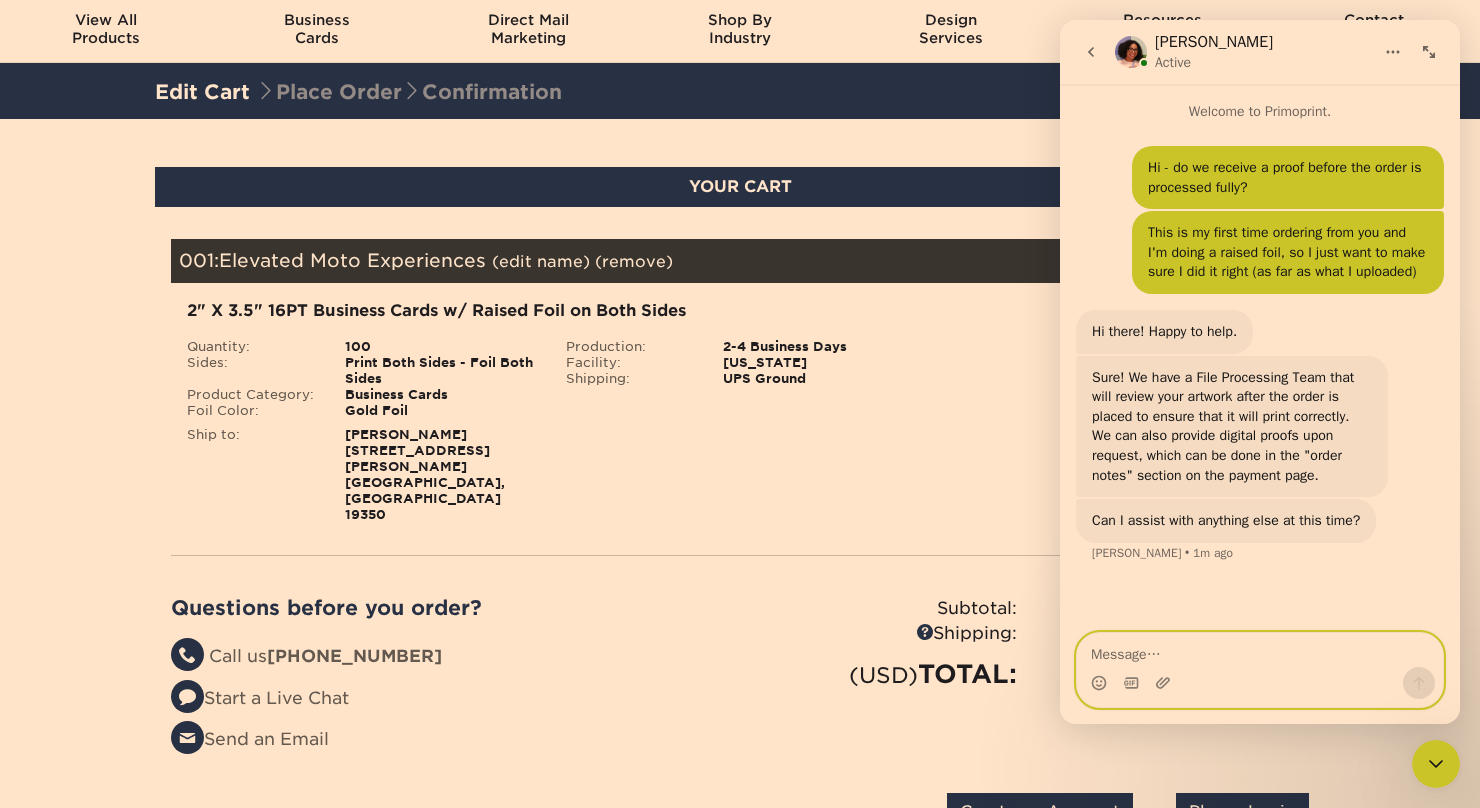 click at bounding box center [1260, 650] 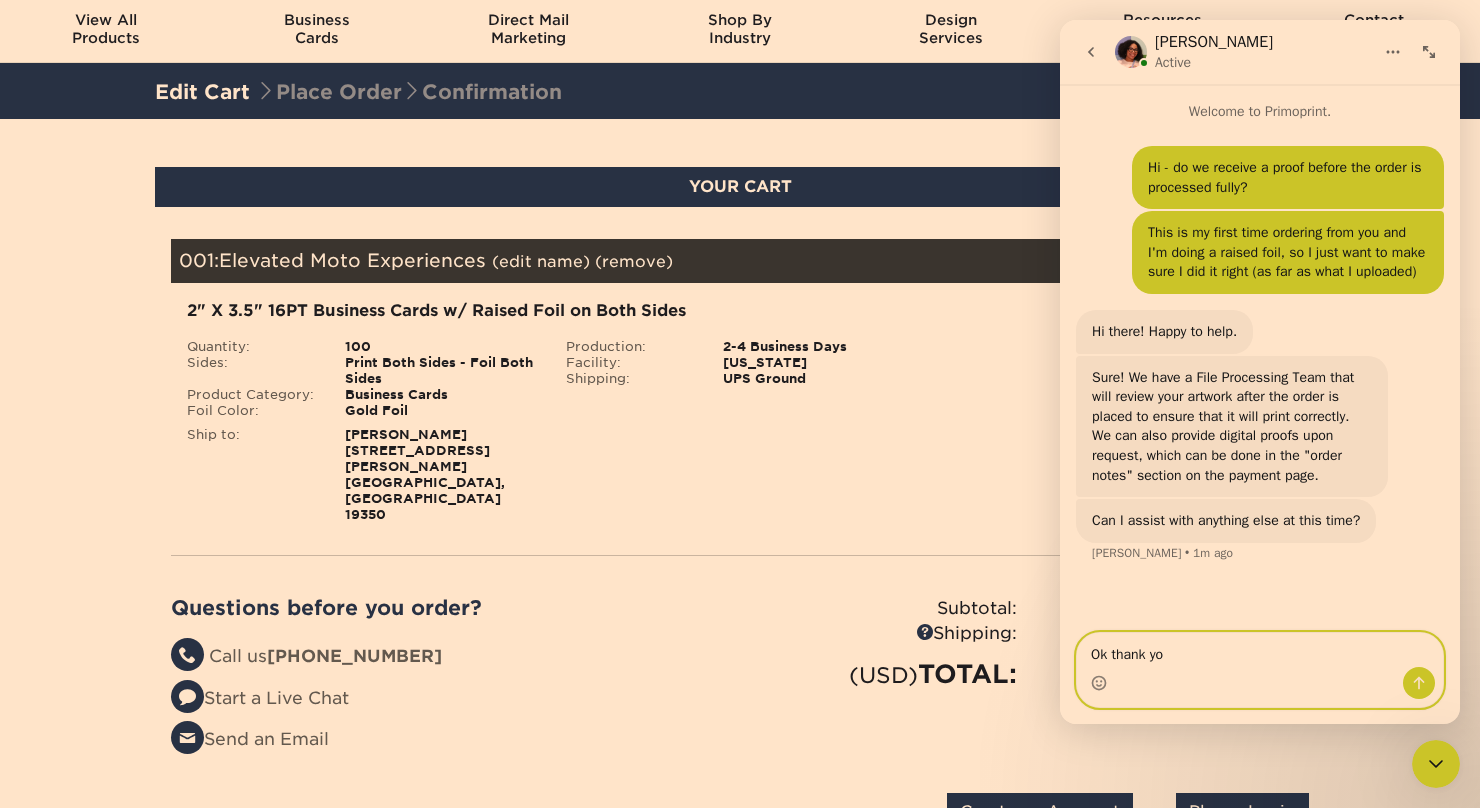 type on "Ok thank you" 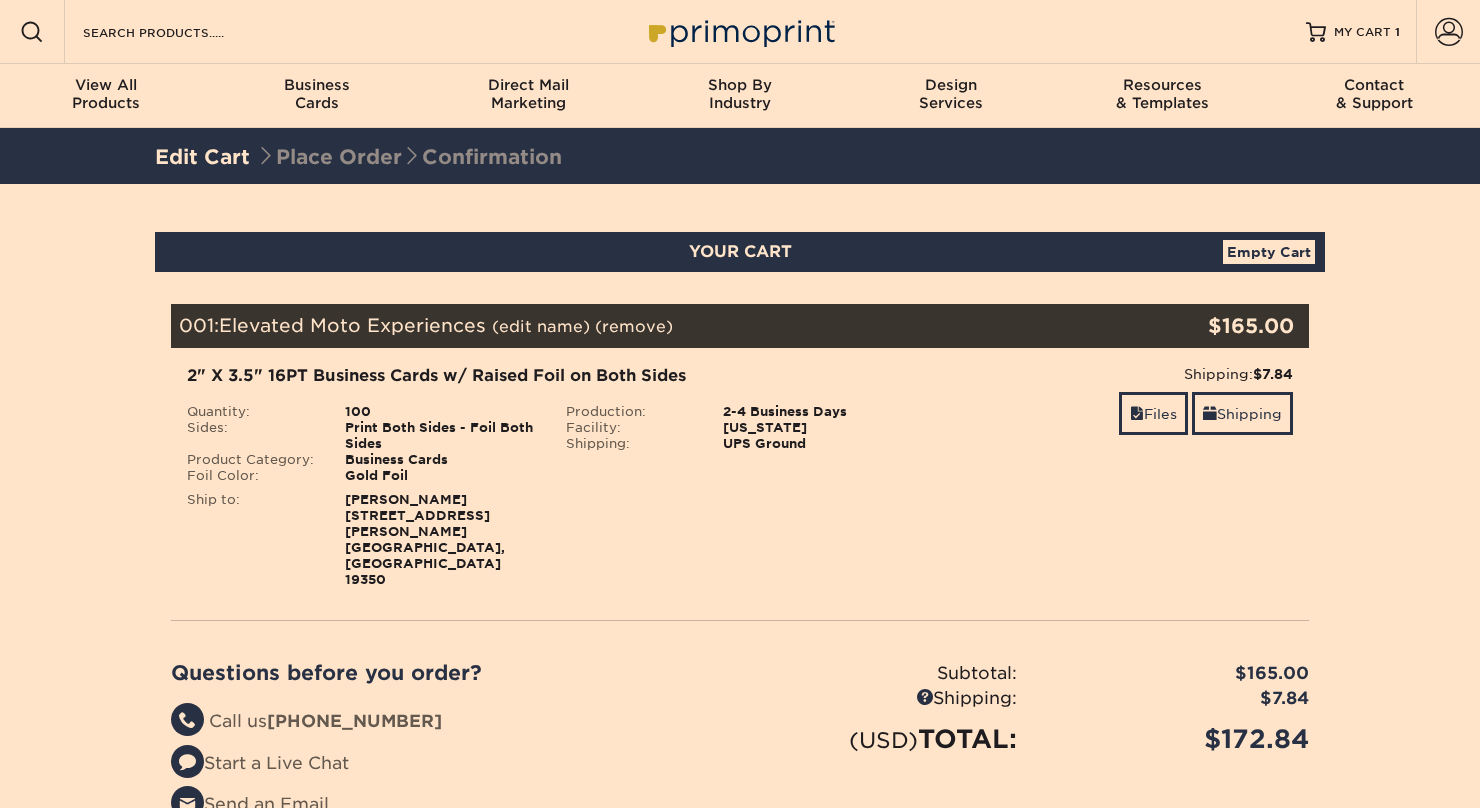scroll, scrollTop: 0, scrollLeft: 0, axis: both 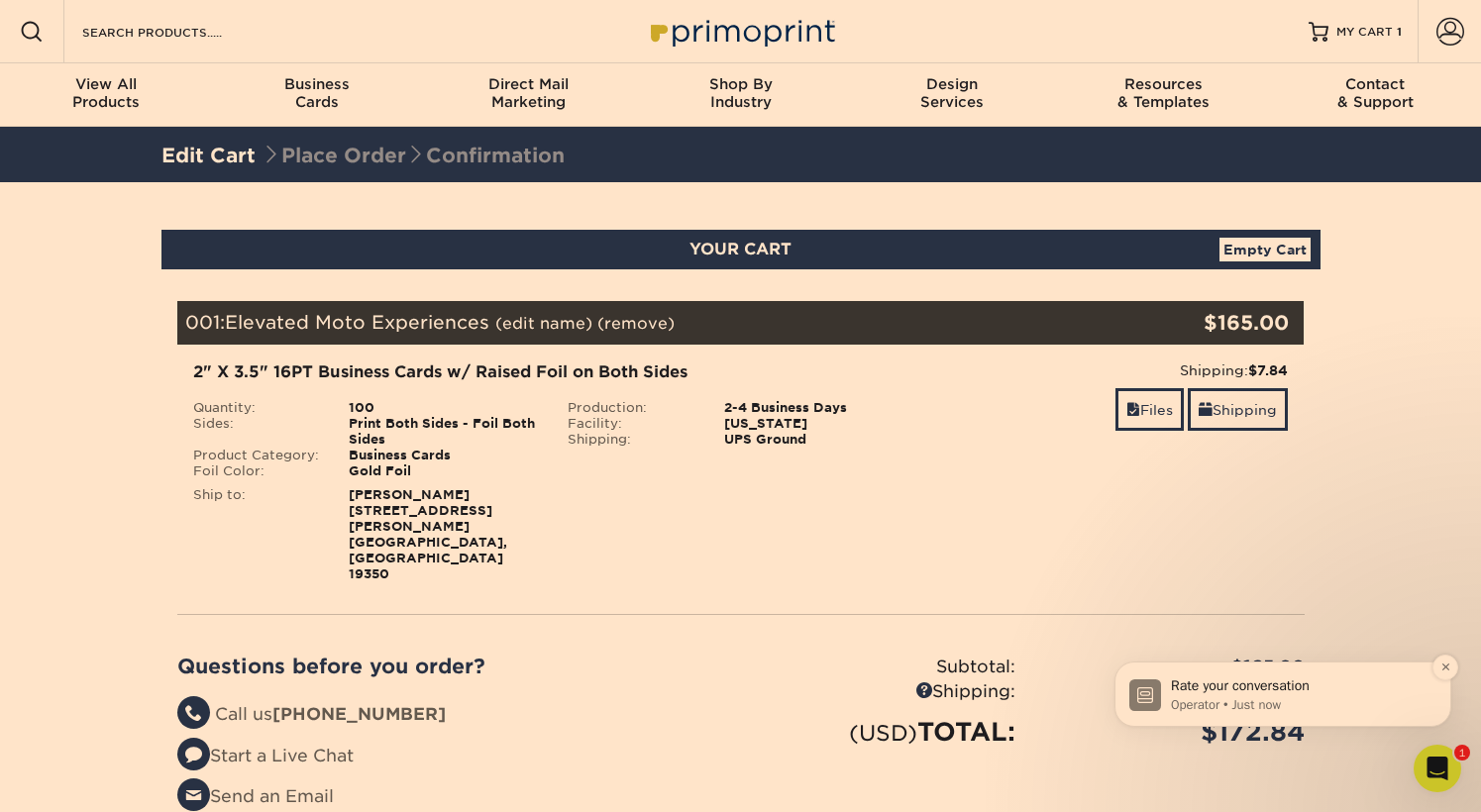 click on "Operator • Just now" at bounding box center (1299, 705) 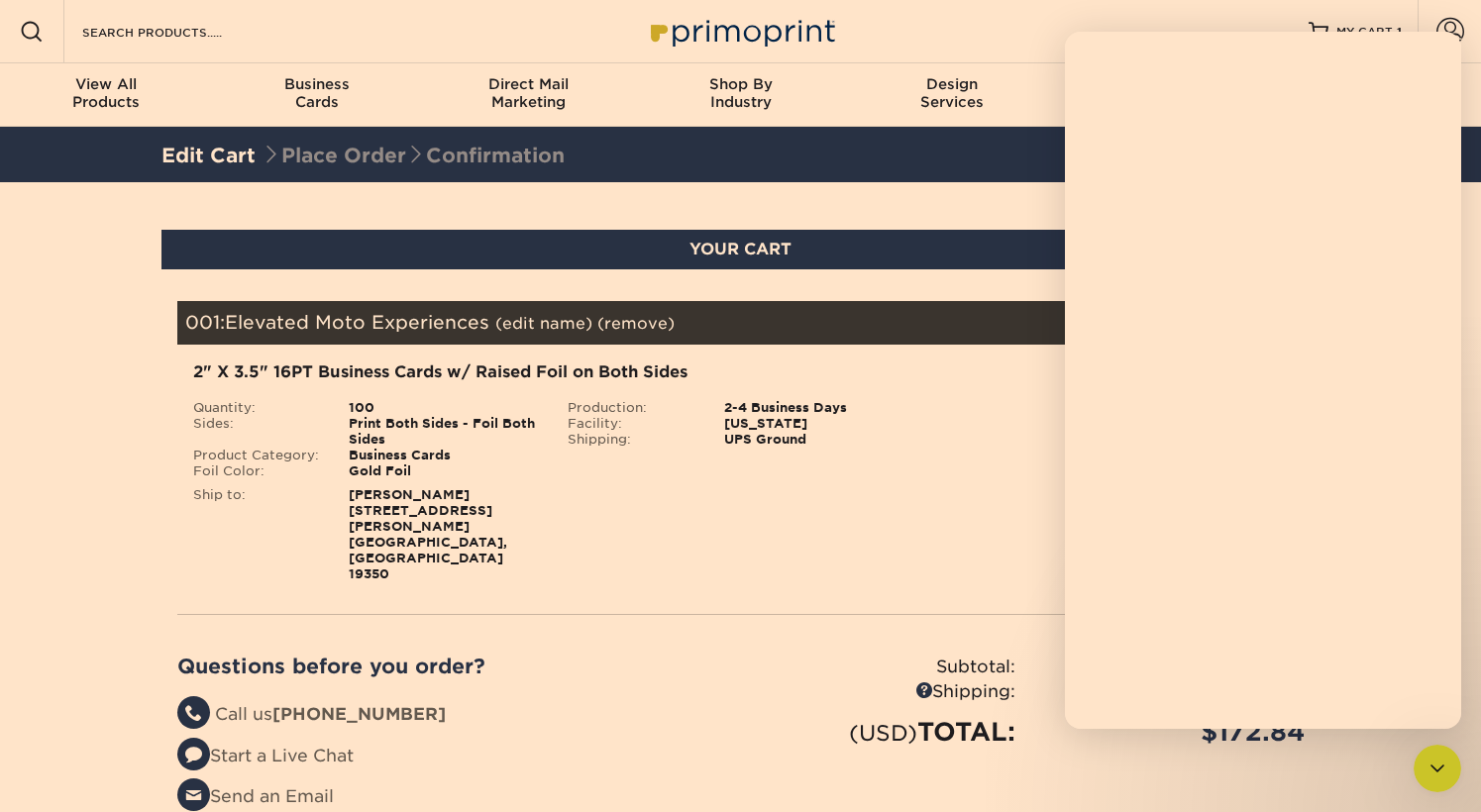 scroll, scrollTop: 0, scrollLeft: 0, axis: both 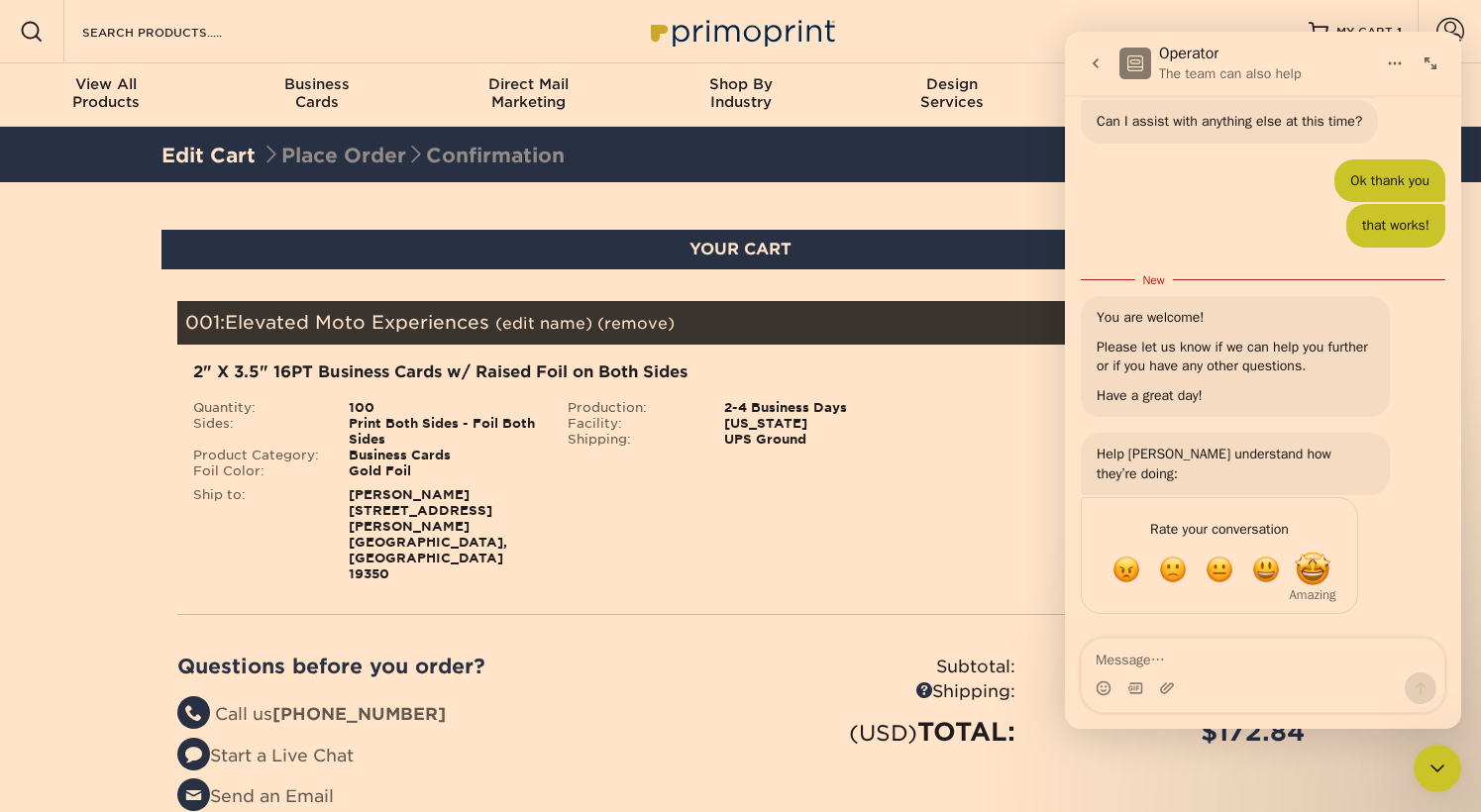click at bounding box center [1313, 570] 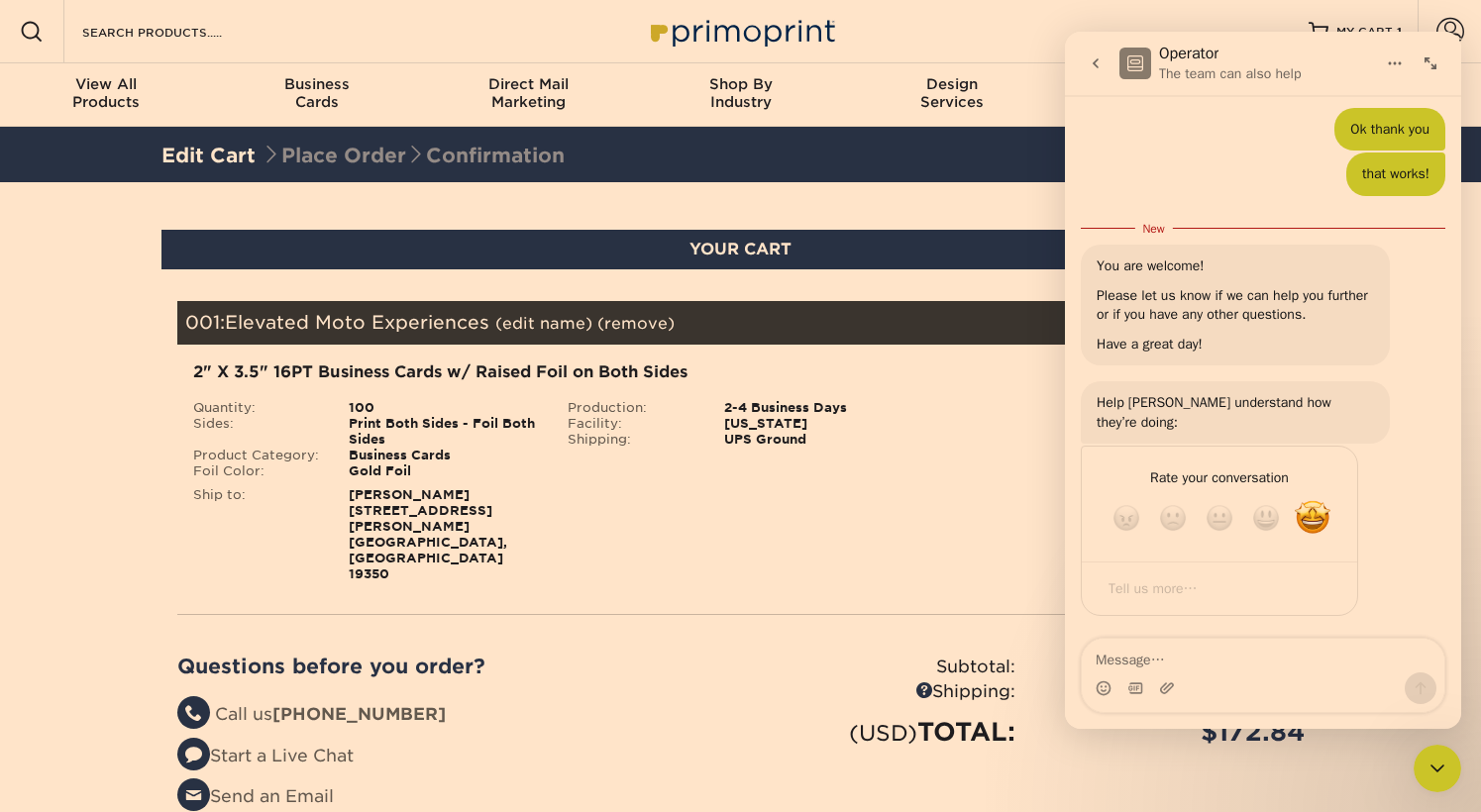 scroll, scrollTop: 457, scrollLeft: 0, axis: vertical 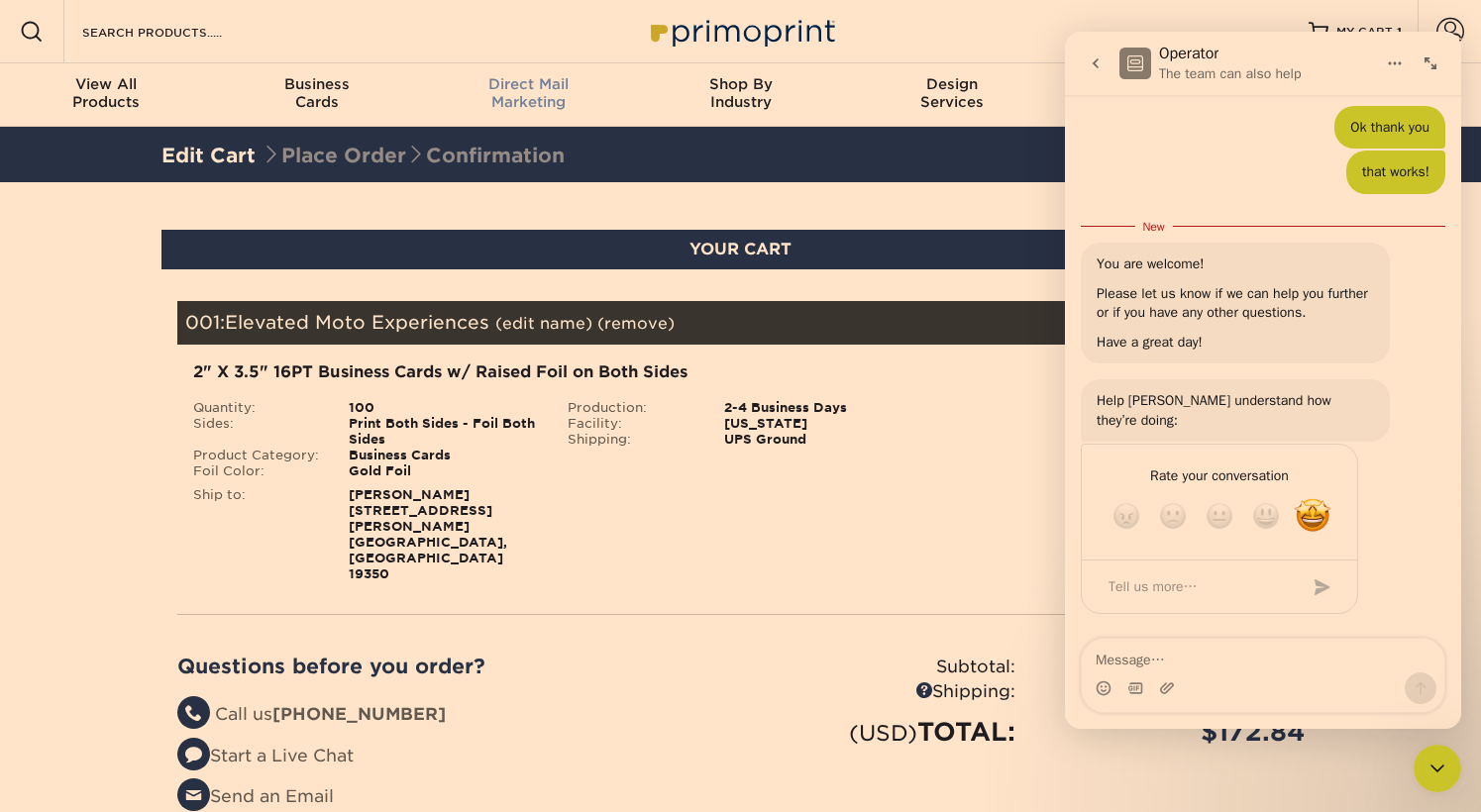 click on "Direct Mail" at bounding box center (529, 84) 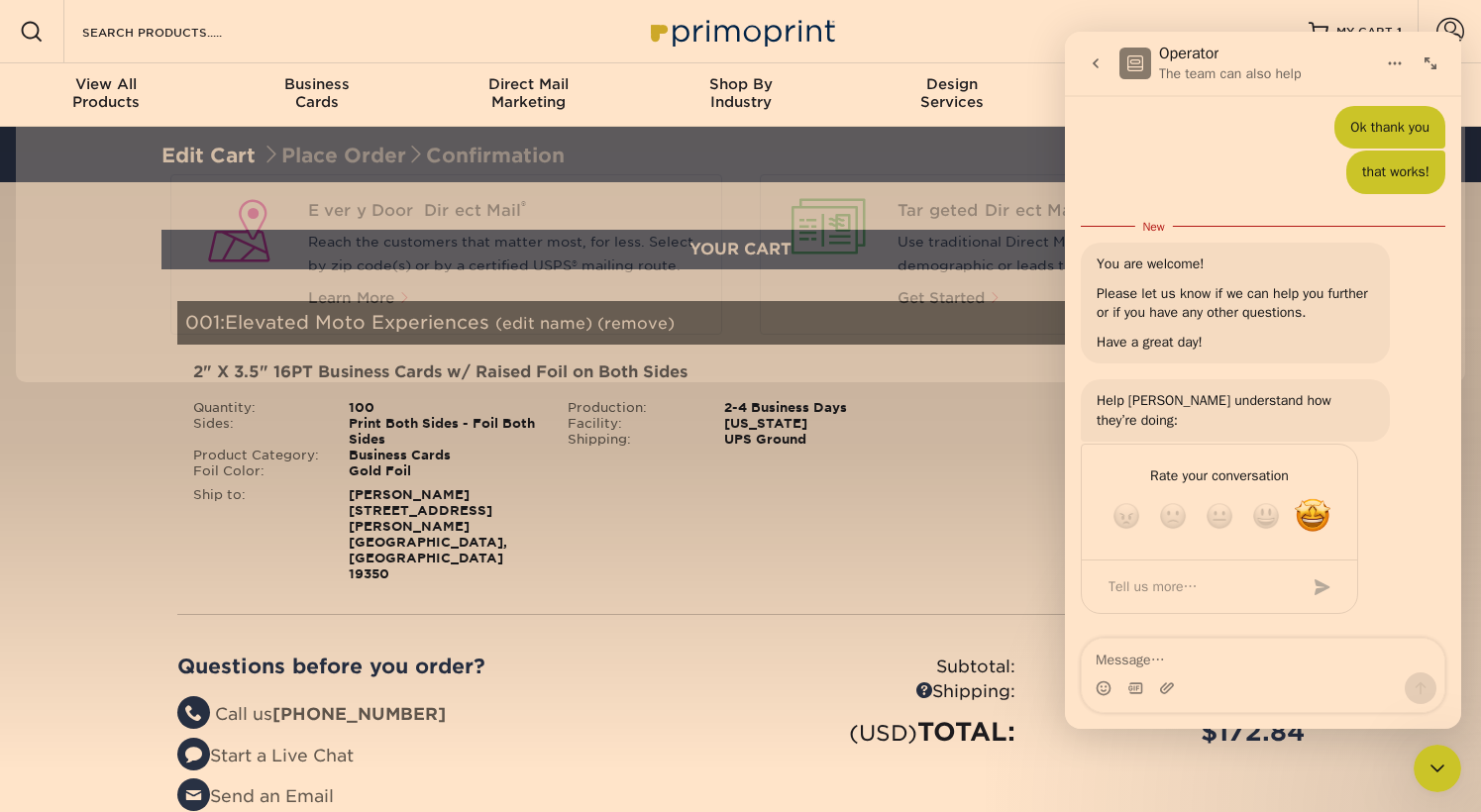 click on "Resources Menu
Search Products
Account
SIGN IN
CREATE AN ACCOUNT
forgot password?
All fields are required.
Login" at bounding box center (740, 768) 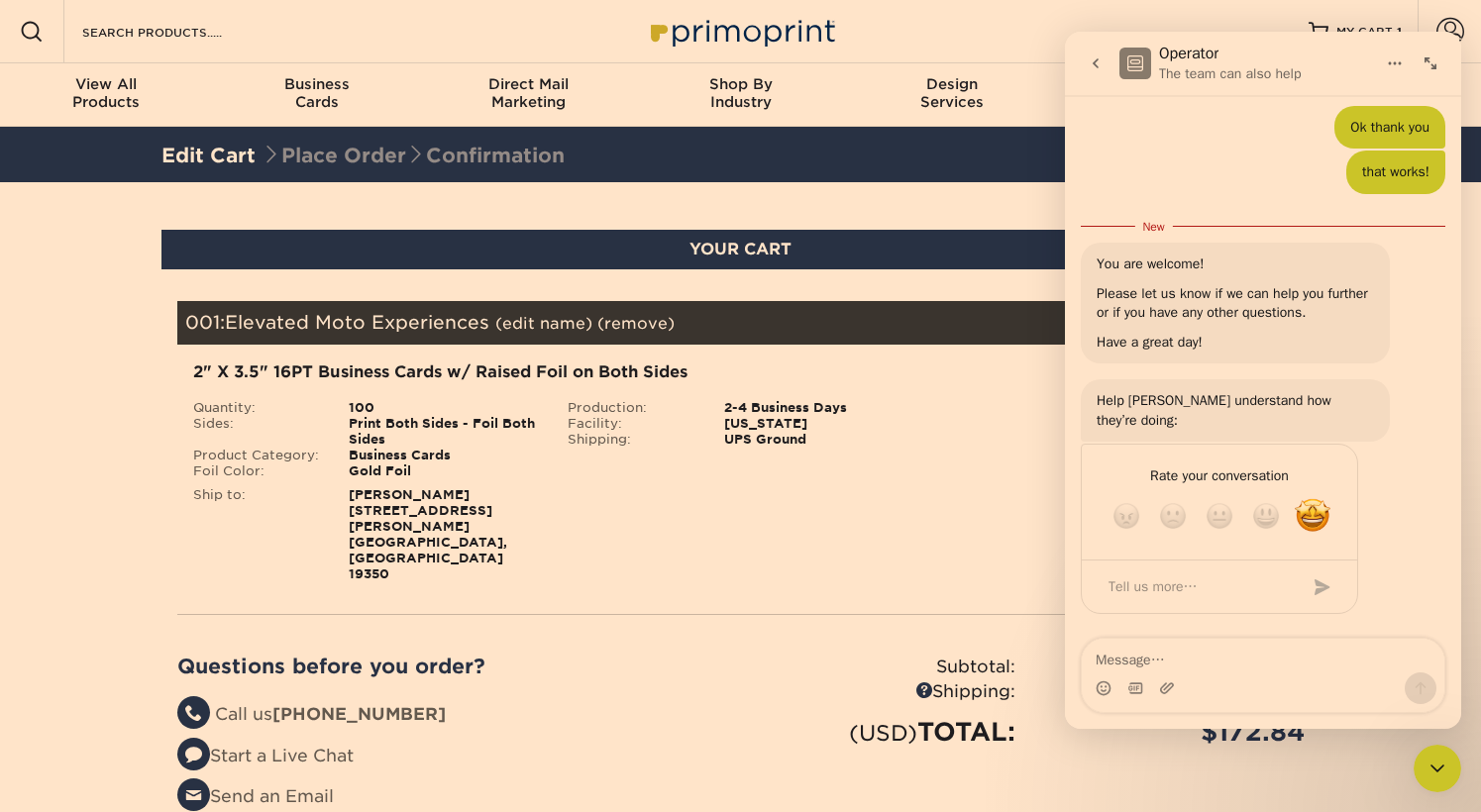 click on "2" X 3.5" 16PT  Business Cards w/ Raised Foil on Both Sides" at bounding box center [553, 372] 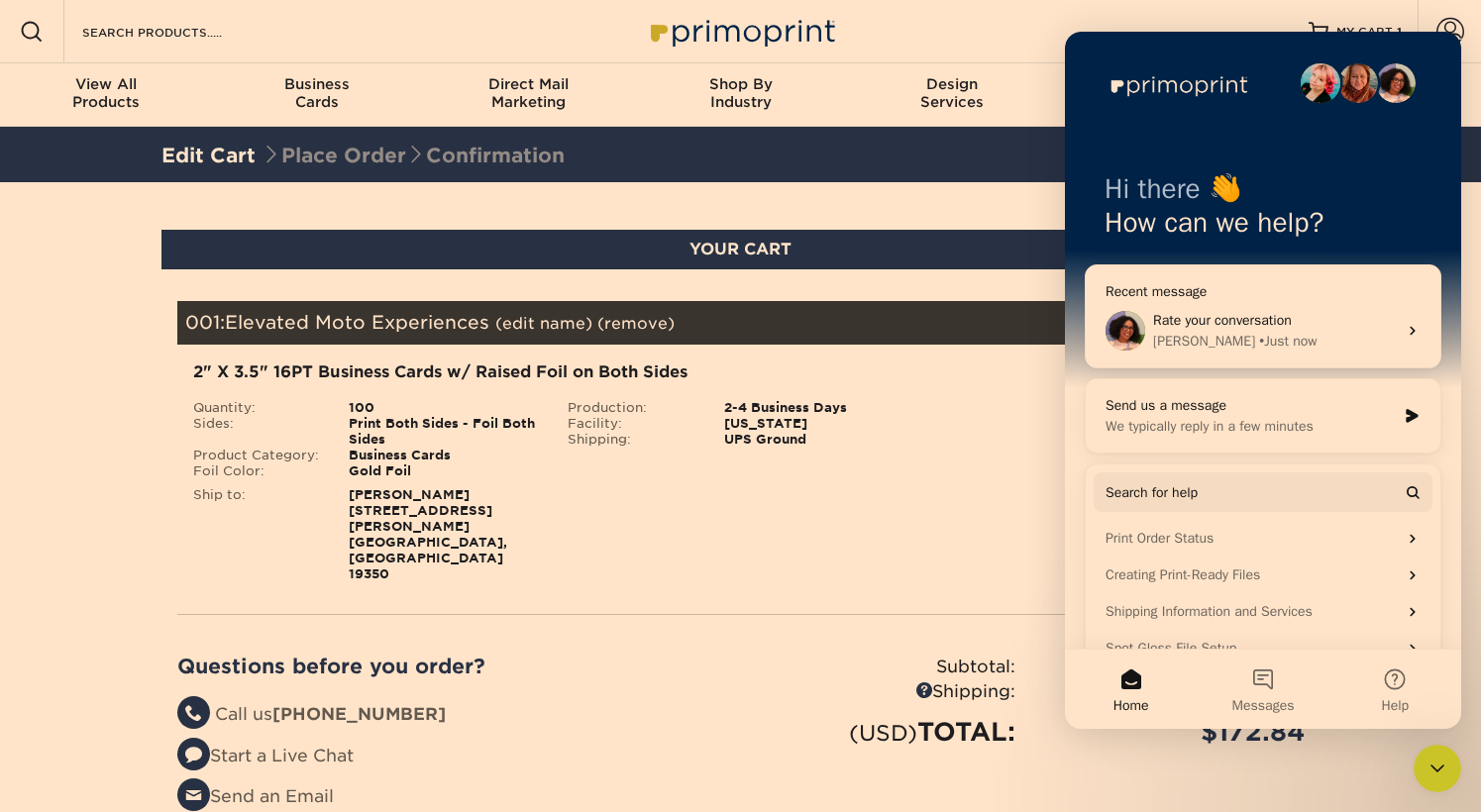 click on "Blind Ship:" at bounding box center (740, 531) 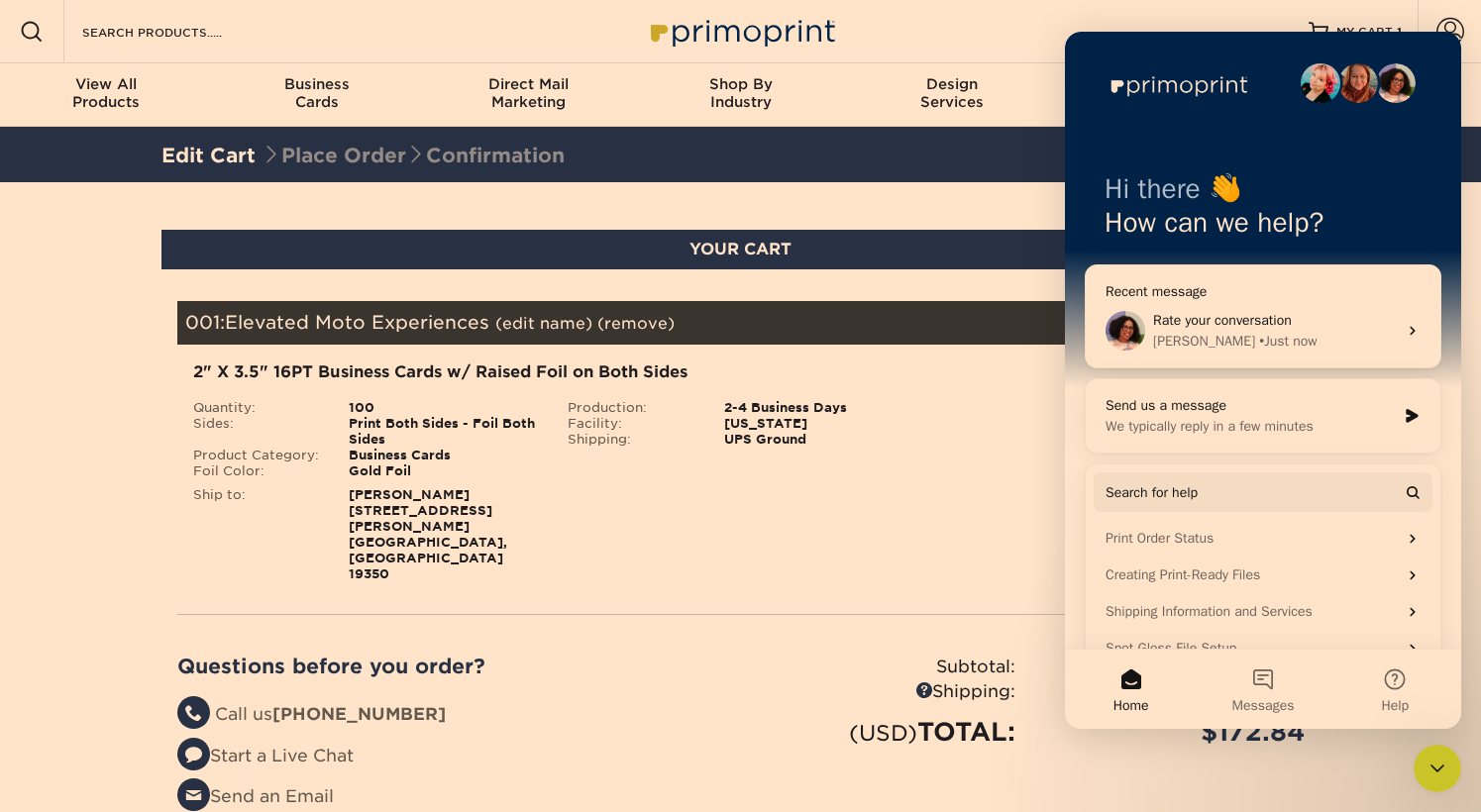 click on "Contact" at bounding box center [1375, 84] 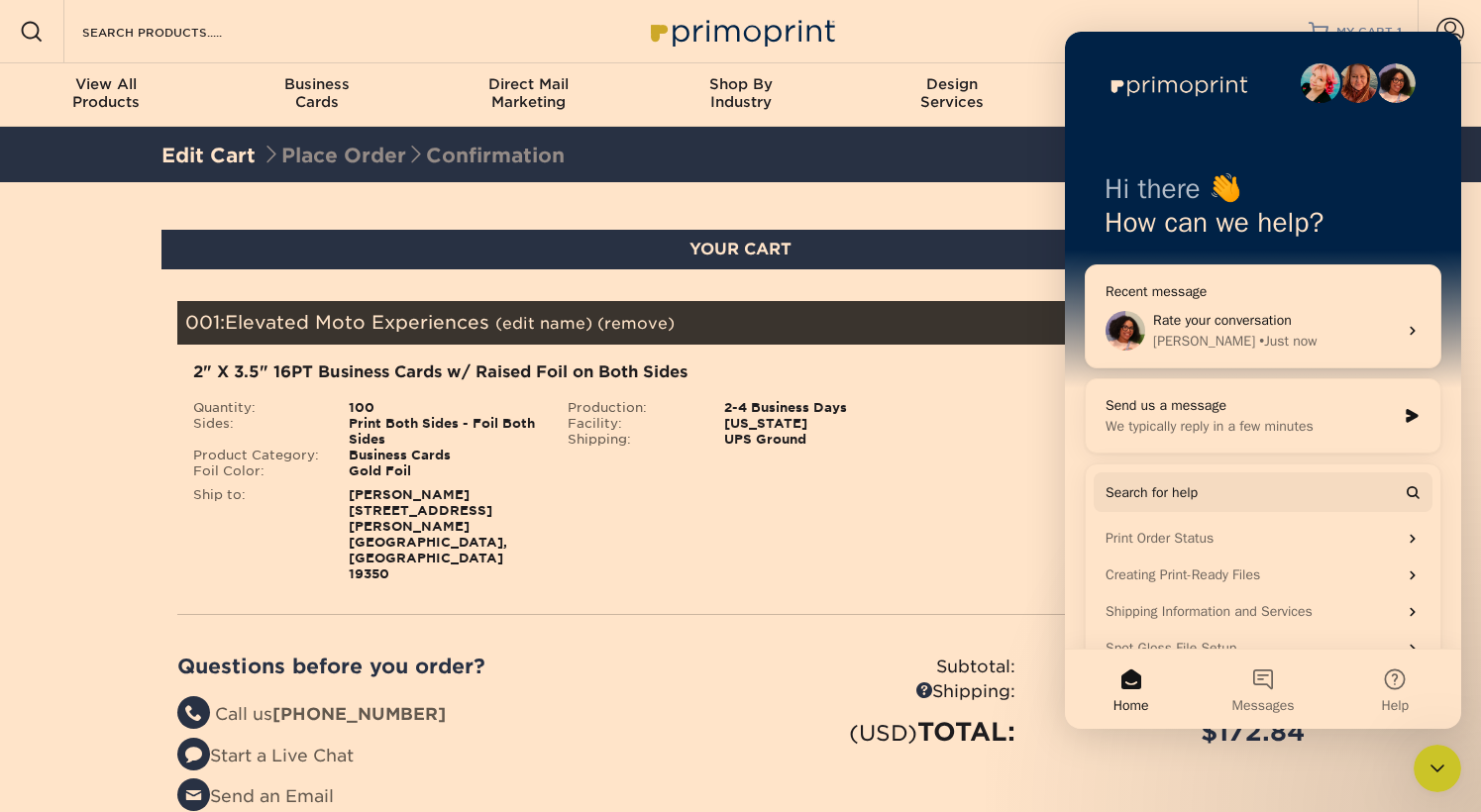 click on "MY CART   1" at bounding box center [1355, 32] 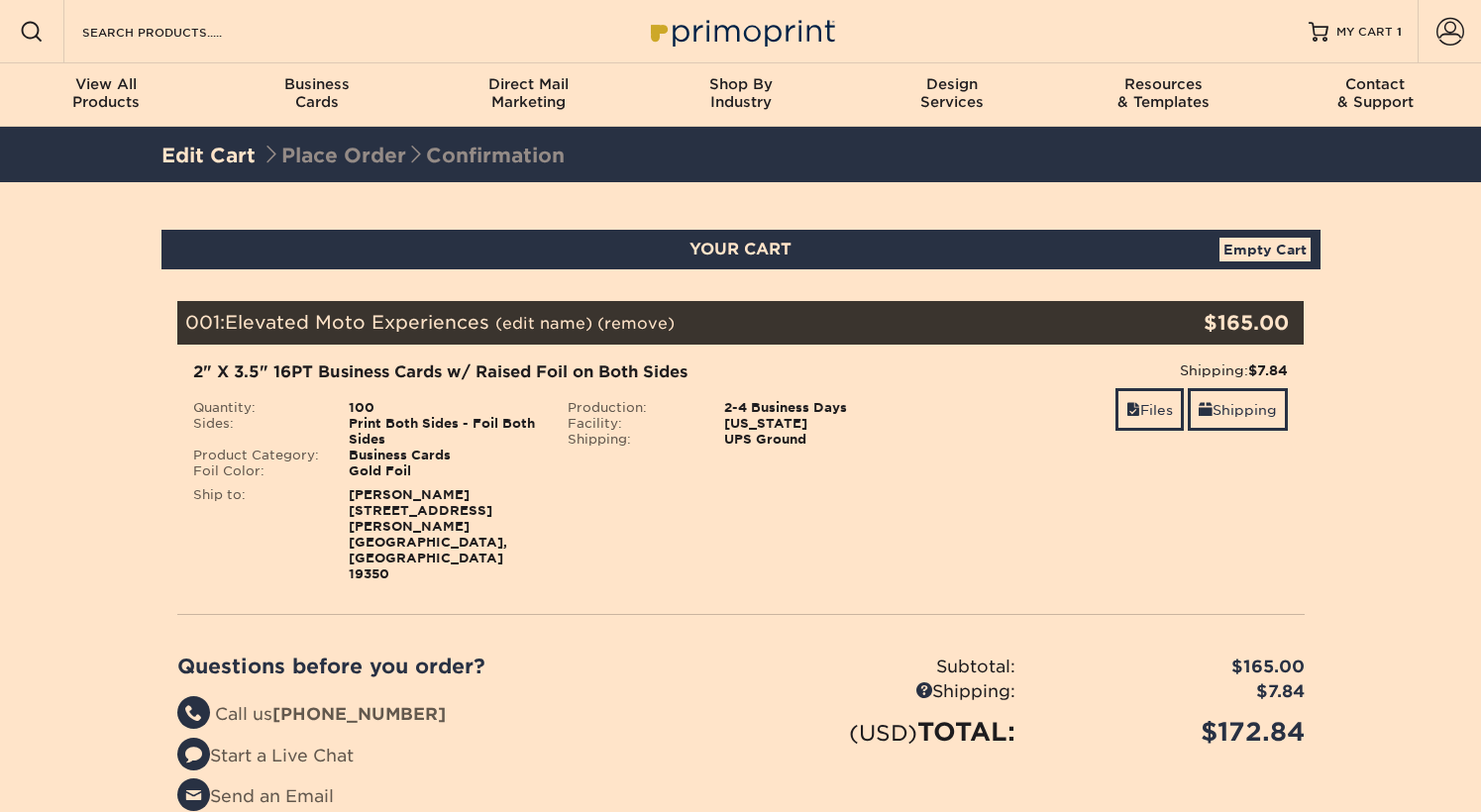 scroll, scrollTop: 0, scrollLeft: 0, axis: both 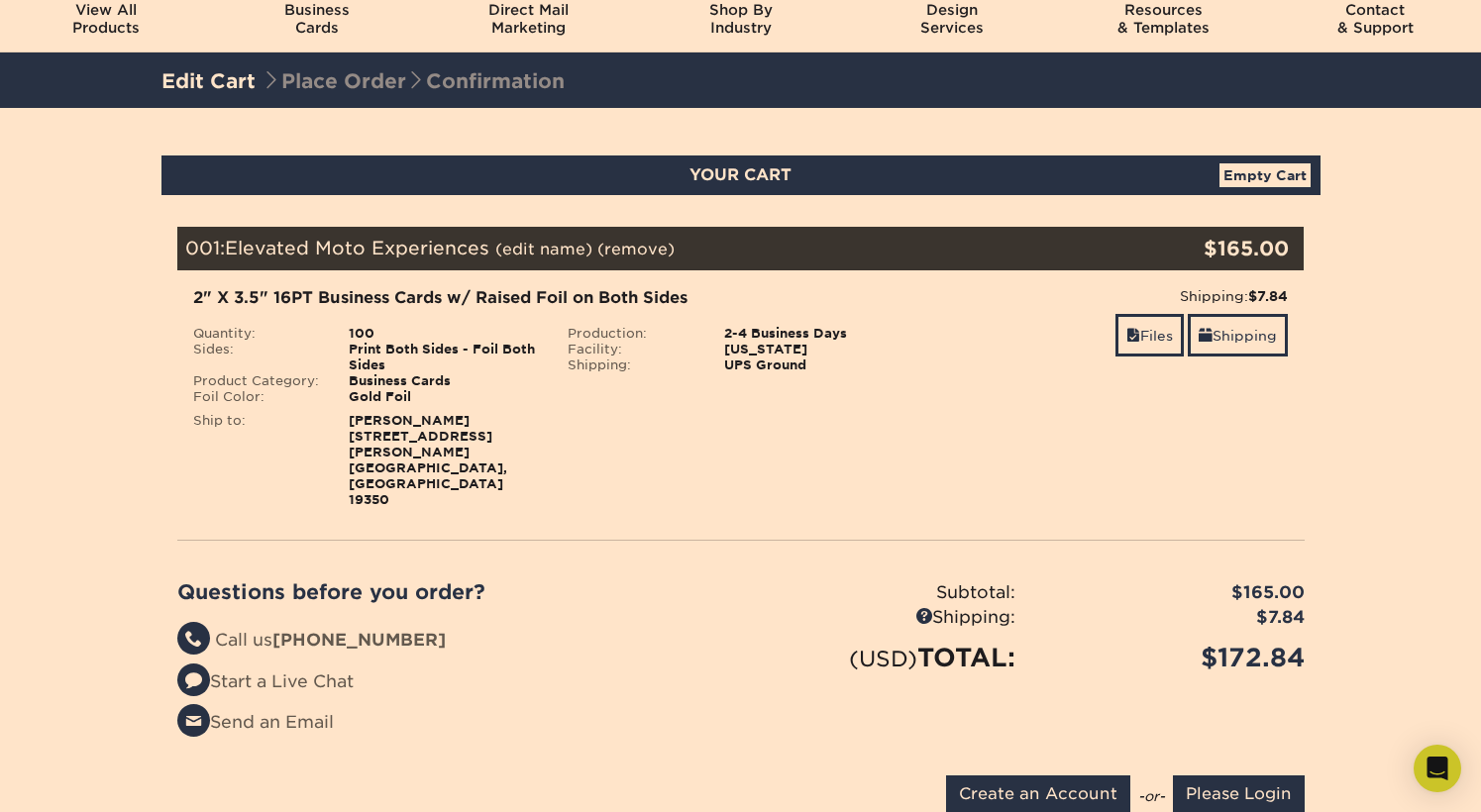click on "Gold Foil" at bounding box center [443, 397] 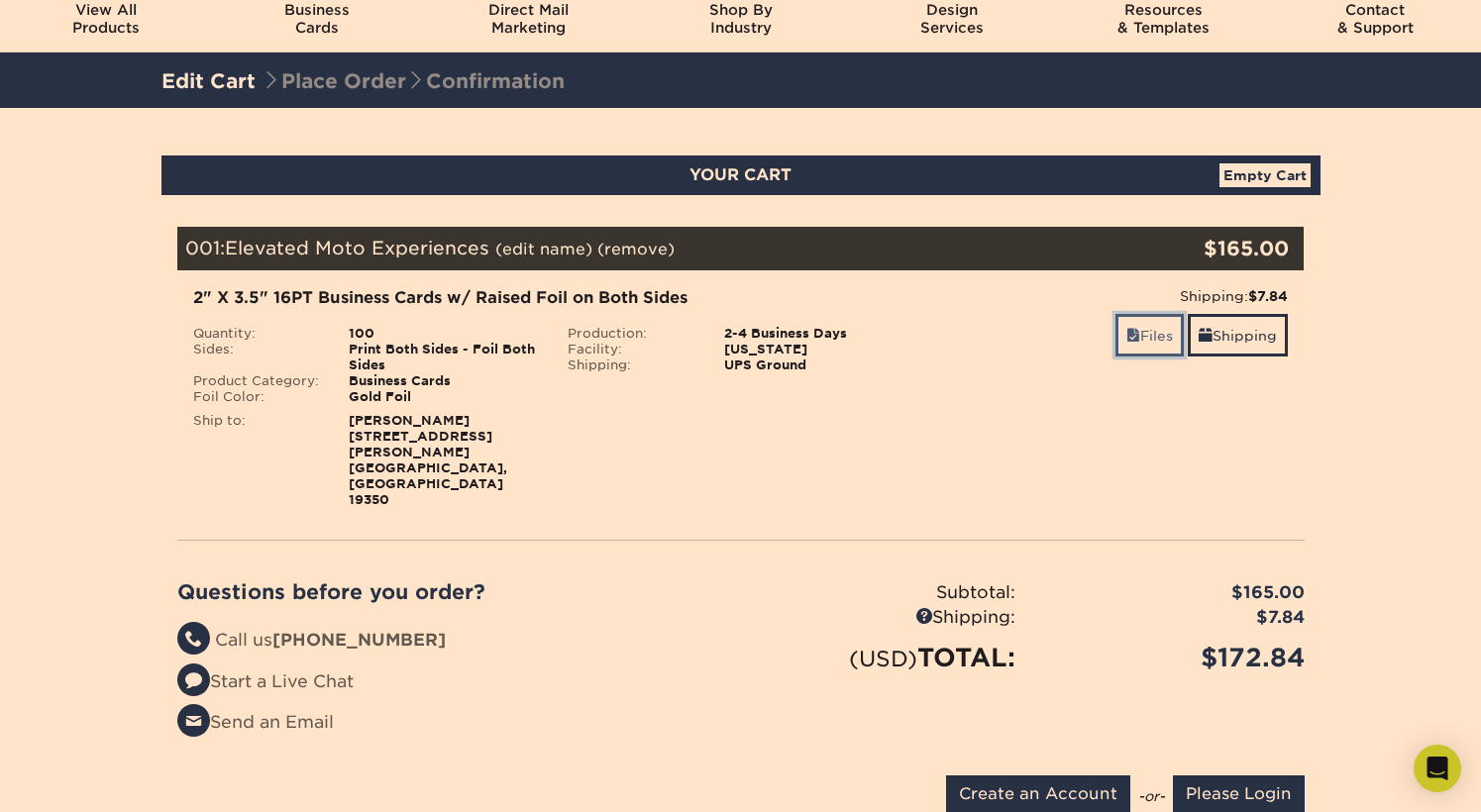 click on "Files" at bounding box center [1149, 335] 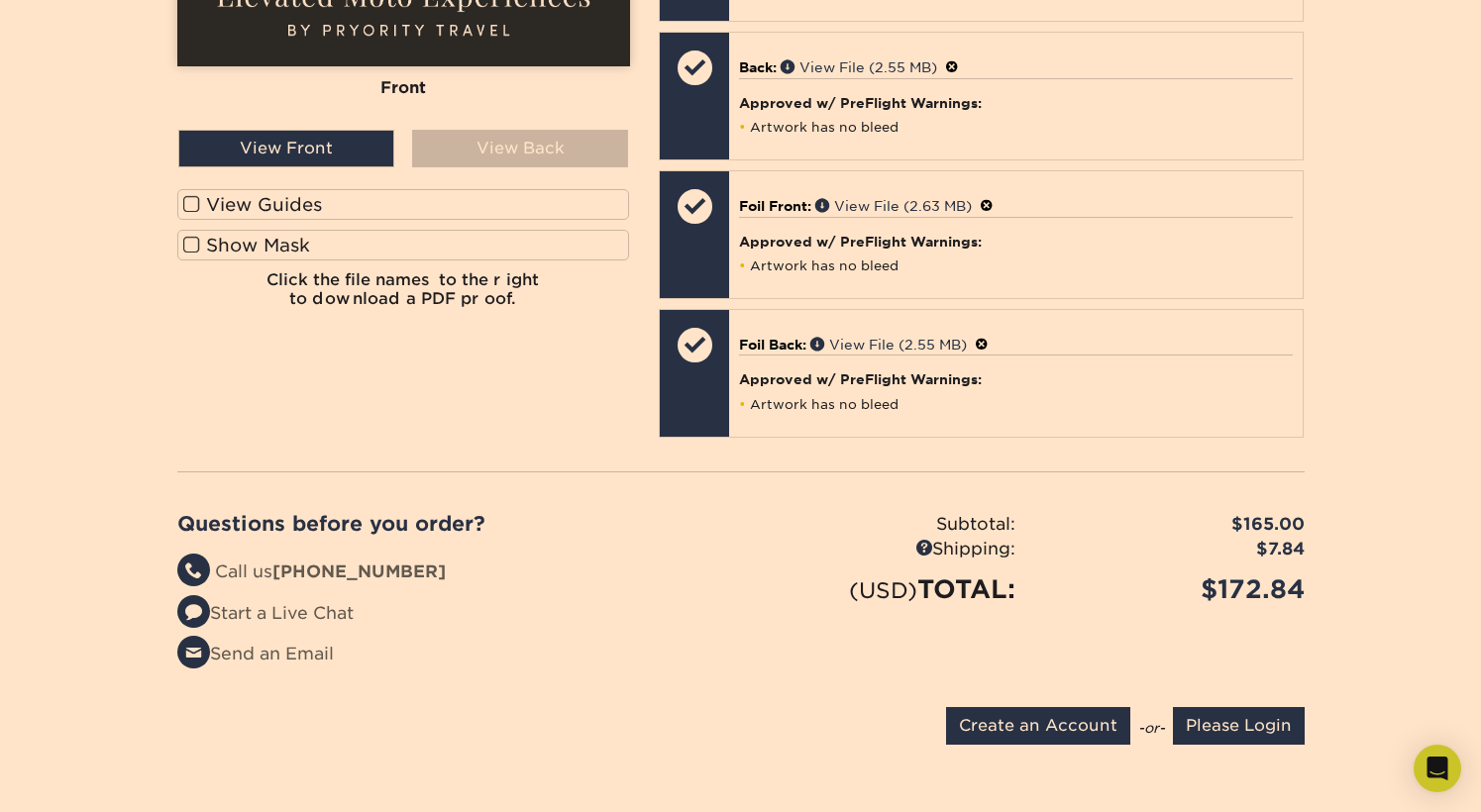 scroll, scrollTop: 0, scrollLeft: 0, axis: both 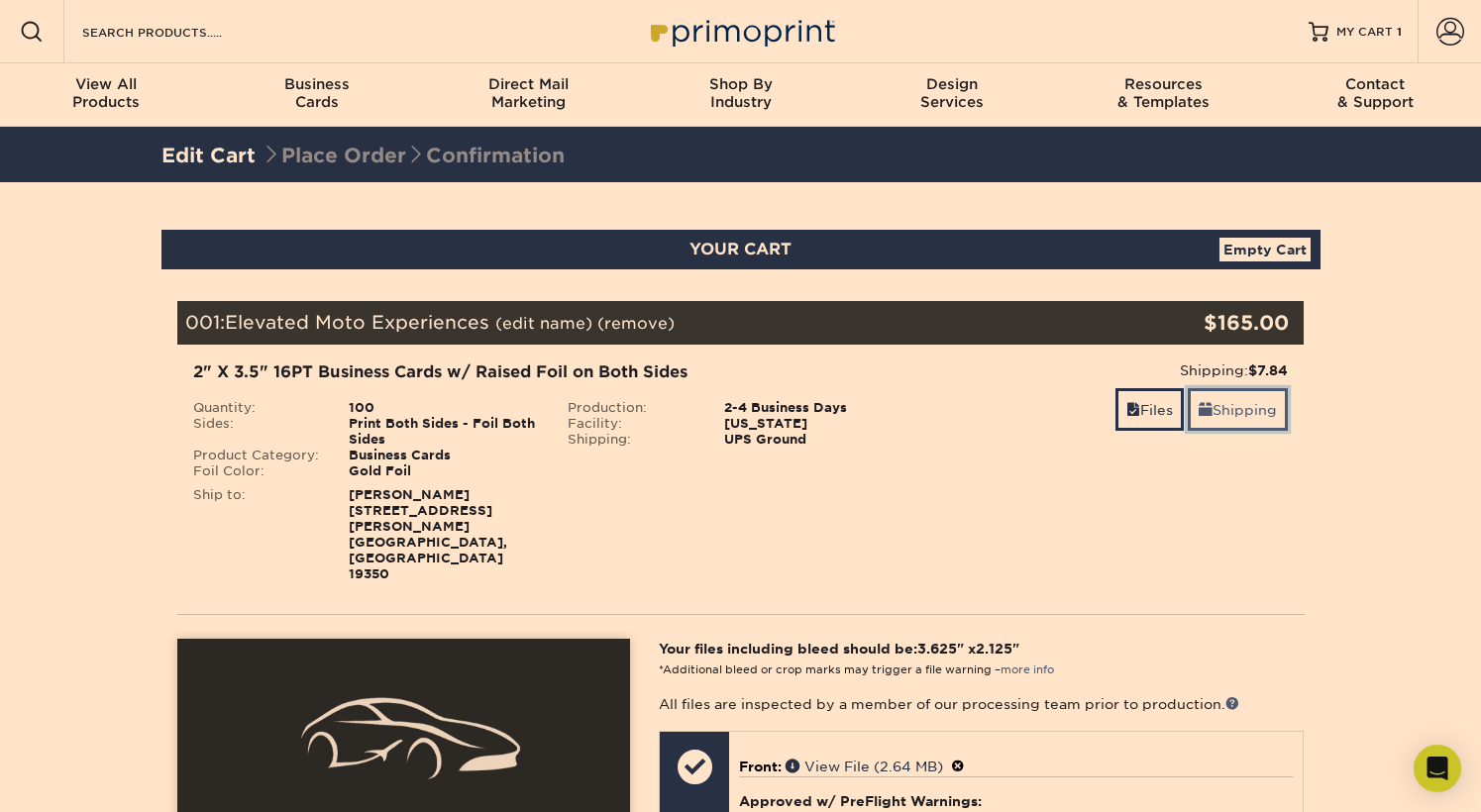 click on "Shipping" at bounding box center [1237, 409] 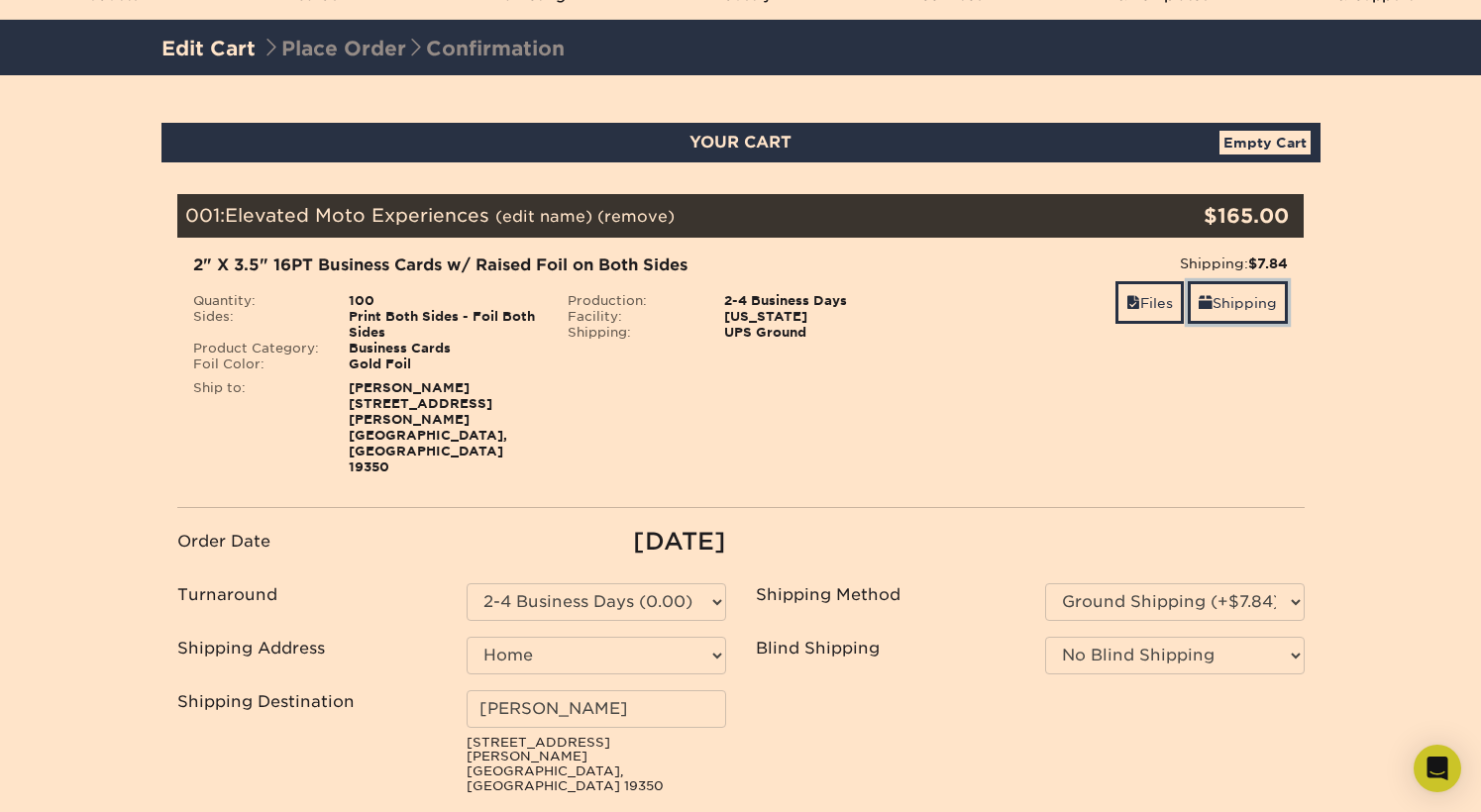 scroll, scrollTop: 0, scrollLeft: 0, axis: both 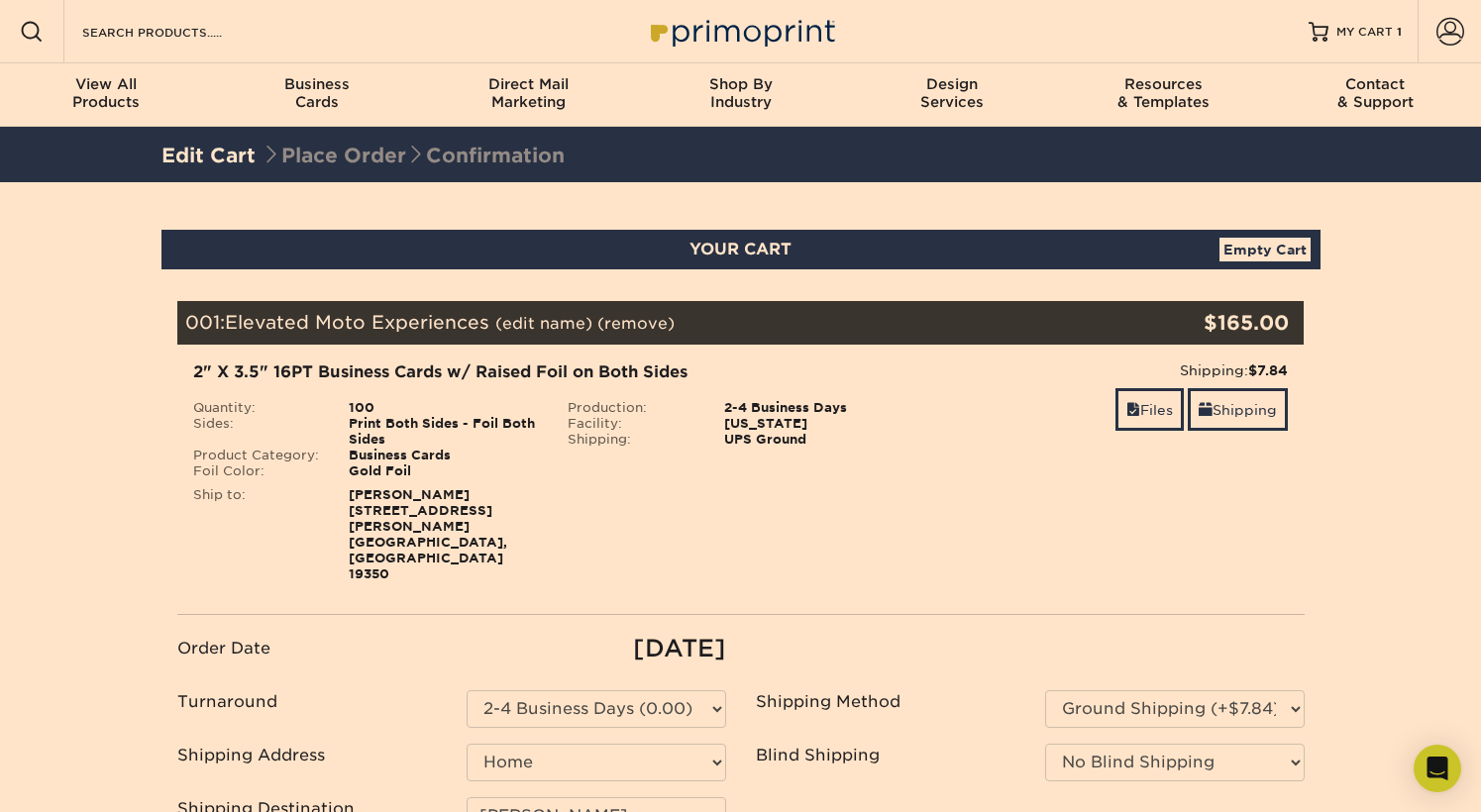 click on "2" X 3.5" 16PT  Business Cards w/ Raised Foil on Both Sides" at bounding box center [553, 372] 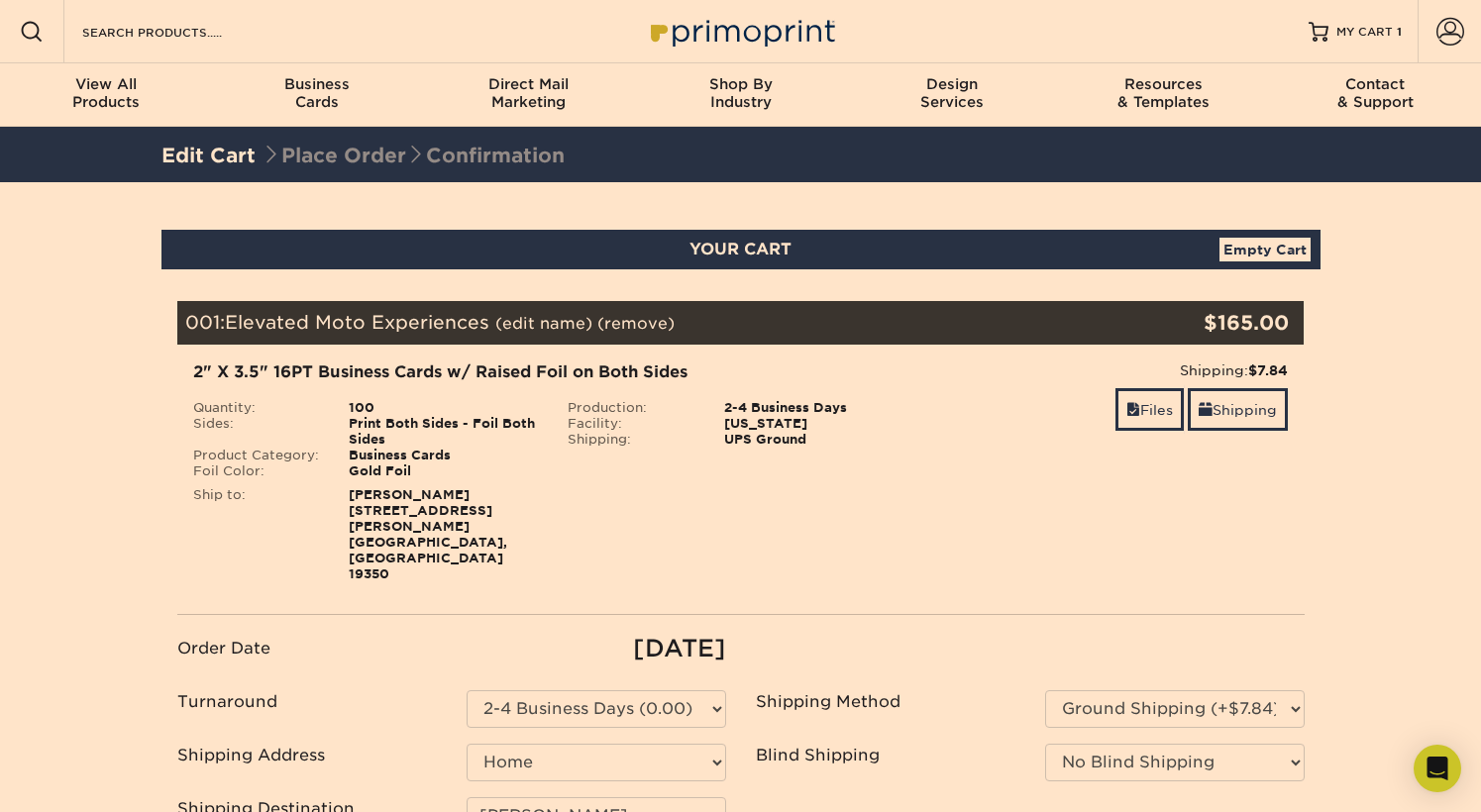 click on "Elevated Moto Experiences" at bounding box center [357, 322] 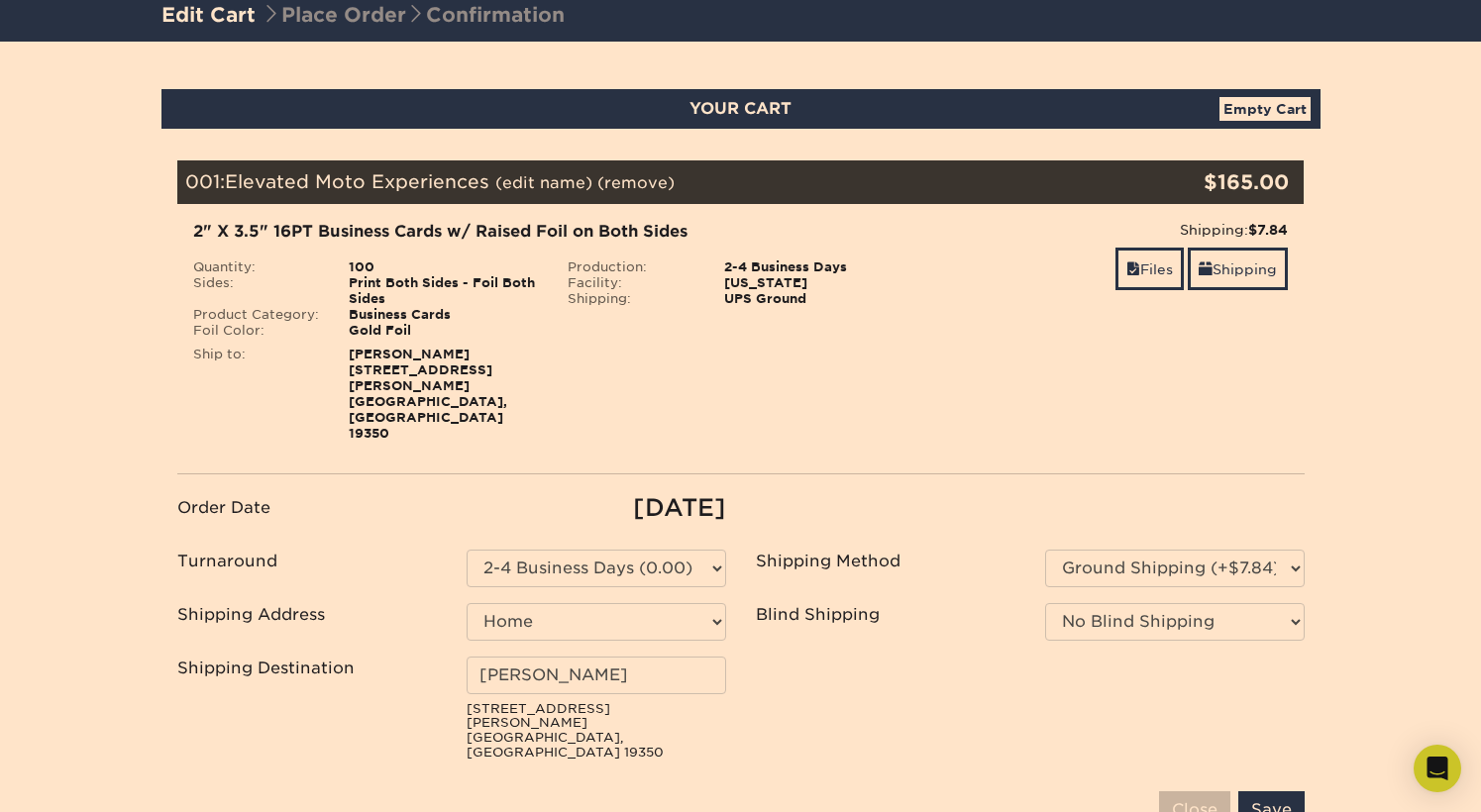 scroll, scrollTop: 0, scrollLeft: 0, axis: both 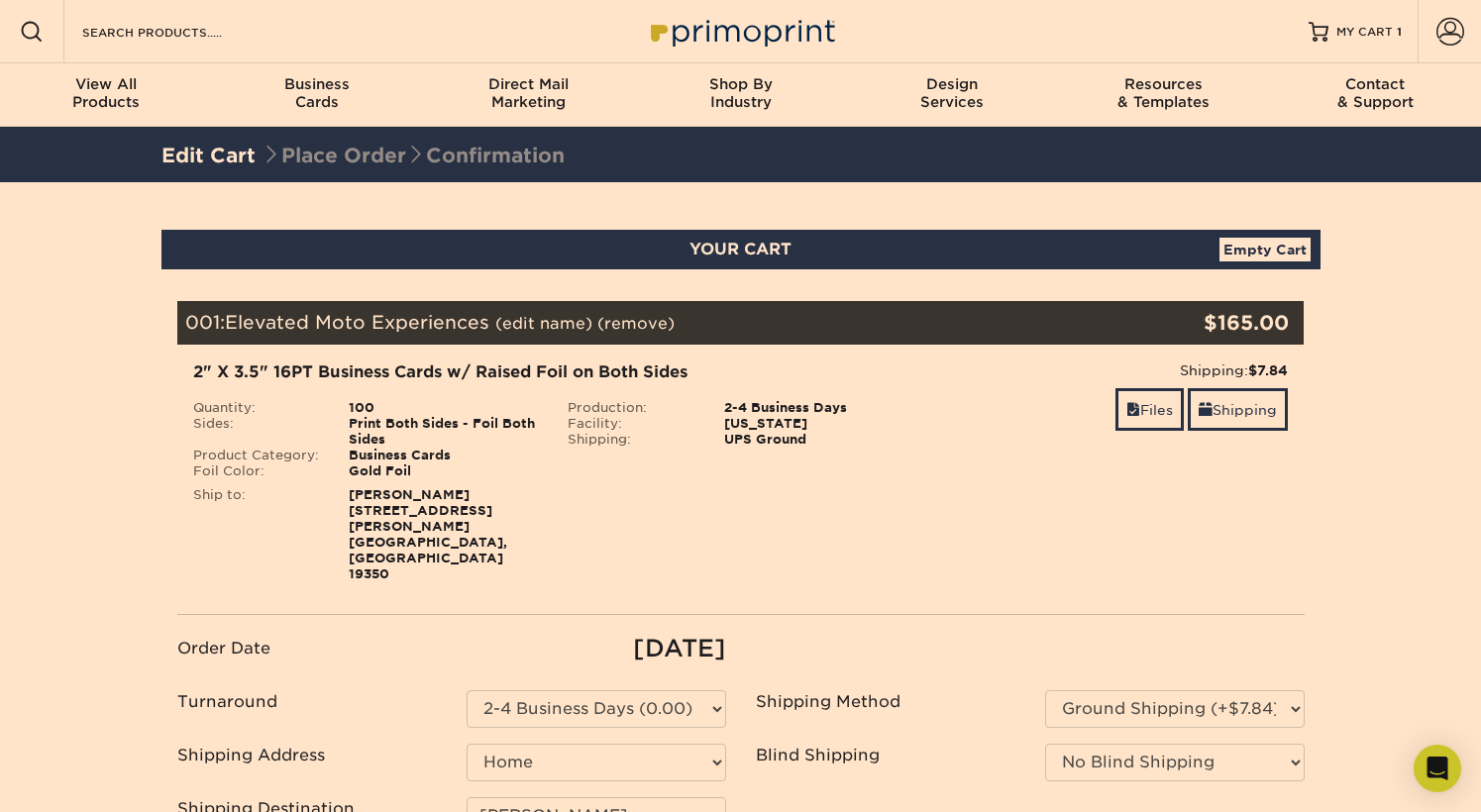 click on "2" X 3.5" 16PT  Business Cards w/ Raised Foil on Both Sides
Quantity:
100
Sides:
Print Both Sides - Foil Both Sides
Product Category:   Business Cards Foil Color:   Gold Foil
Production:" at bounding box center [553, 471] 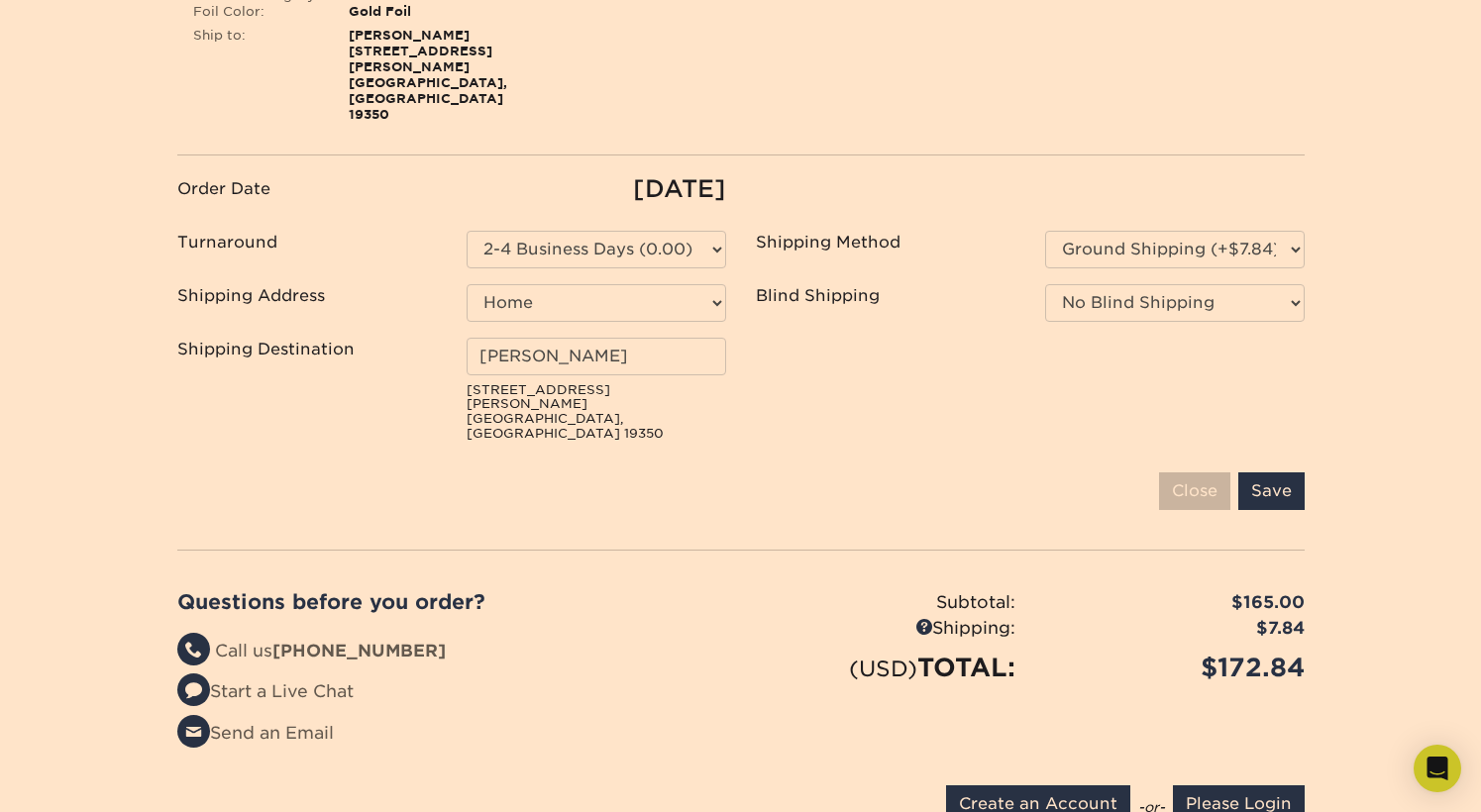scroll, scrollTop: 0, scrollLeft: 0, axis: both 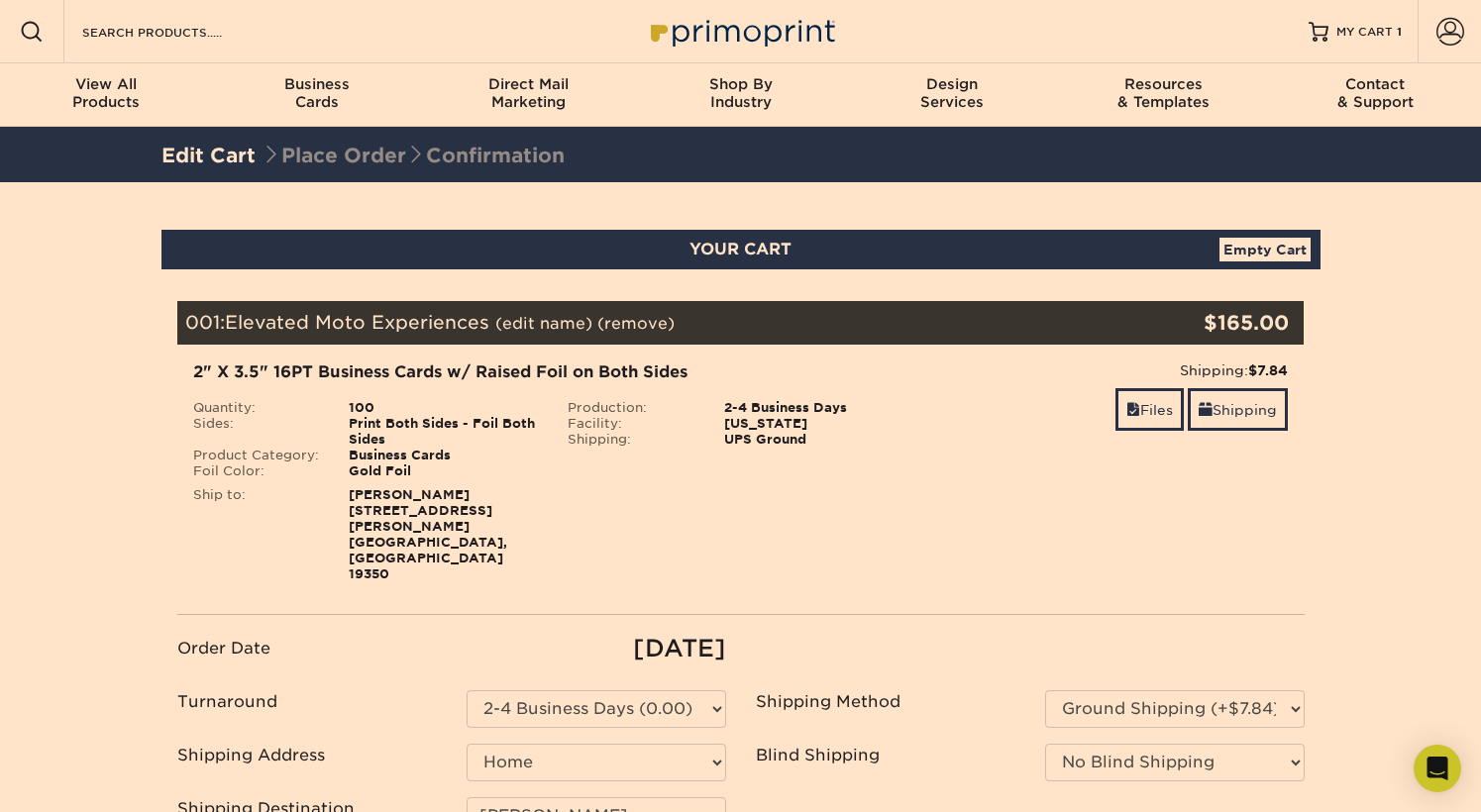click on "YOUR CART
Empty Cart
Your Cart is Empty
Account Login
Create Account
Contact Us
Business Cards
100  cards from  $ 9
Learn More
250 $ 54" at bounding box center [740, 767] 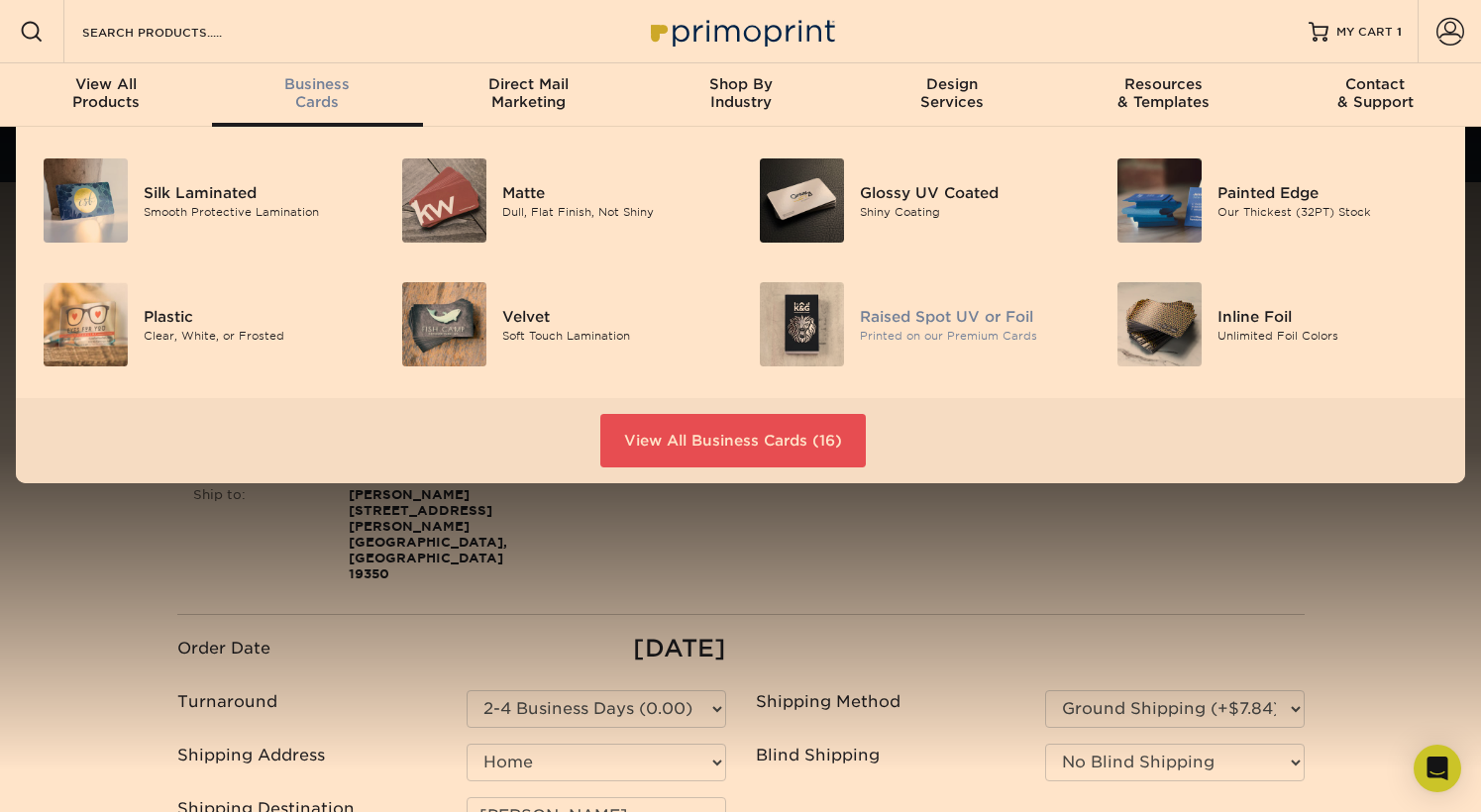 click at bounding box center [801, 324] 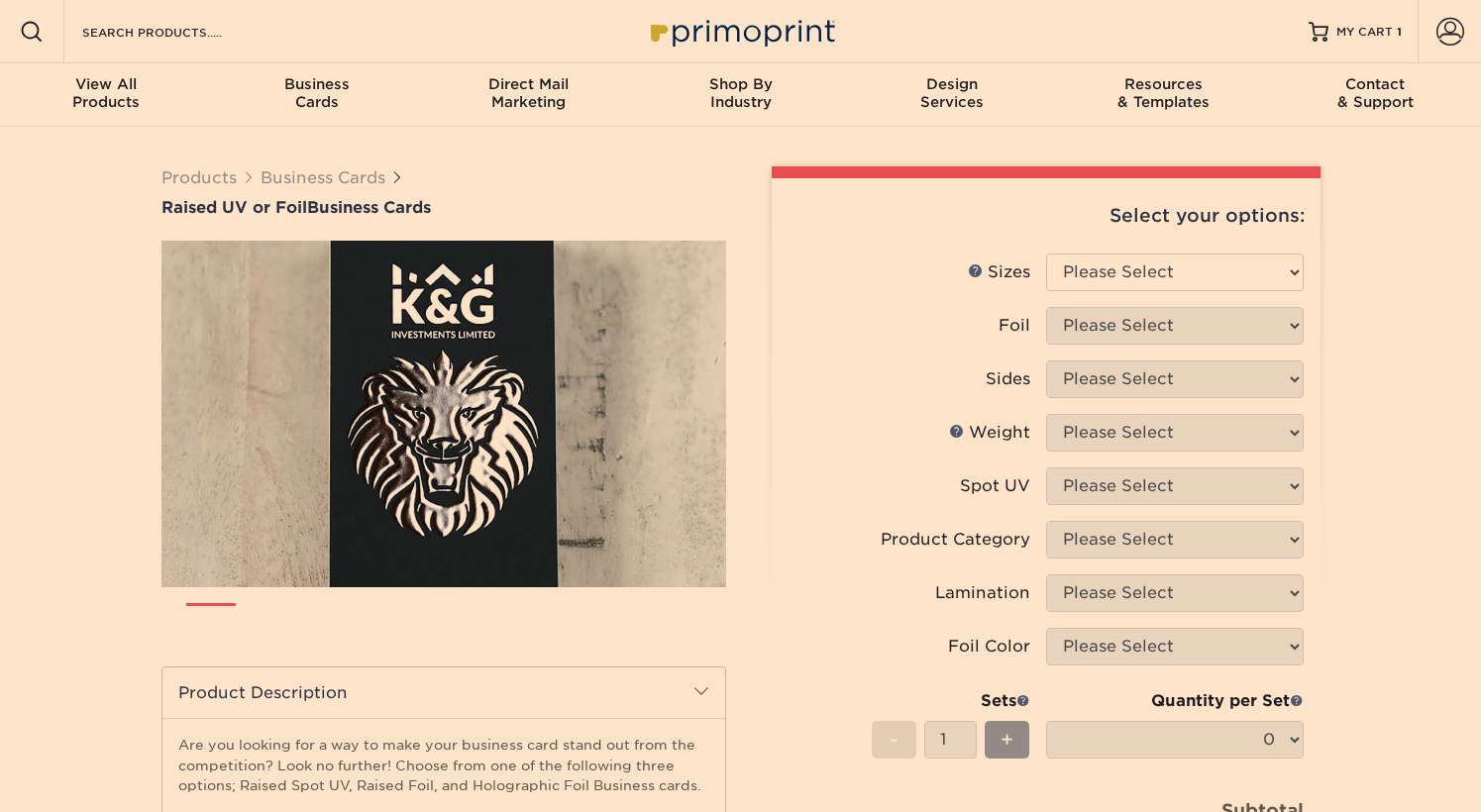 scroll, scrollTop: 0, scrollLeft: 0, axis: both 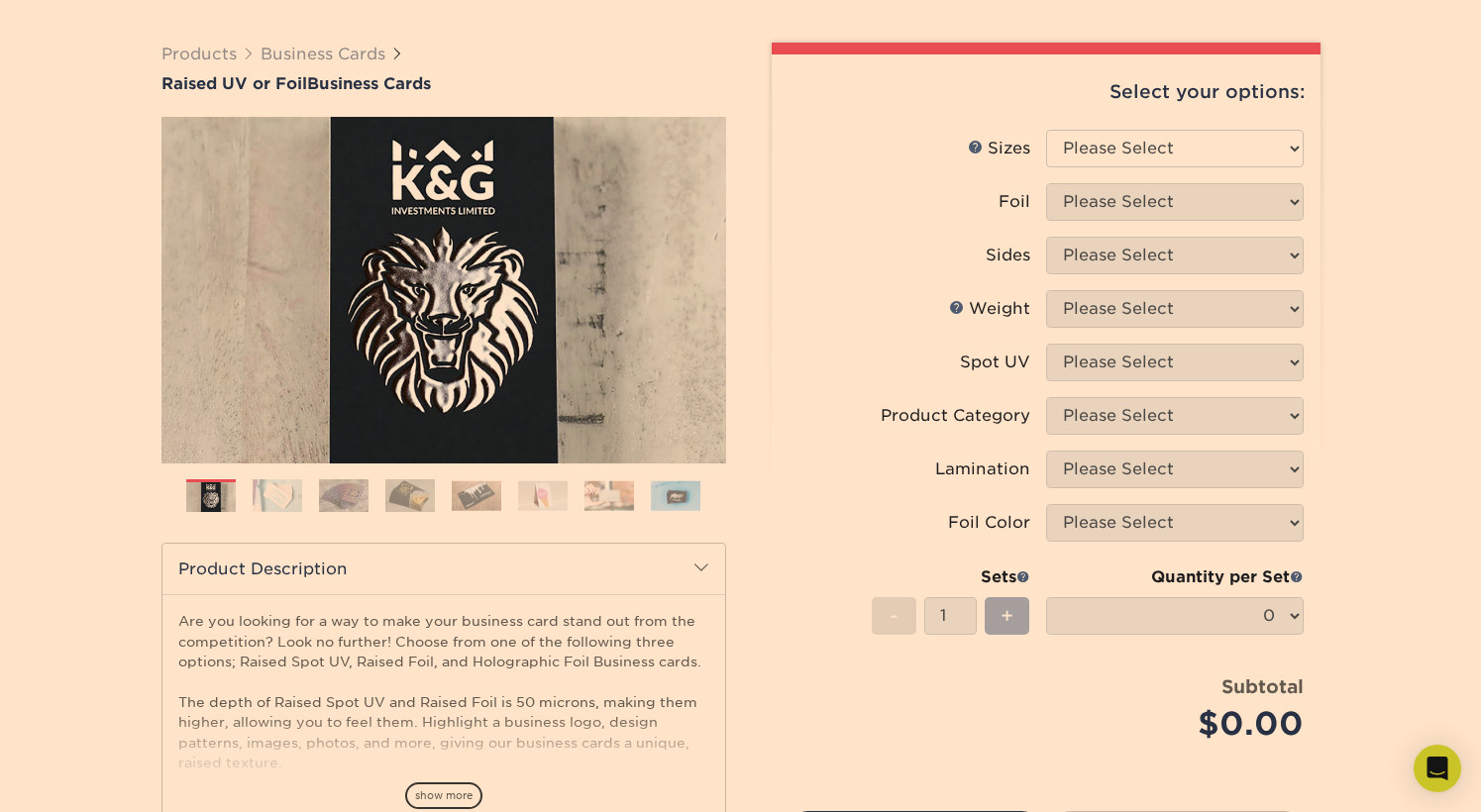 click on "+" at bounding box center [1006, 616] 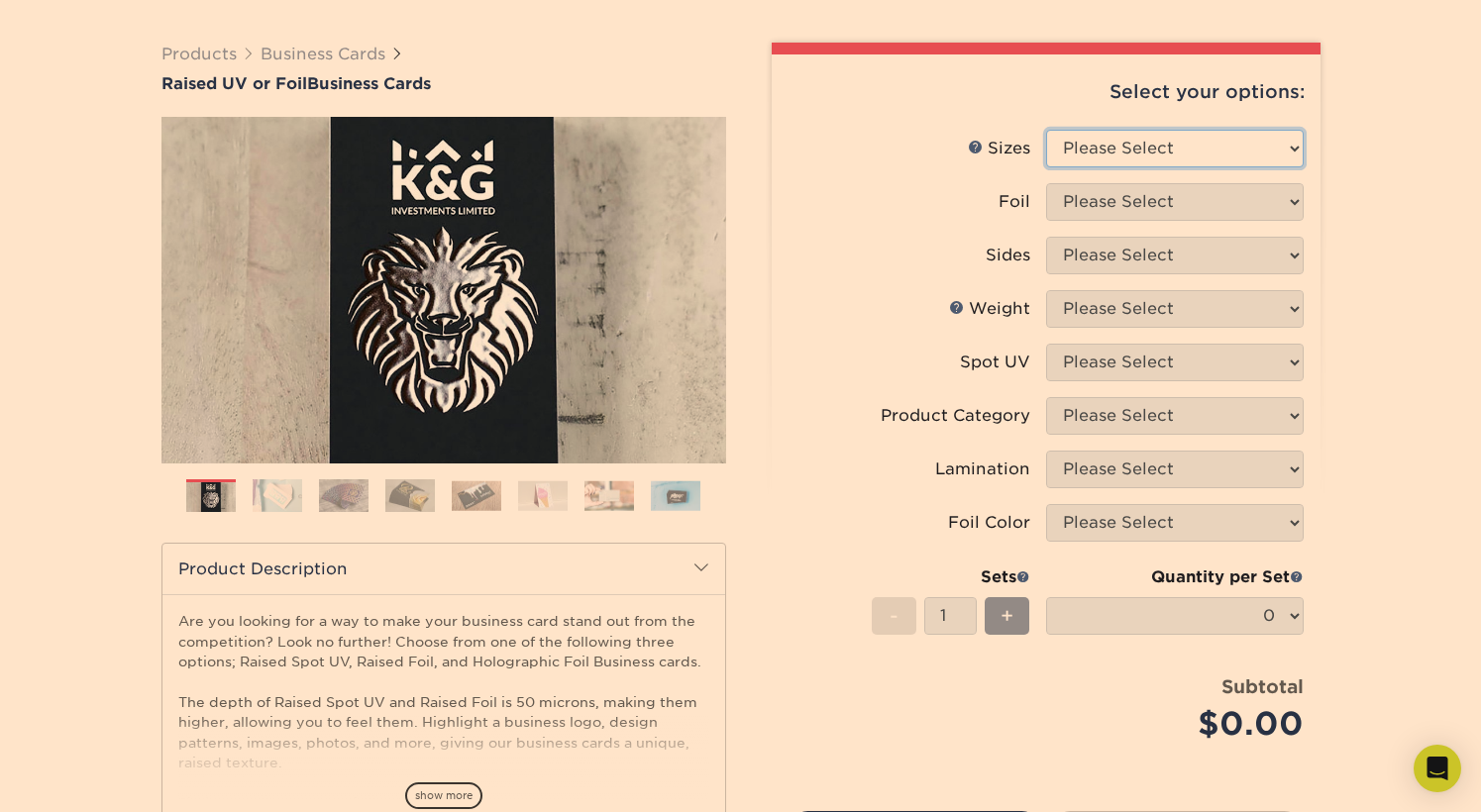 click on "Please Select
2" x 3.5" - Standard" at bounding box center (1175, 149) 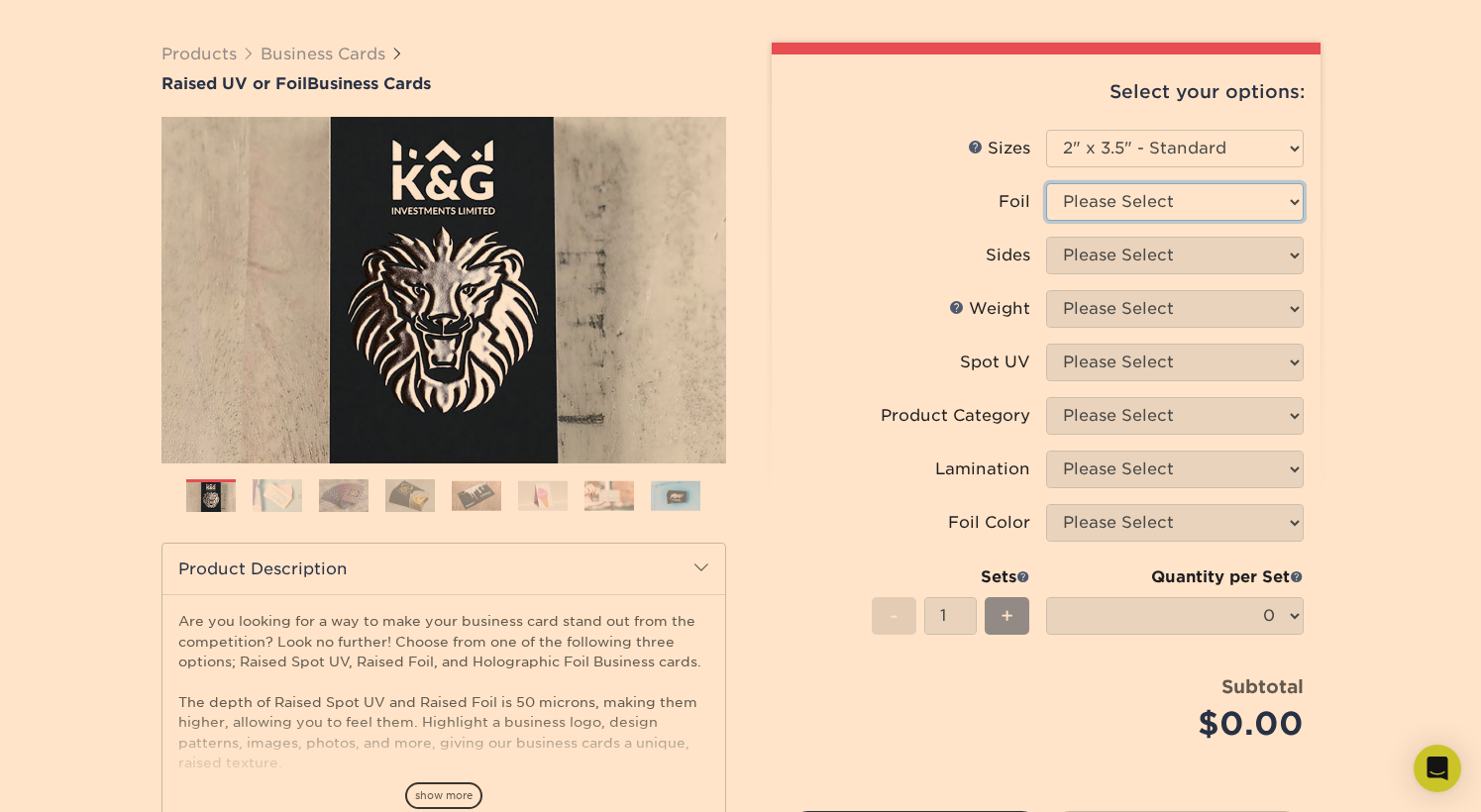 click on "Please Select No Yes" at bounding box center (1175, 202) 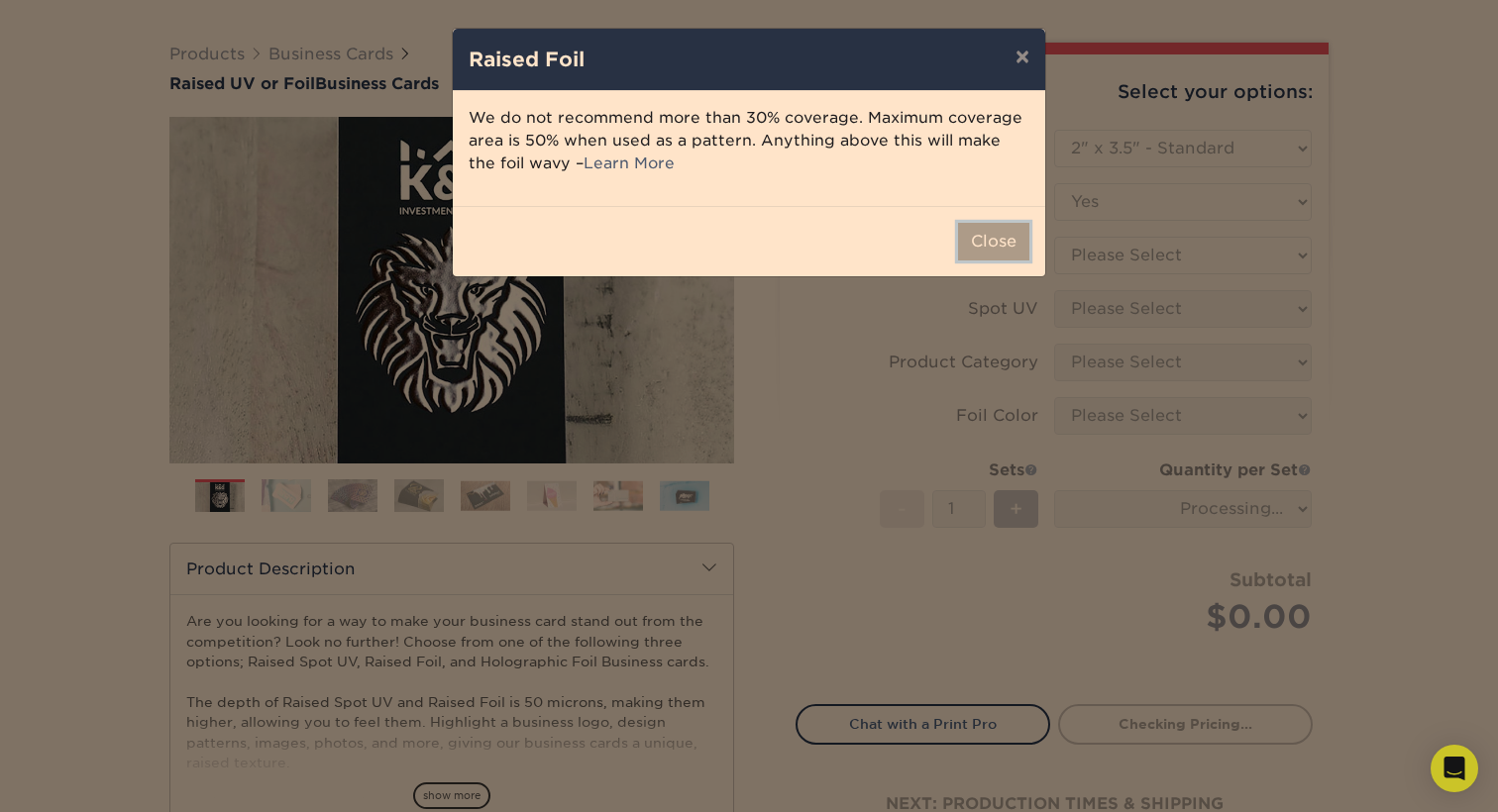click on "Close" at bounding box center [994, 242] 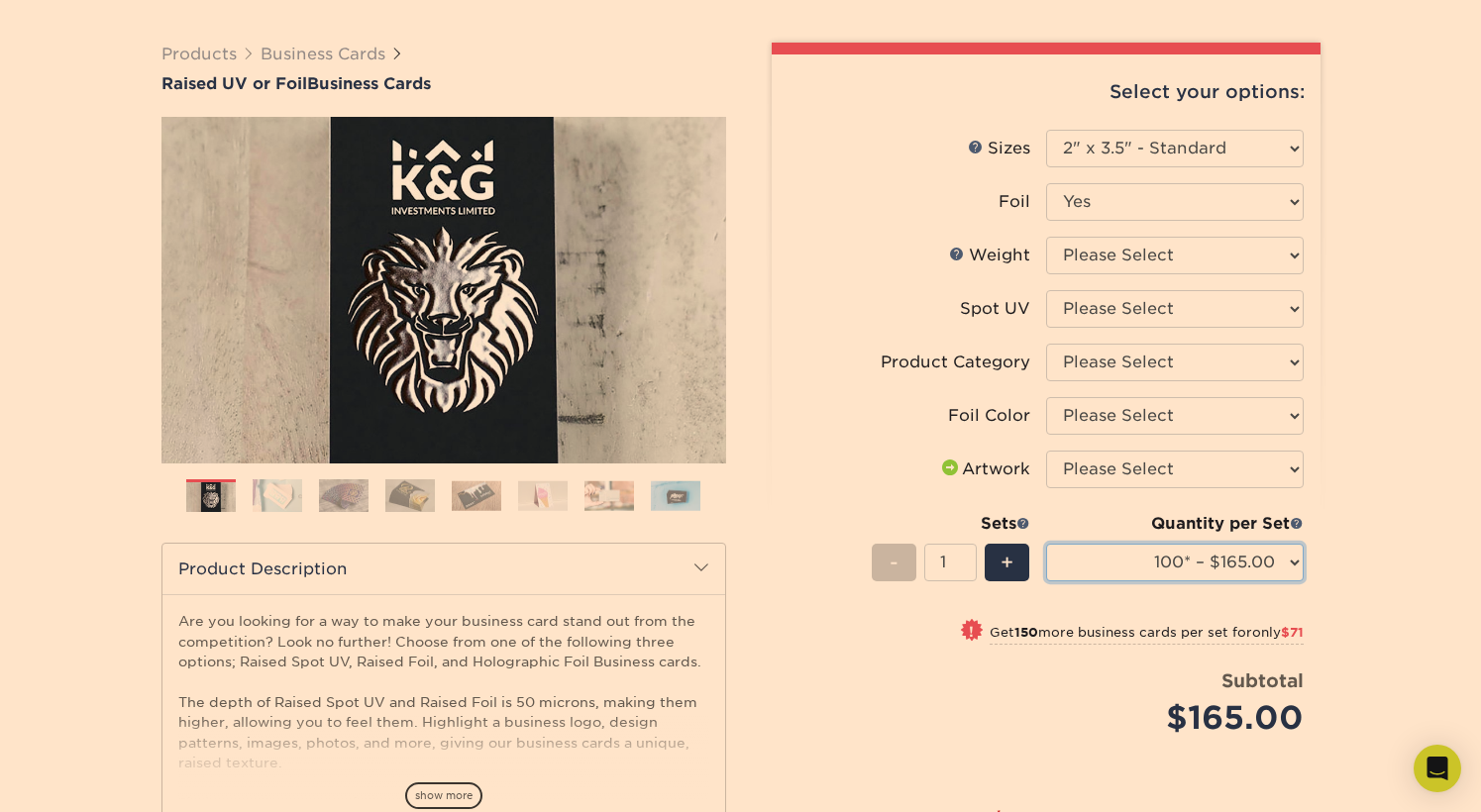 click on "100* – $165.00 250* – $236.00 500* – $319.00" at bounding box center (1175, 562) 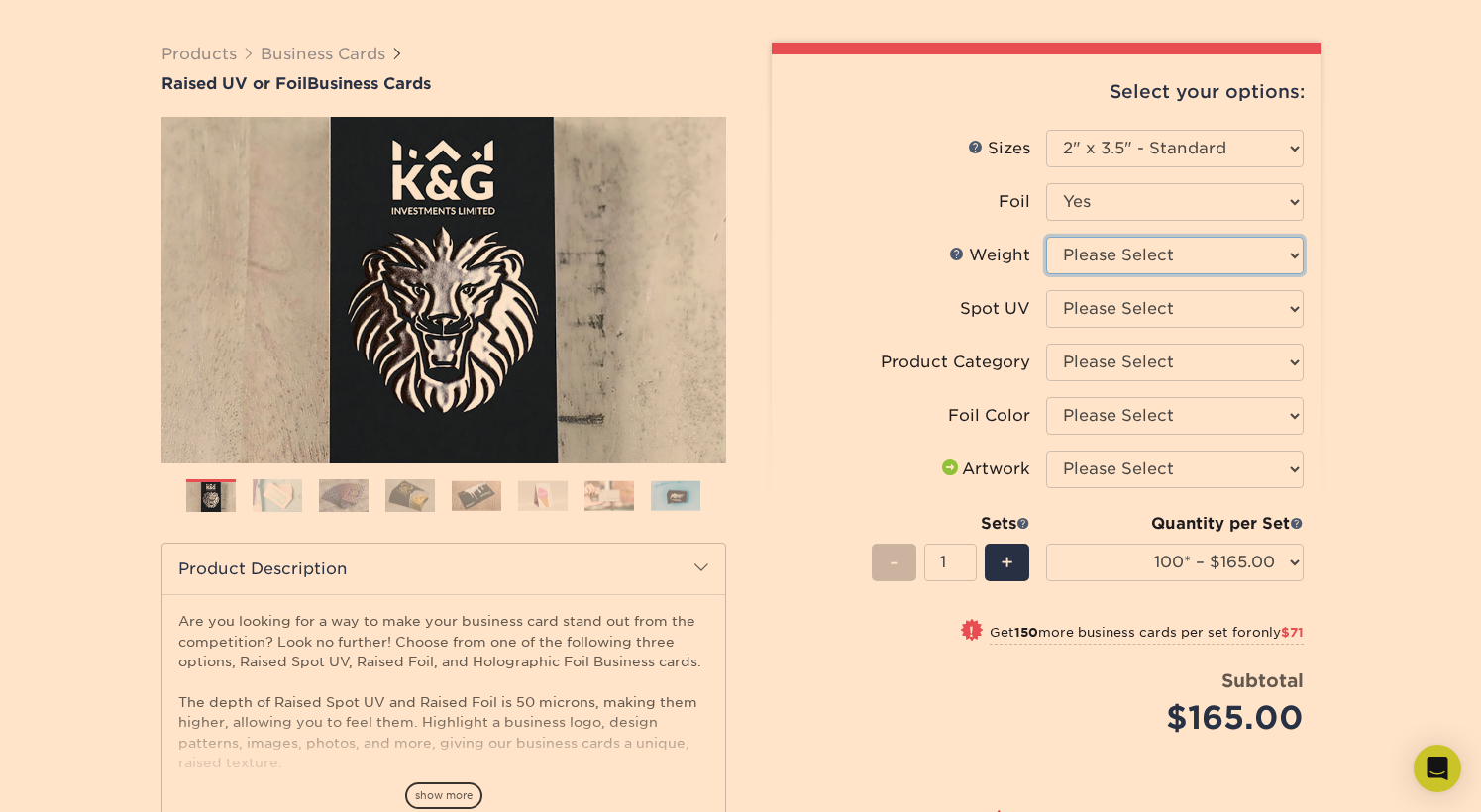 click on "Please Select 16PT" at bounding box center [1175, 255] 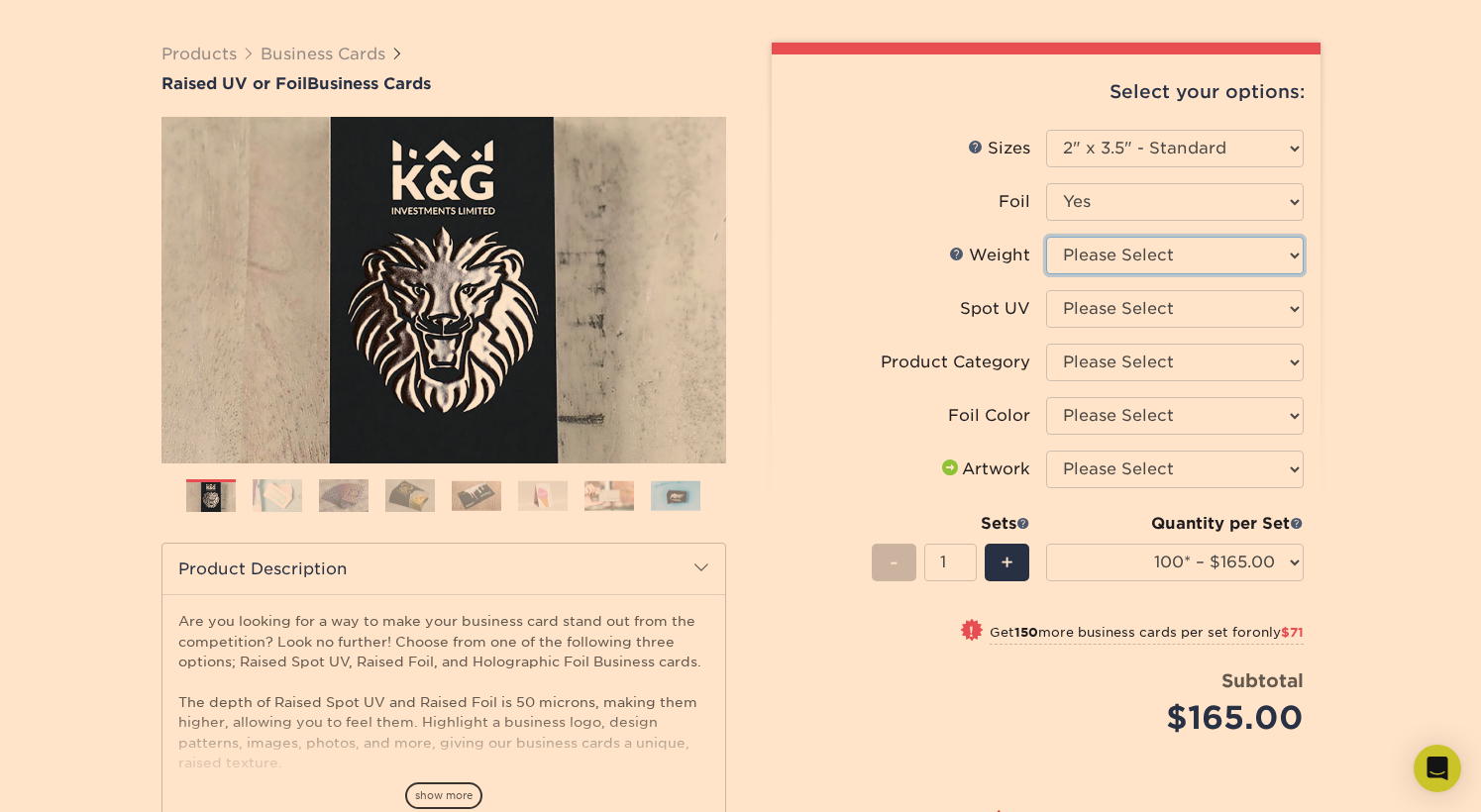 select on "16PT" 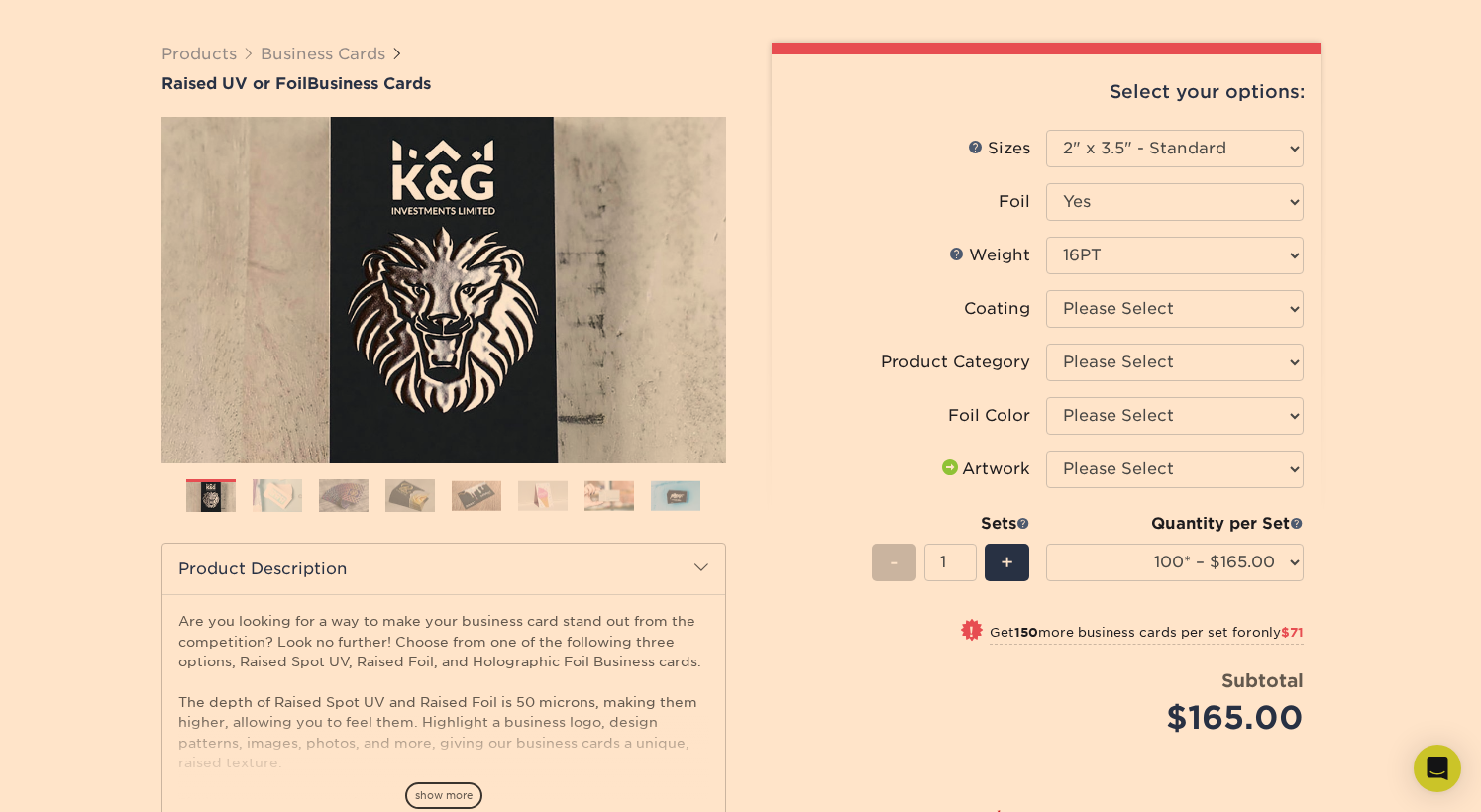 click at bounding box center [277, 495] 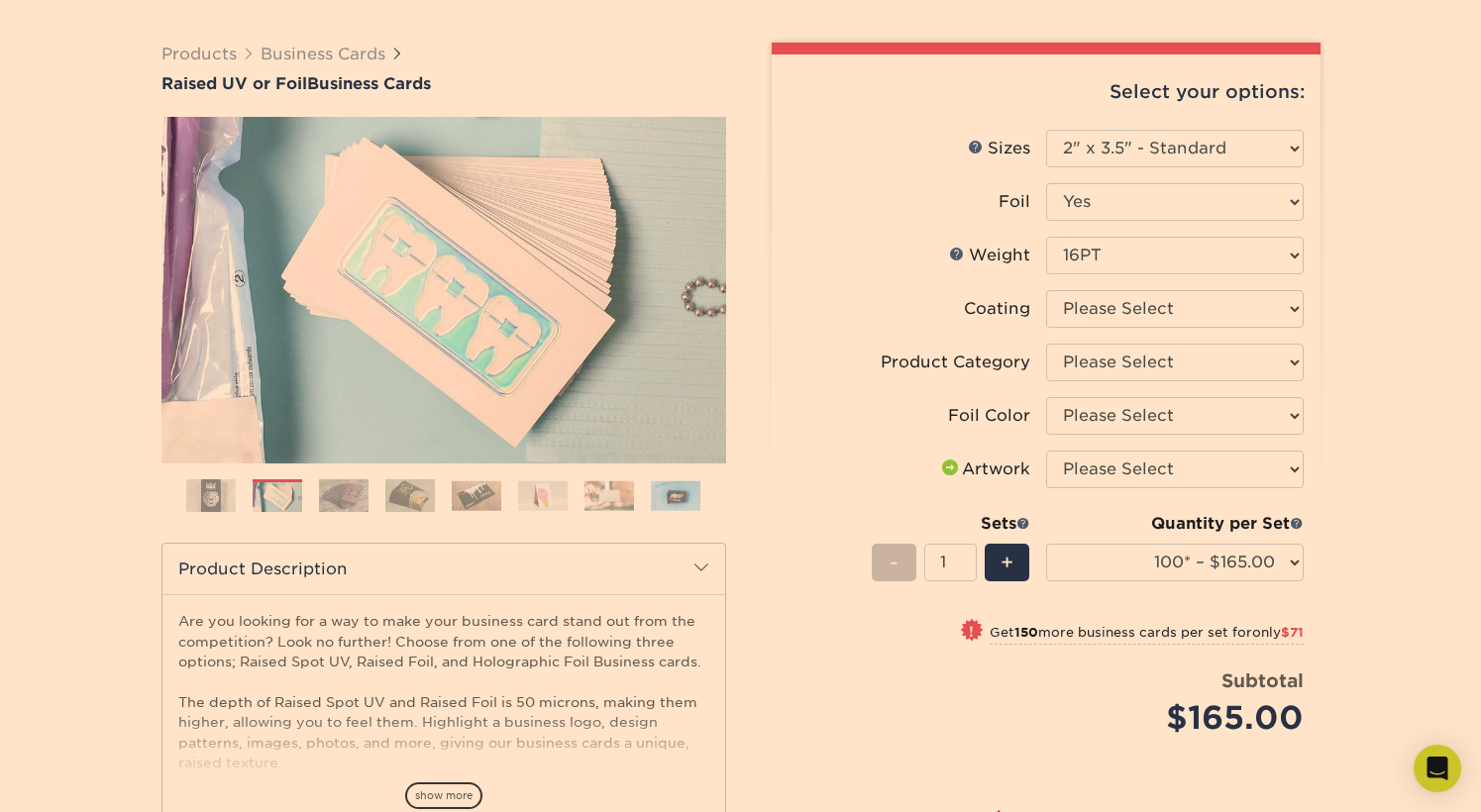 click at bounding box center (344, 495) 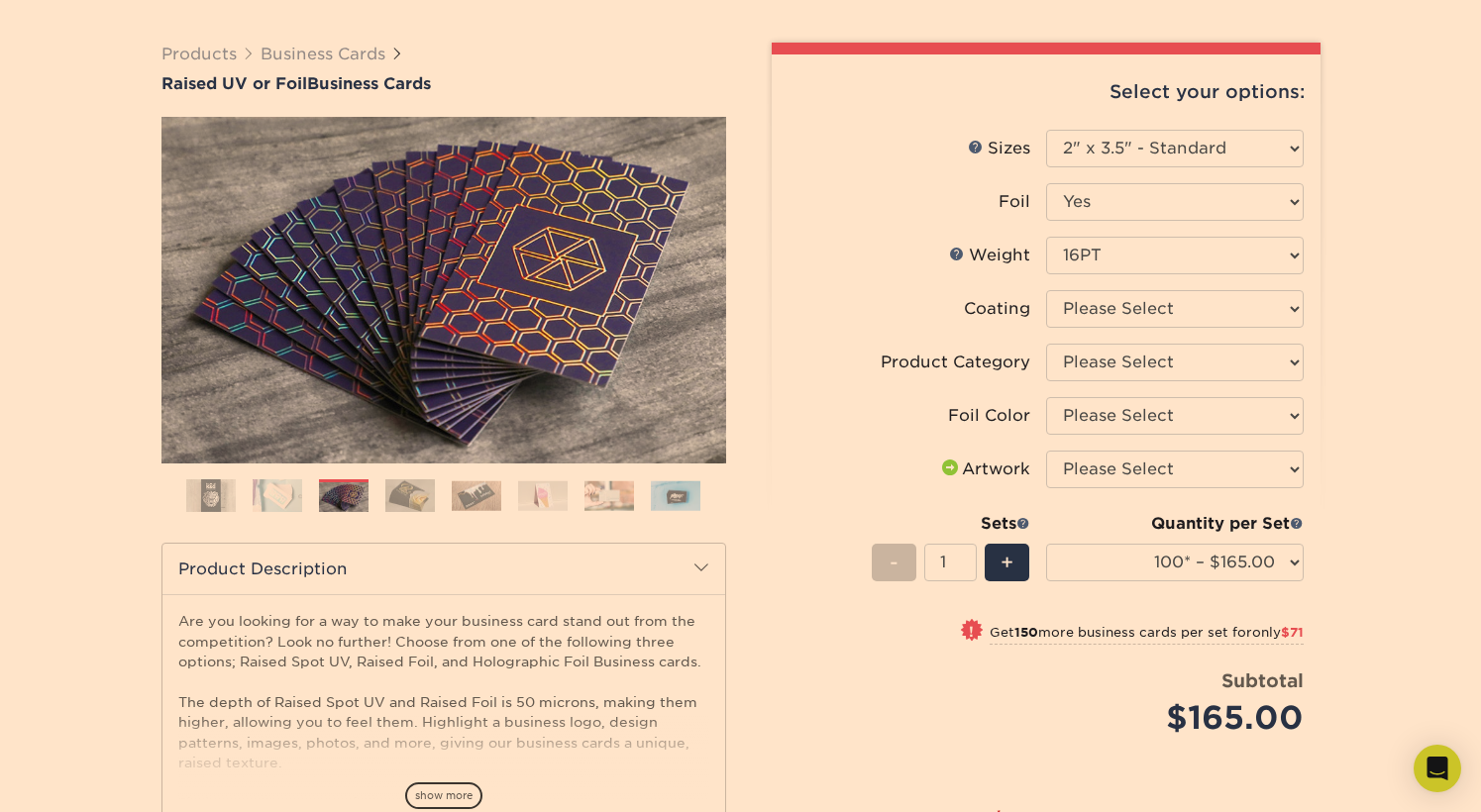 click at bounding box center [277, 495] 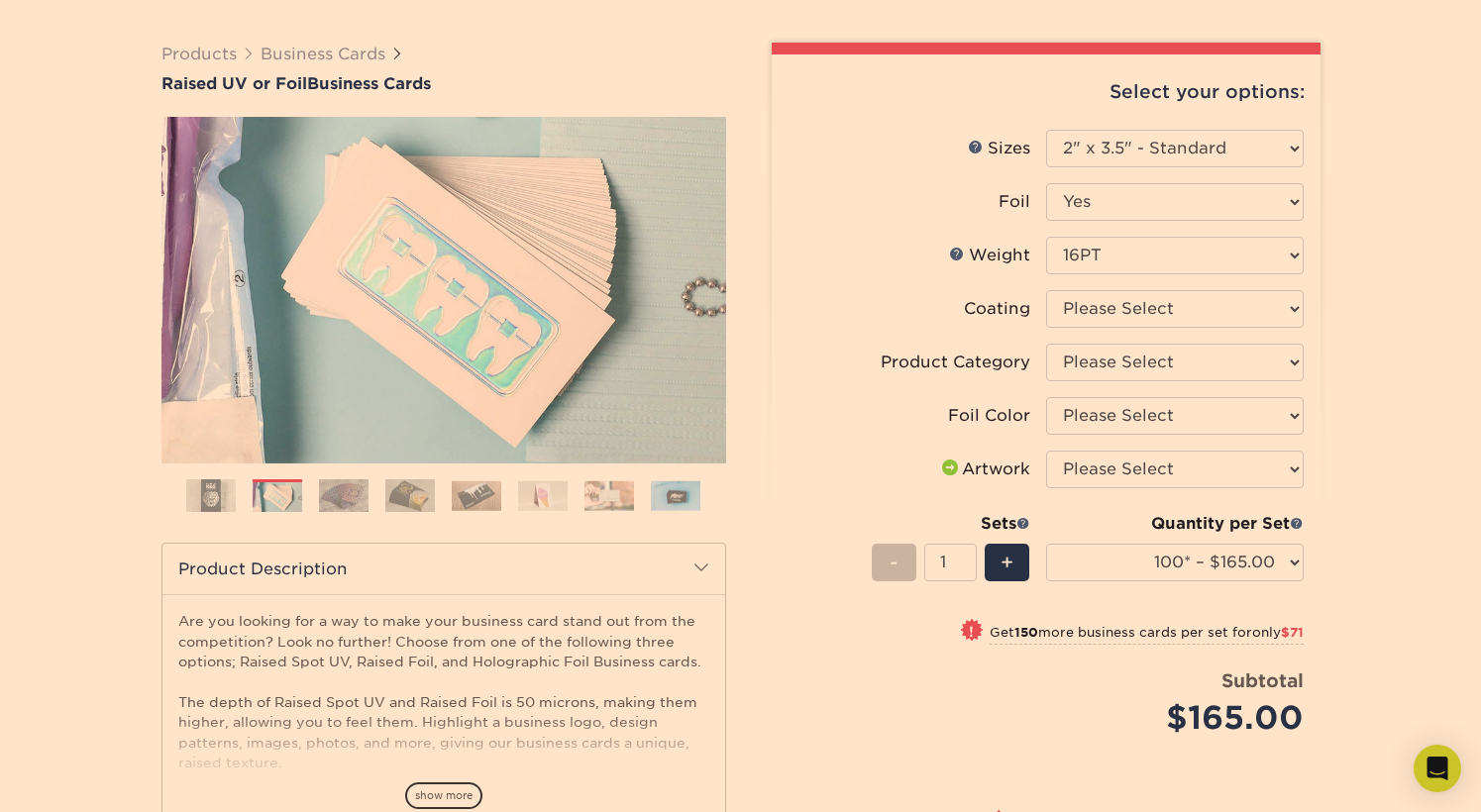 click at bounding box center [344, 495] 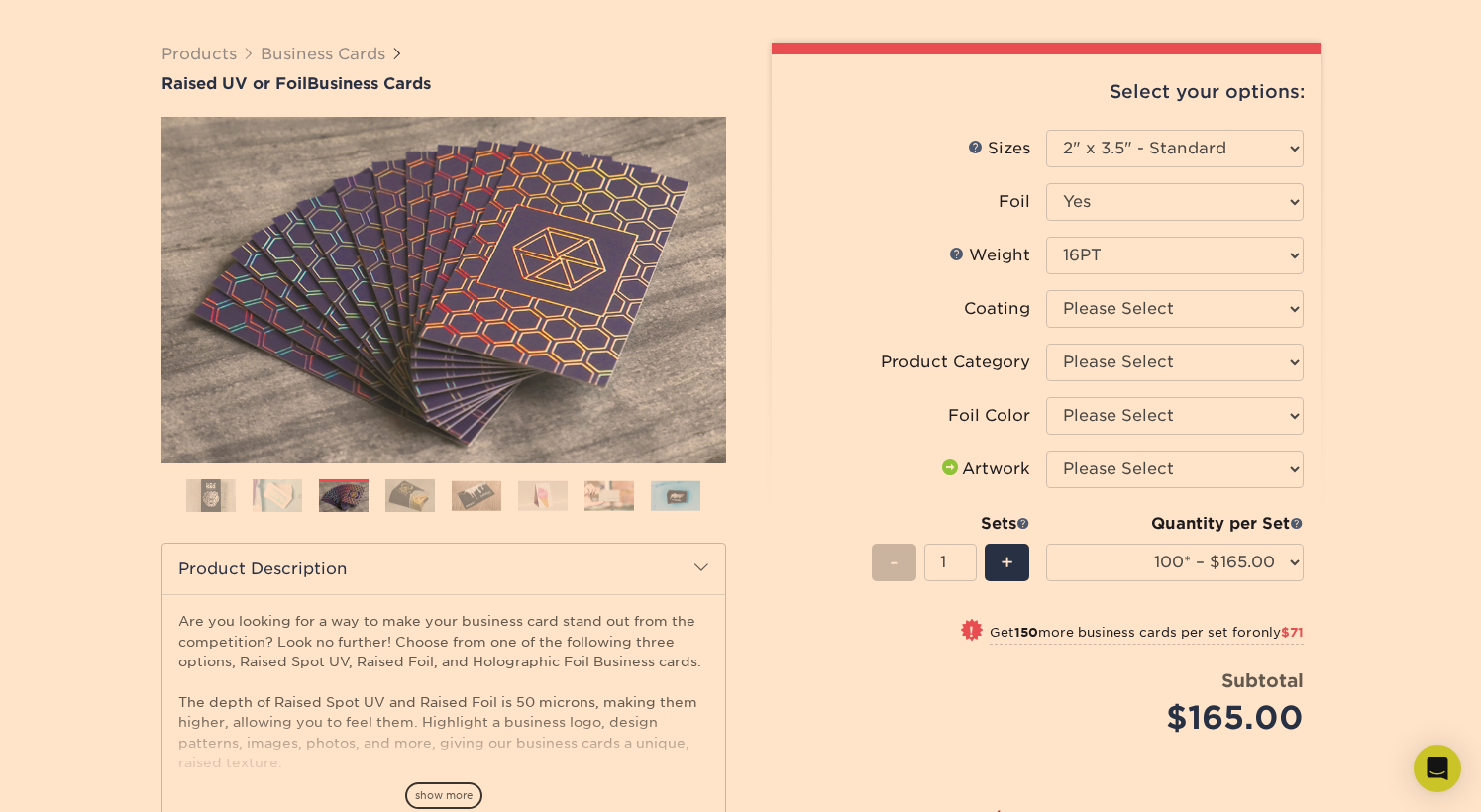 click at bounding box center [410, 495] 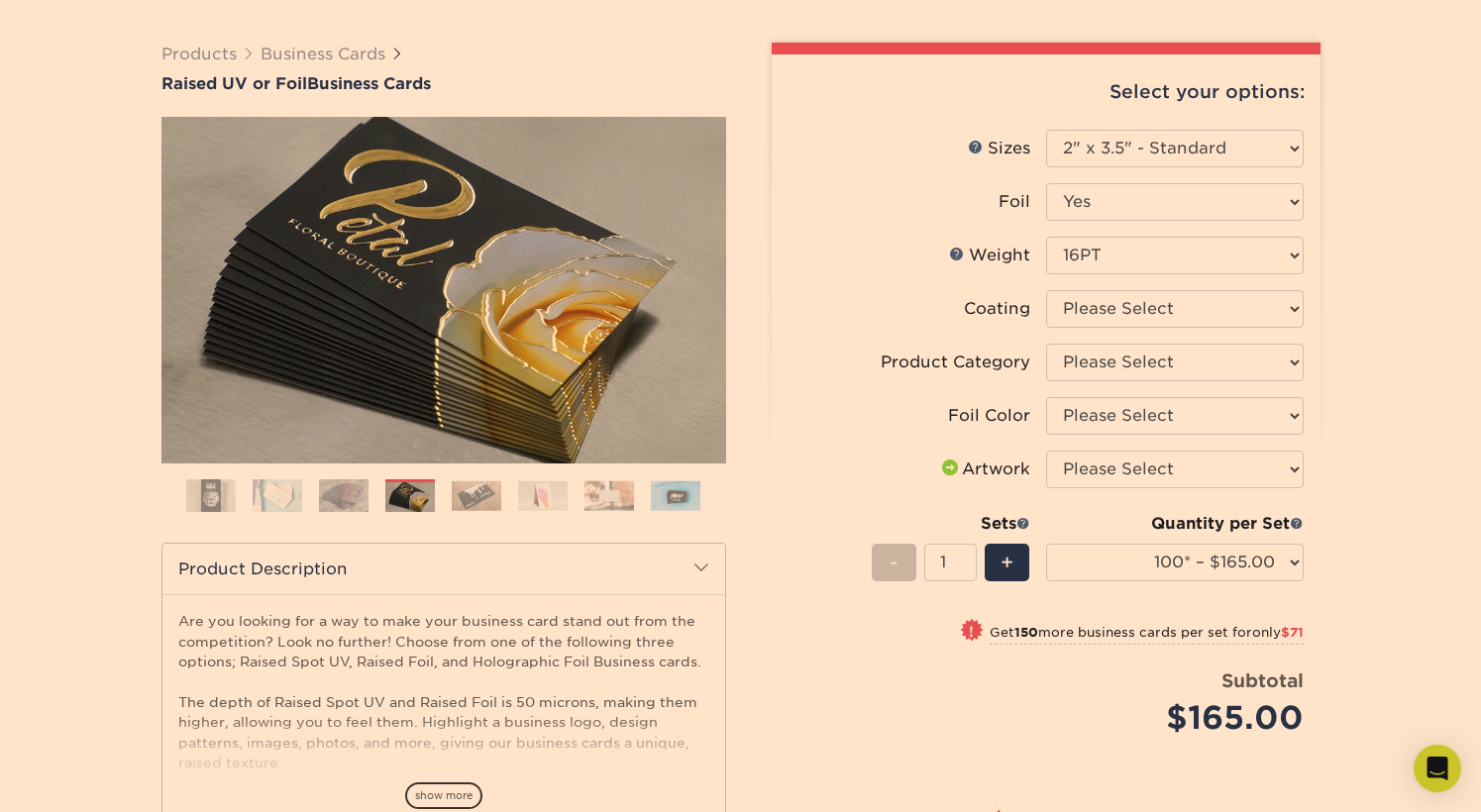 click at bounding box center (476, 495) 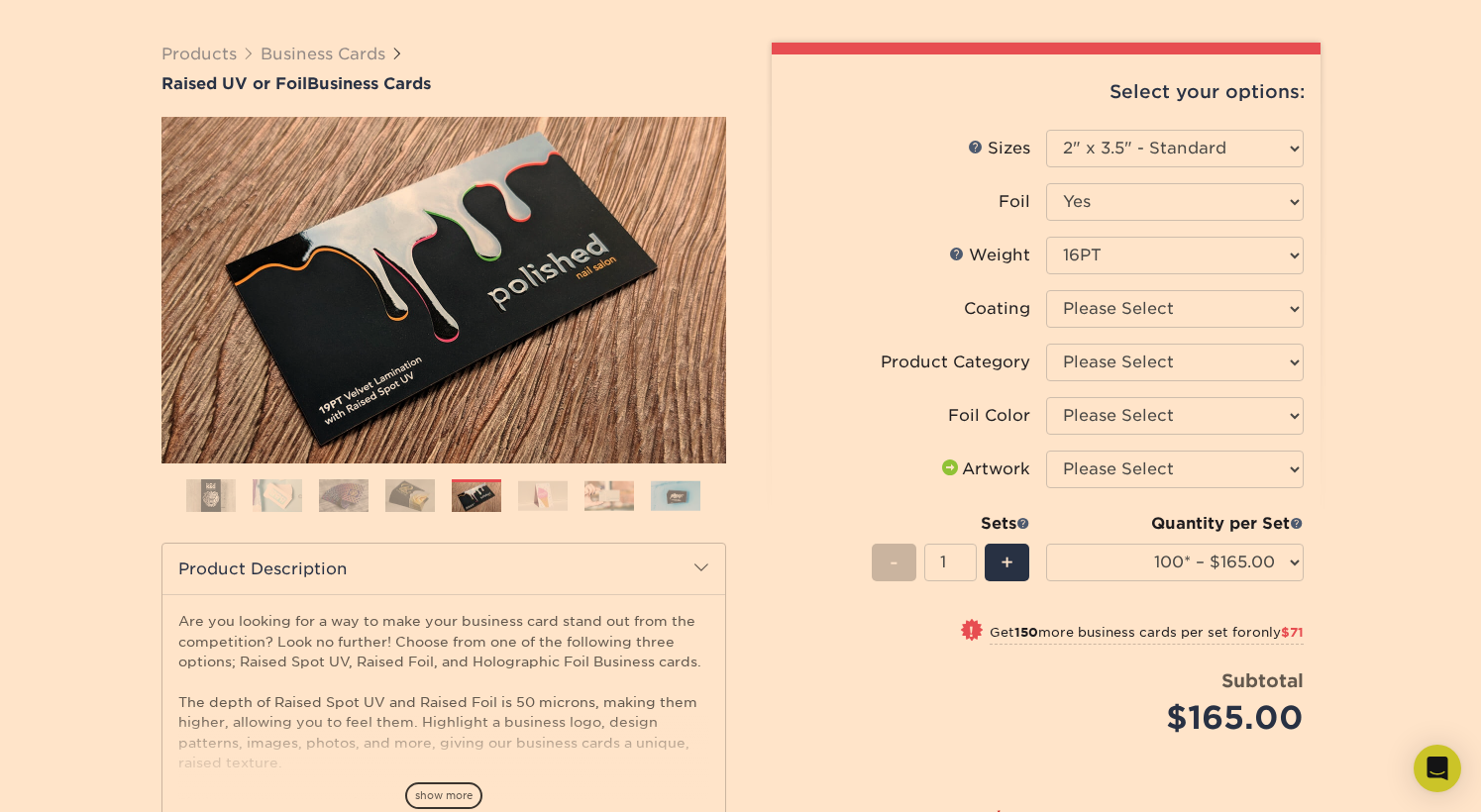 click at bounding box center (543, 495) 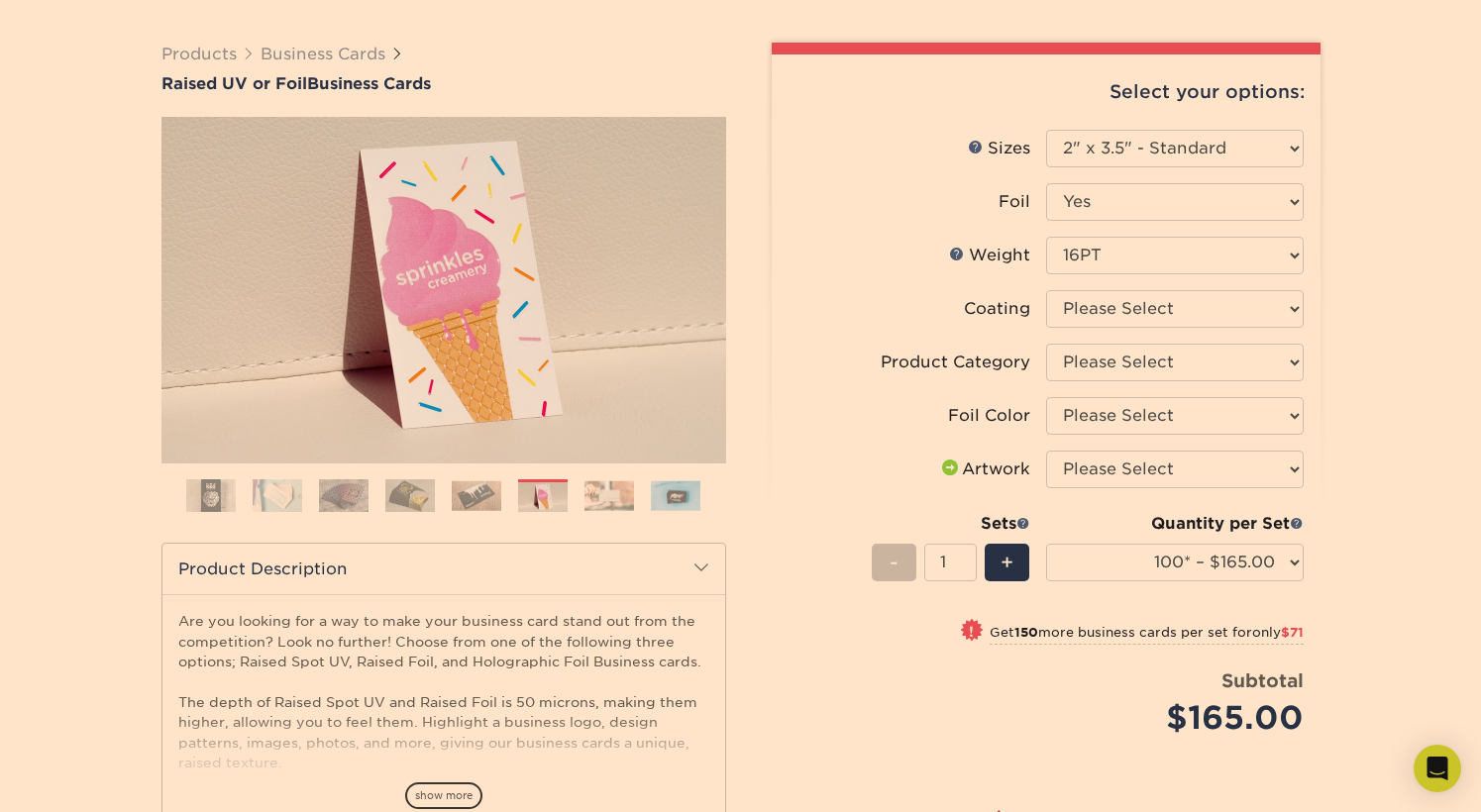 click at bounding box center (444, 503) 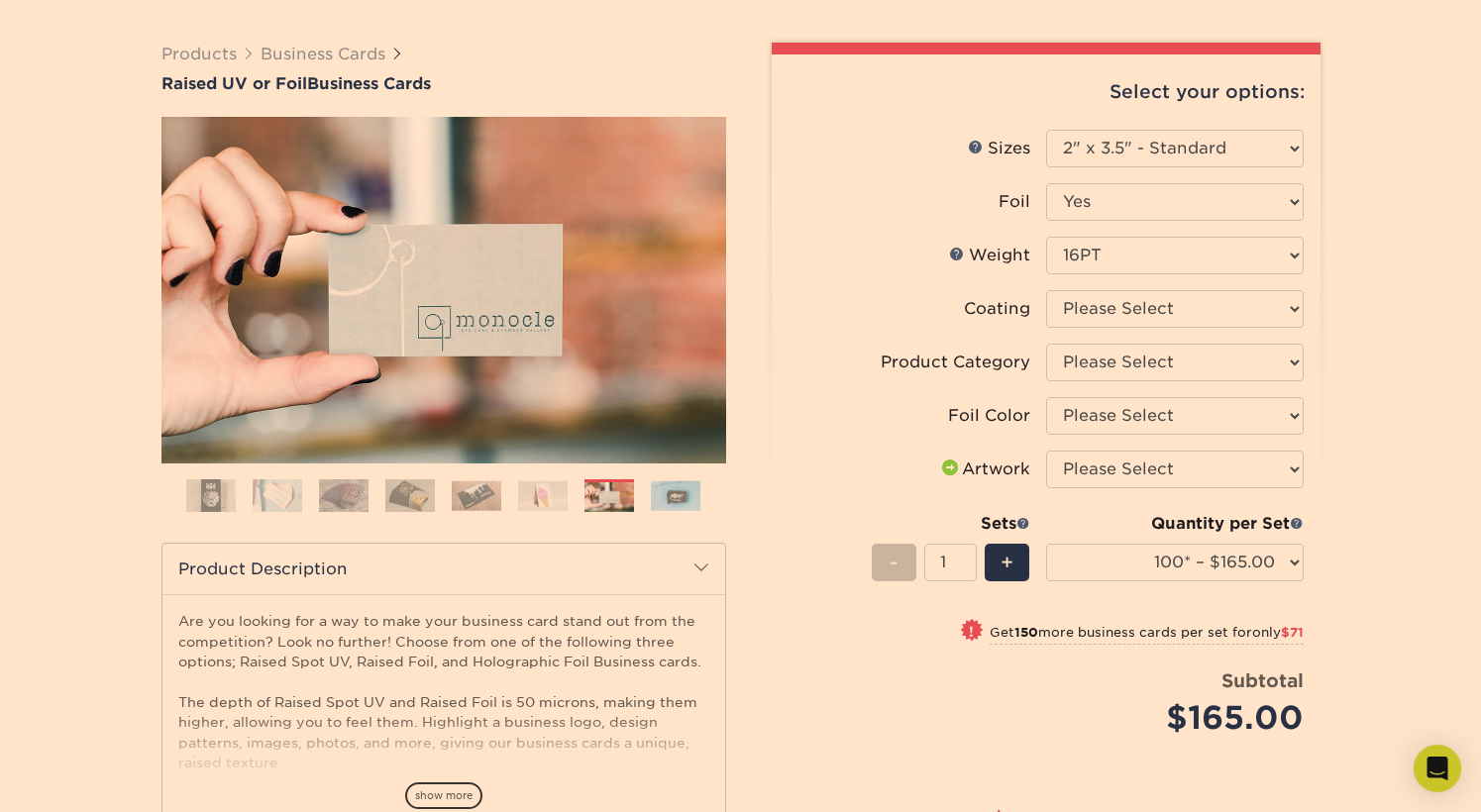 click at bounding box center [676, 495] 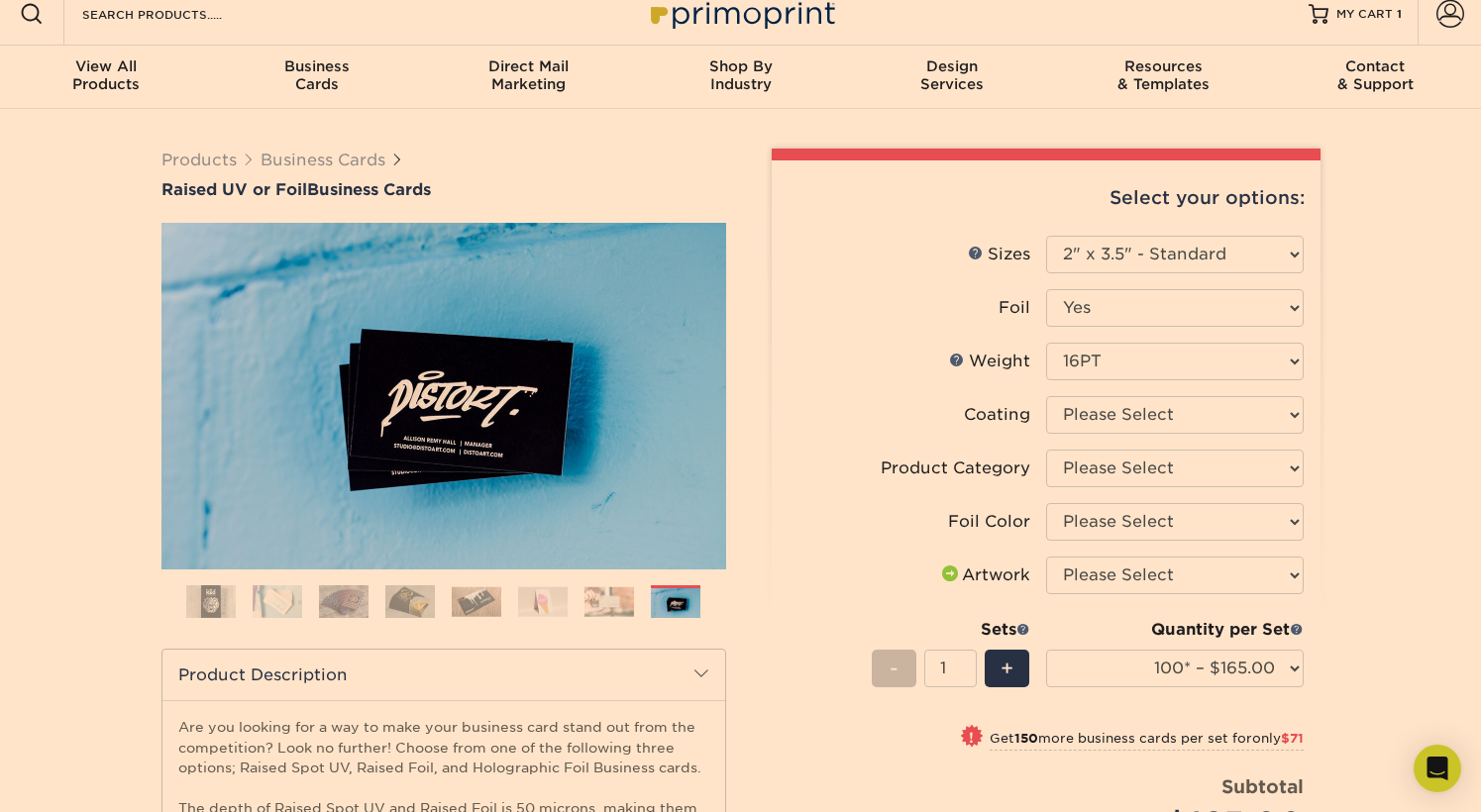 scroll, scrollTop: 0, scrollLeft: 0, axis: both 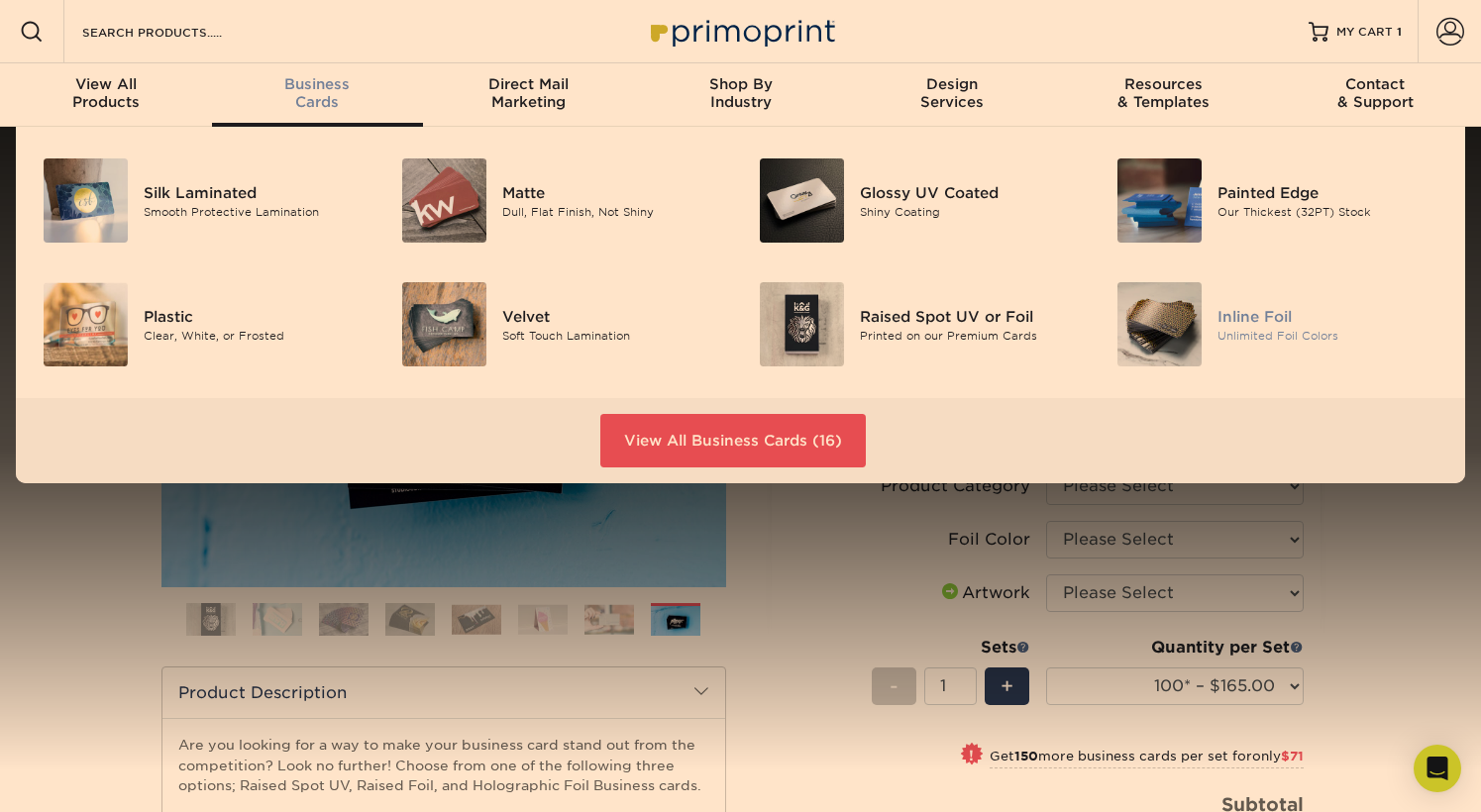 click on "Inline Foil" at bounding box center [1329, 316] 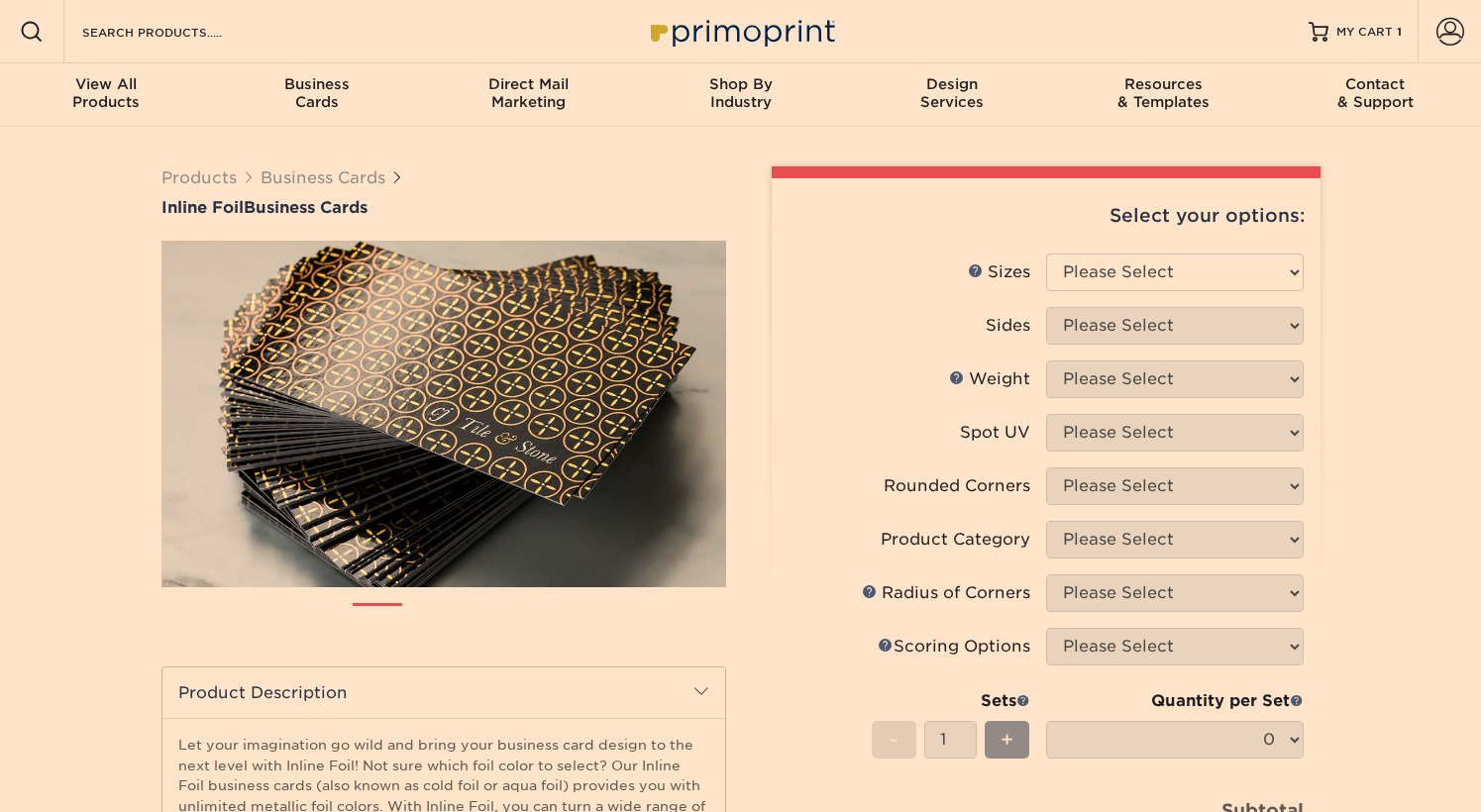 scroll, scrollTop: 0, scrollLeft: 0, axis: both 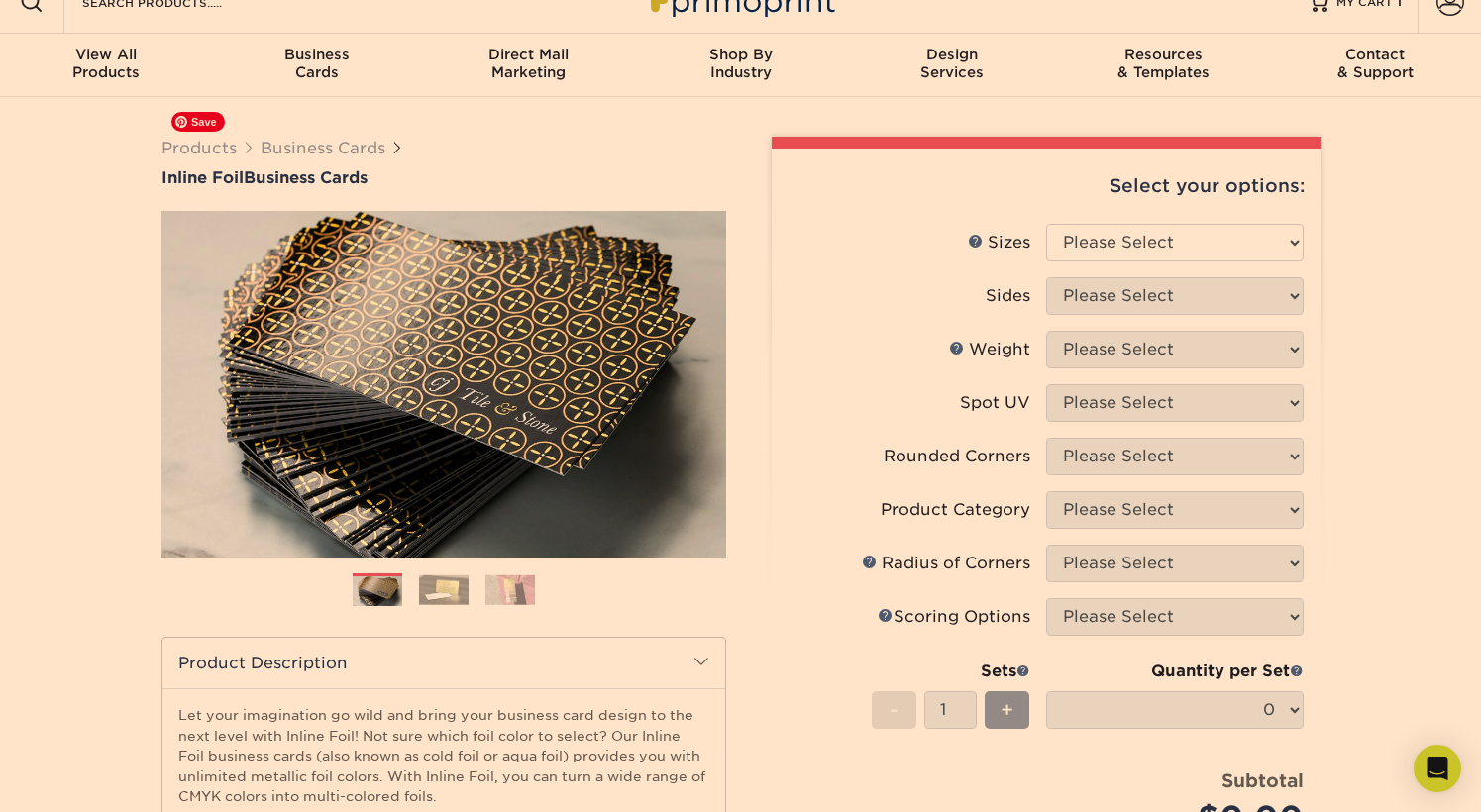 click at bounding box center [444, 589] 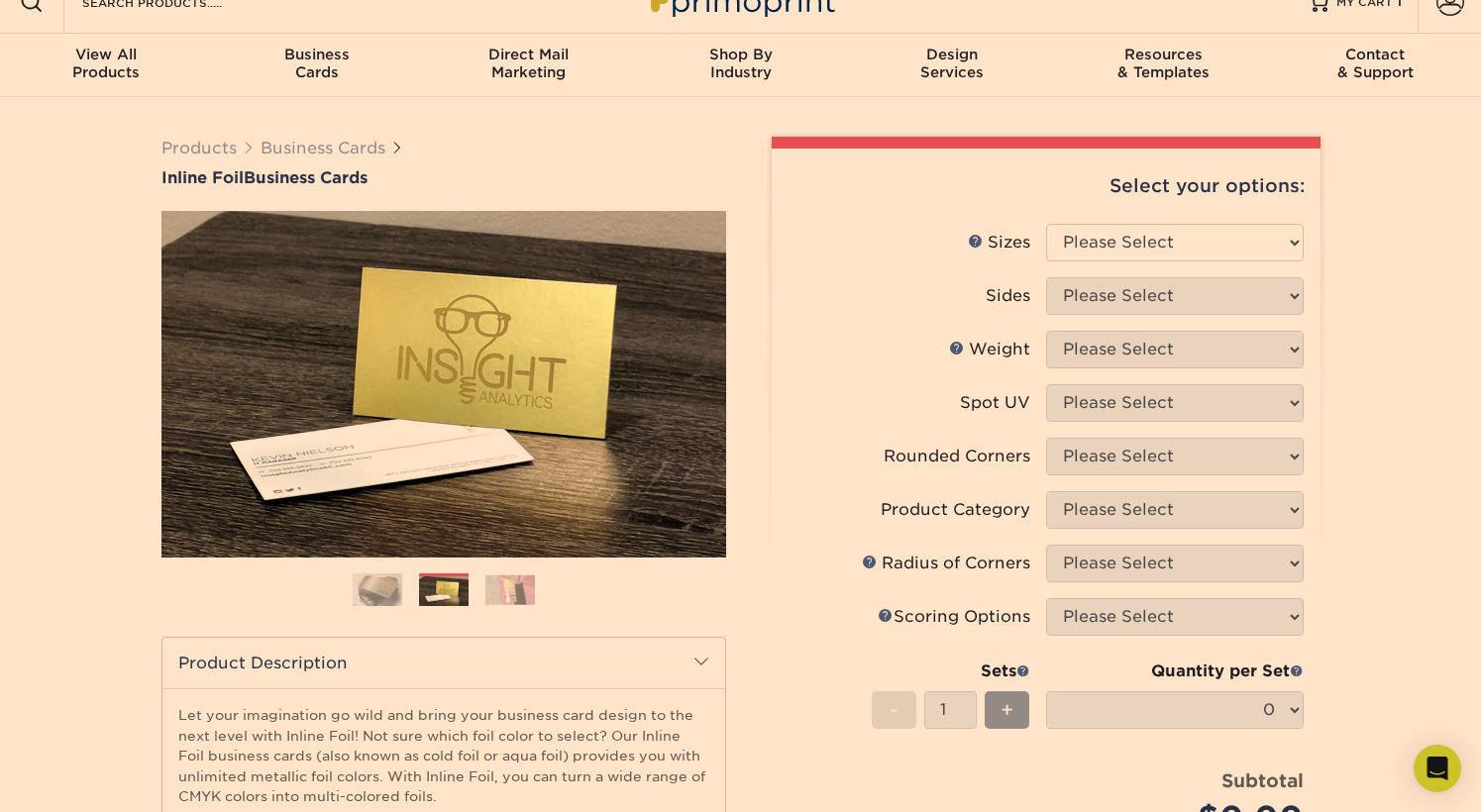 click at bounding box center [510, 589] 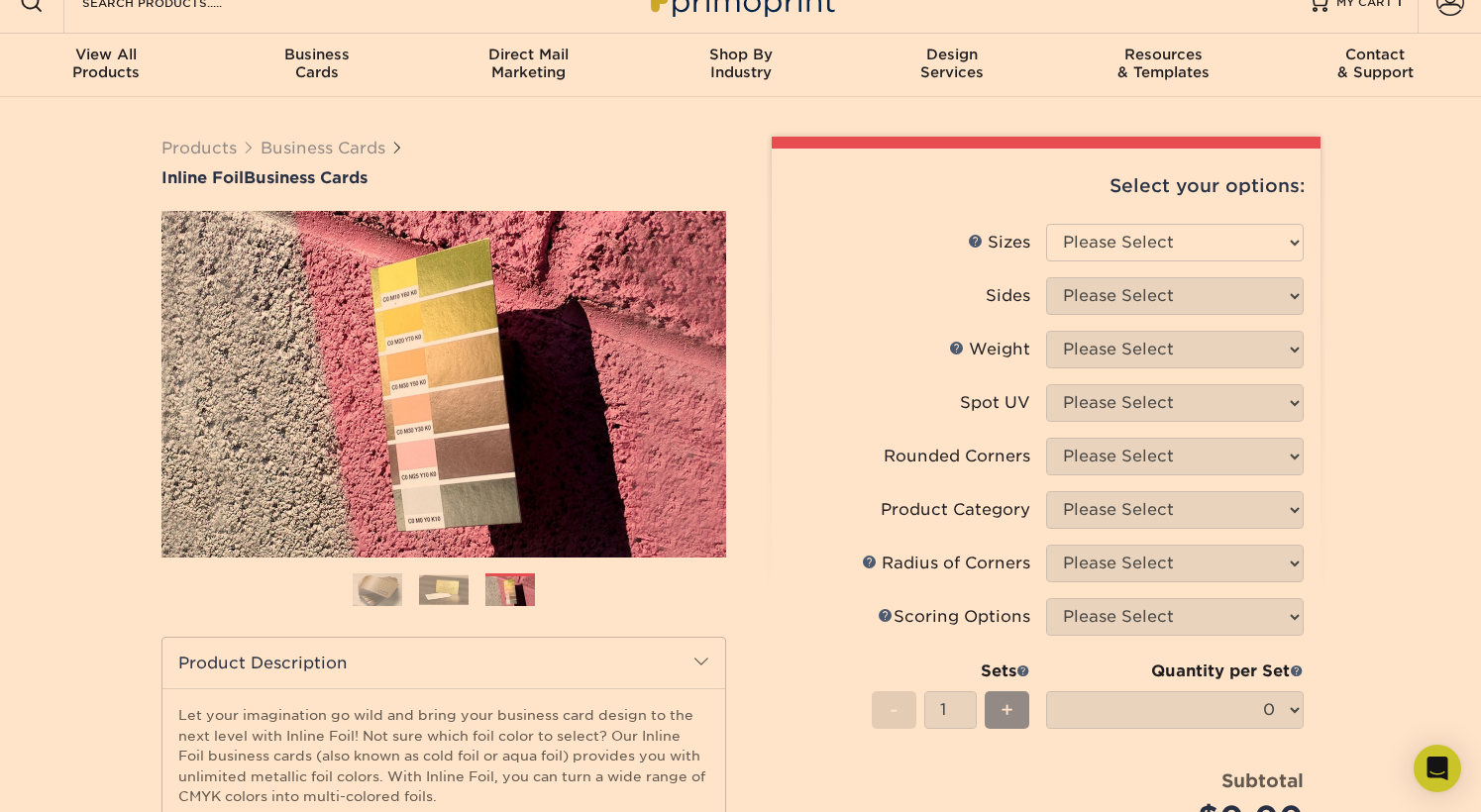 click at bounding box center (444, 589) 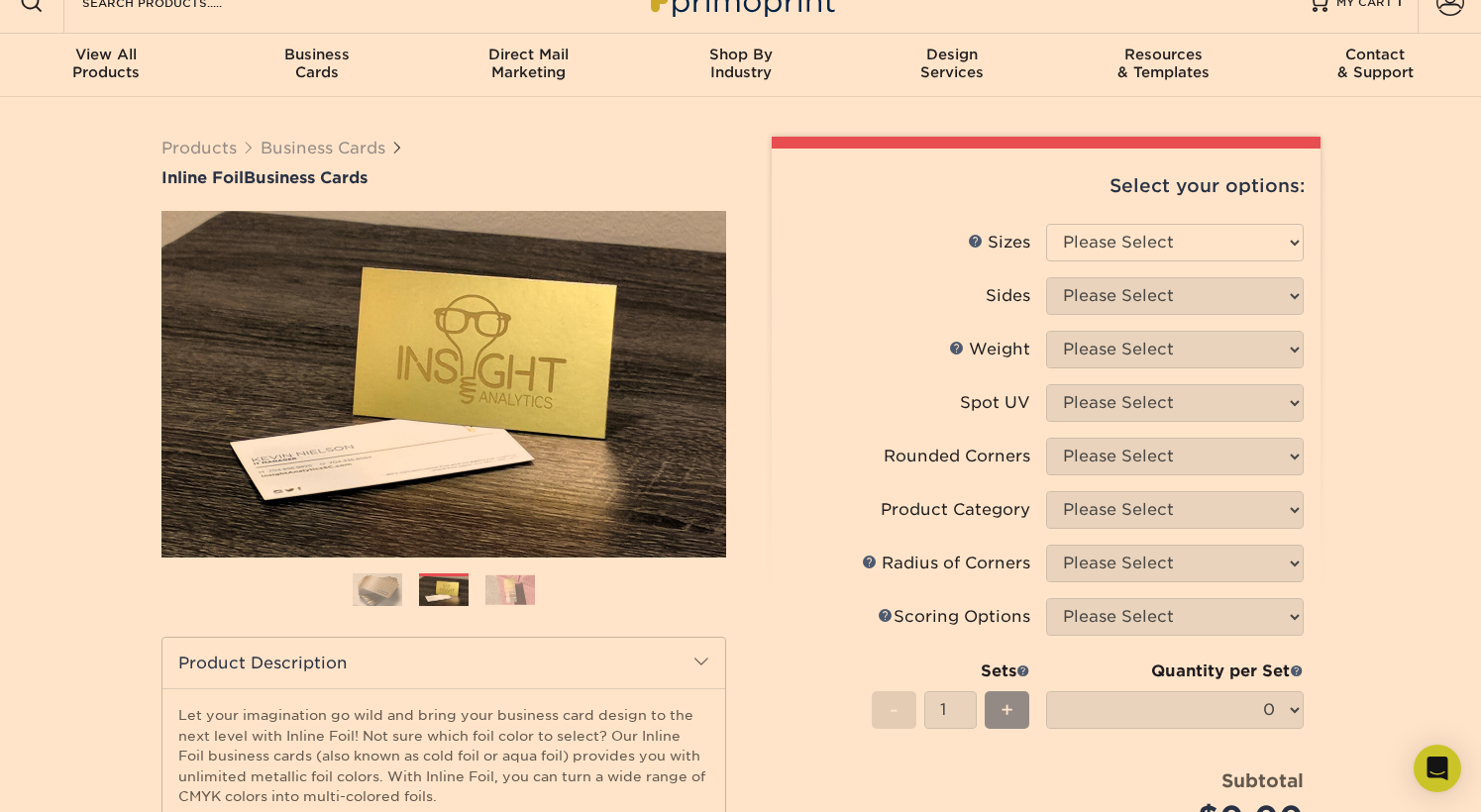 click at bounding box center [377, 590] 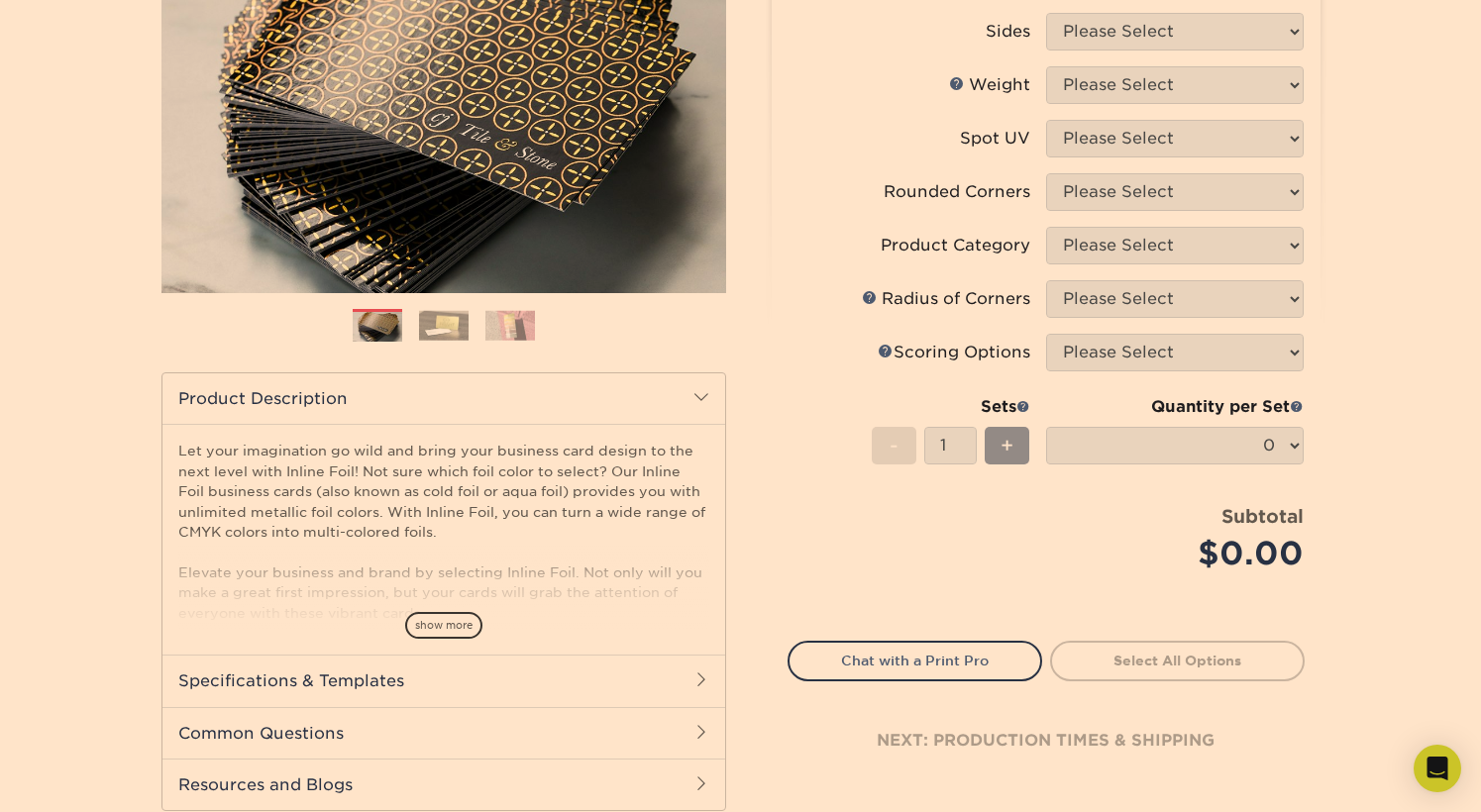 scroll, scrollTop: 299, scrollLeft: 0, axis: vertical 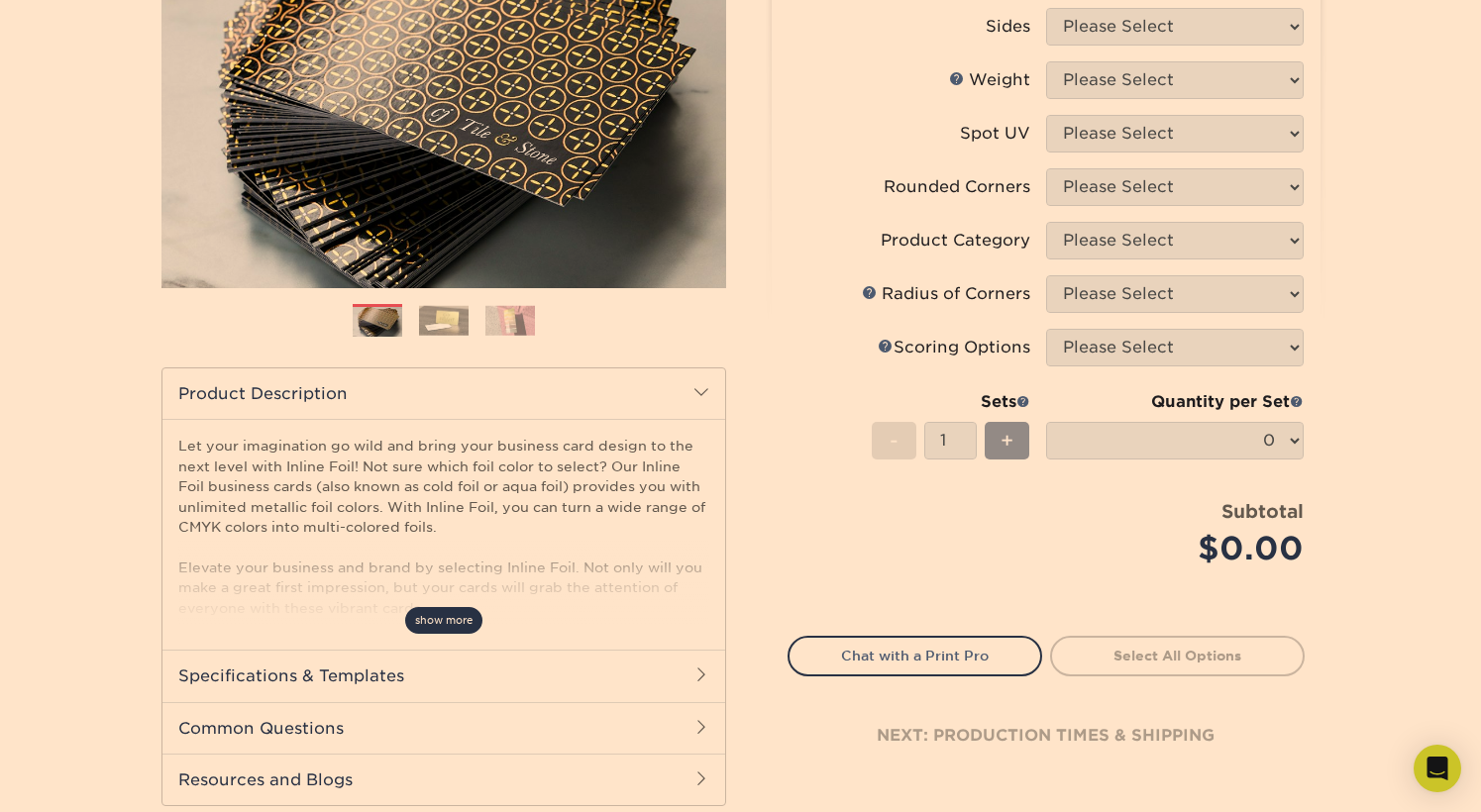 click on "show more" at bounding box center (444, 620) 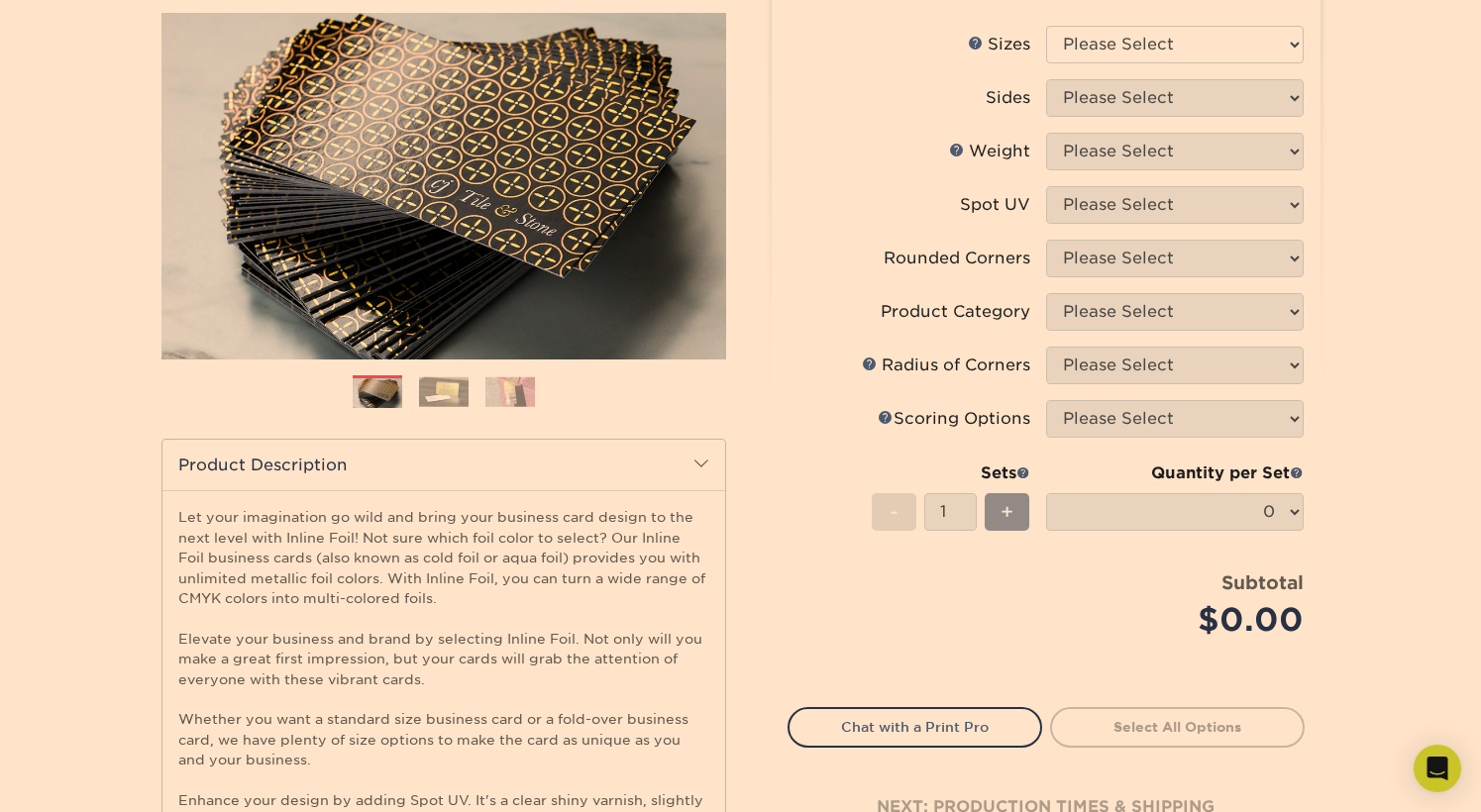scroll, scrollTop: 172, scrollLeft: 0, axis: vertical 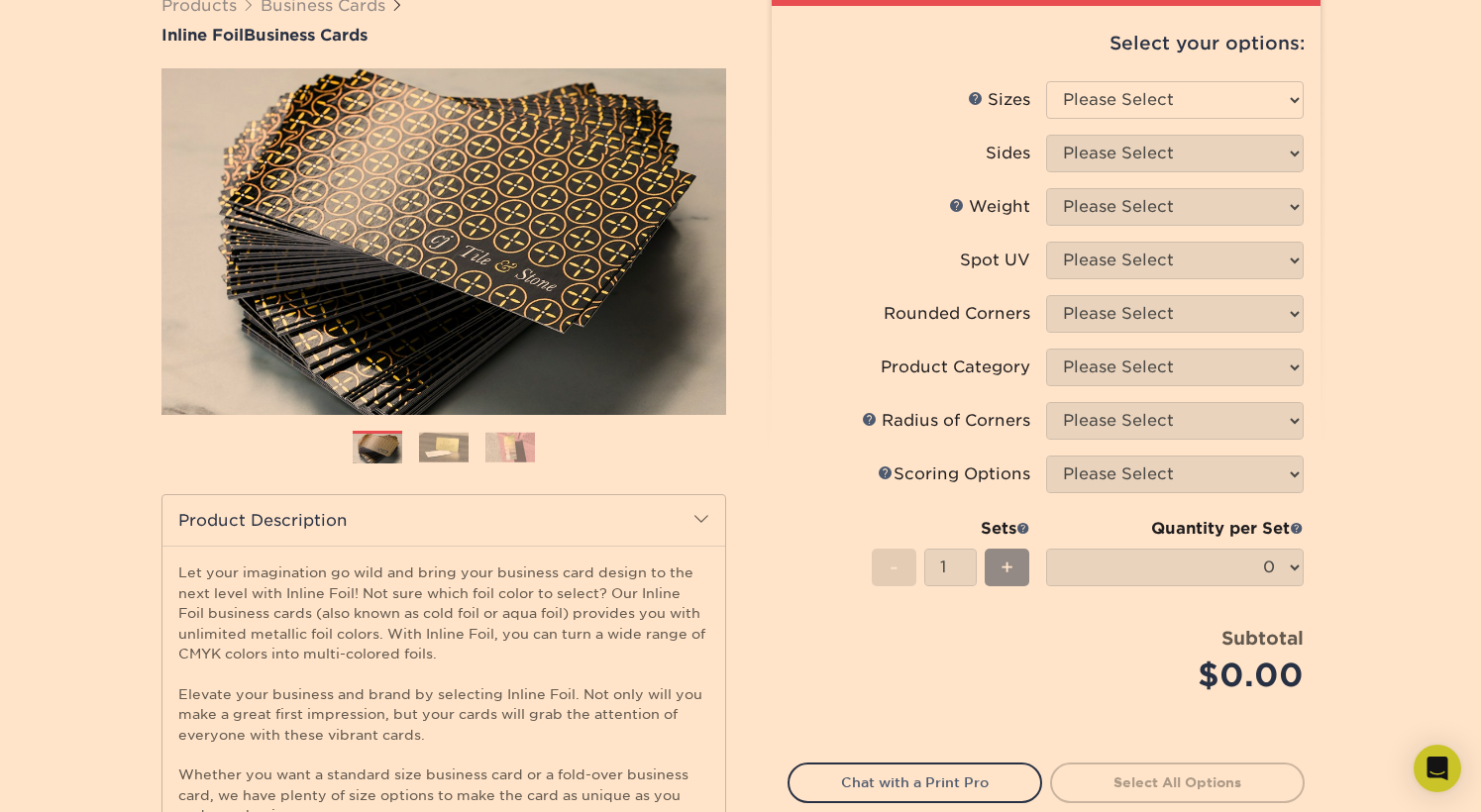 click at bounding box center (510, 447) 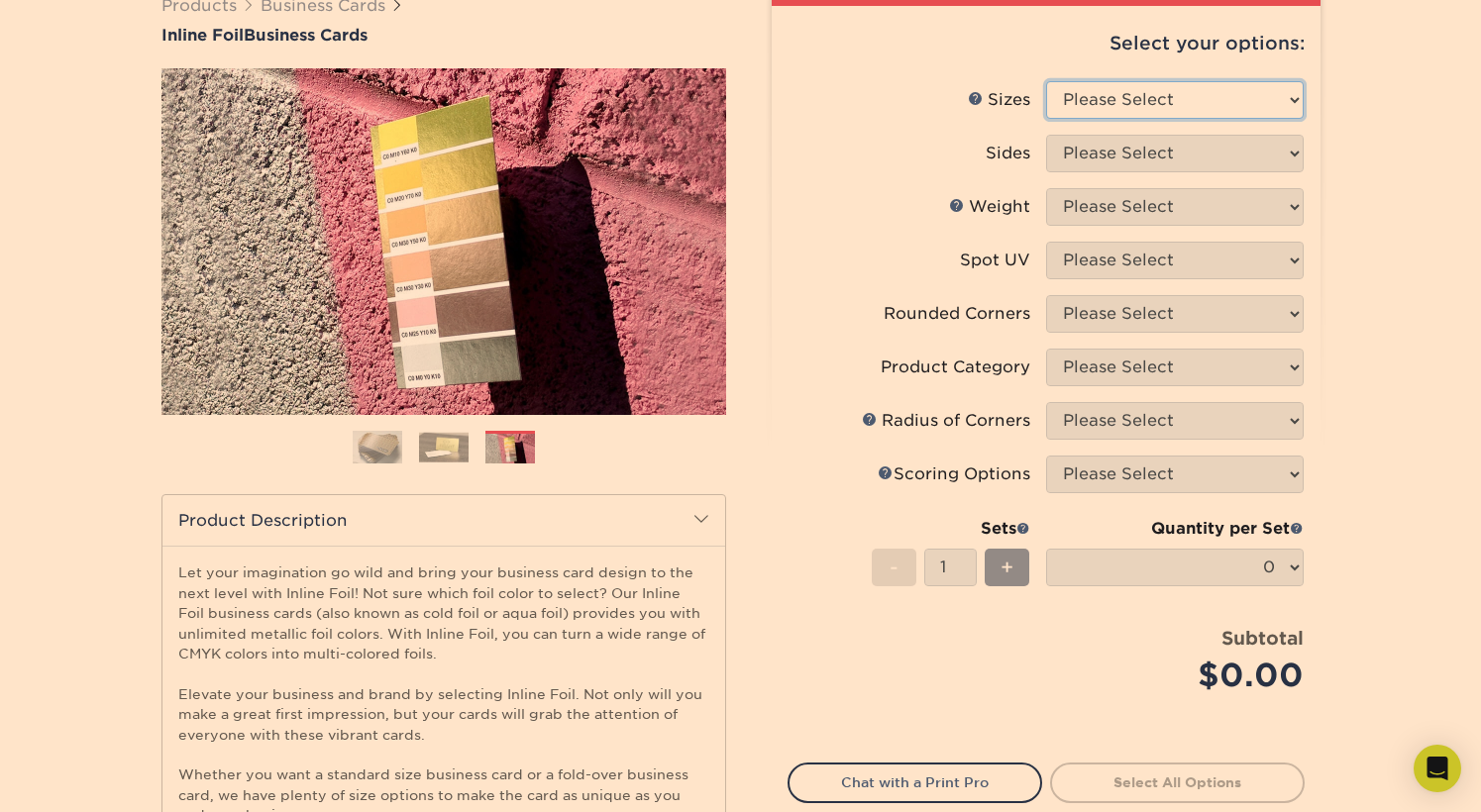 click on "Please Select
1.5" x 3.5"  - Mini
1.75" x 3.5" - Mini
2" x 2" - Square
2" x 3" - Mini
2" x 3.5" - Standard
2" x 4"
2" x 7" - Foldover Card
2.125" x 3.375" - European 2.5" x 2.5" - Square 2.5" x 4"" at bounding box center (1175, 100) 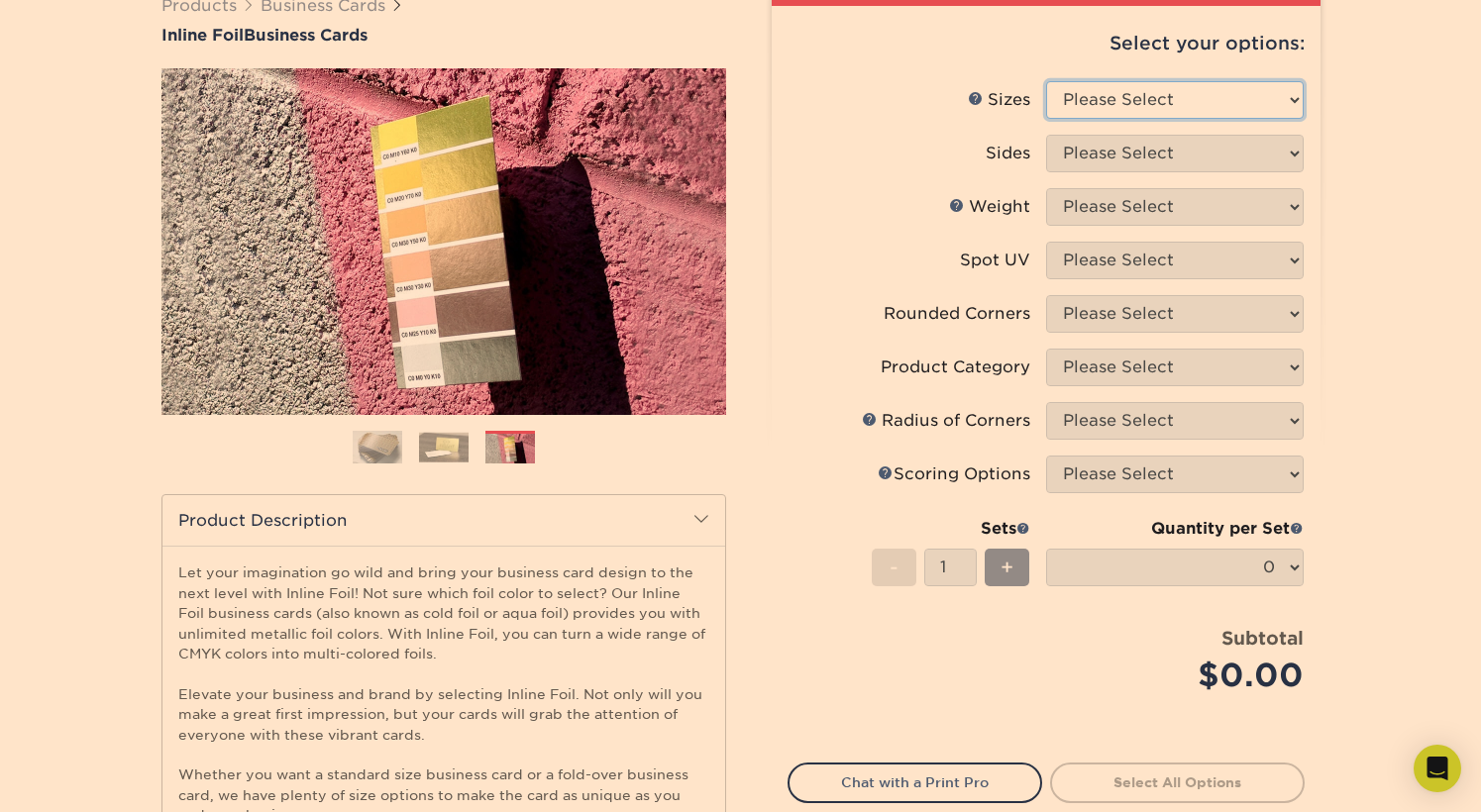 select on "2.00x3.50" 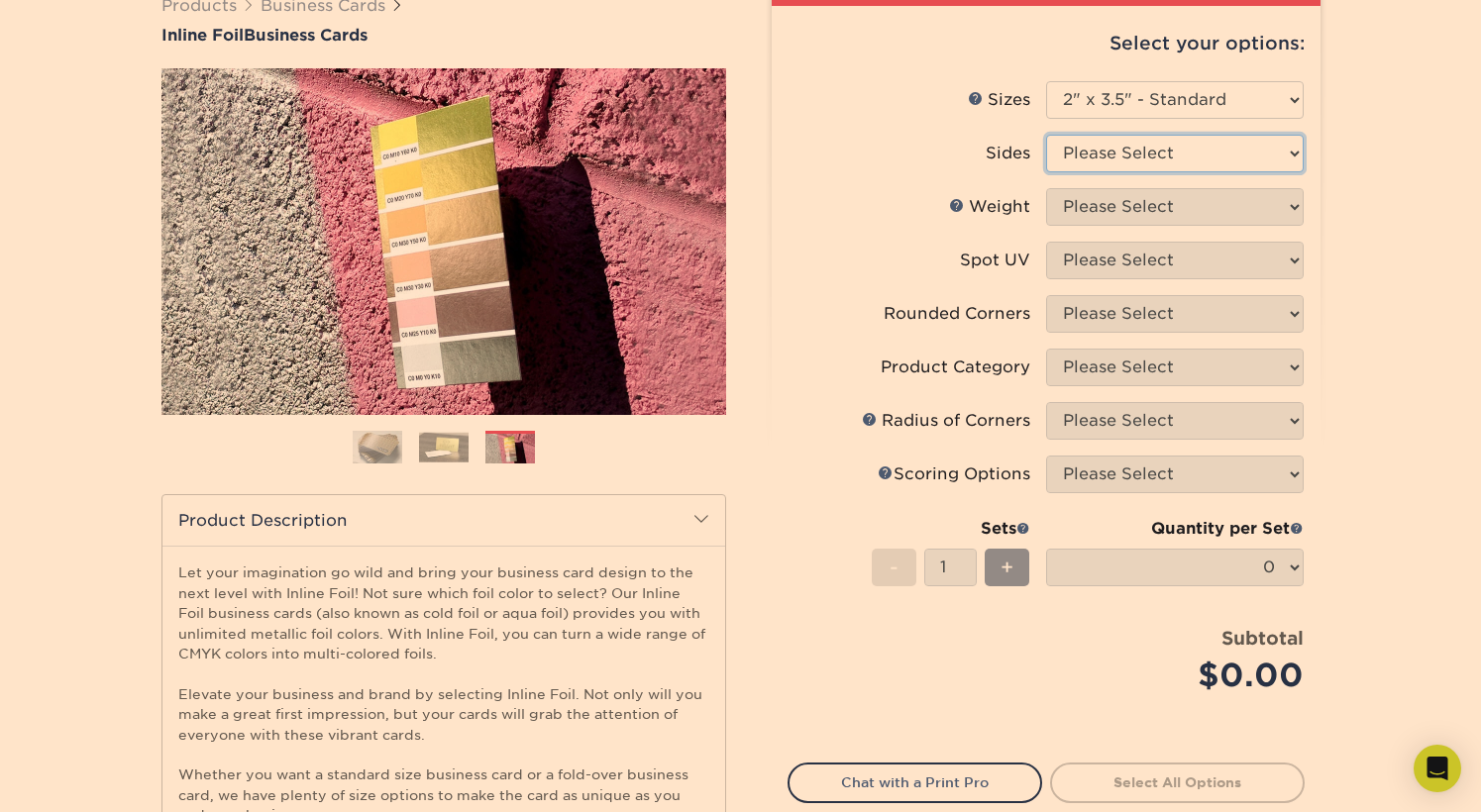 click on "Please Select Print Both Sides - Foil Back Only Print Both Sides - Foil Both Sides Print Both Sides - Foil Front Only Print Front Only - Foil Front Only" at bounding box center [1175, 153] 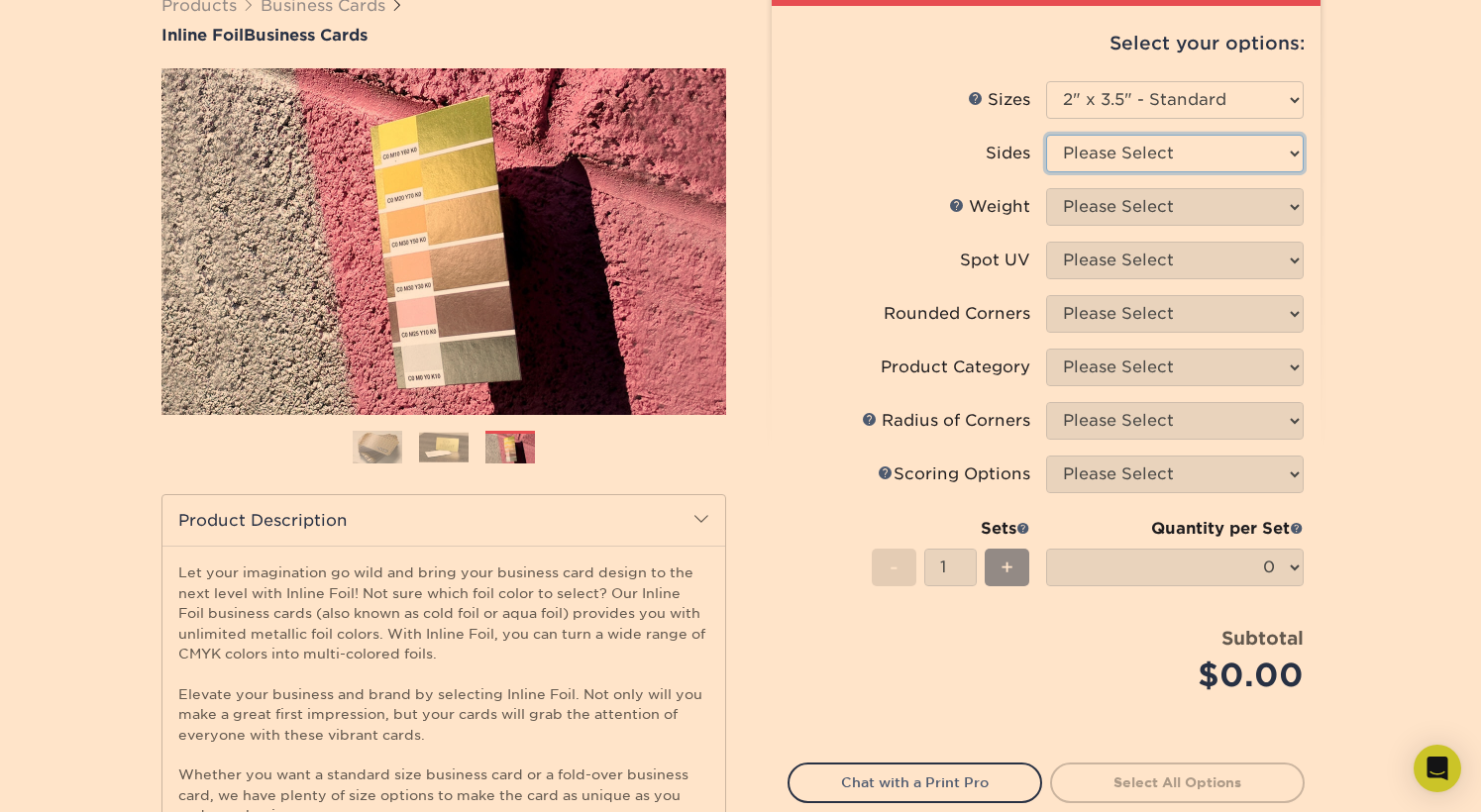 select on "e9e9dfb3-fba1-4d60-972c-fd9ca5904d33" 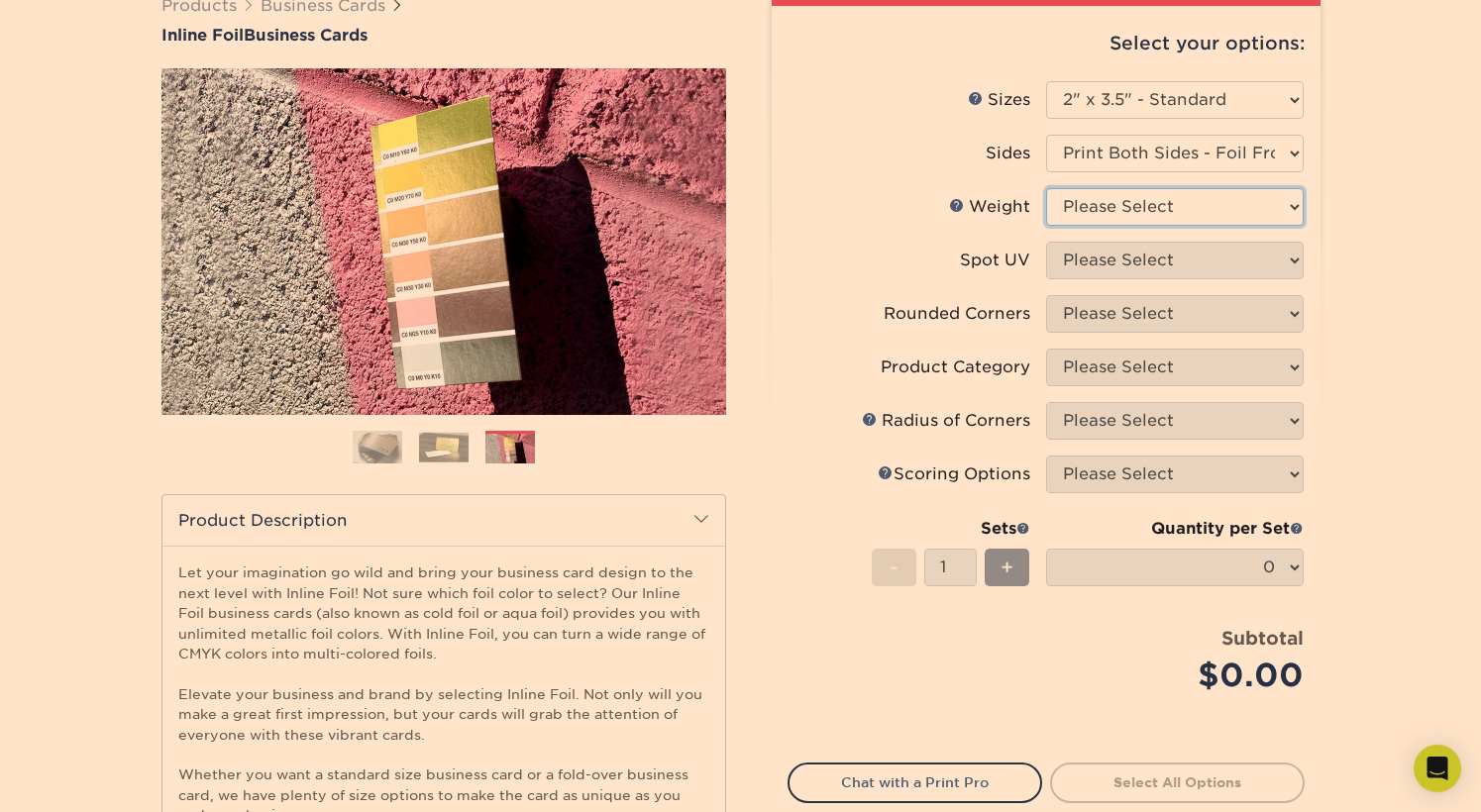 click on "Please Select 16PT" at bounding box center [1175, 207] 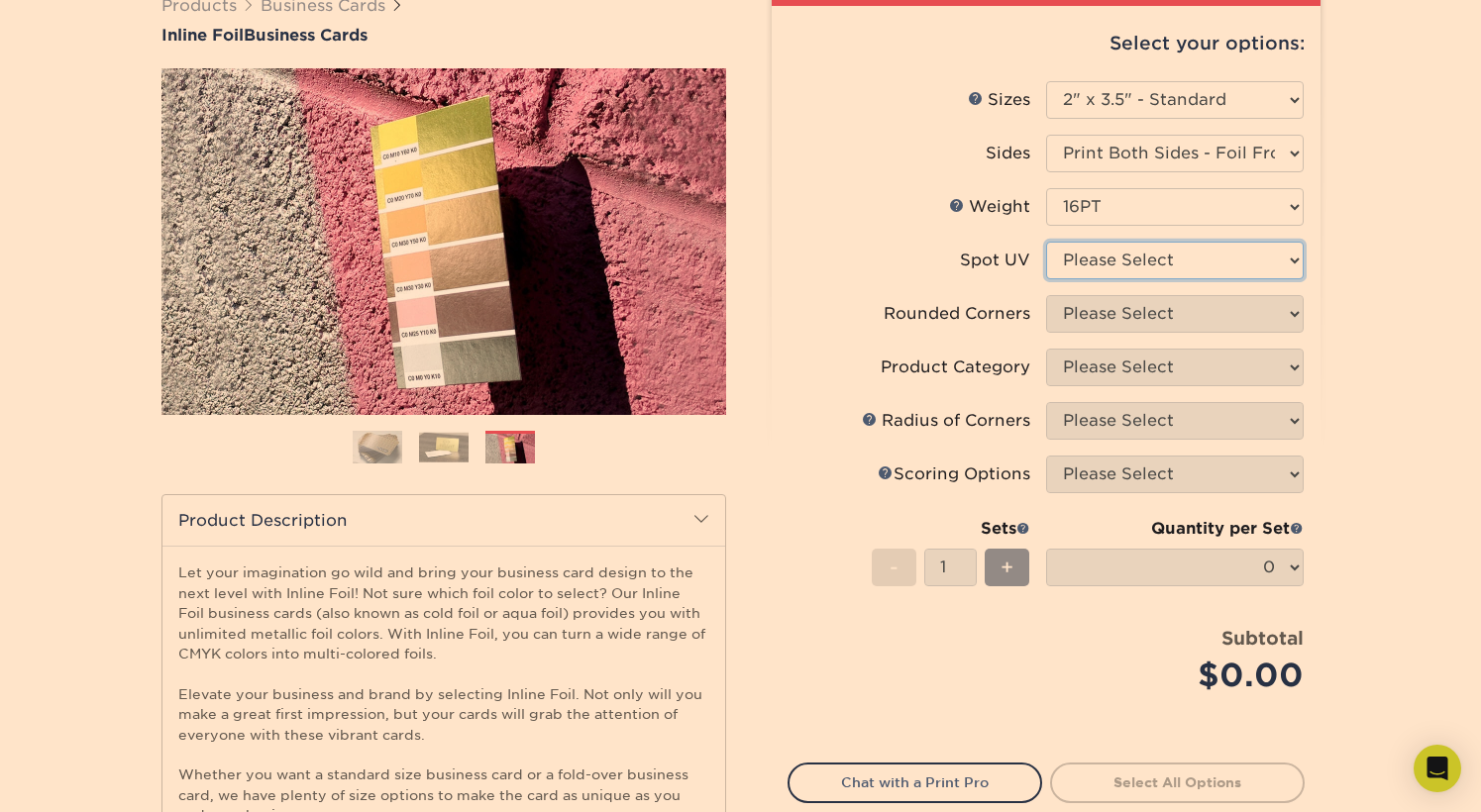 click on "Please Select No Spot UV Front and Back (Both Sides) Front Only Back Only" at bounding box center [1175, 260] 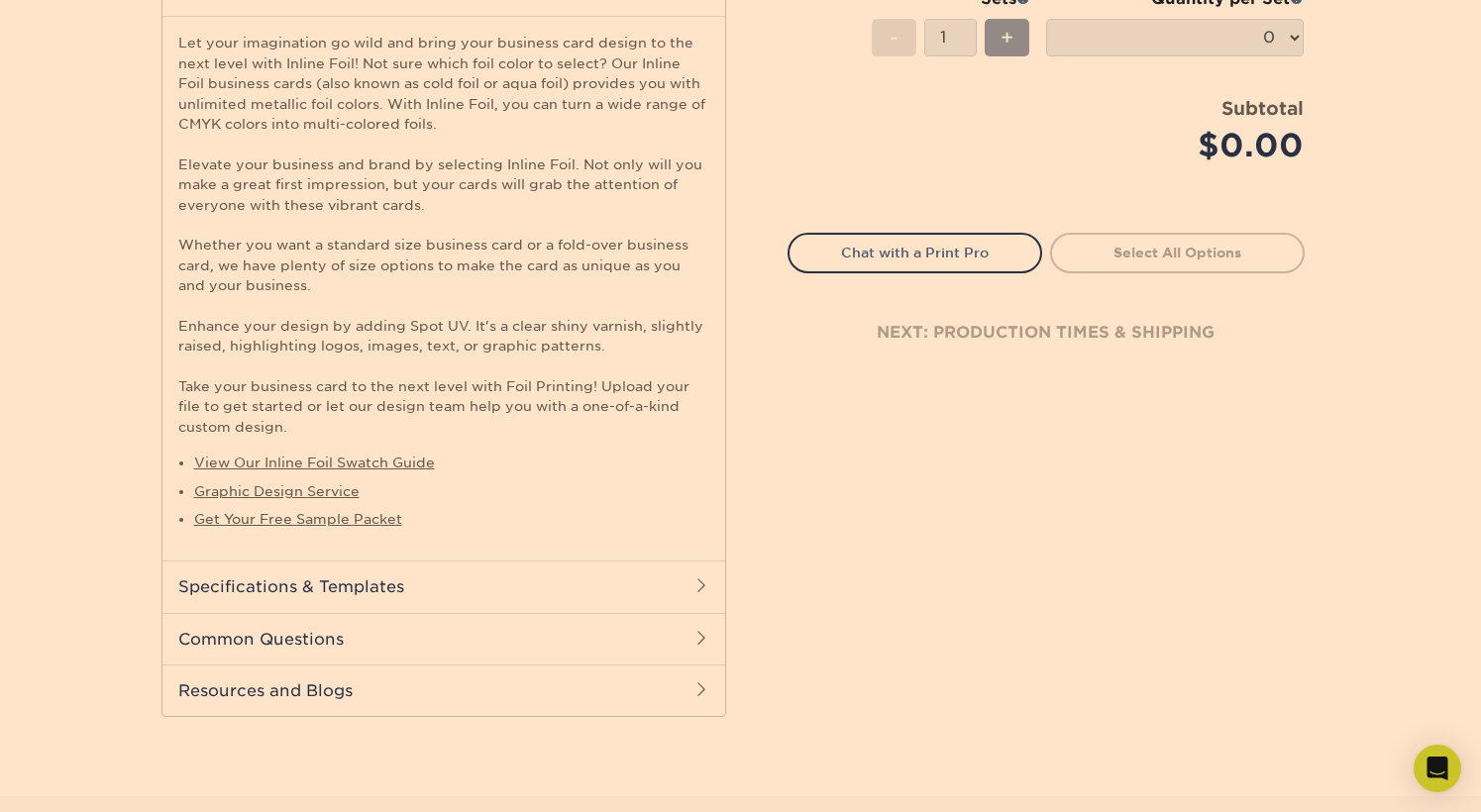 scroll, scrollTop: 705, scrollLeft: 0, axis: vertical 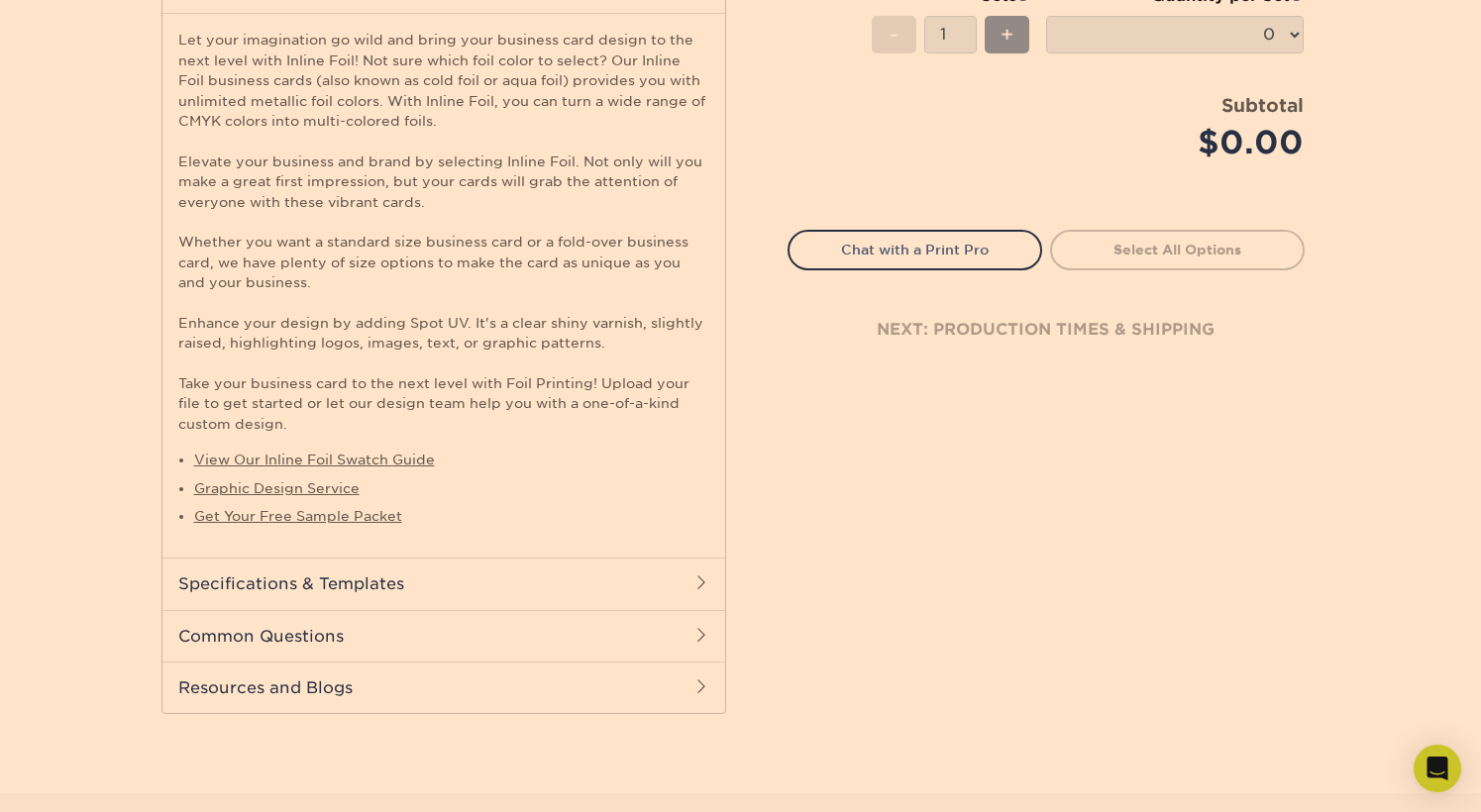 click on "Specifications & Templates" at bounding box center [444, 583] 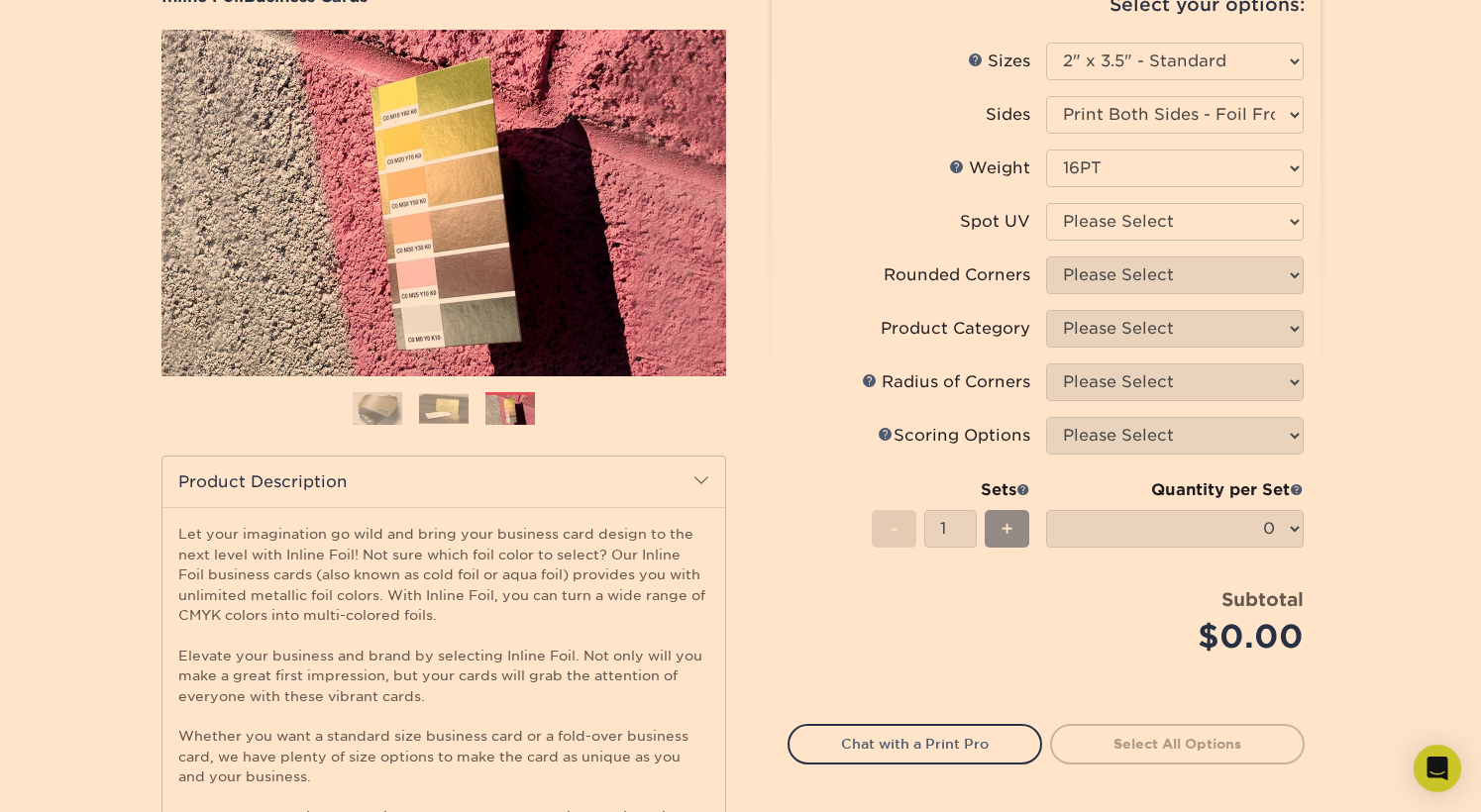 scroll, scrollTop: 194, scrollLeft: 0, axis: vertical 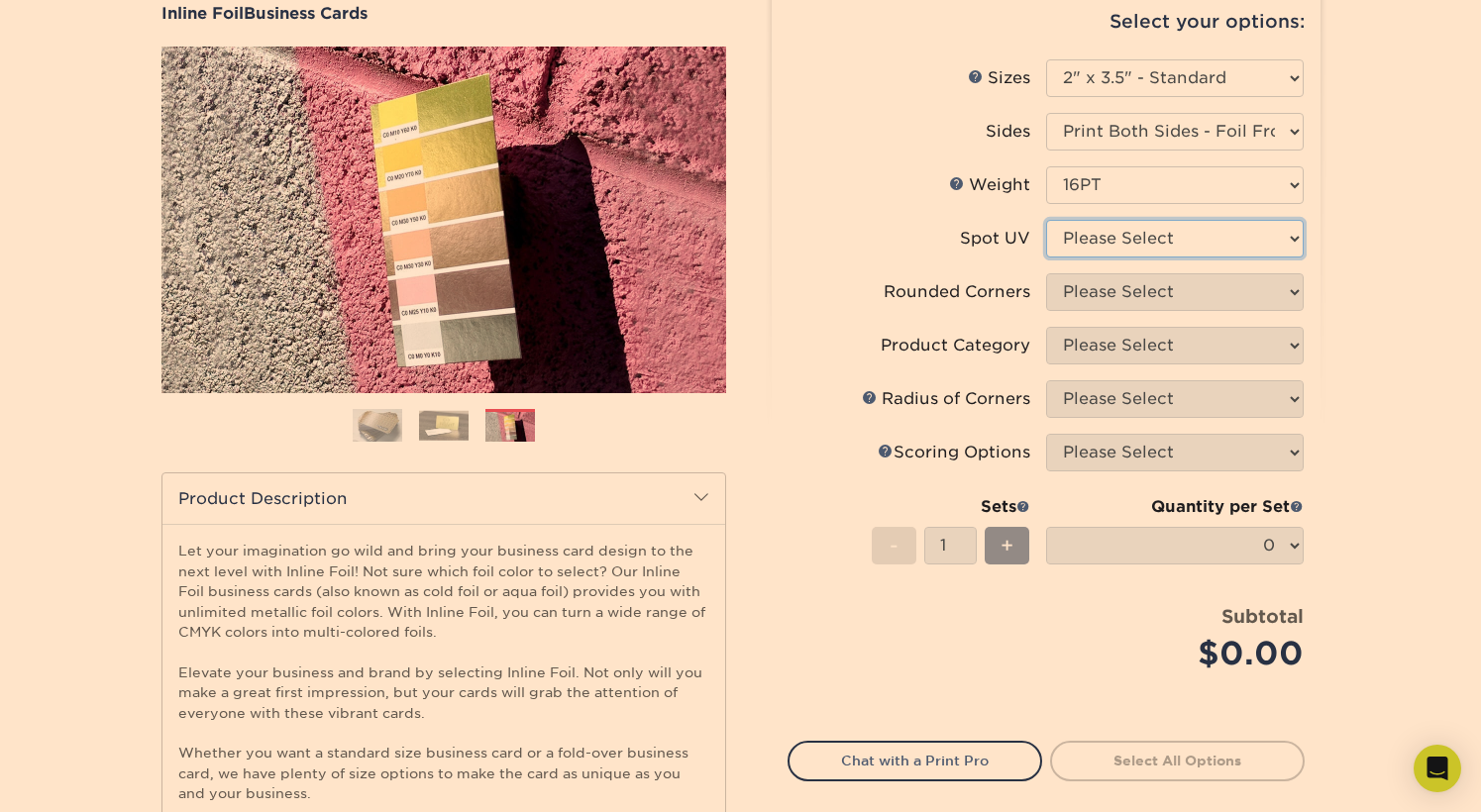 click on "Please Select No Spot UV Front and Back (Both Sides) Front Only Back Only" at bounding box center [1175, 239] 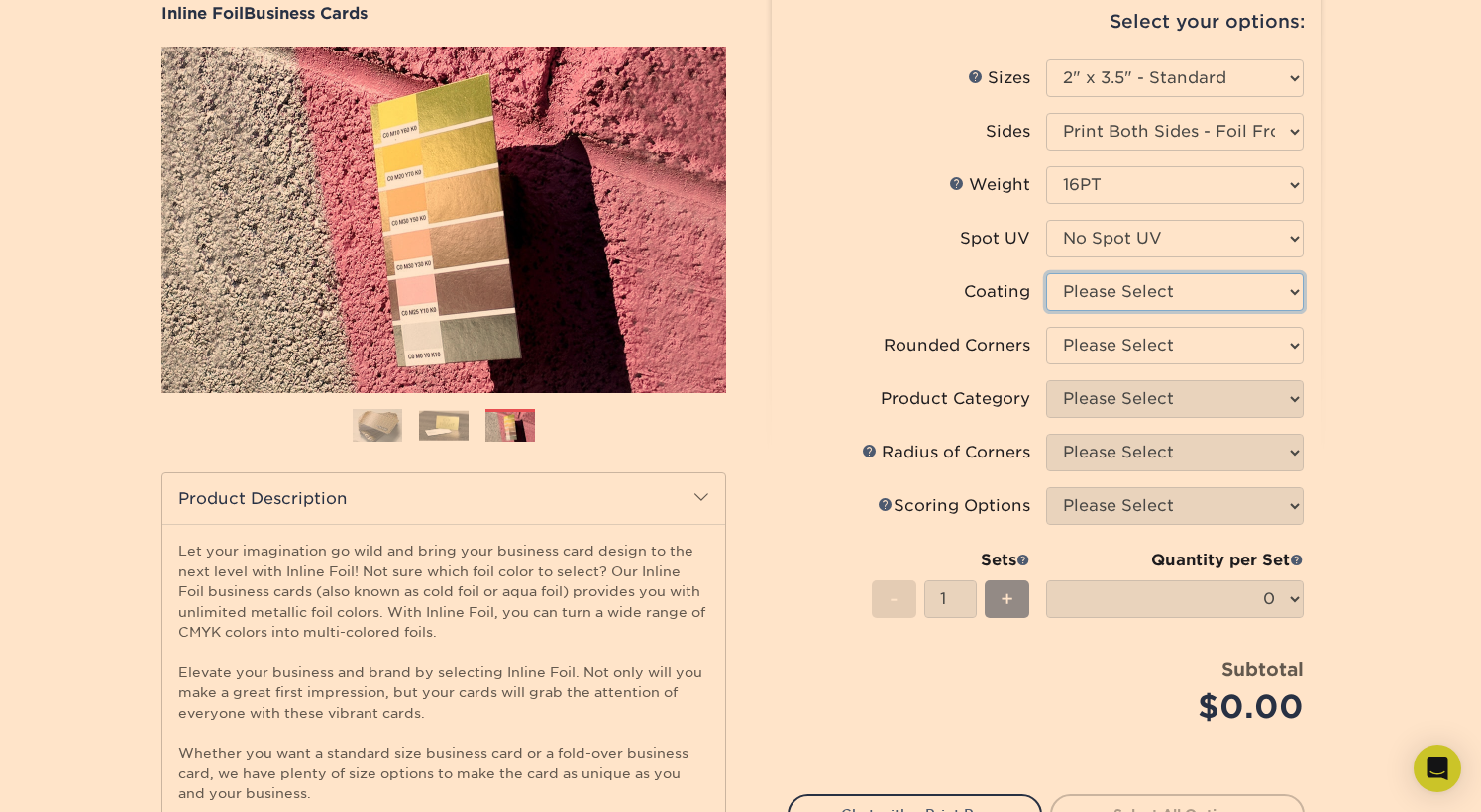 click at bounding box center (1175, 292) 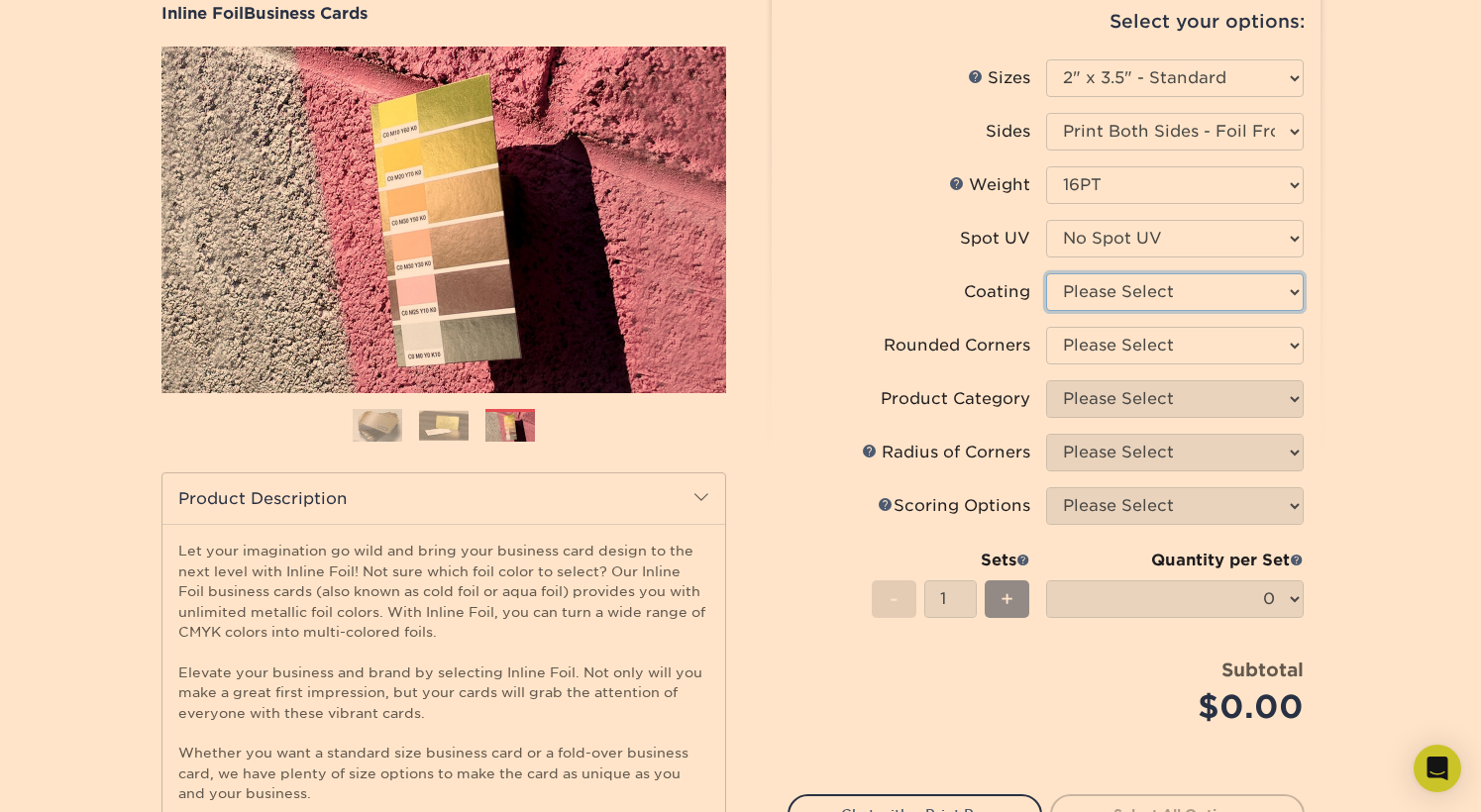 select on "3e7618de-abca-4bda-9f97-8b9129e913d8" 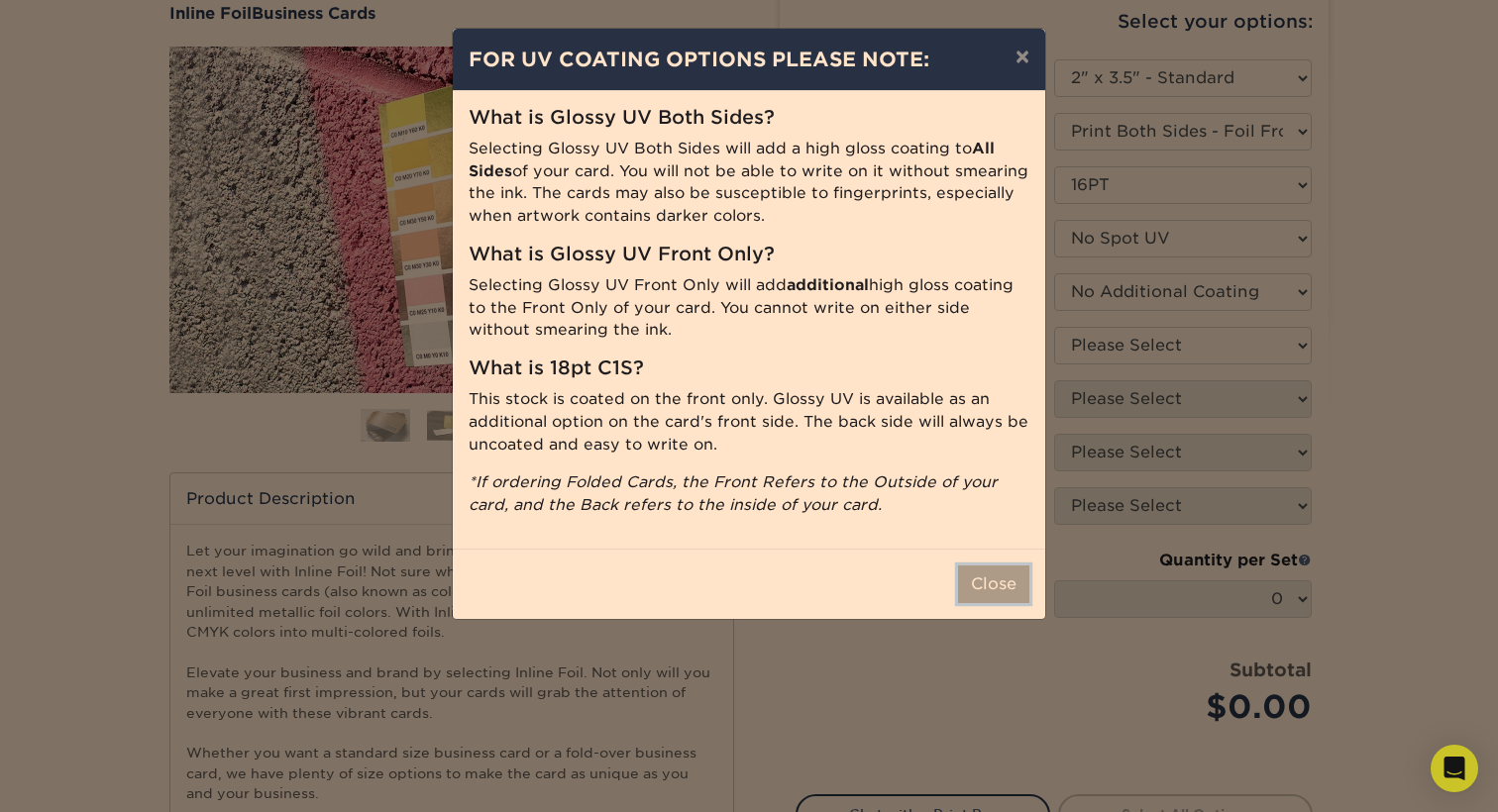 click on "Close" at bounding box center [994, 584] 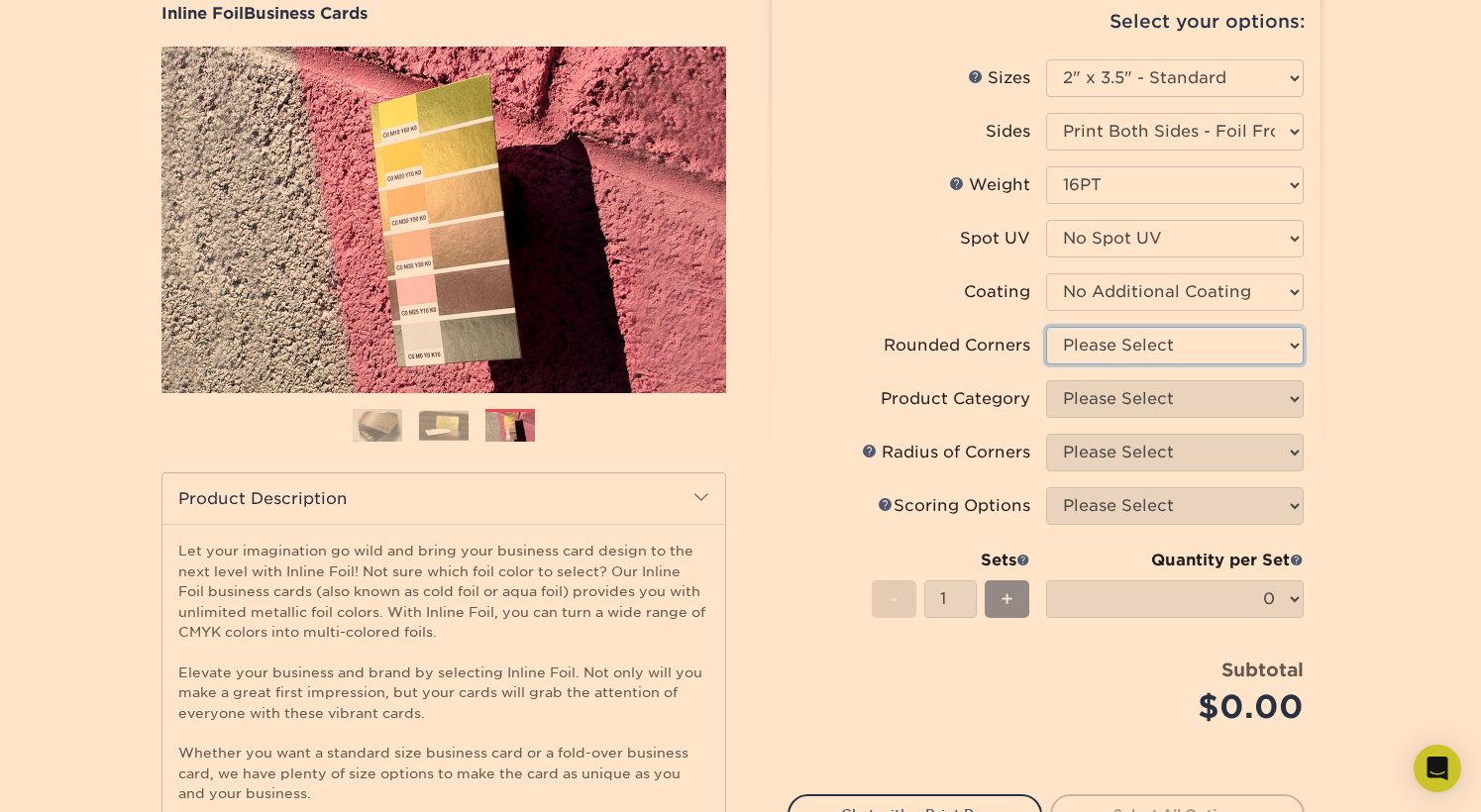 click on "Please Select
Yes - Round 2 Corners                                                    Yes - Round 4 Corners                                                    No" at bounding box center (1175, 346) 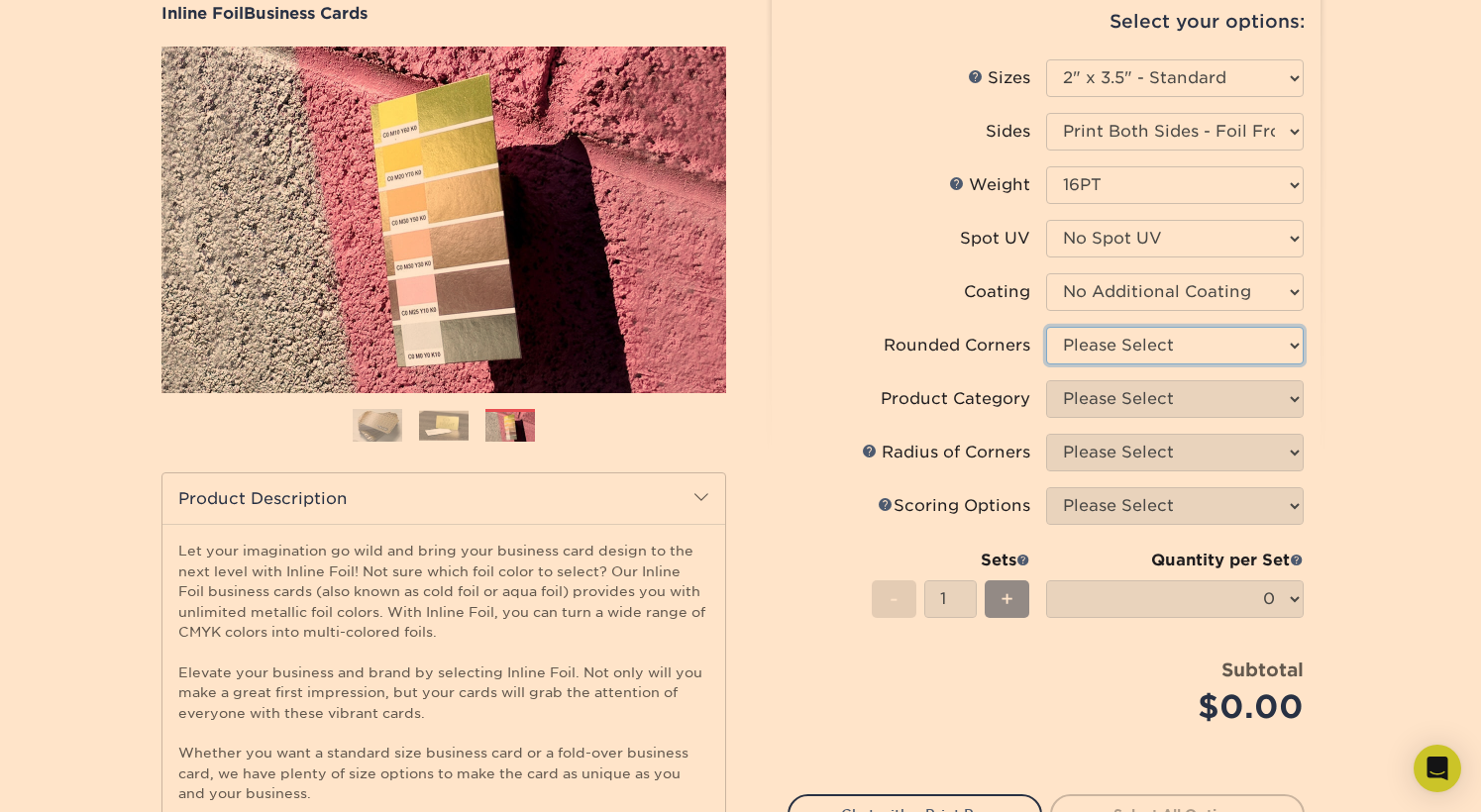 select on "0" 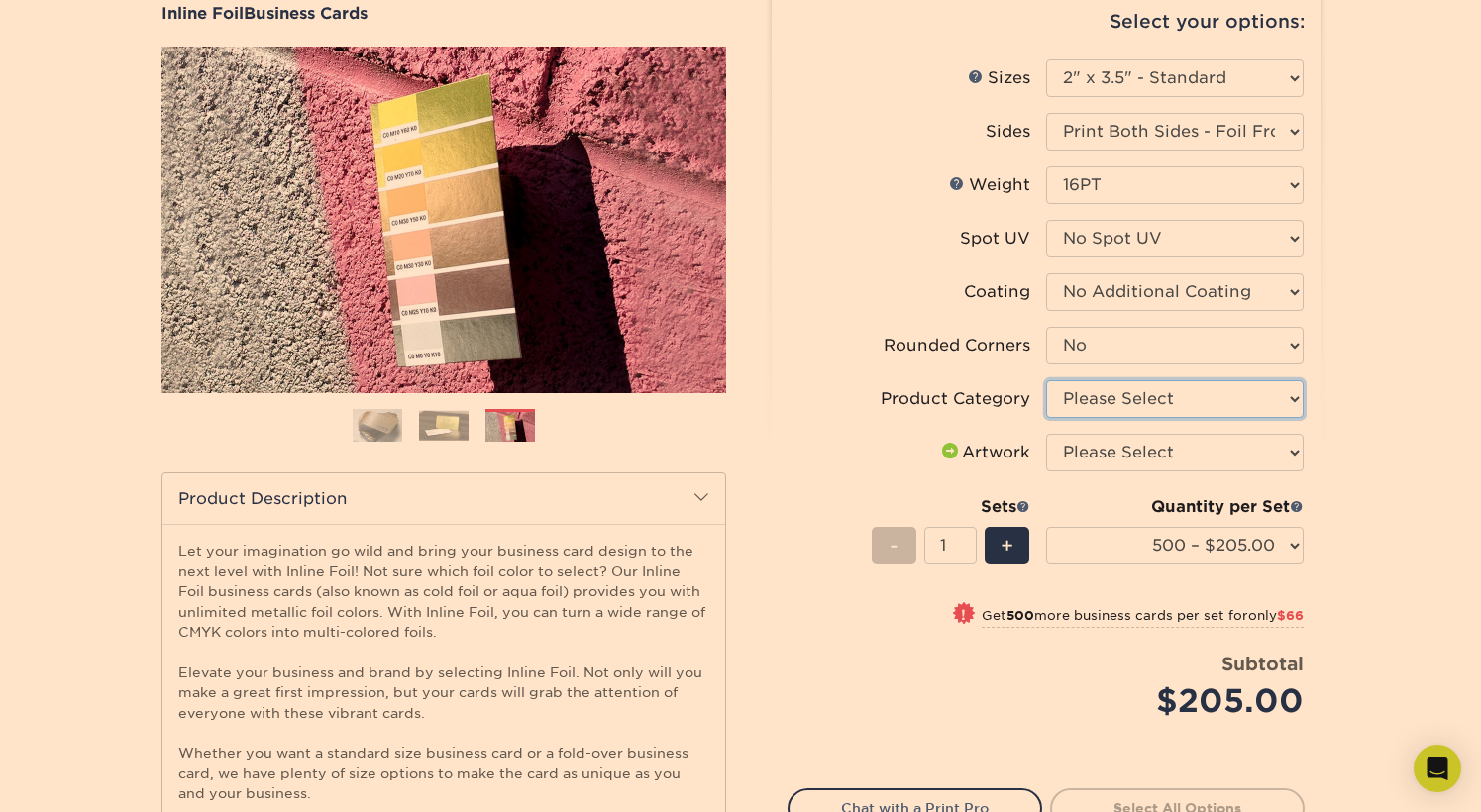 click on "Please Select Business Cards" at bounding box center (1175, 399) 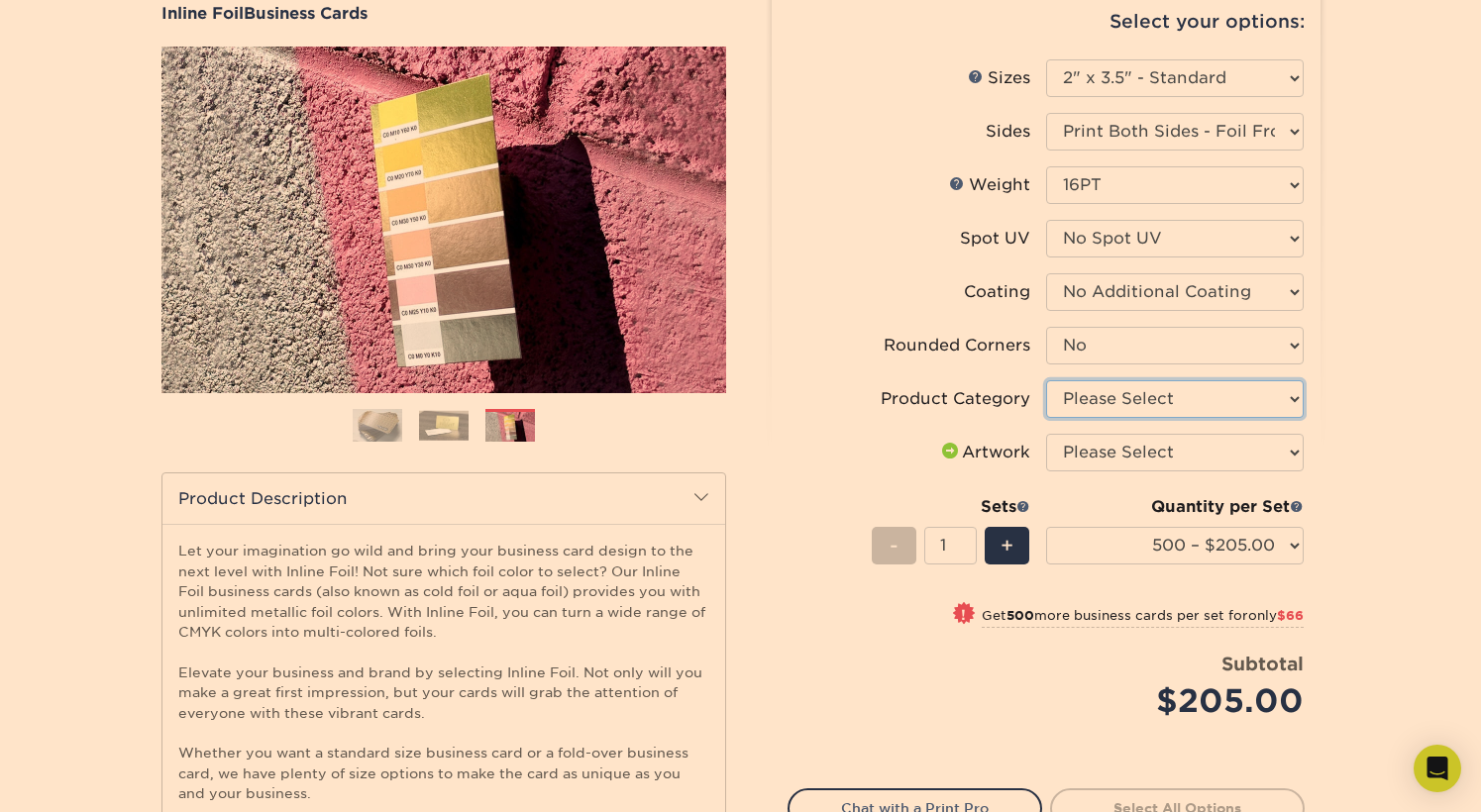 select on "3b5148f1-0588-4f88-a218-97bcfdce65c1" 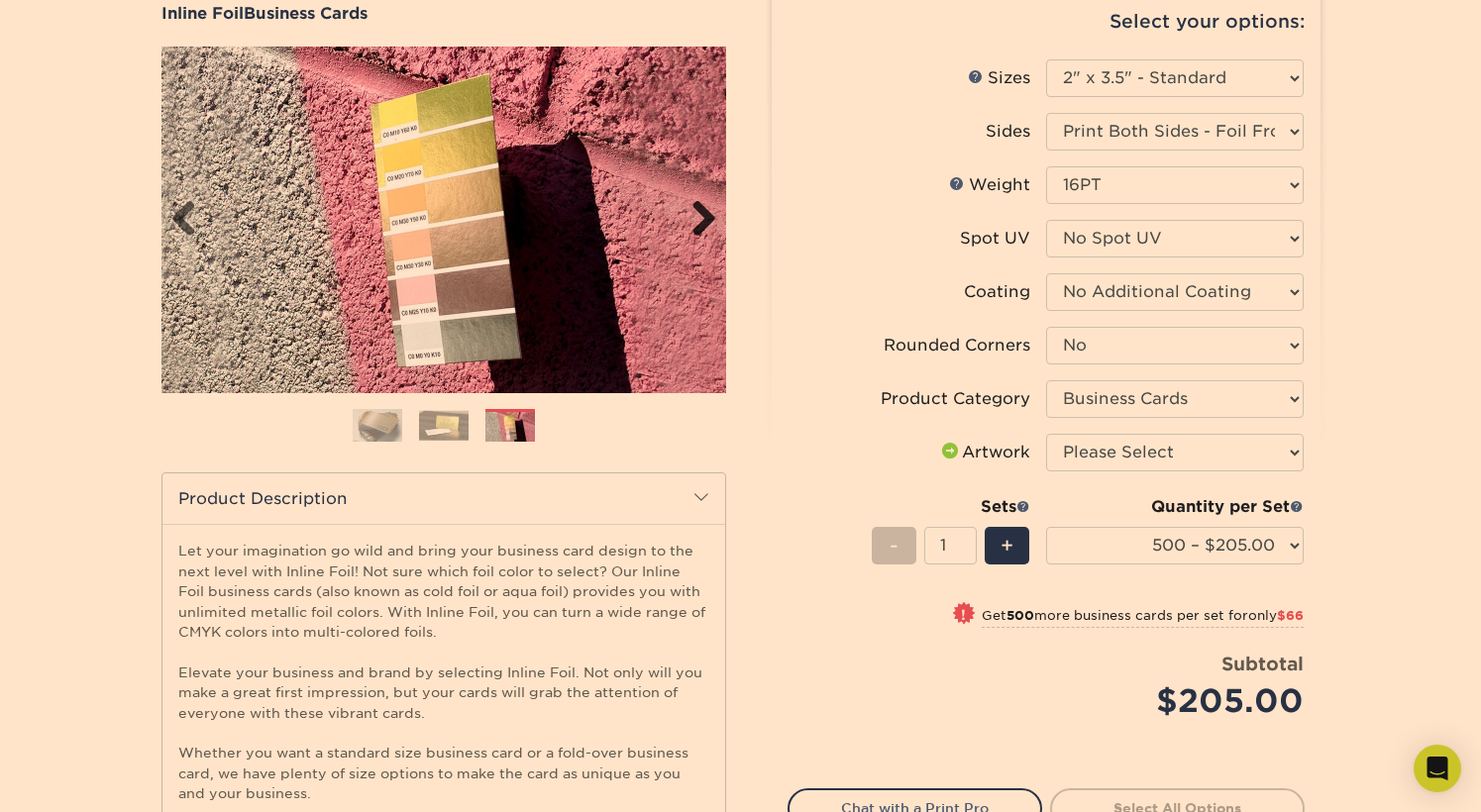 click on "Next" at bounding box center [696, 220] 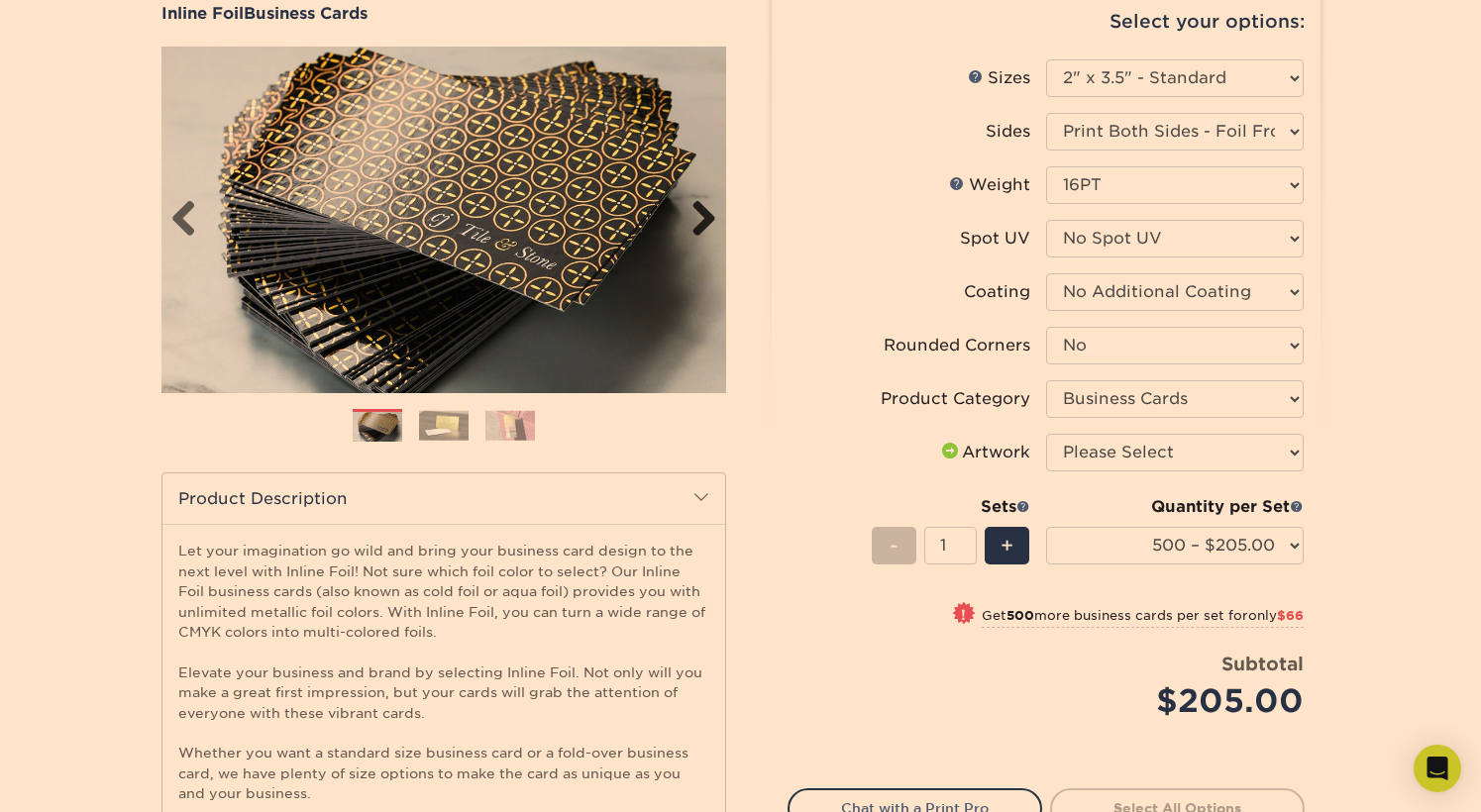 click on "Next" at bounding box center (696, 220) 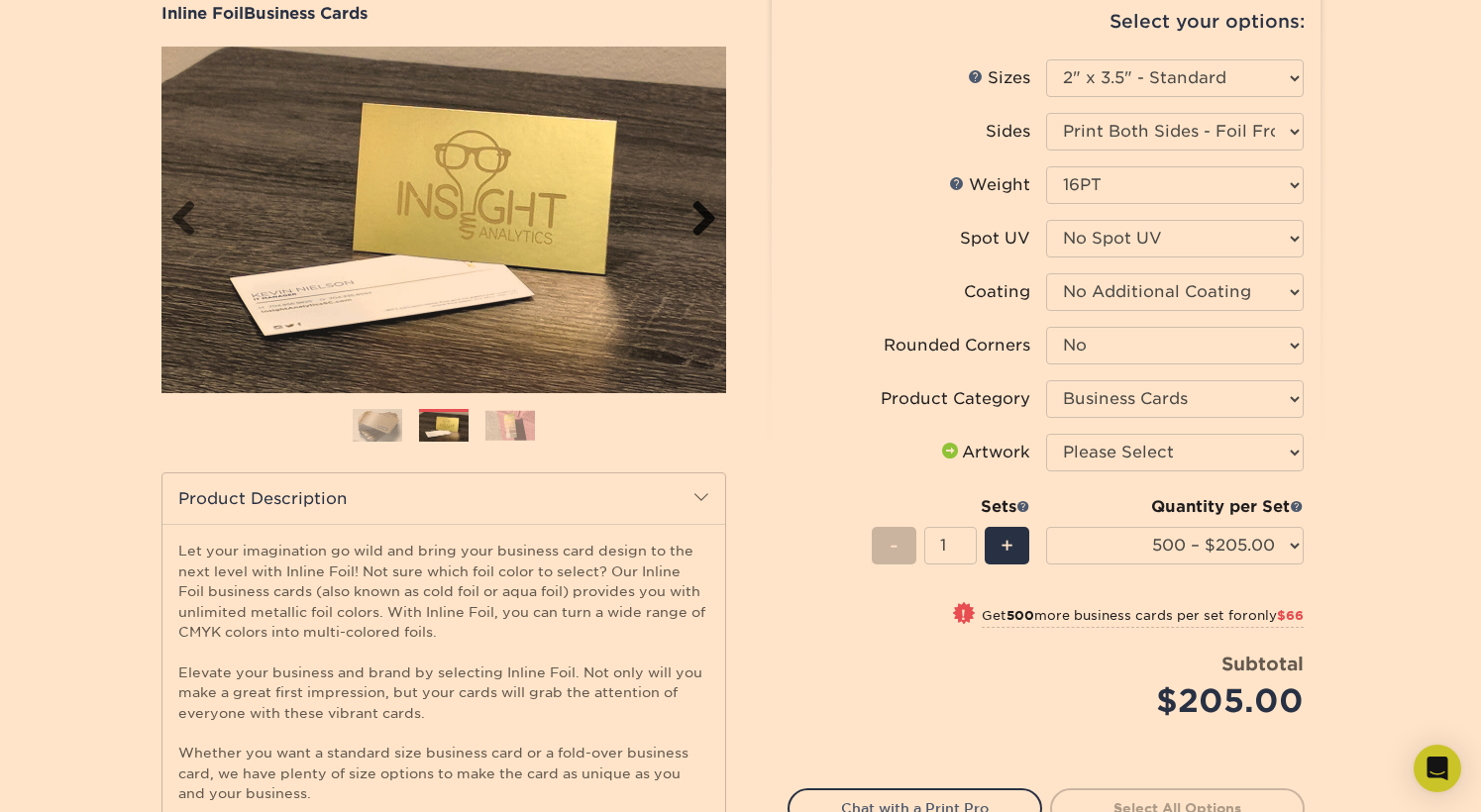 click on "Next" at bounding box center [696, 220] 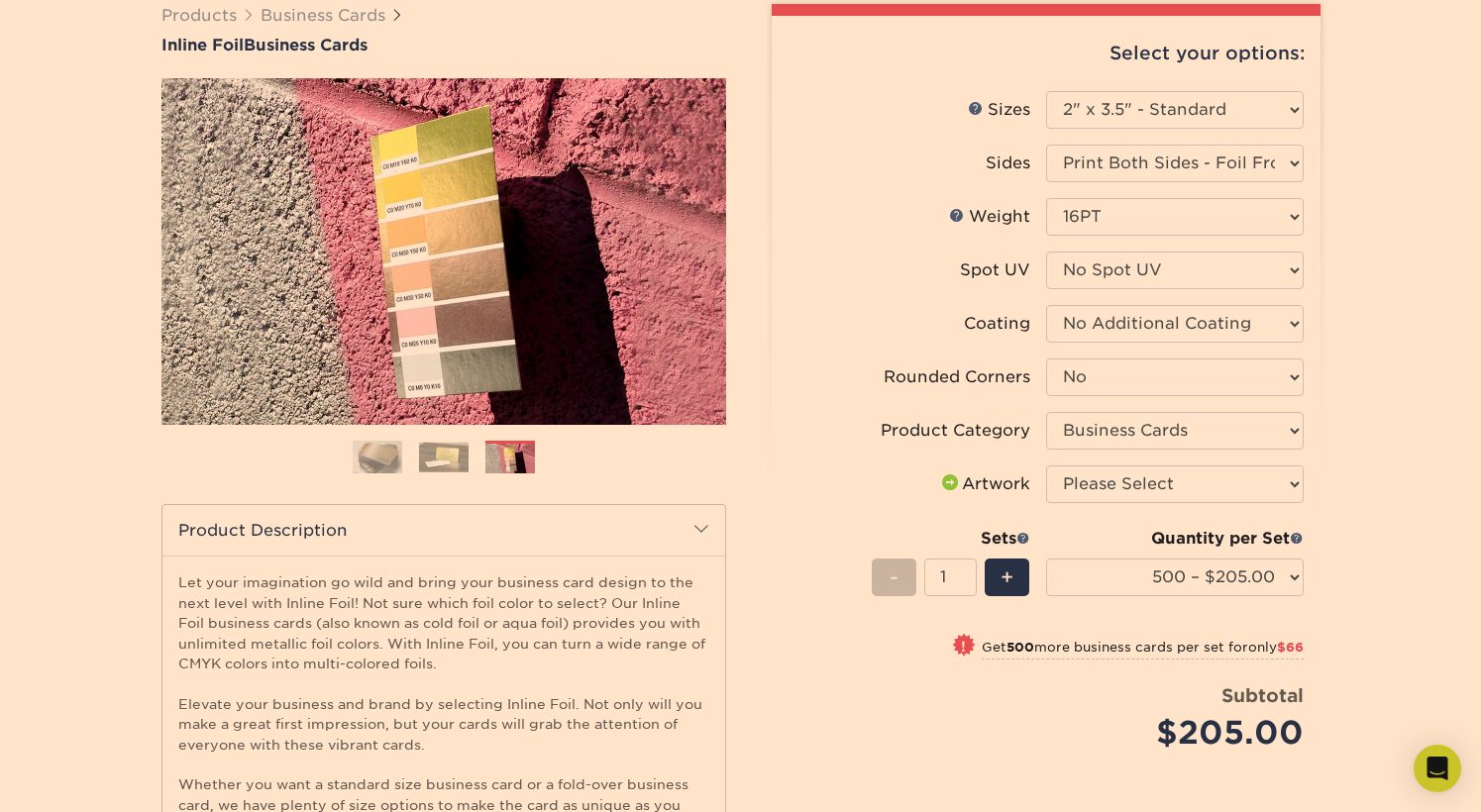 scroll, scrollTop: 166, scrollLeft: 0, axis: vertical 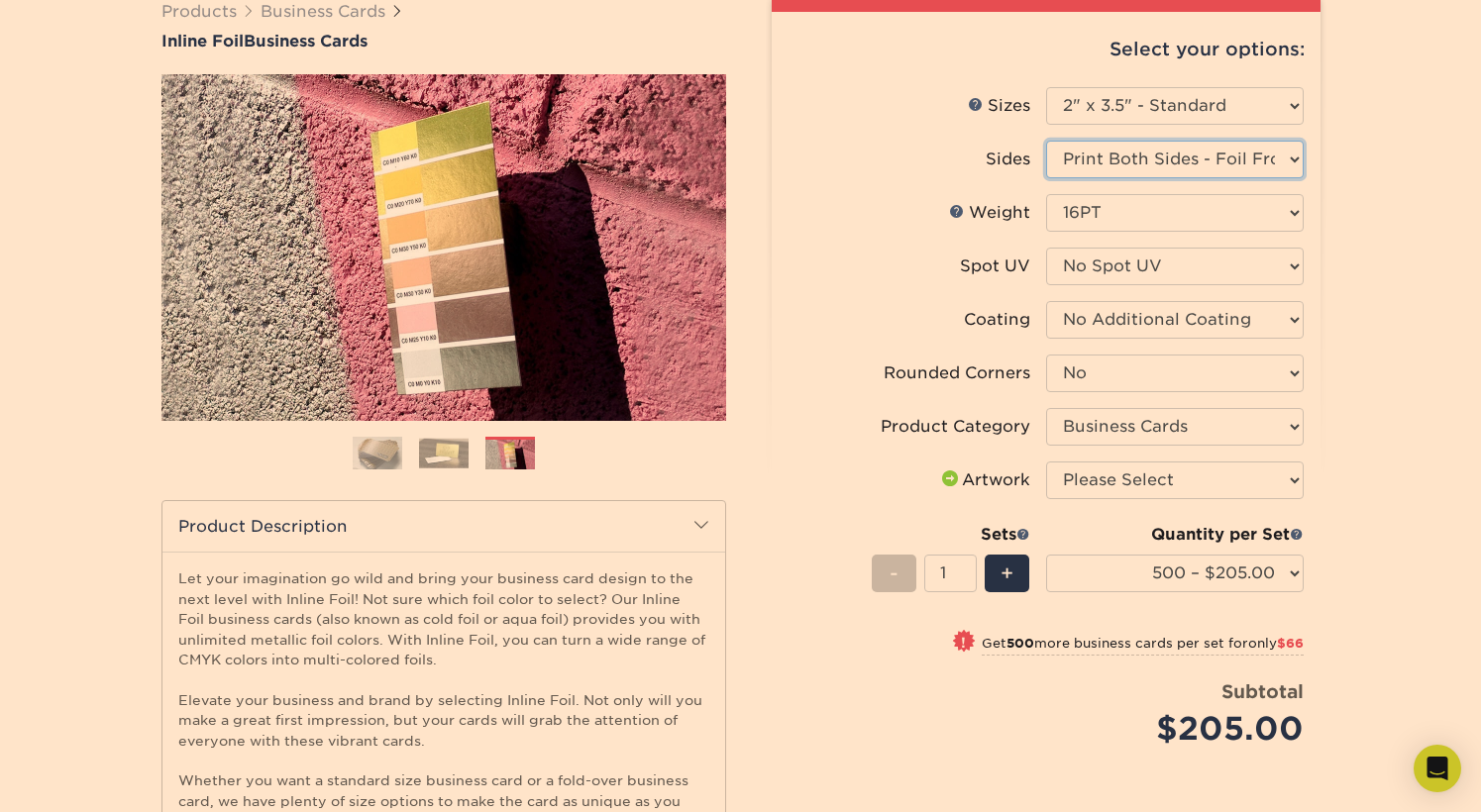 click on "Please Select Print Both Sides - Foil Back Only Print Both Sides - Foil Both Sides Print Both Sides - Foil Front Only Print Front Only - Foil Front Only" at bounding box center [1175, 159] 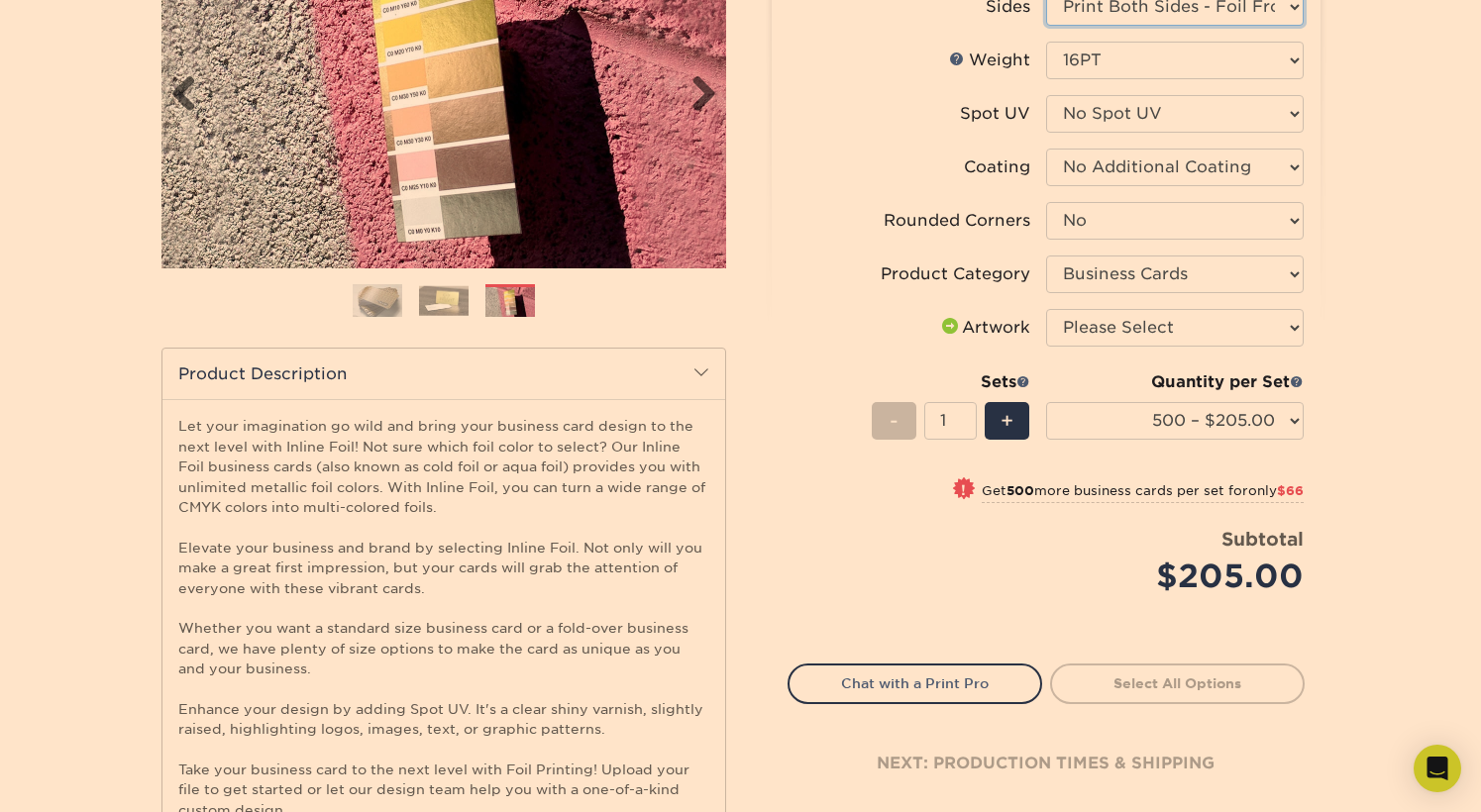 scroll, scrollTop: 320, scrollLeft: 0, axis: vertical 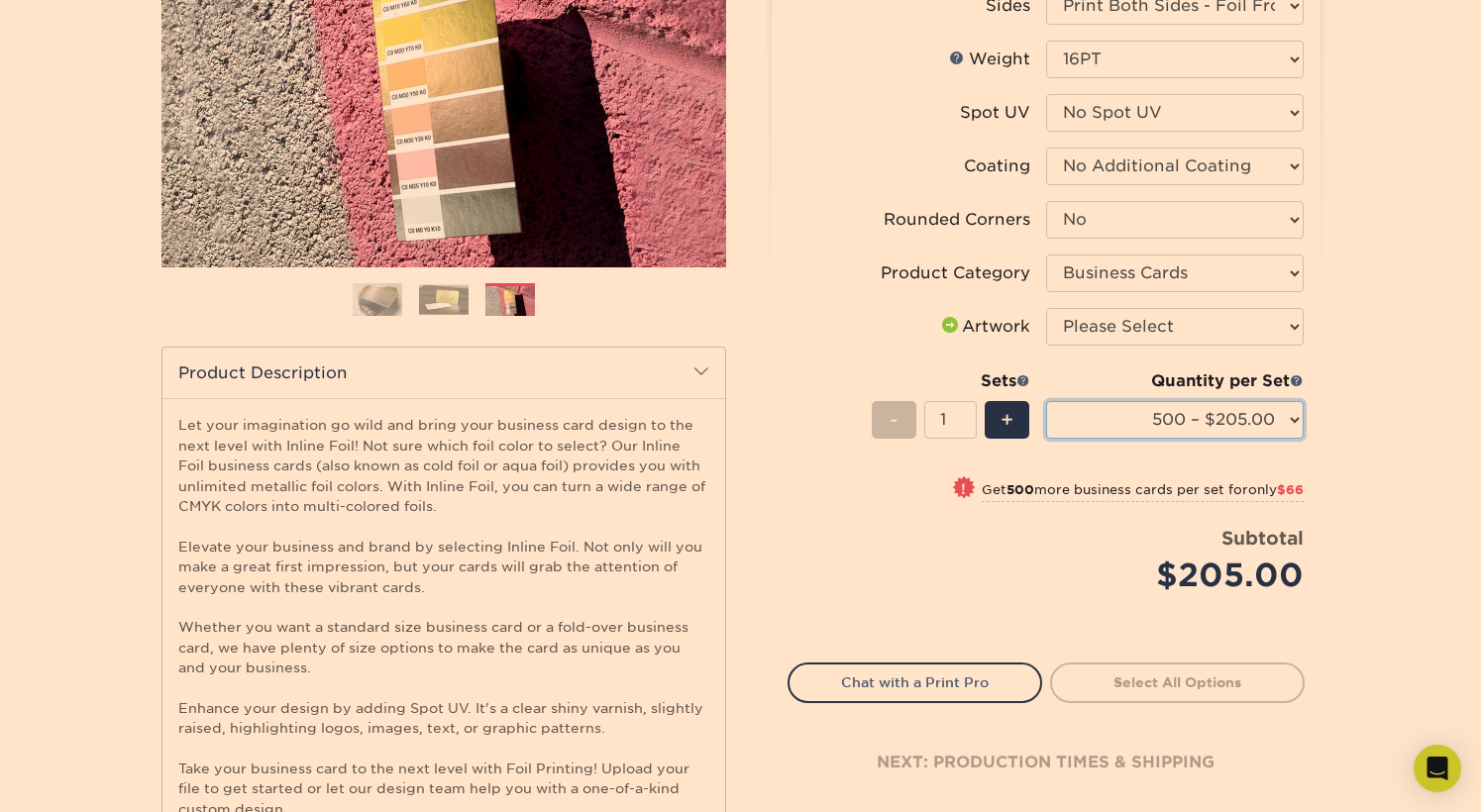 click on "500 – $205.00 1000 – $271.00 2500 – $502.00 5000 – $715.00" at bounding box center [1175, 420] 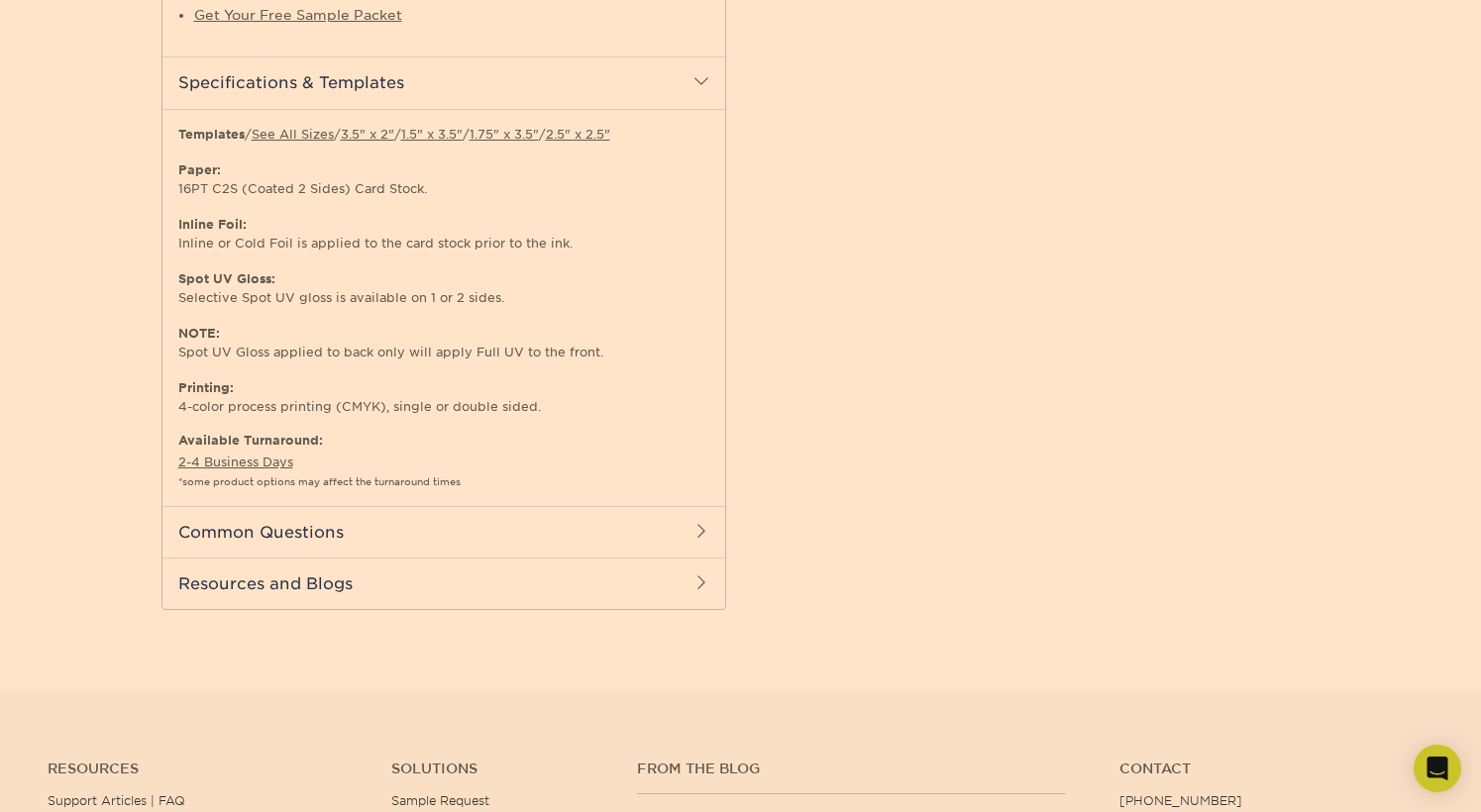 scroll, scrollTop: 1223, scrollLeft: 0, axis: vertical 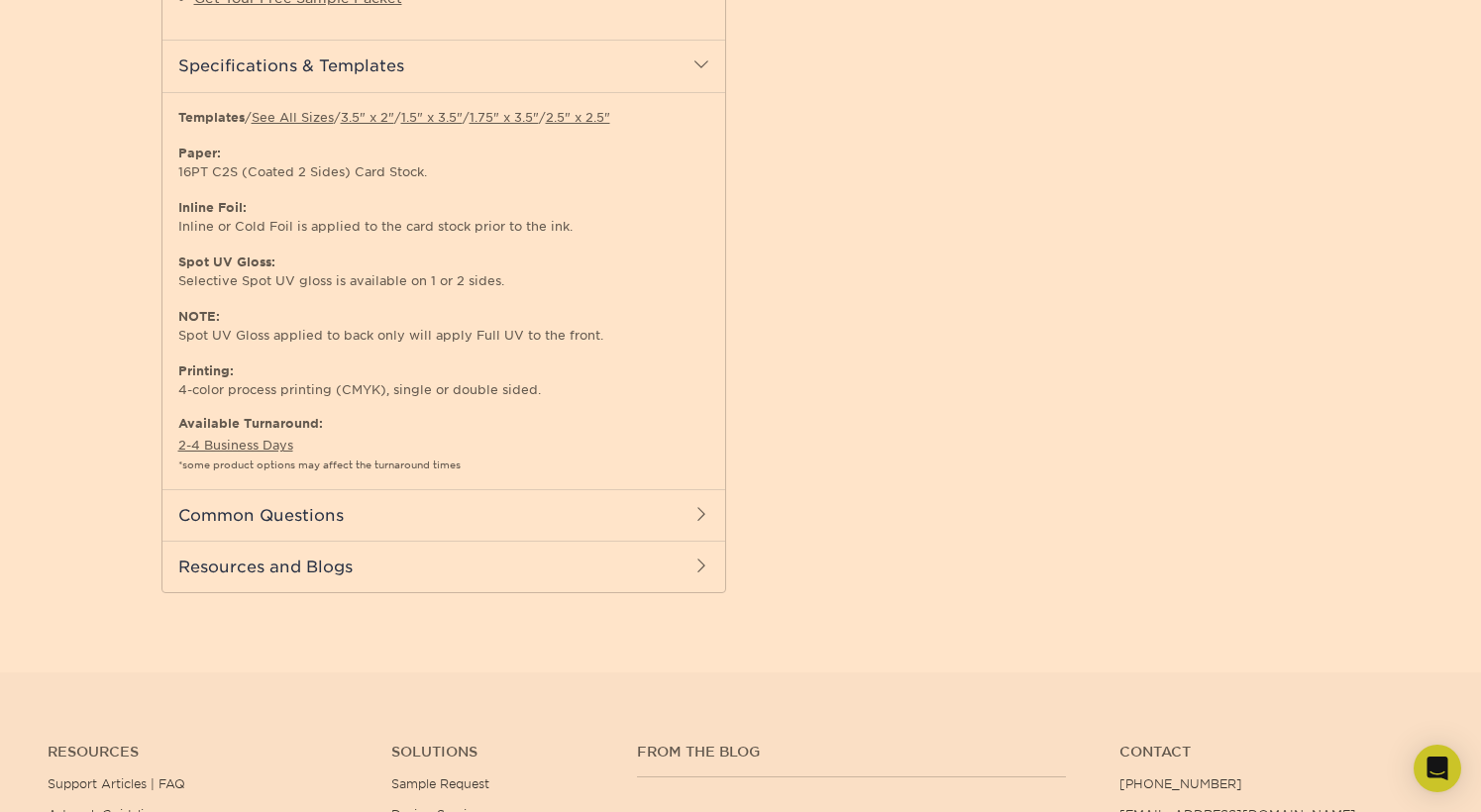 click on "Common Questions" at bounding box center [444, 515] 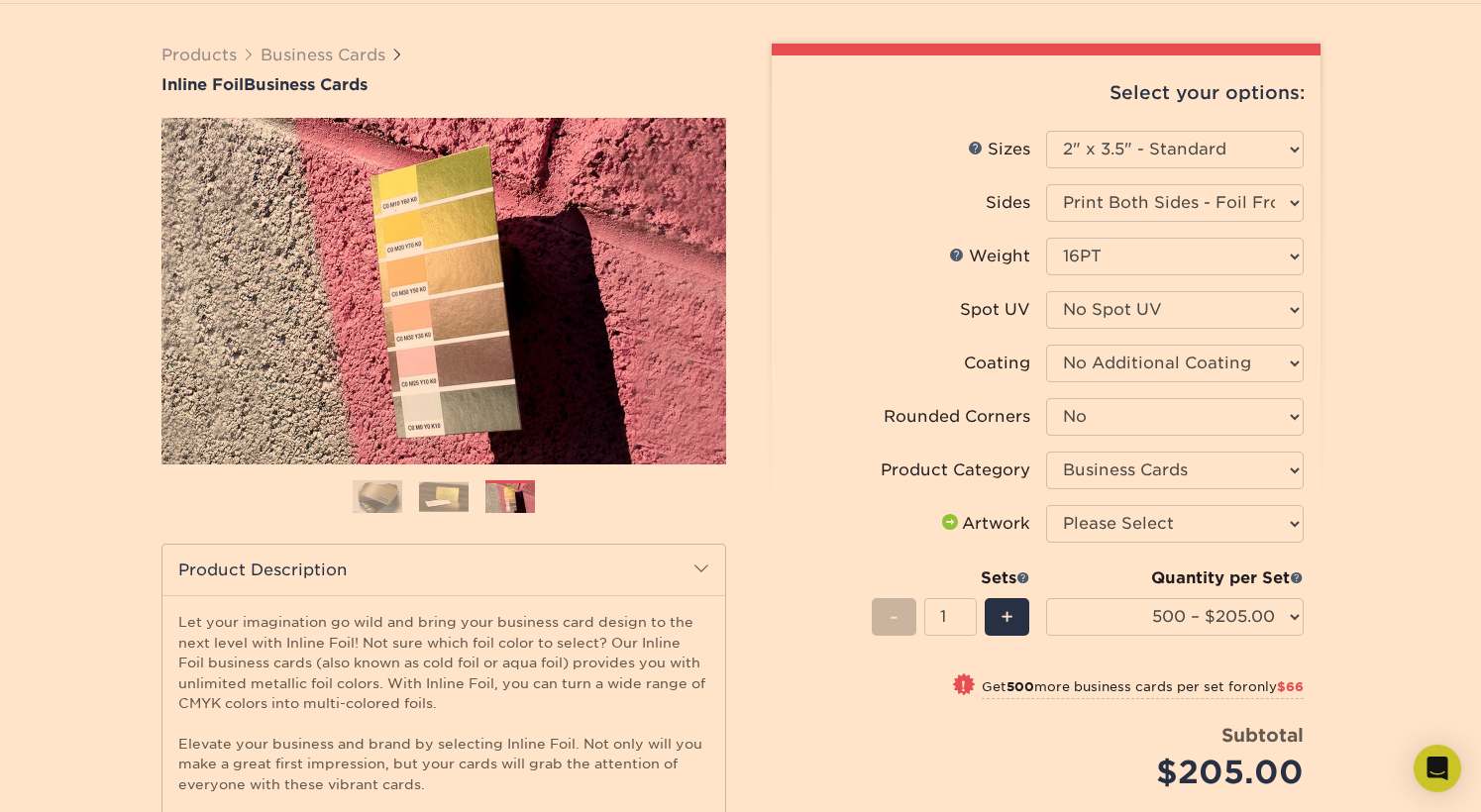 scroll, scrollTop: 0, scrollLeft: 0, axis: both 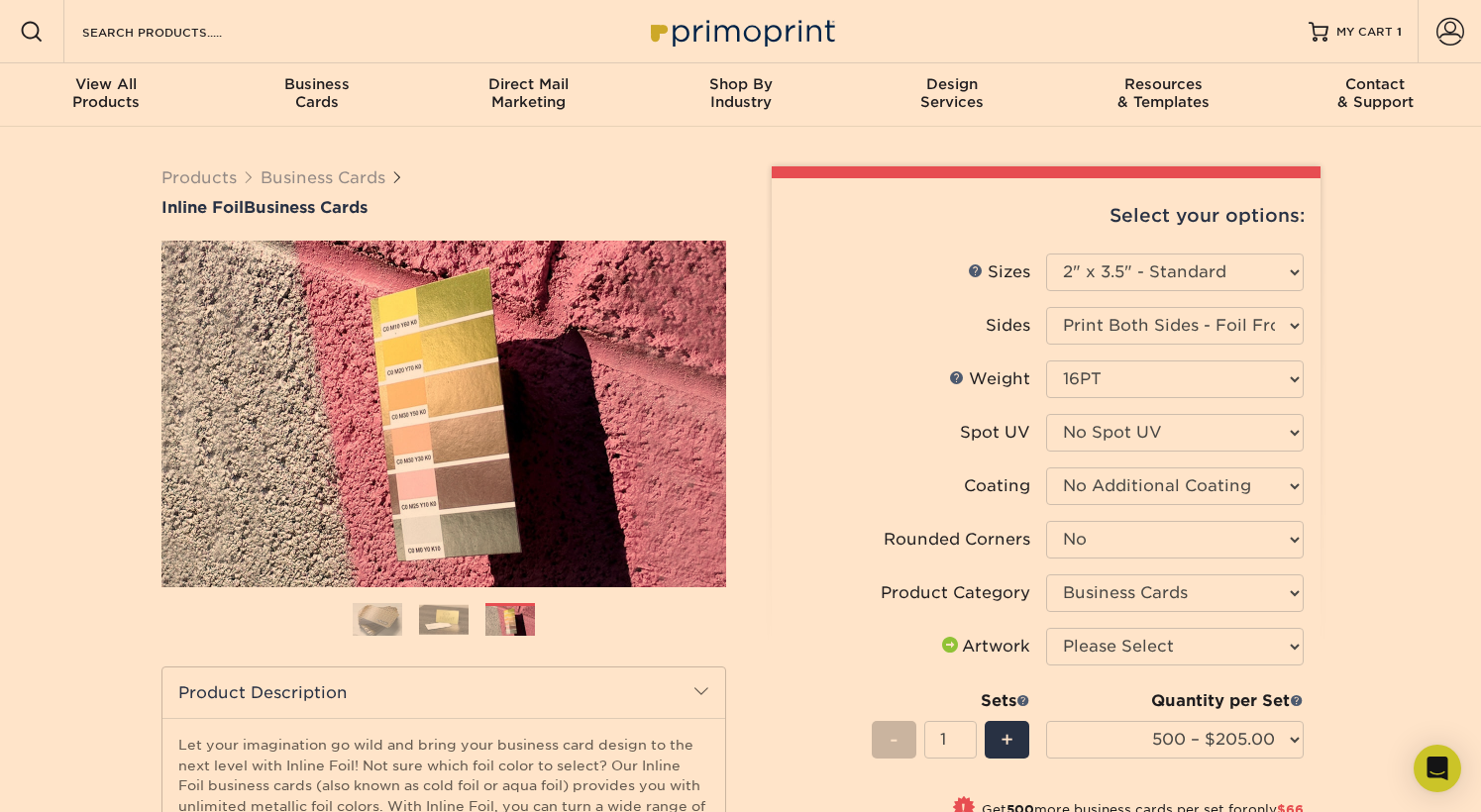 click at bounding box center [444, 619] 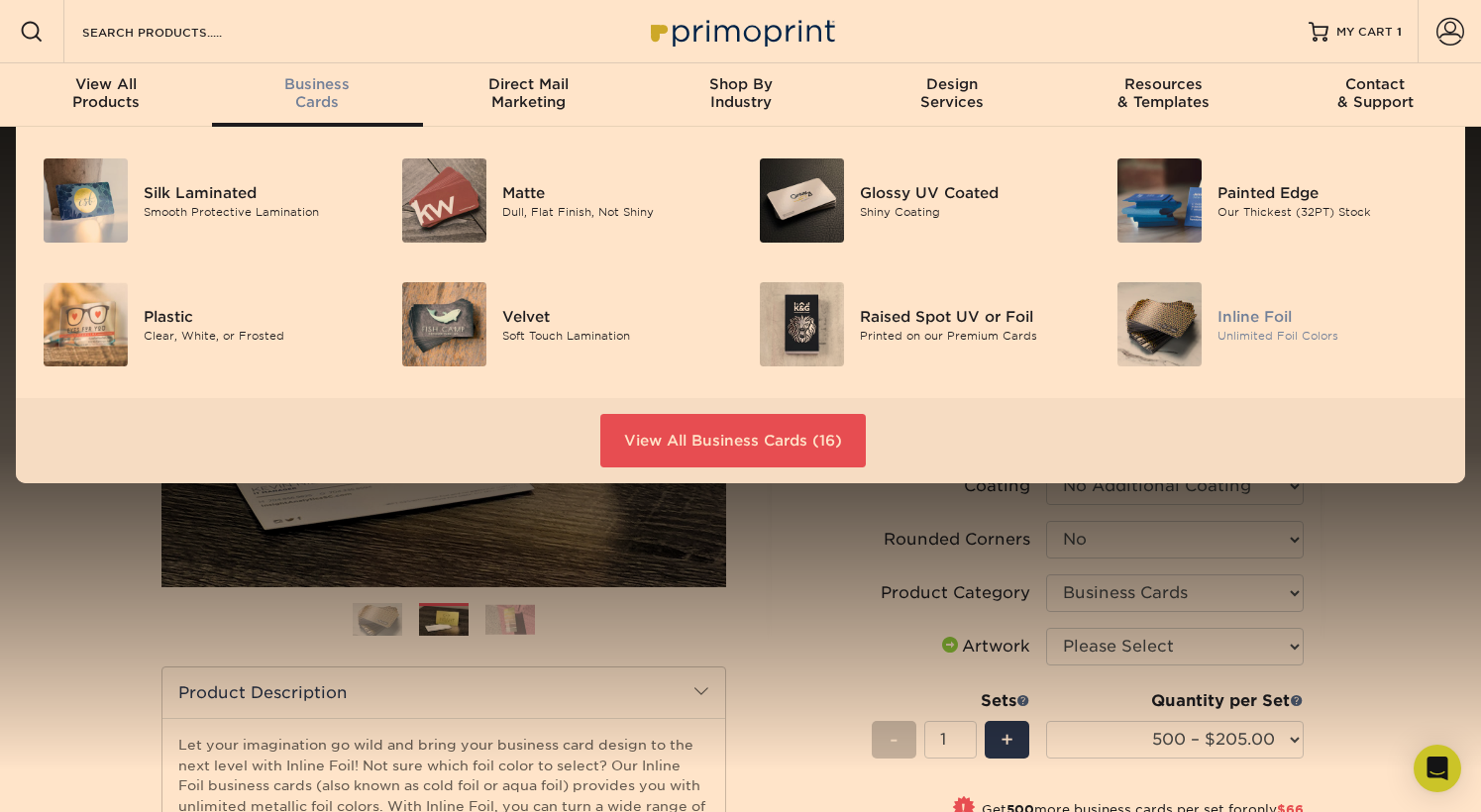 click on "Unlimited Foil Colors" at bounding box center (1329, 335) 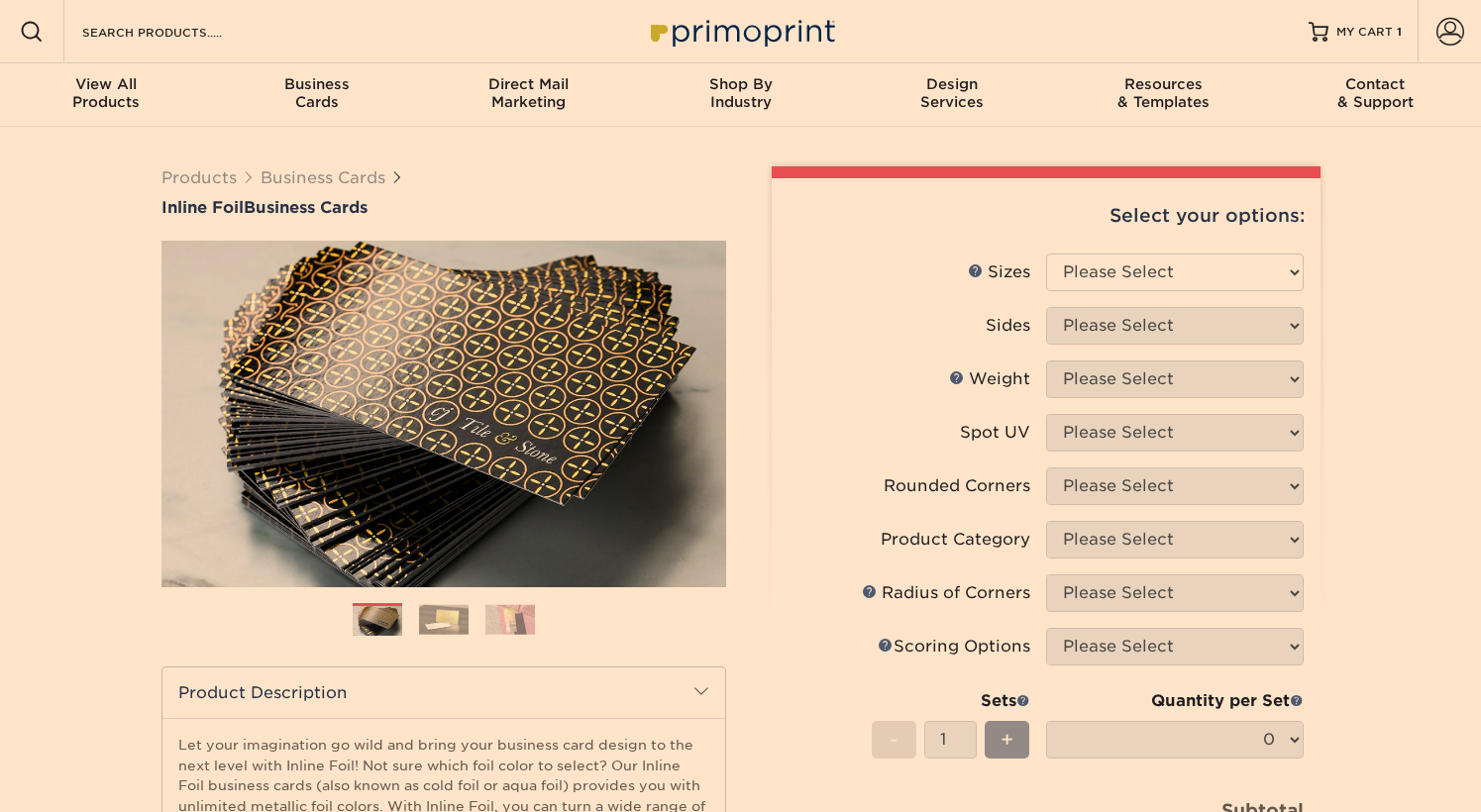 scroll, scrollTop: 0, scrollLeft: 0, axis: both 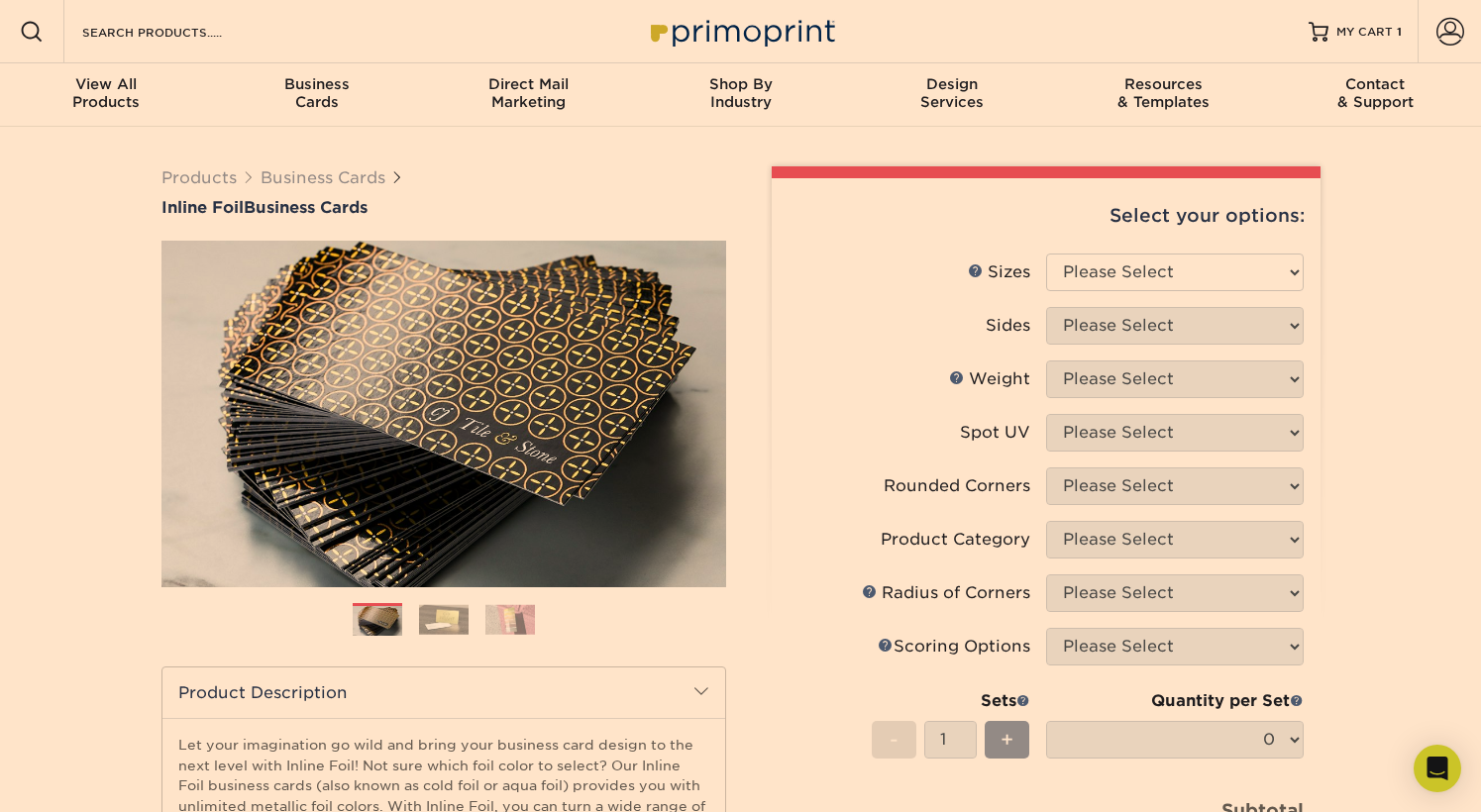 click at bounding box center [444, 619] 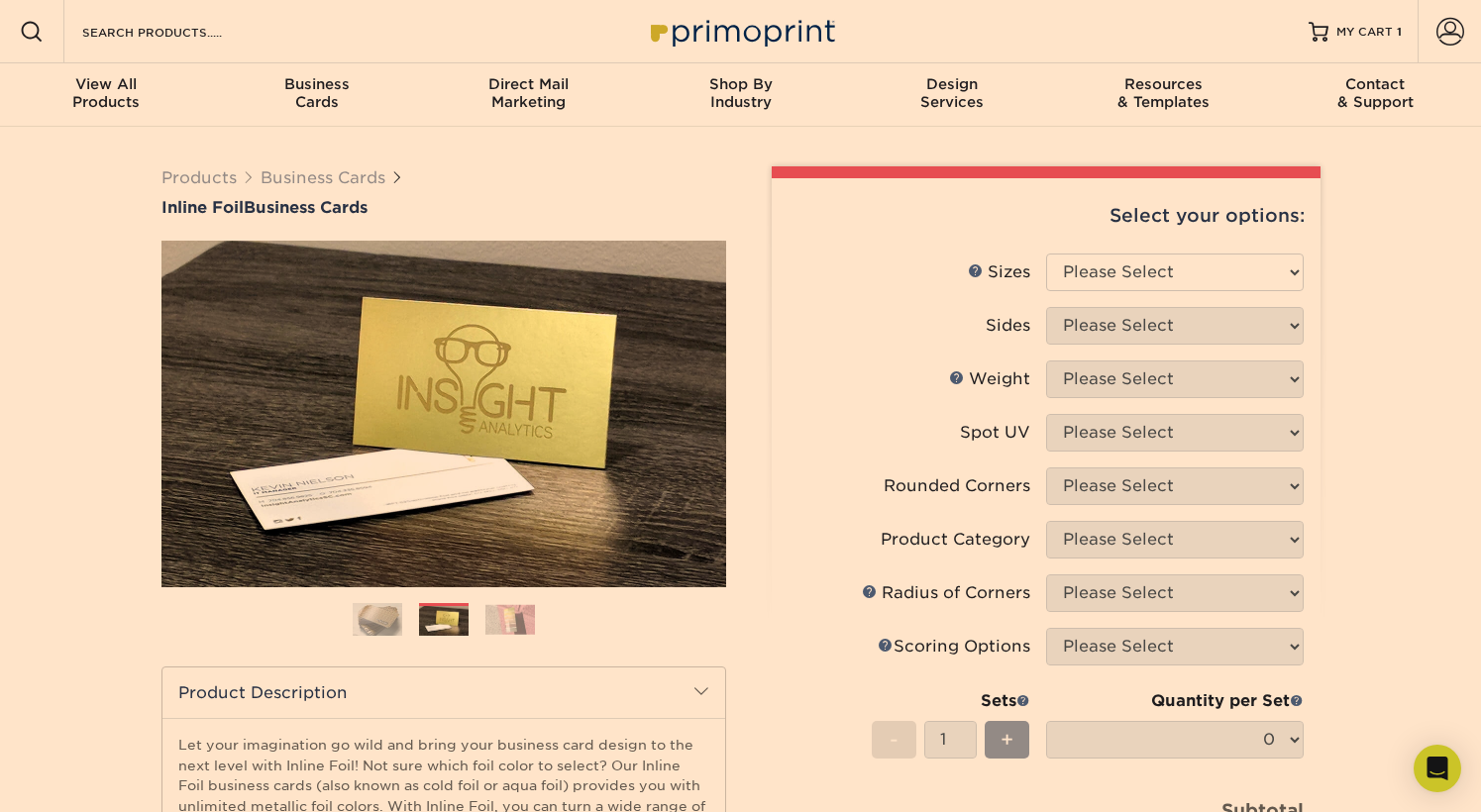 click at bounding box center [510, 619] 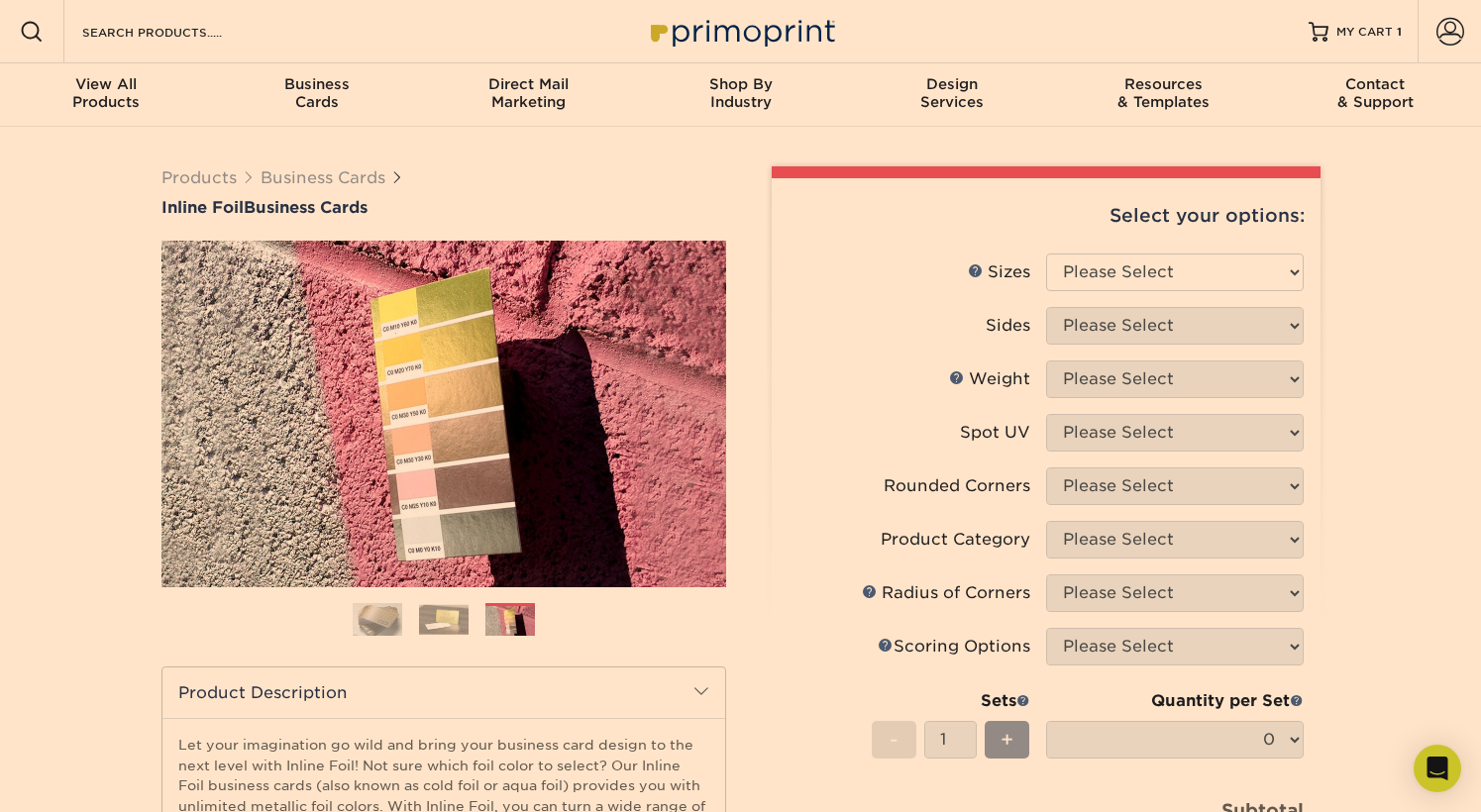 click at bounding box center (377, 620) 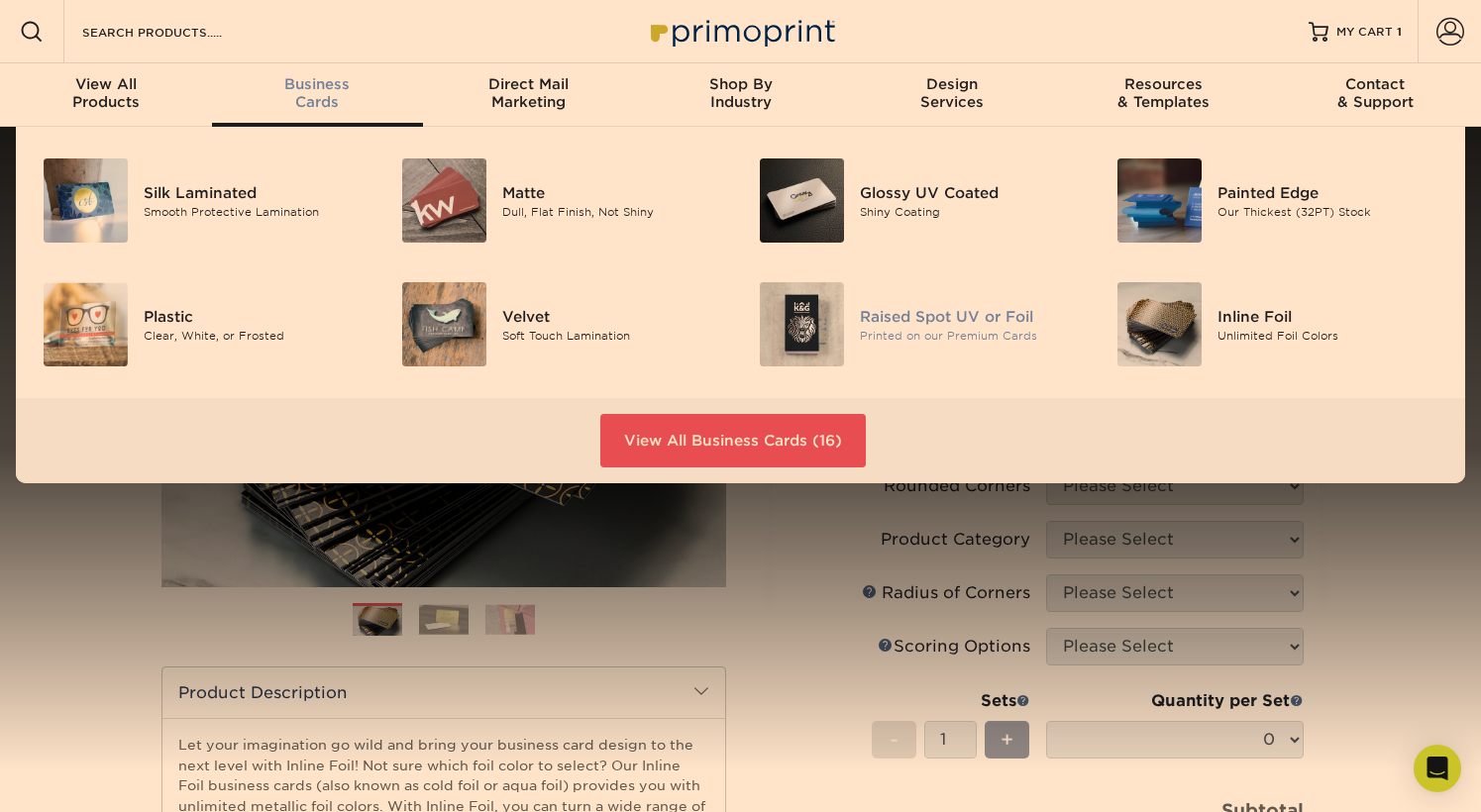 click at bounding box center [801, 324] 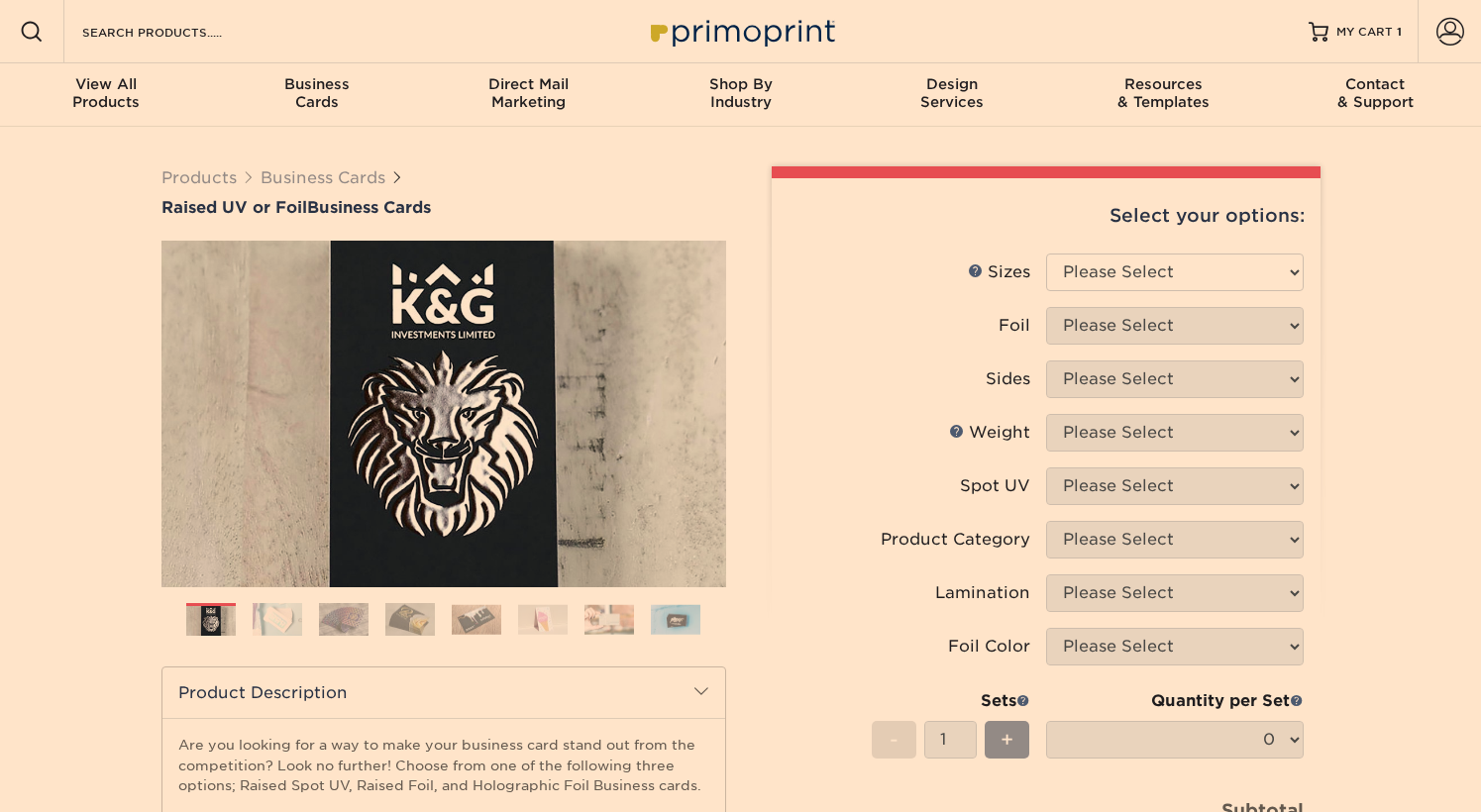 scroll, scrollTop: 0, scrollLeft: 0, axis: both 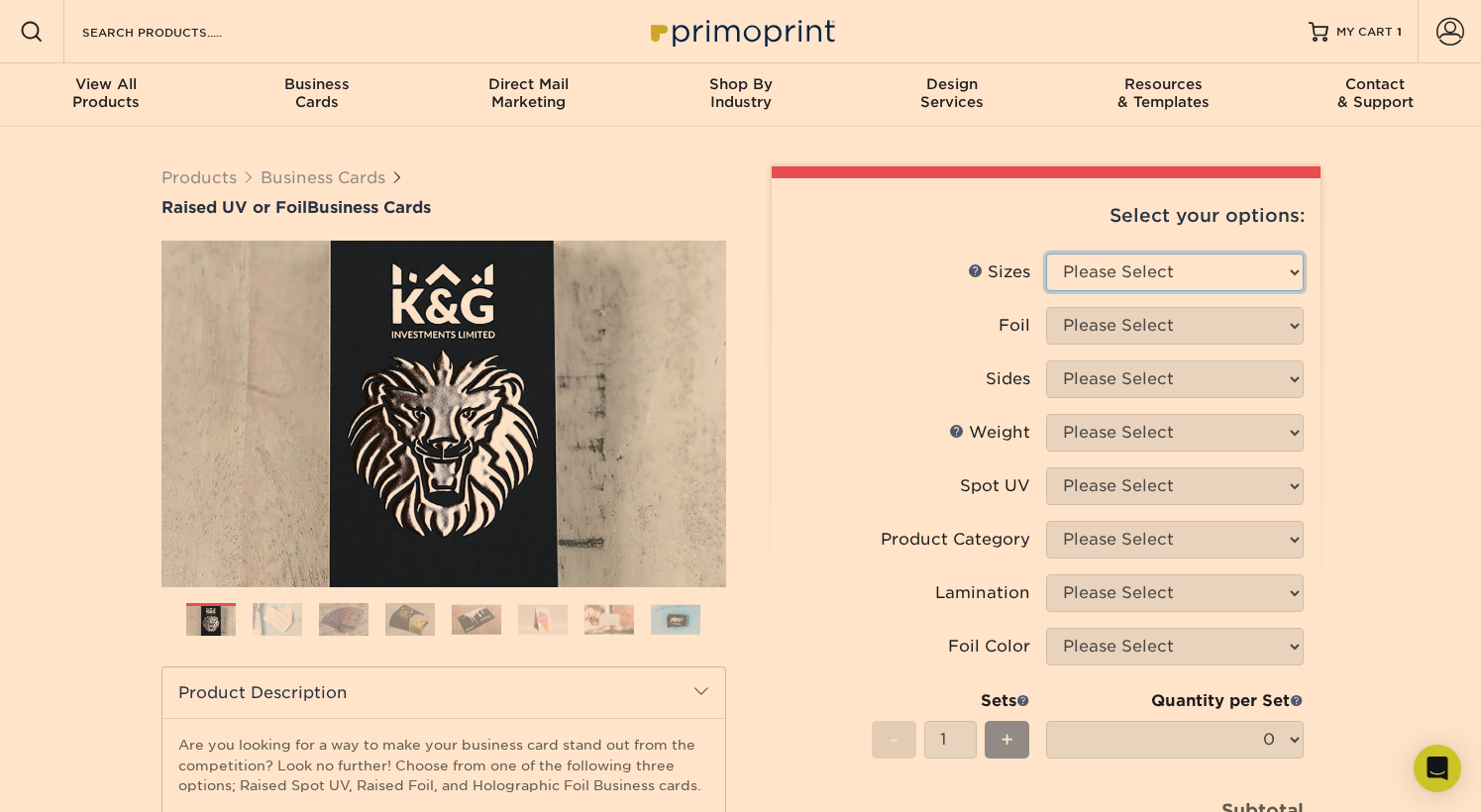 click on "Please Select
2" x 3.5" - Standard" at bounding box center (1175, 272) 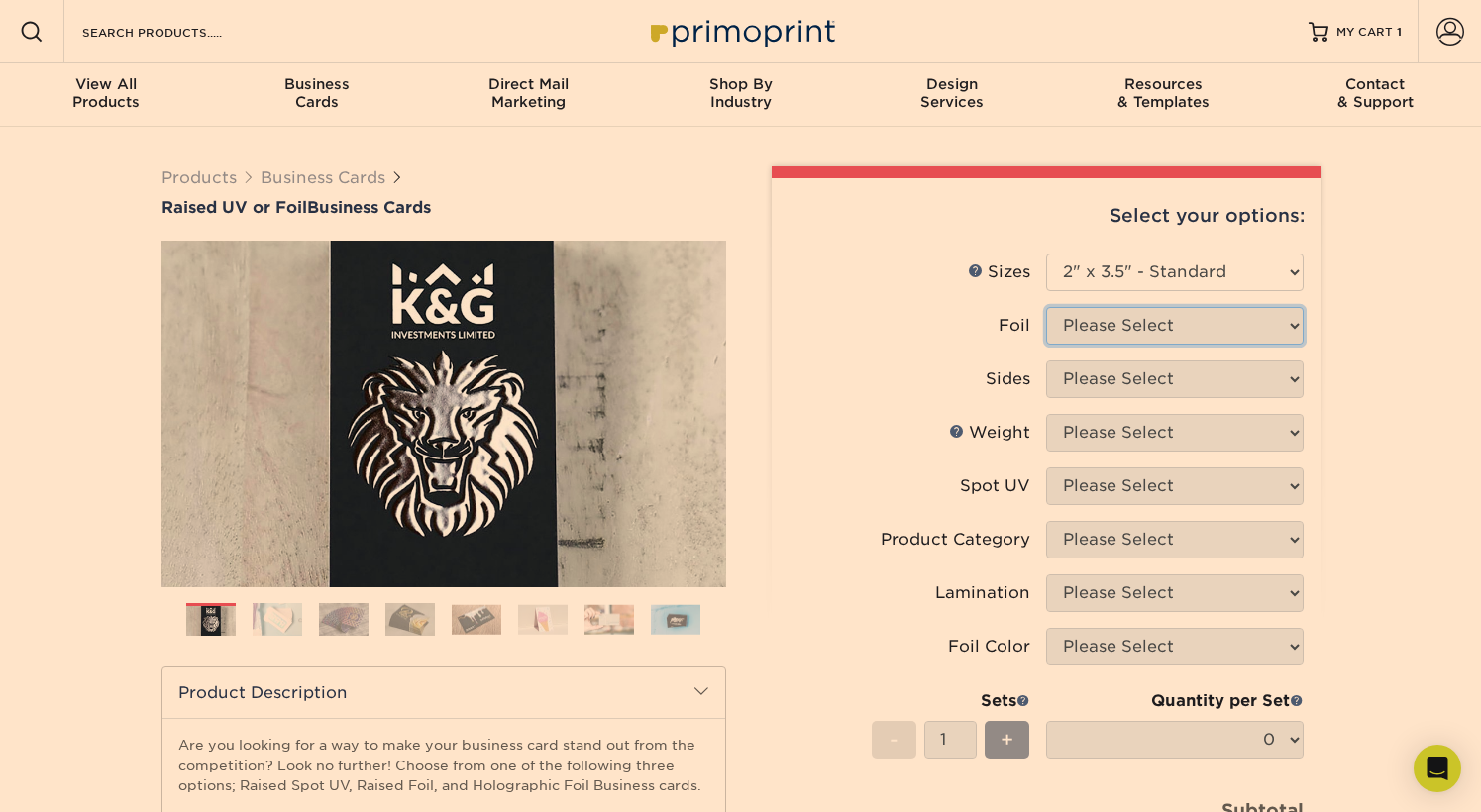 click on "Please Select" at bounding box center [1175, 326] 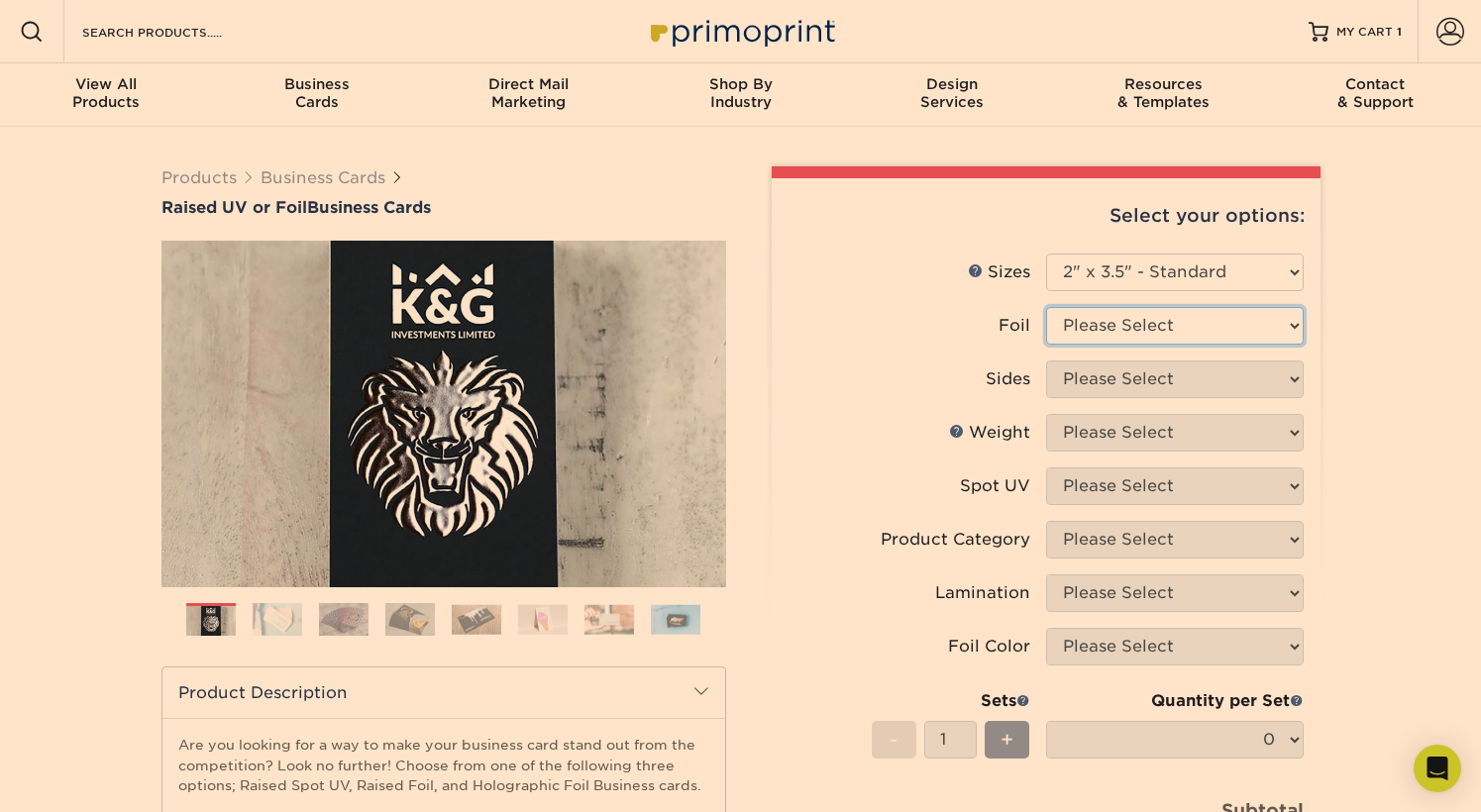 select on "1" 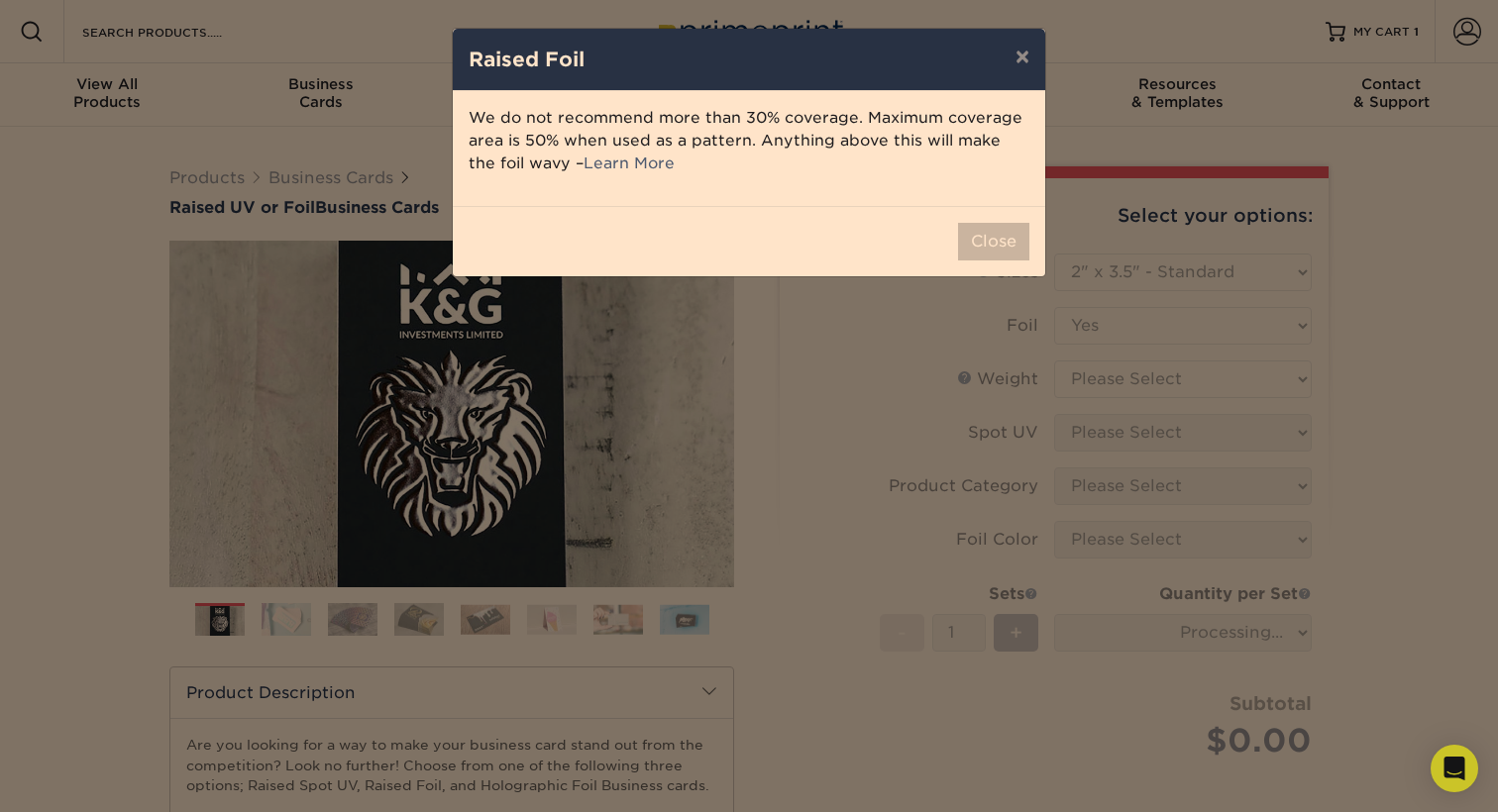click on "×
Raised Foil
We do not recommend more than 30% coverage. Maximum coverage area is 50% when used as a pattern. Anything above this will make the foil wavy –  Learn More
Close" at bounding box center (749, 406) 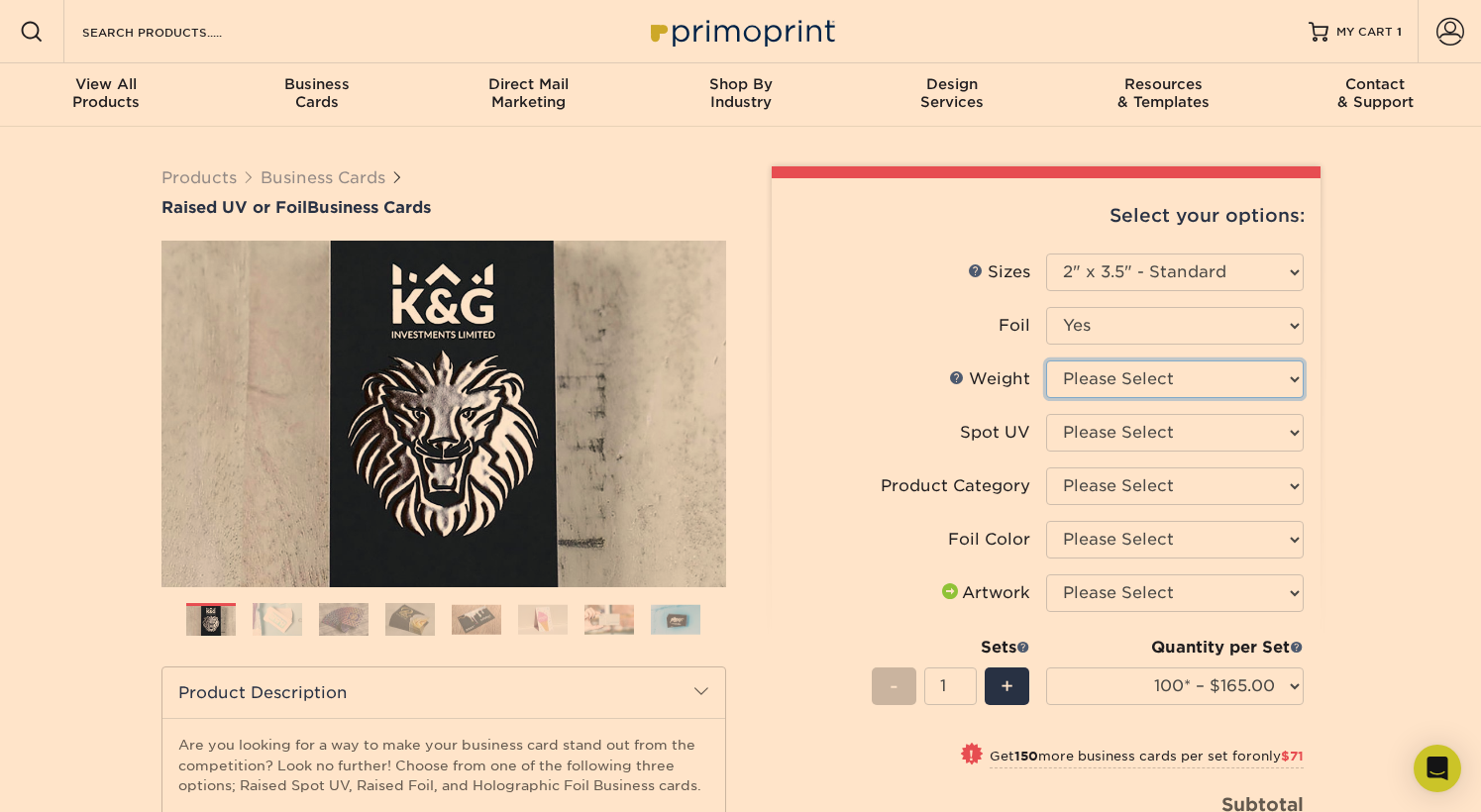 click on "Please Select 16PT" at bounding box center [1175, 379] 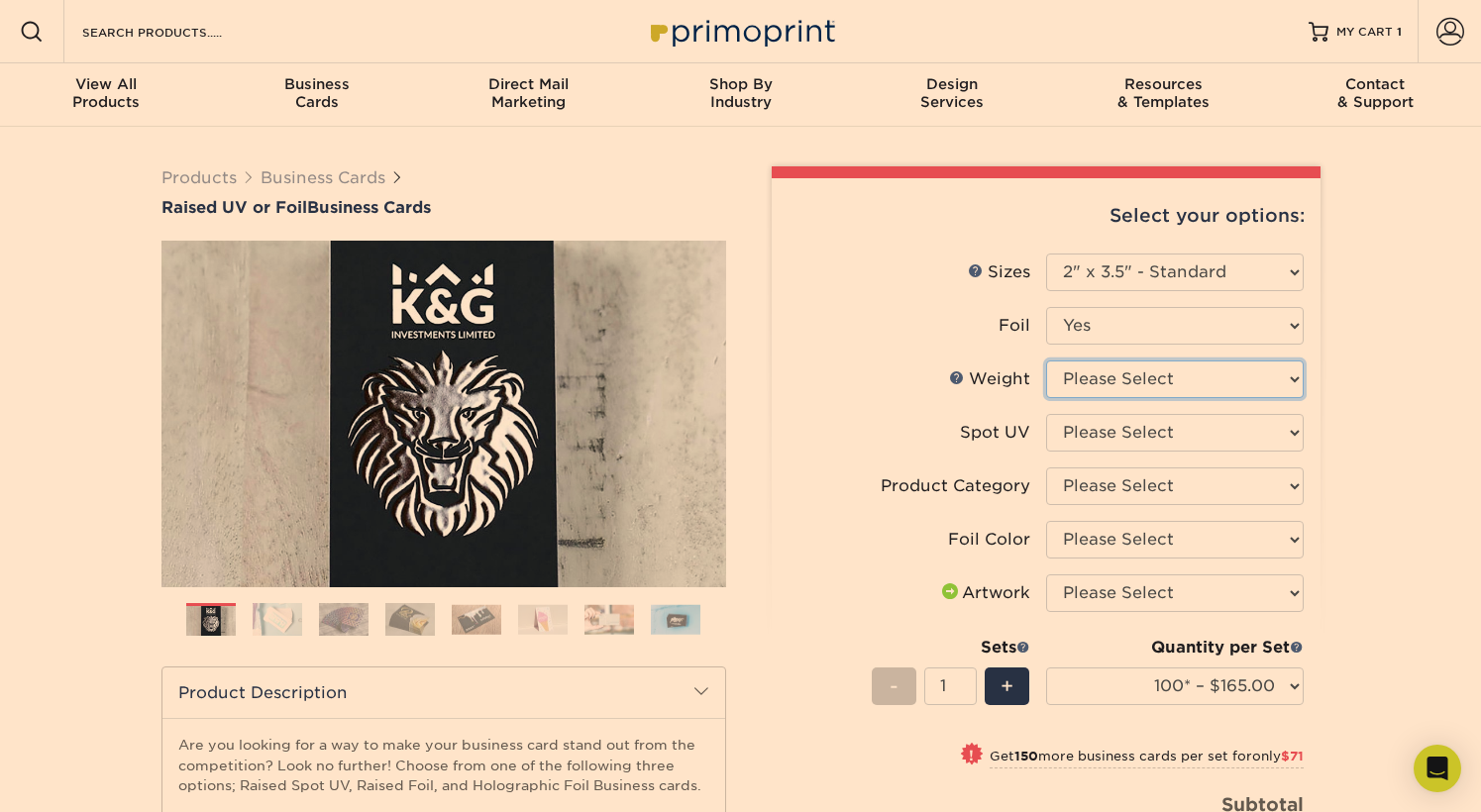 select on "16PT" 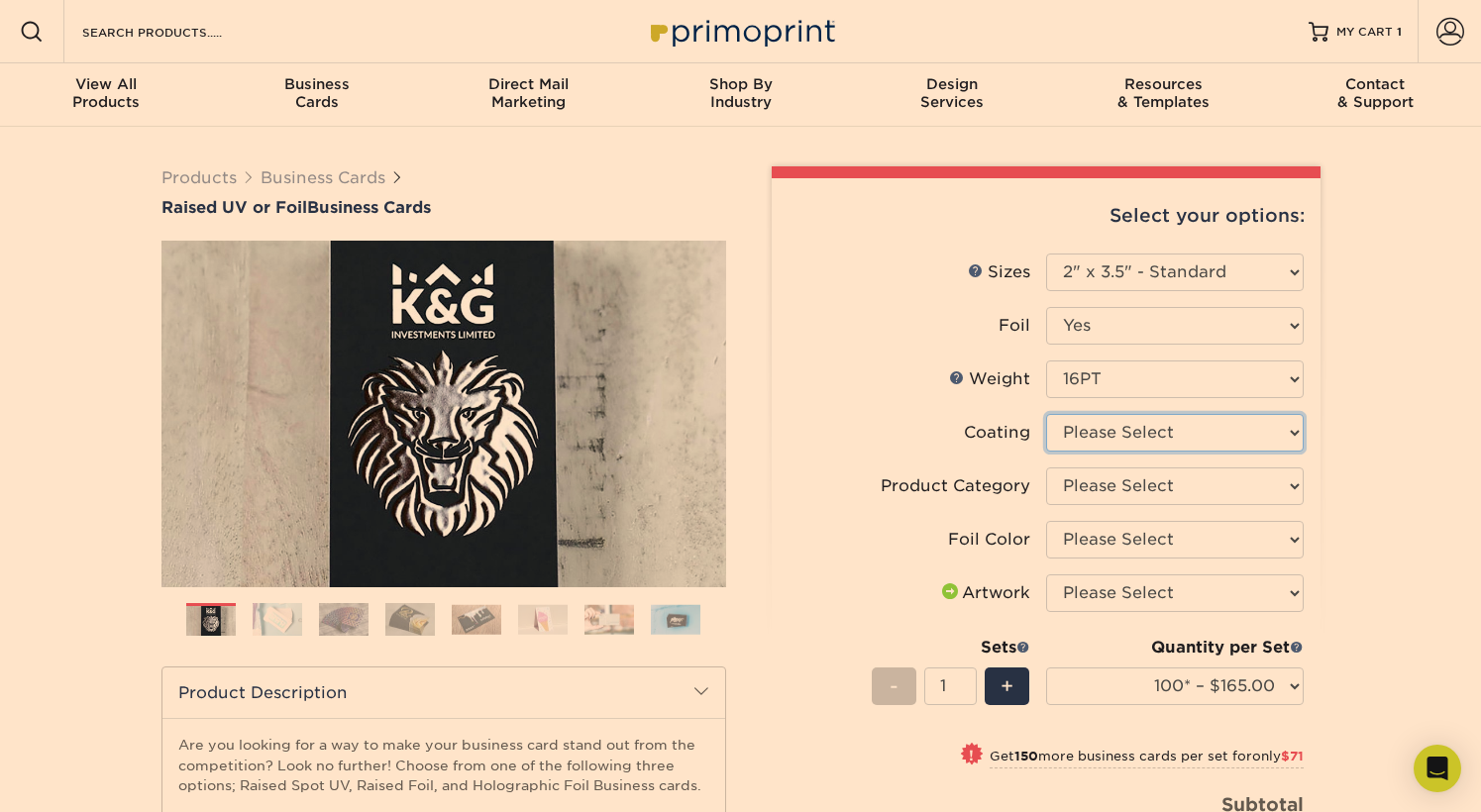 click at bounding box center (1175, 433) 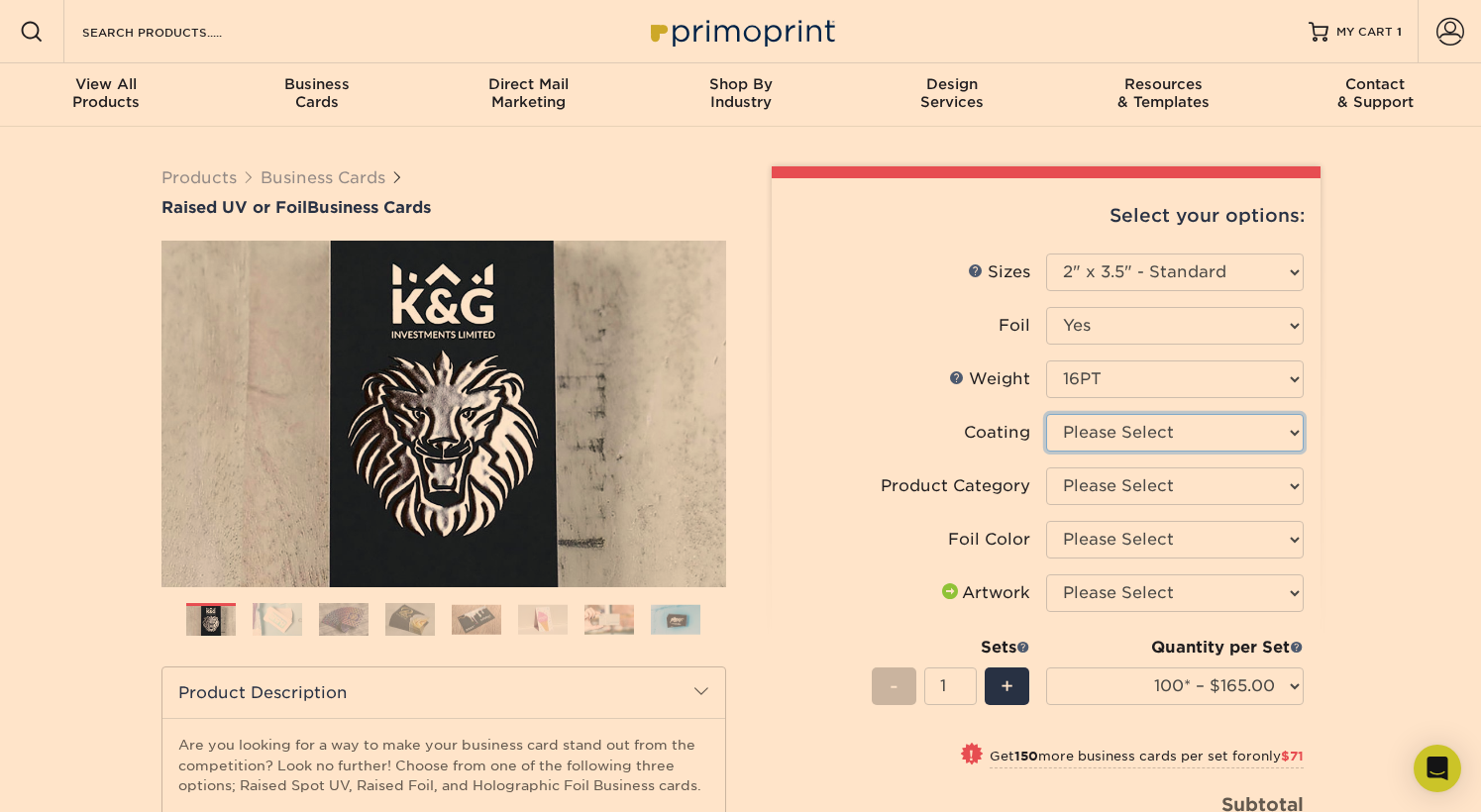 select on "3e7618de-abca-4bda-9f97-8b9129e913d8" 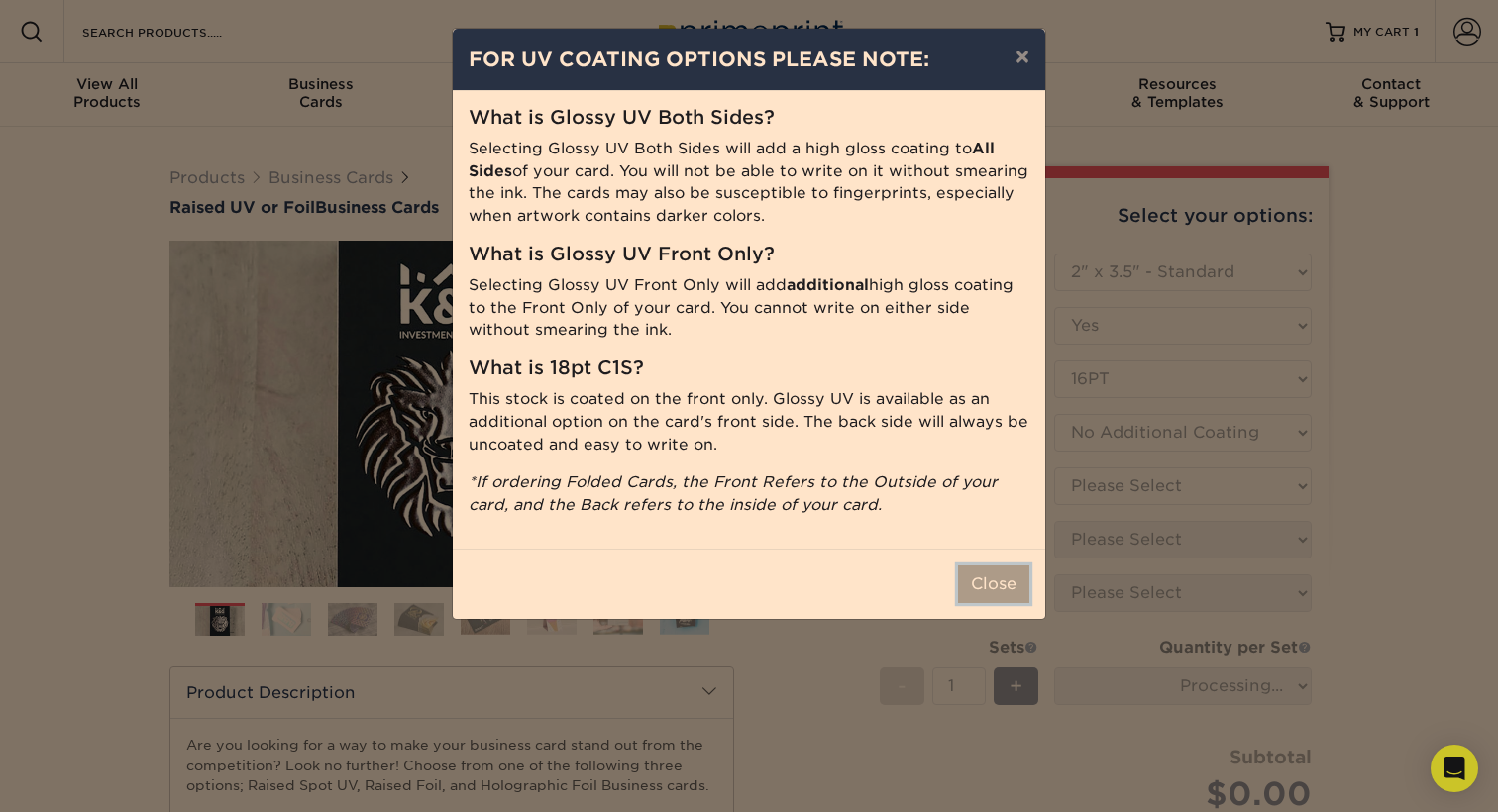 click on "Close" at bounding box center [994, 584] 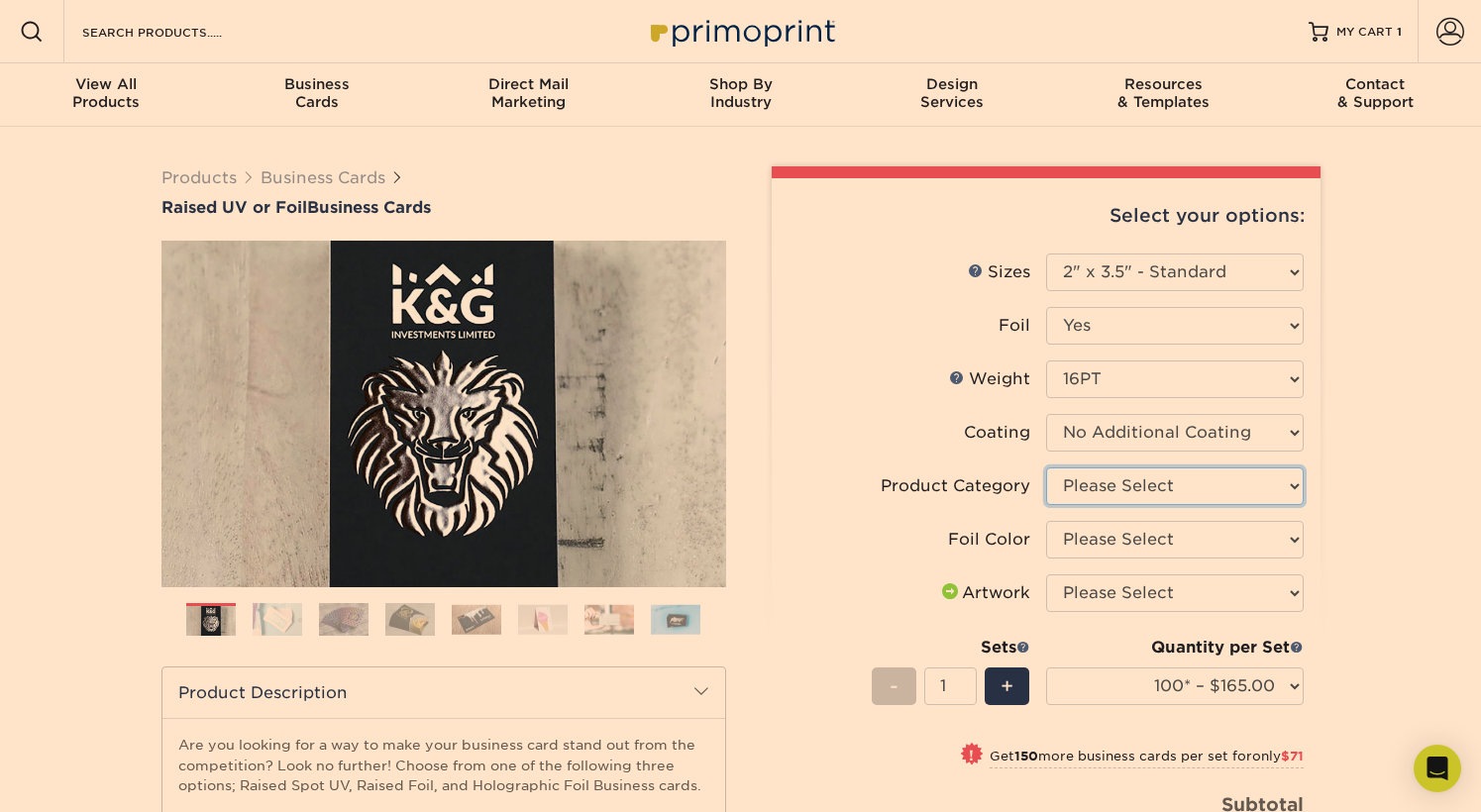 click on "Please Select Business Cards" at bounding box center (1175, 486) 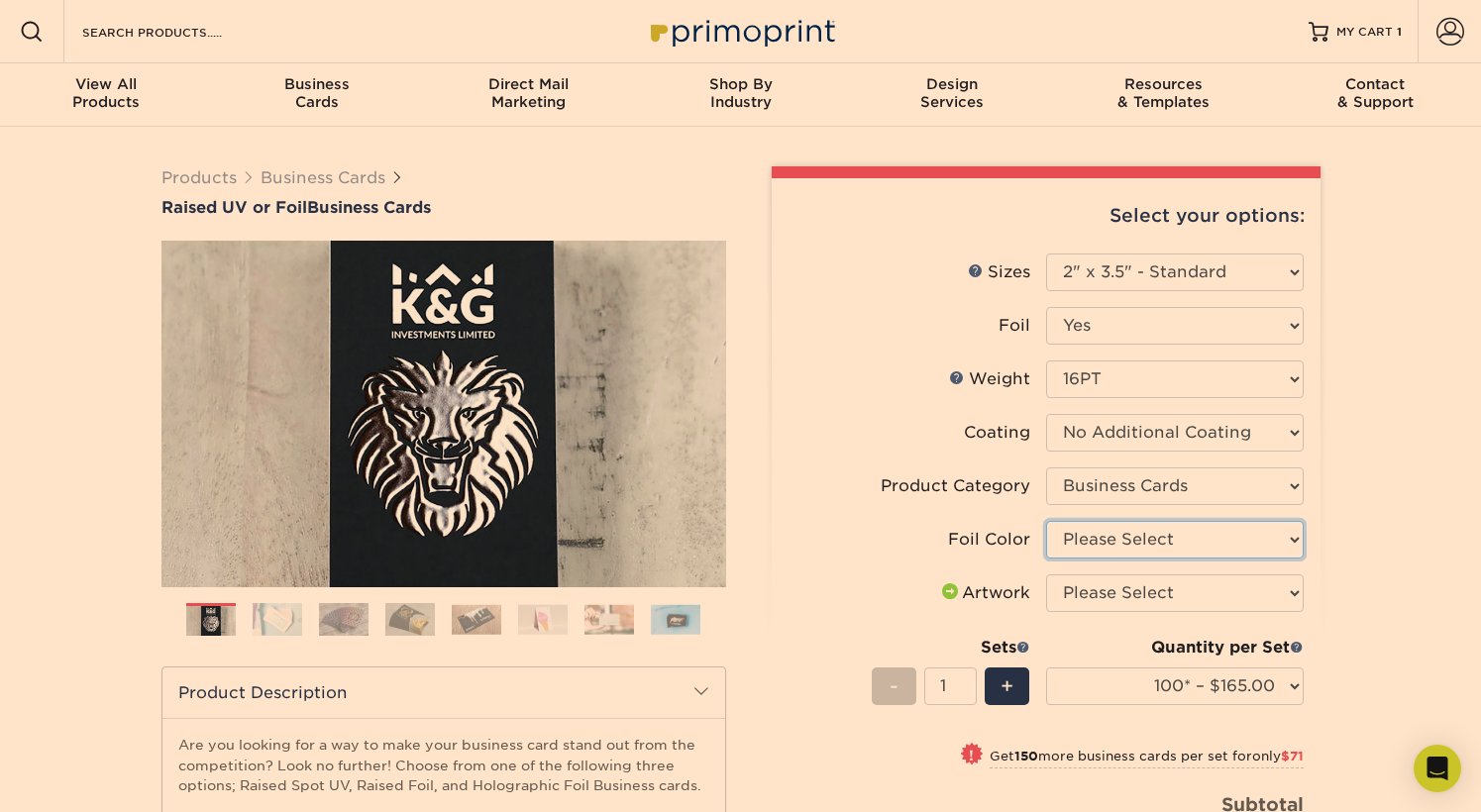 click on "Please Select Silver Foil Gold Foil Holographic Foil" at bounding box center [1175, 540] 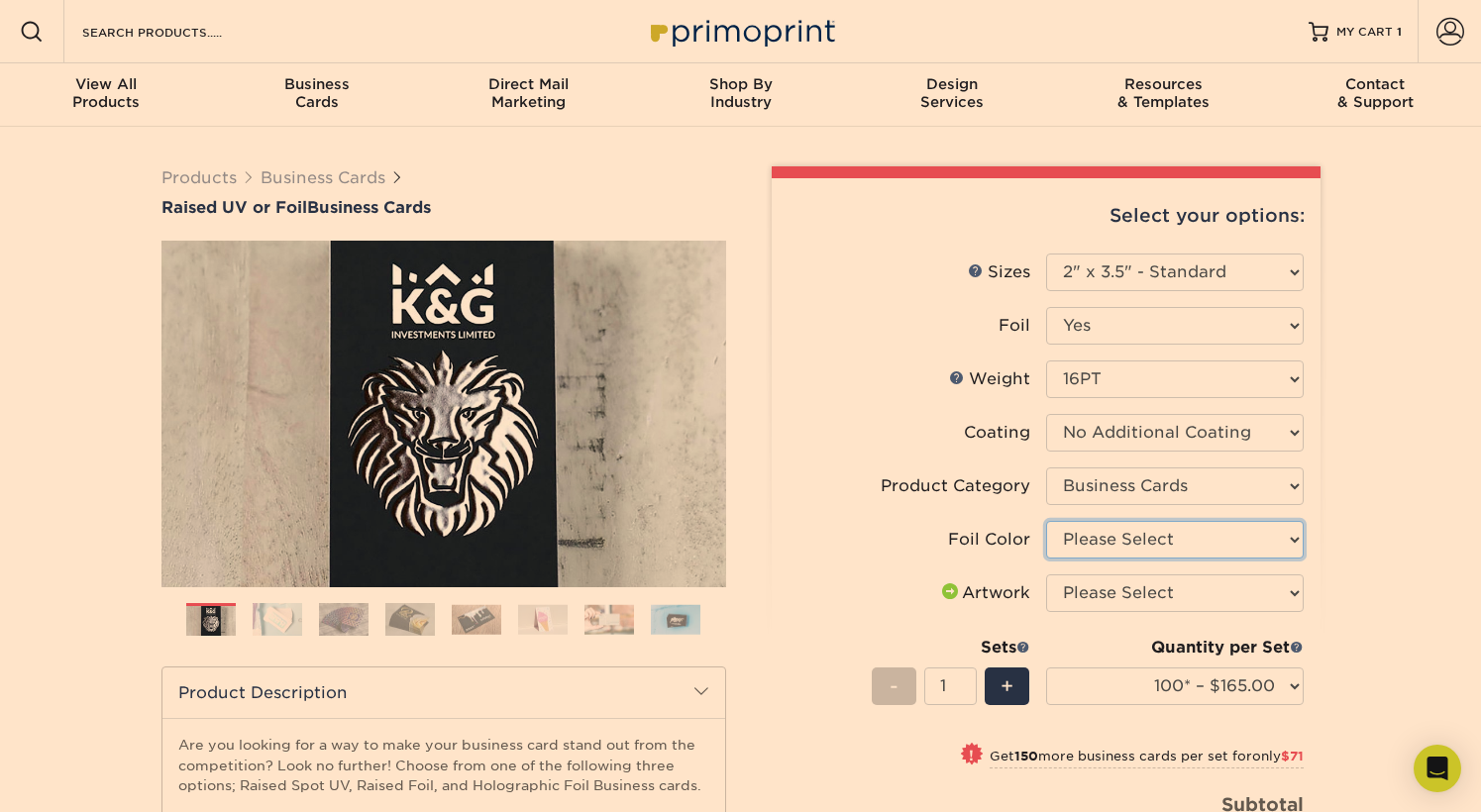 select on "acffa4a5-22f9-4585-ba3f-0adaa54b8c85" 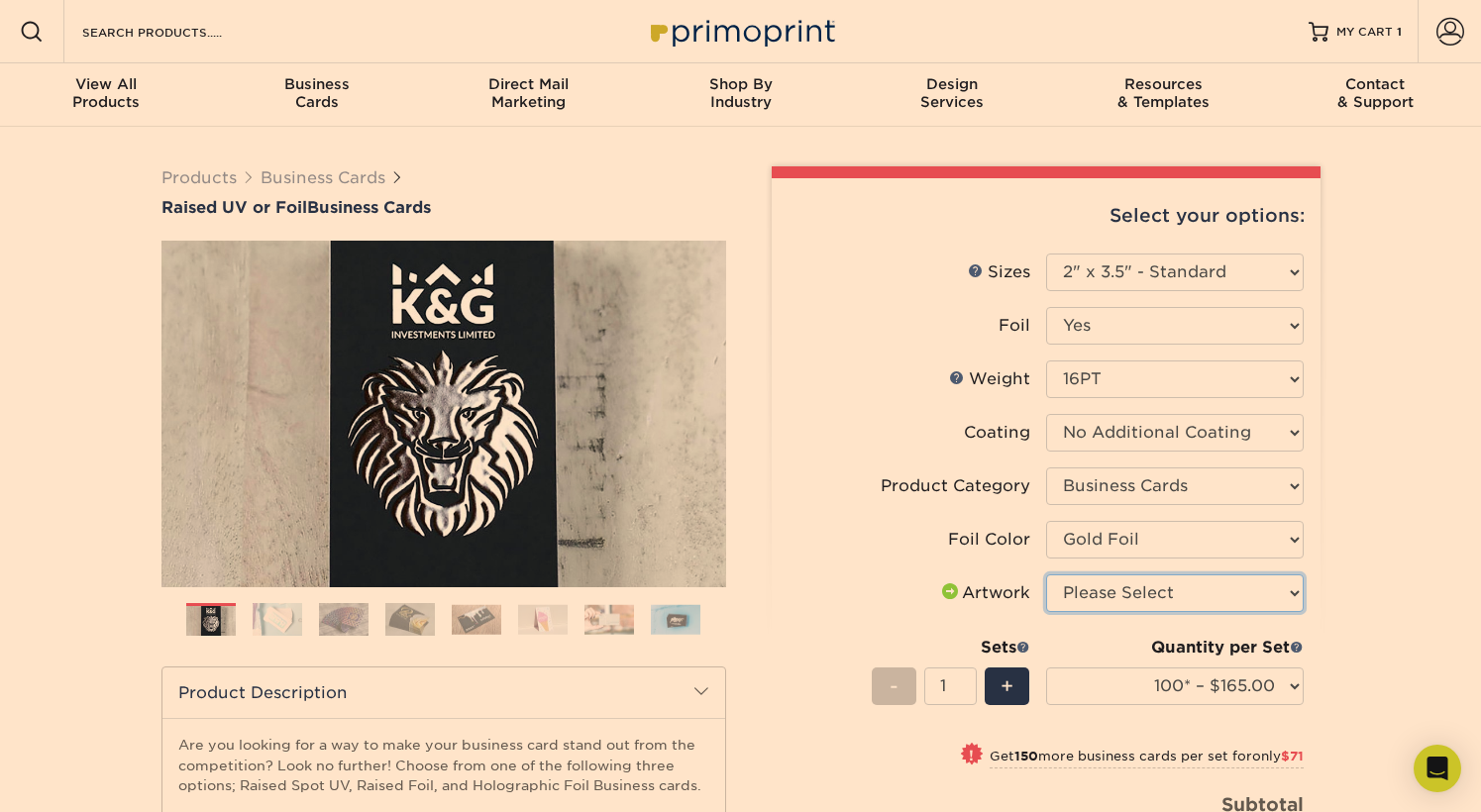 click on "Please Select I will upload files I need a design - $100" at bounding box center (1175, 593) 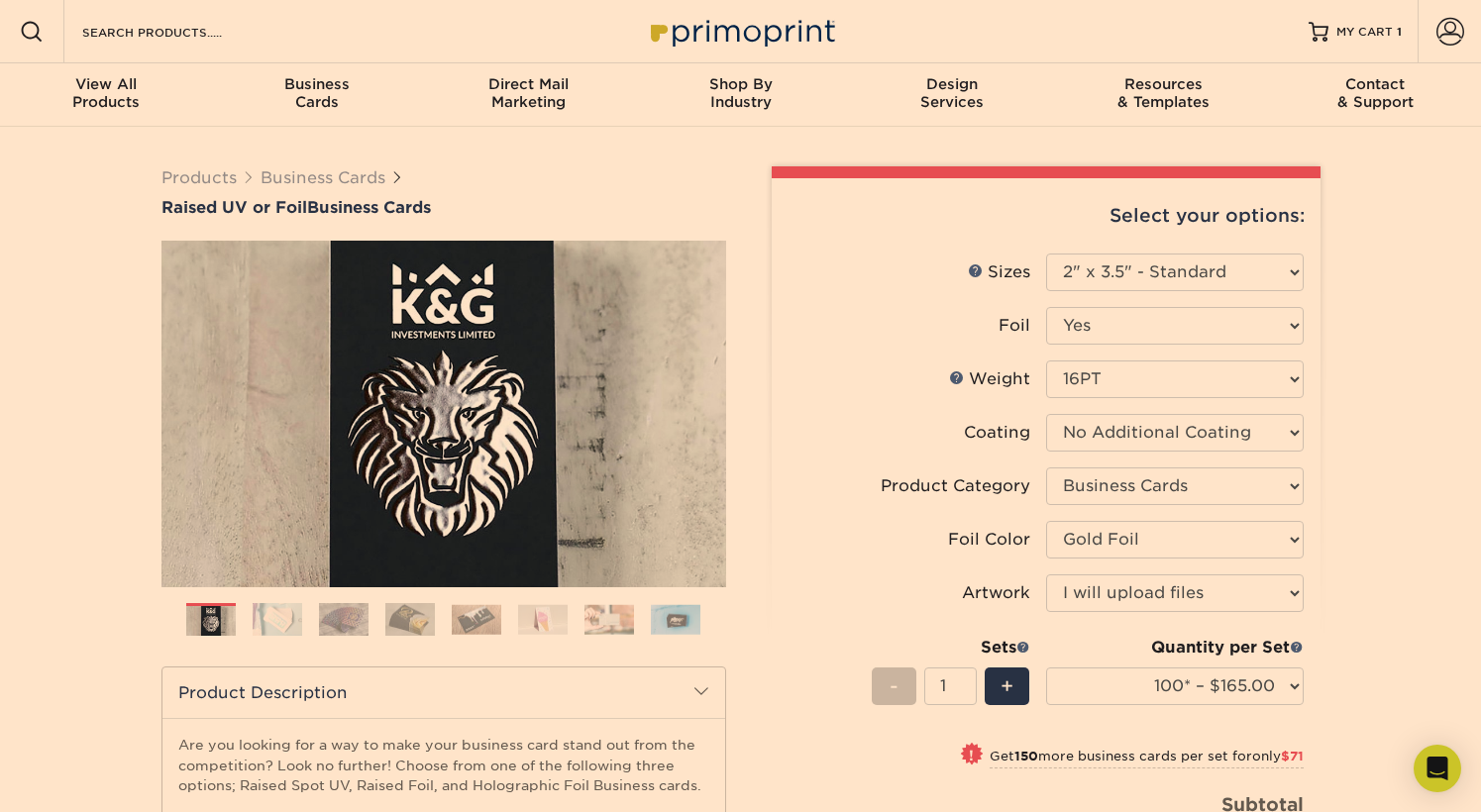 click at bounding box center (277, 619) 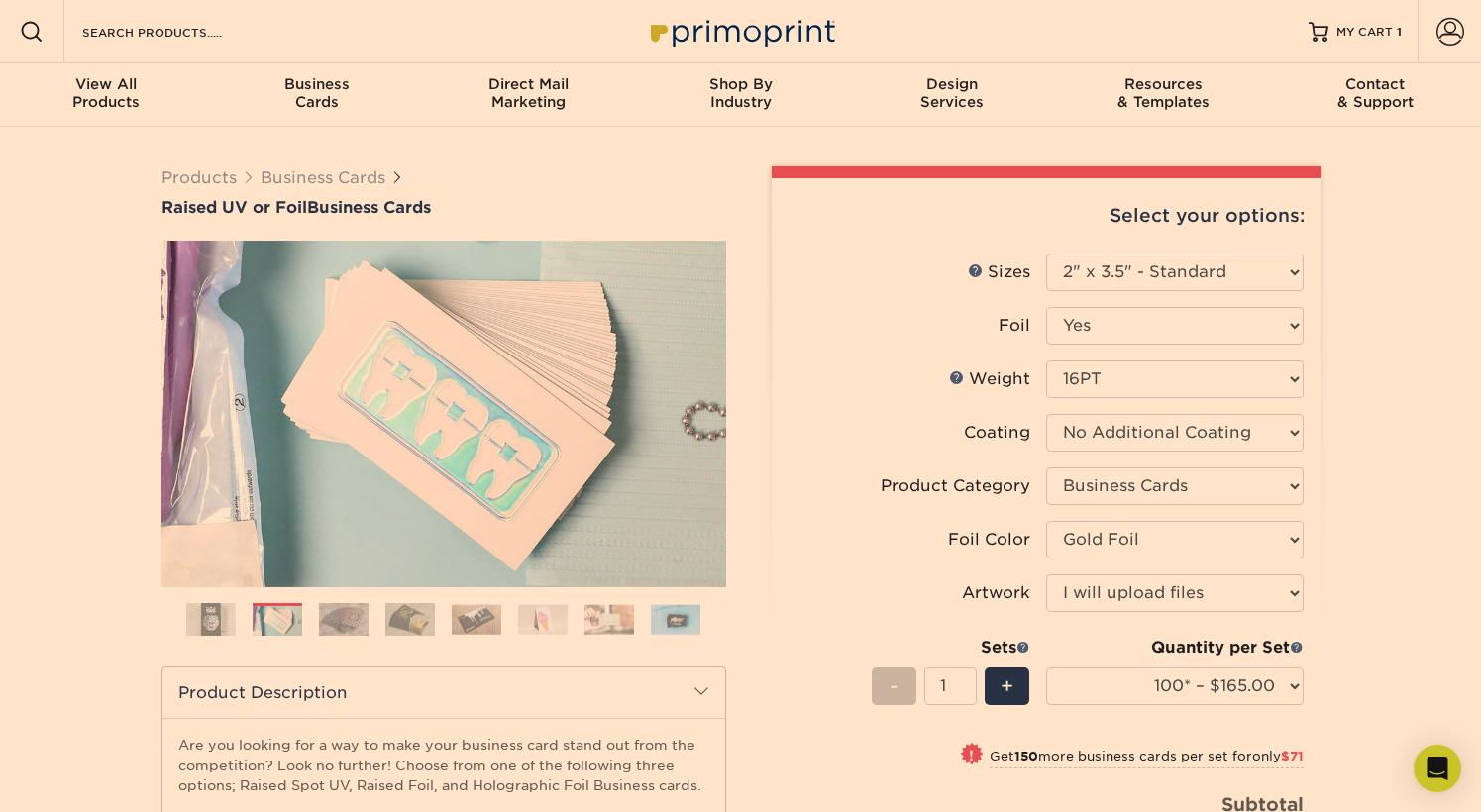 click at bounding box center (344, 619) 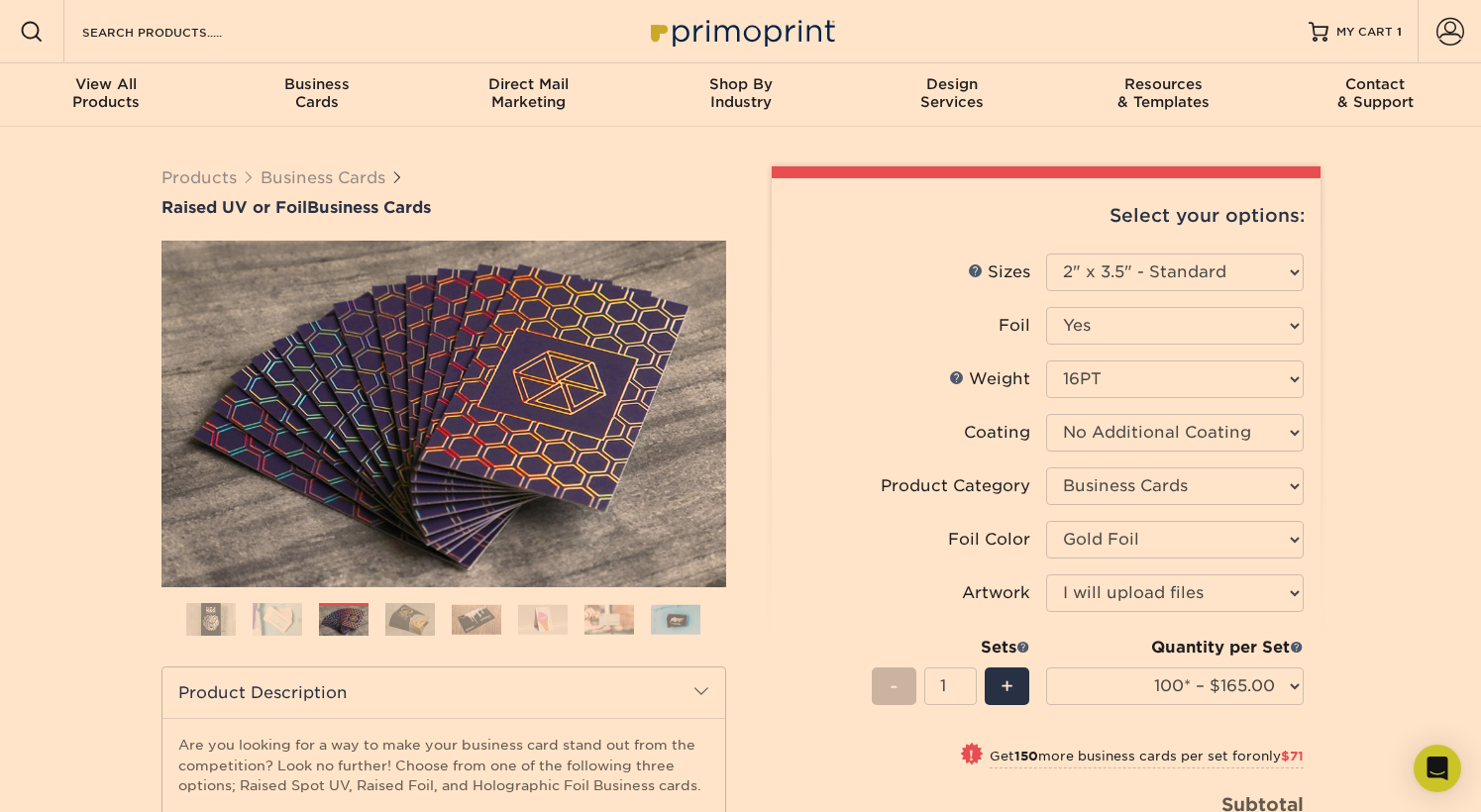click at bounding box center [410, 619] 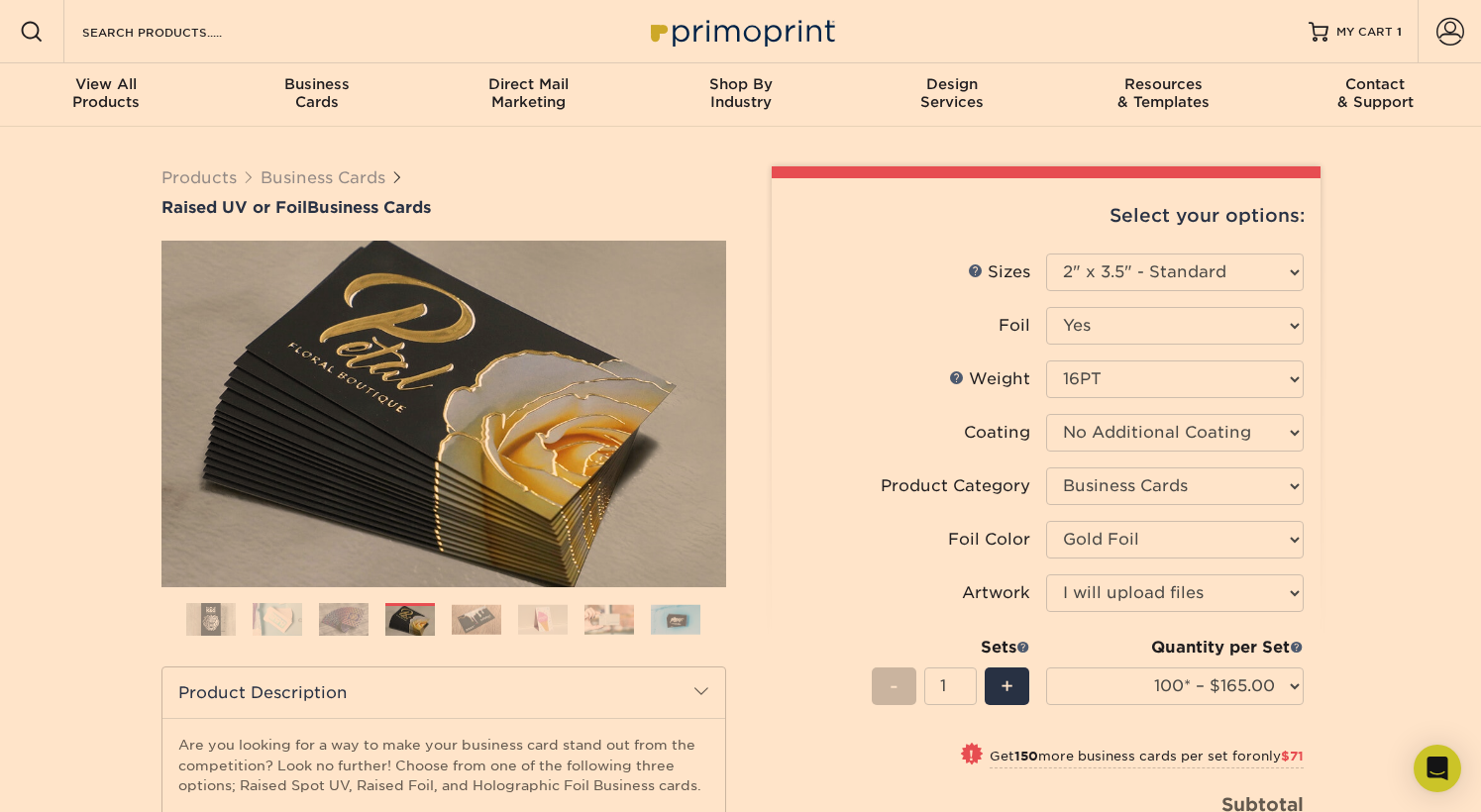click at bounding box center [476, 619] 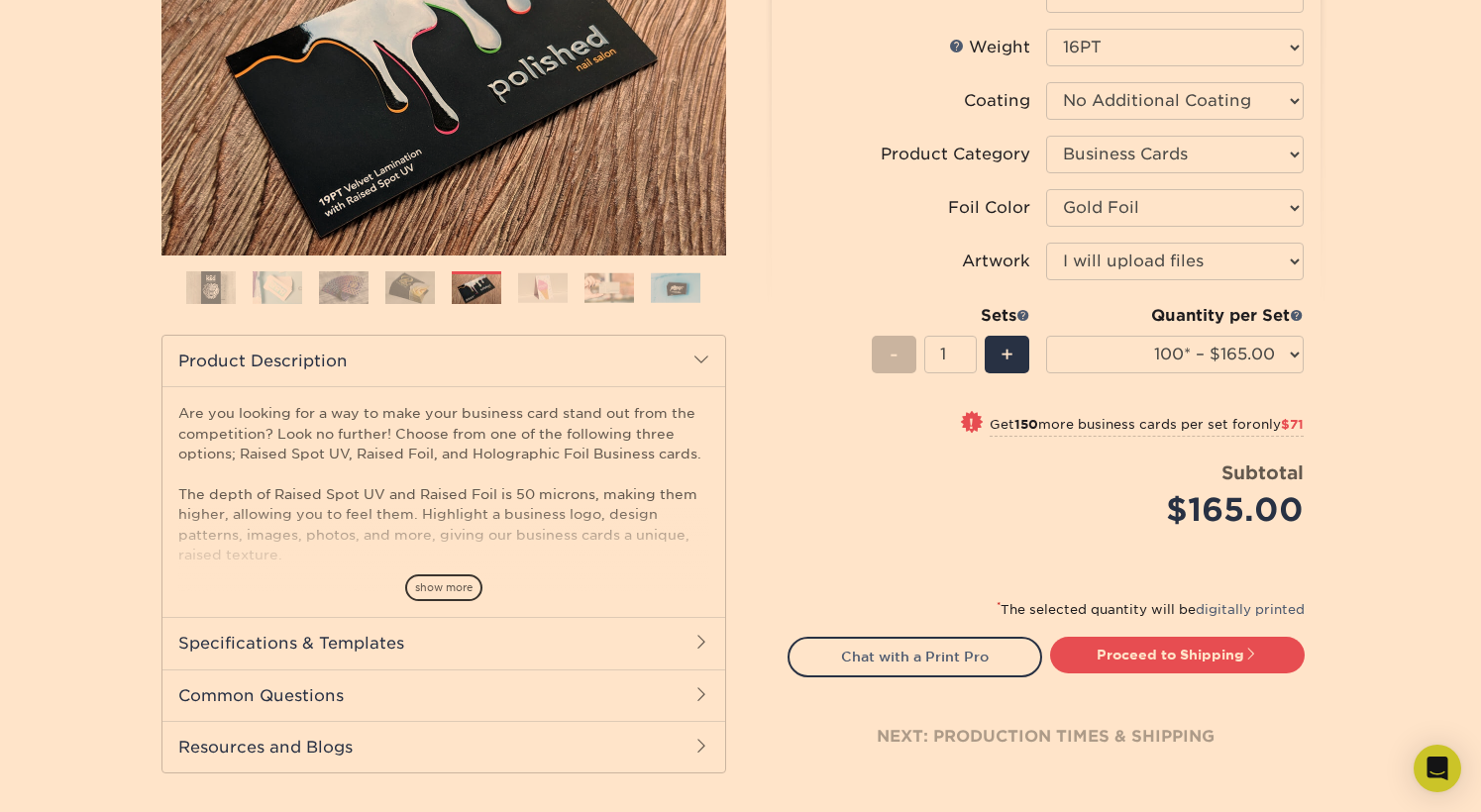 scroll, scrollTop: 328, scrollLeft: 0, axis: vertical 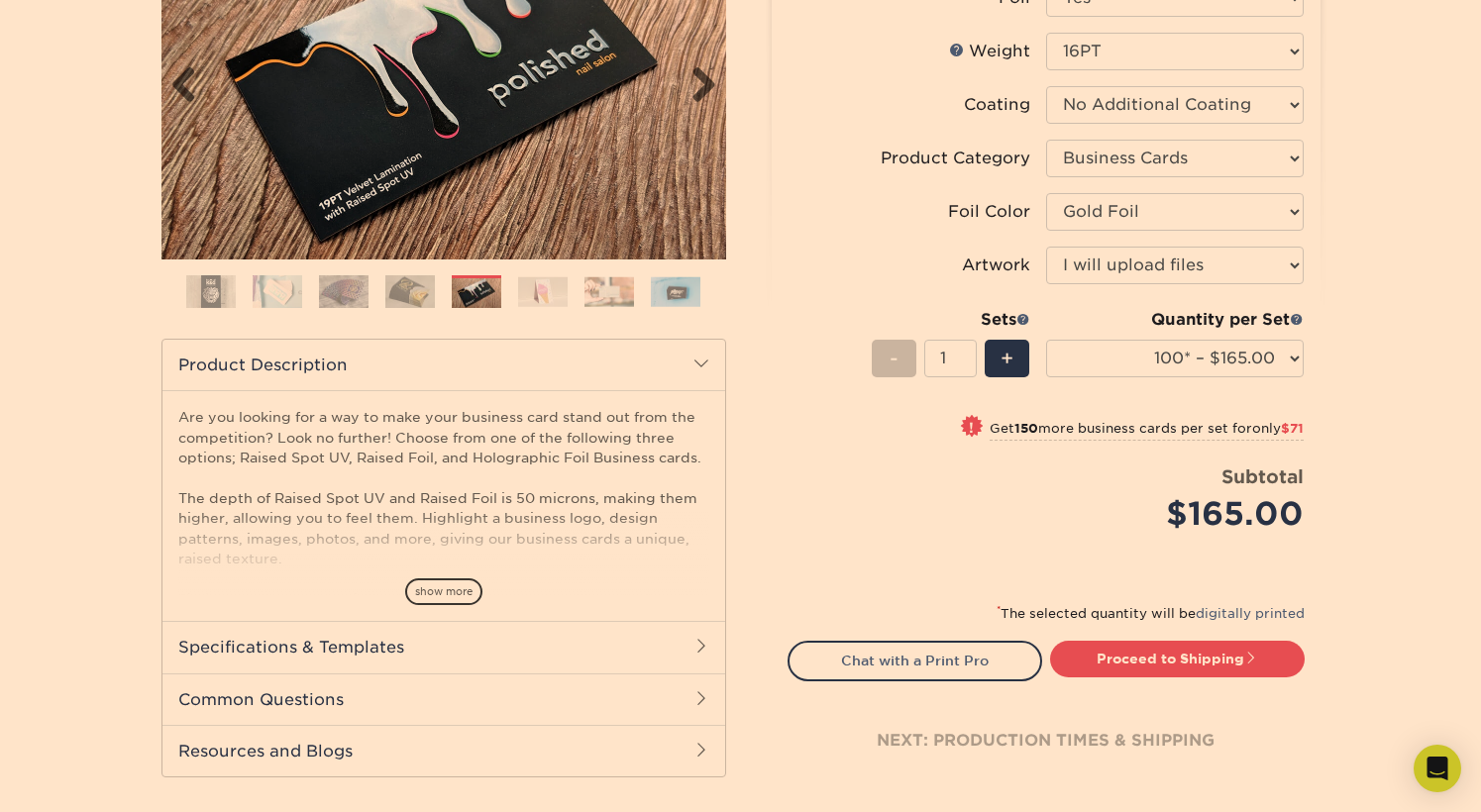 click at bounding box center [444, 86] 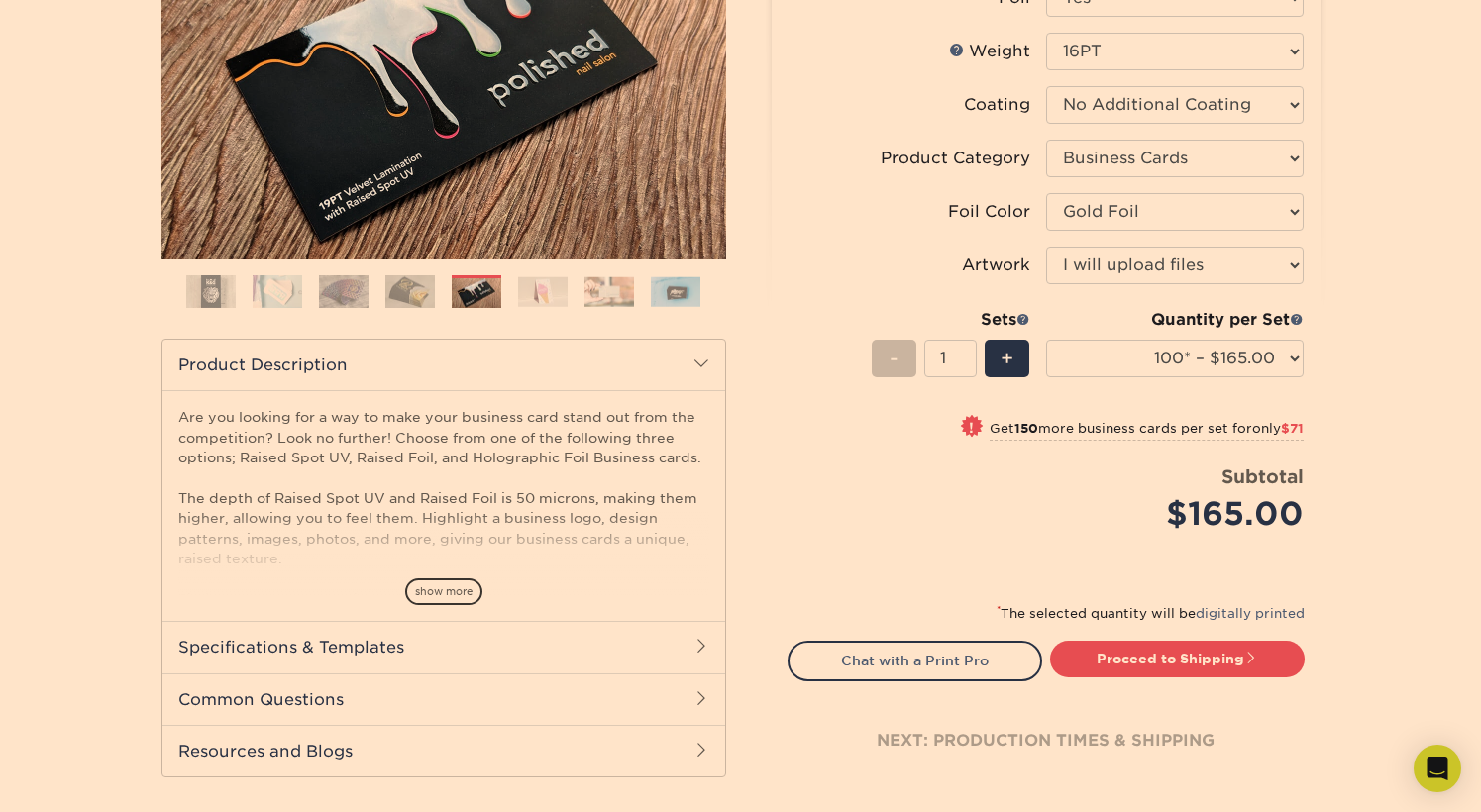 click at bounding box center (211, 292) 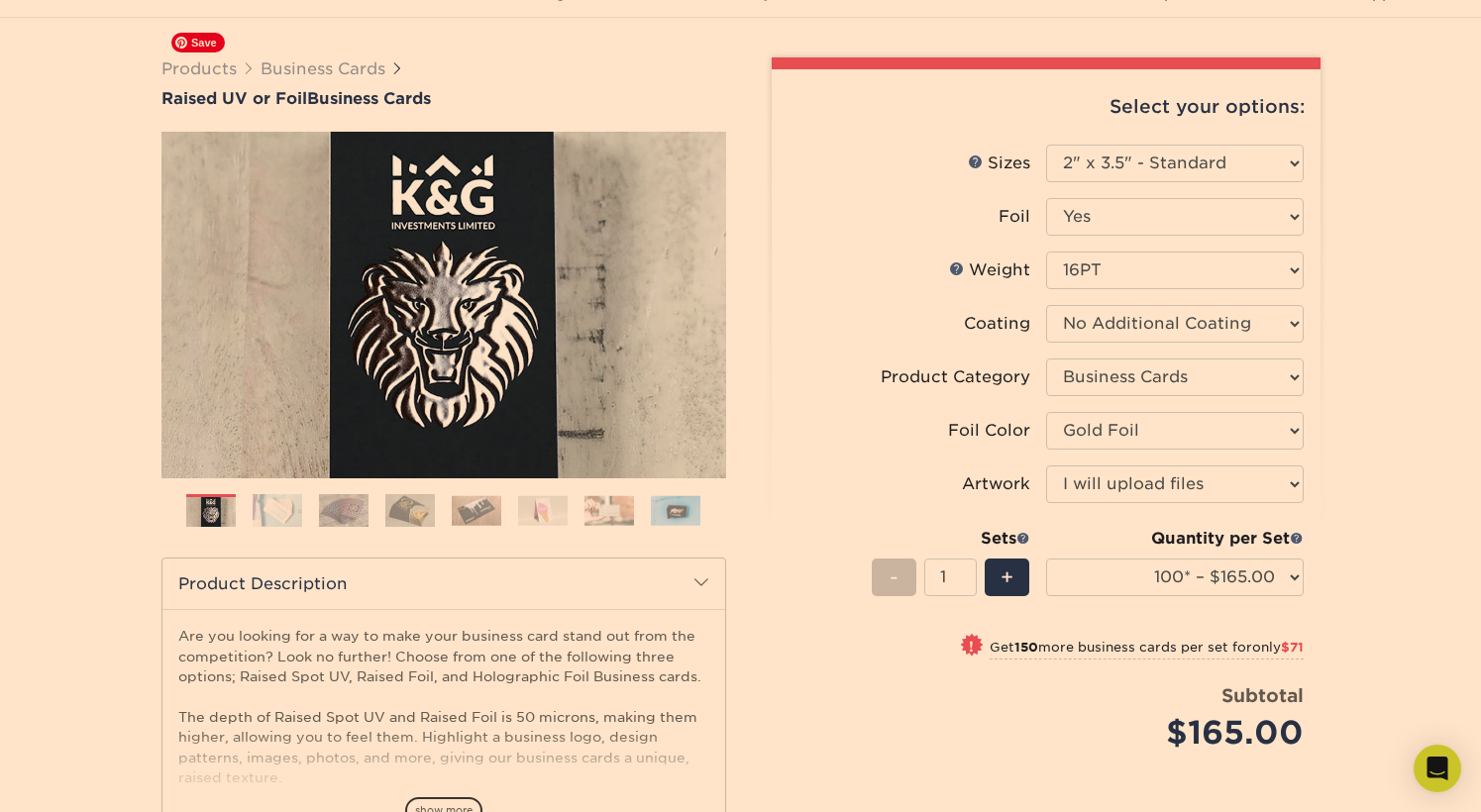 scroll, scrollTop: 108, scrollLeft: 0, axis: vertical 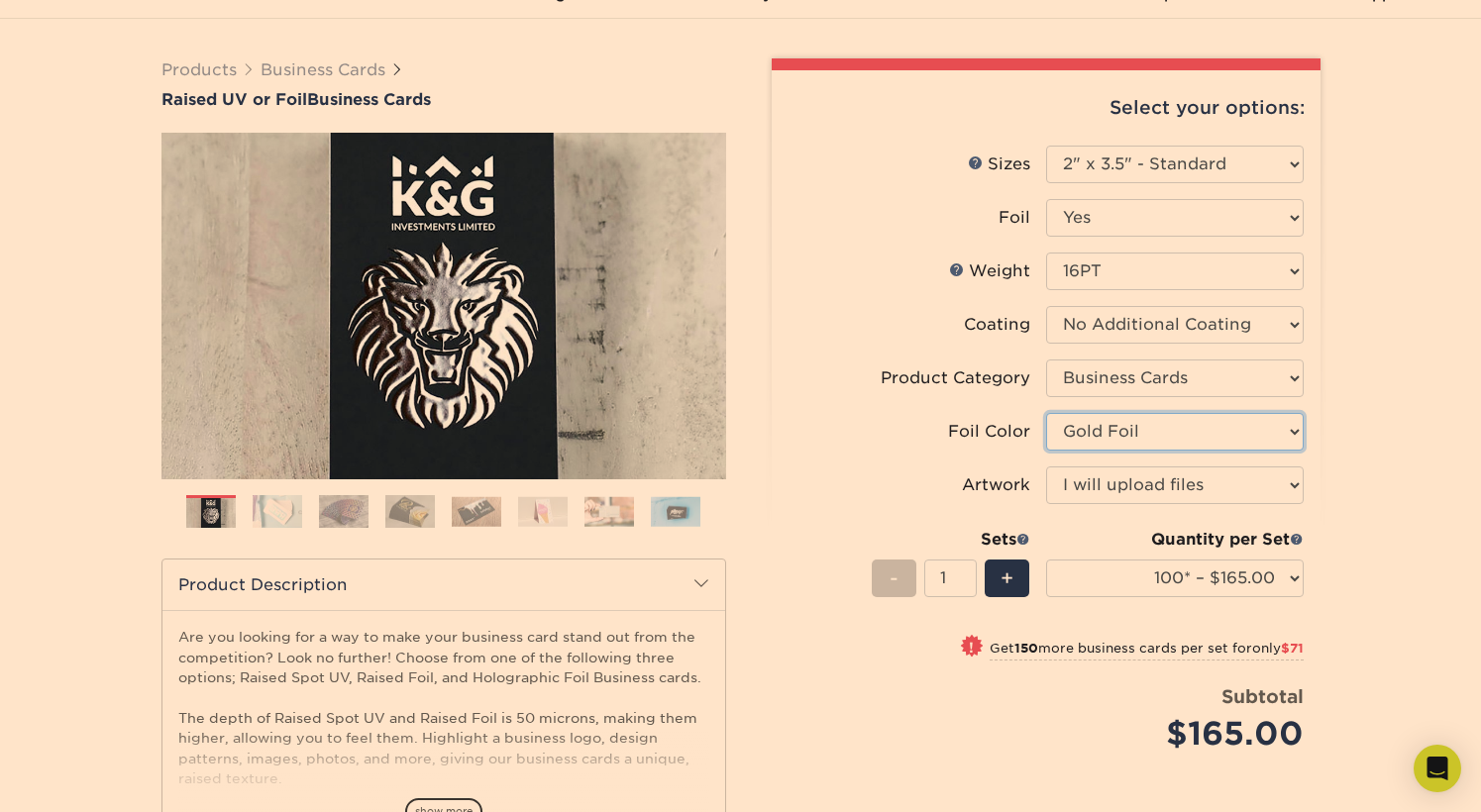 click on "Please Select Silver Foil Gold Foil Holographic Foil" at bounding box center [1175, 432] 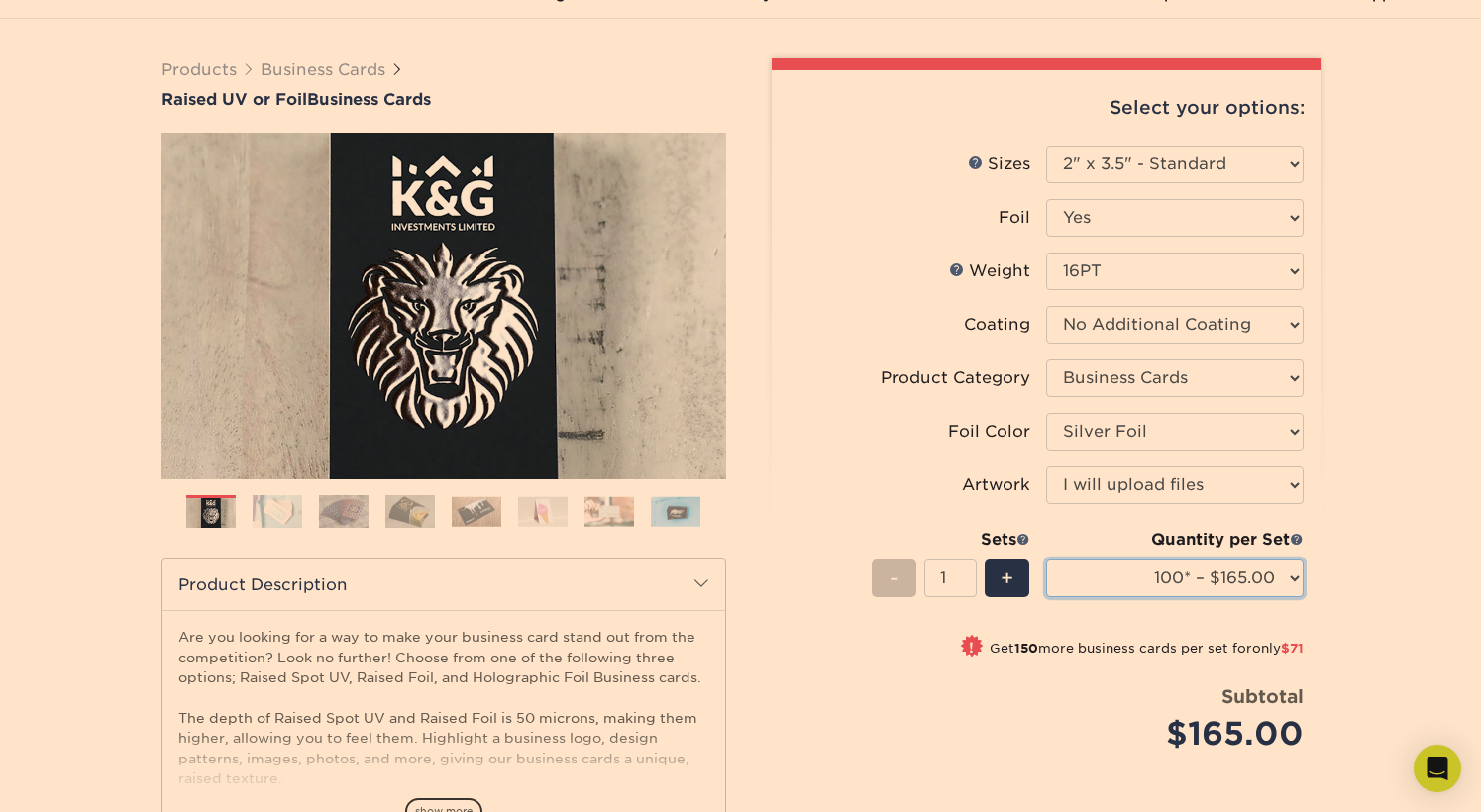 click on "100* – $165.00 250* – $236.00 500* – $319.00" at bounding box center [1175, 578] 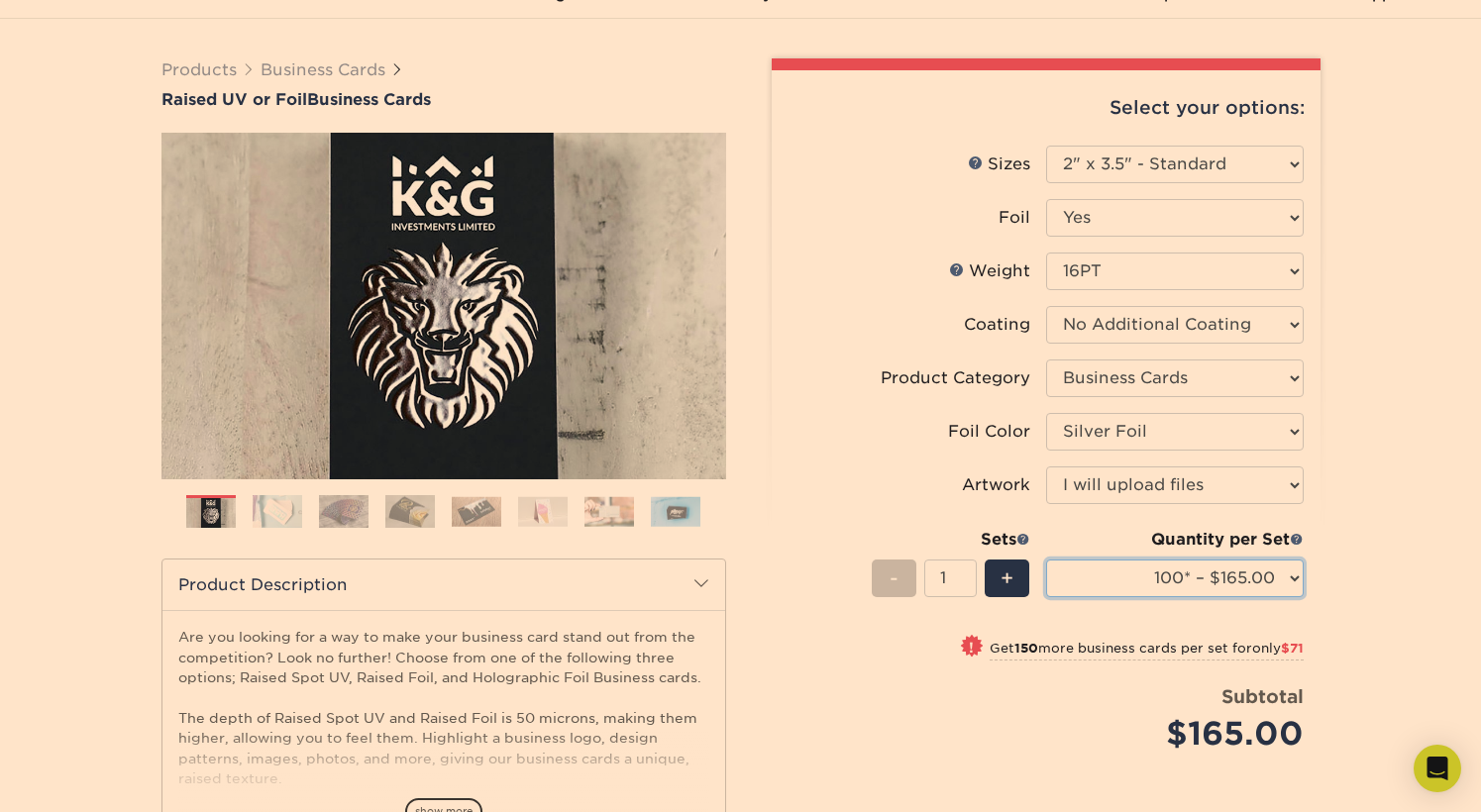 select on "250* – $236.00" 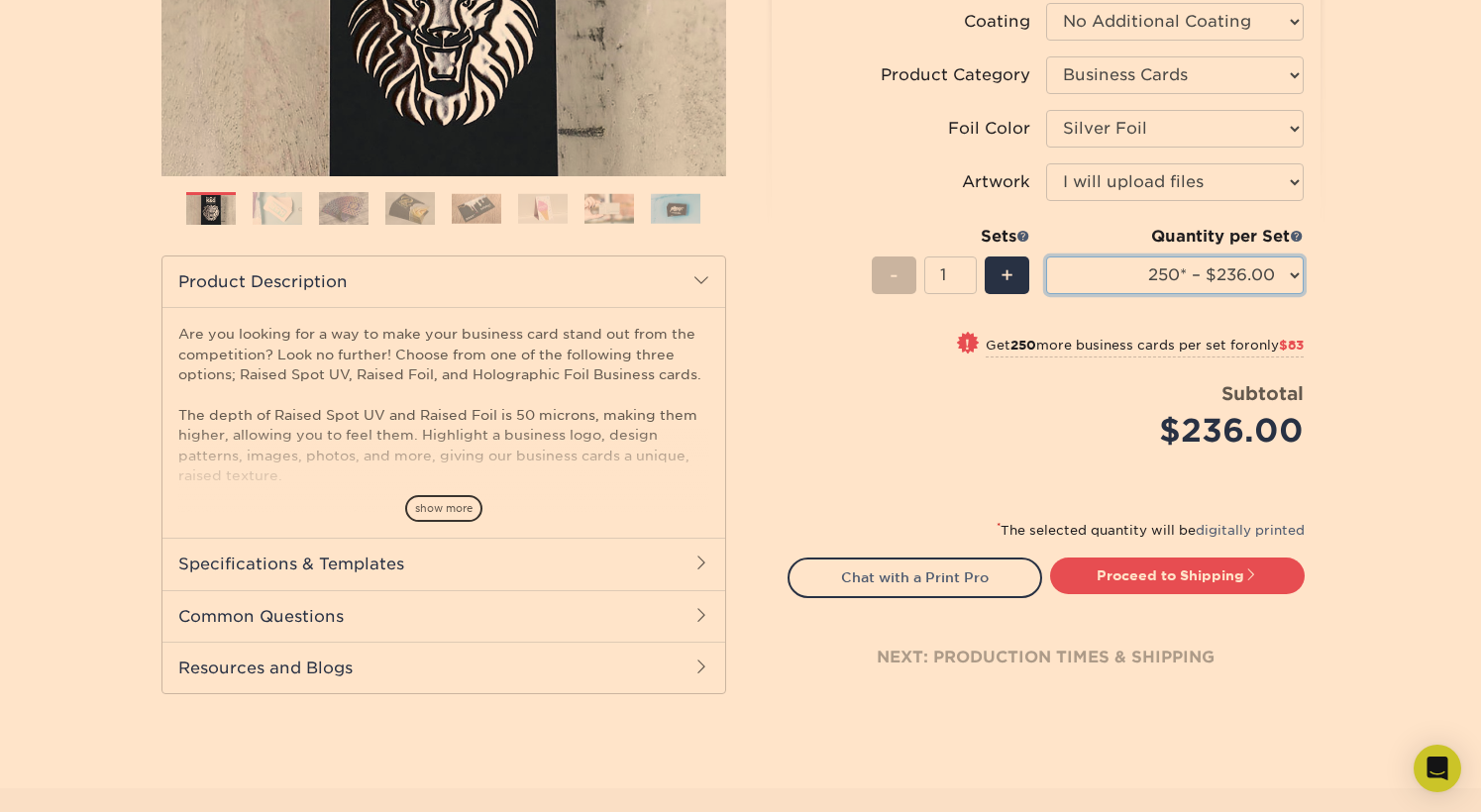 scroll, scrollTop: 430, scrollLeft: 0, axis: vertical 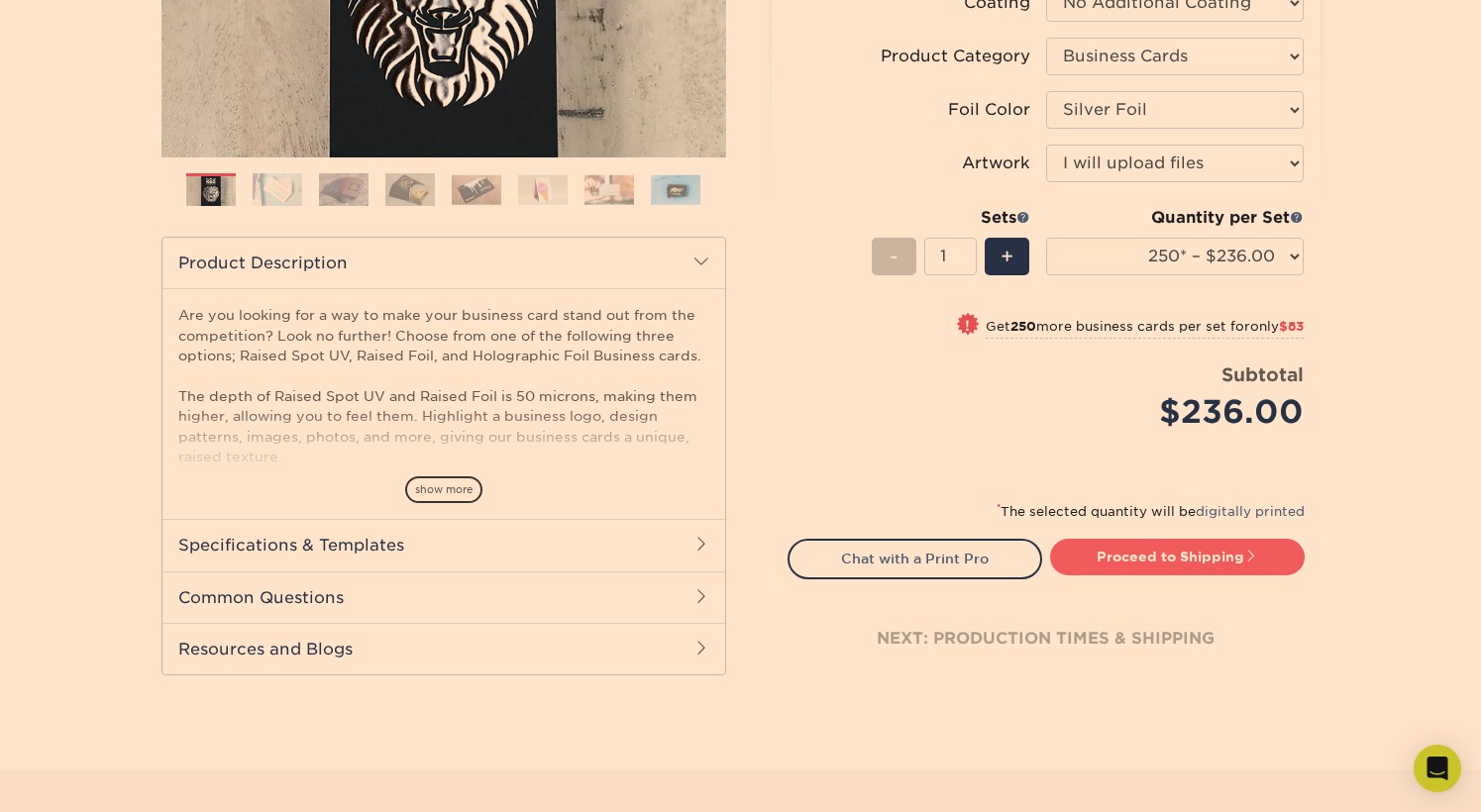 click on "Proceed to Shipping" at bounding box center (1177, 557) 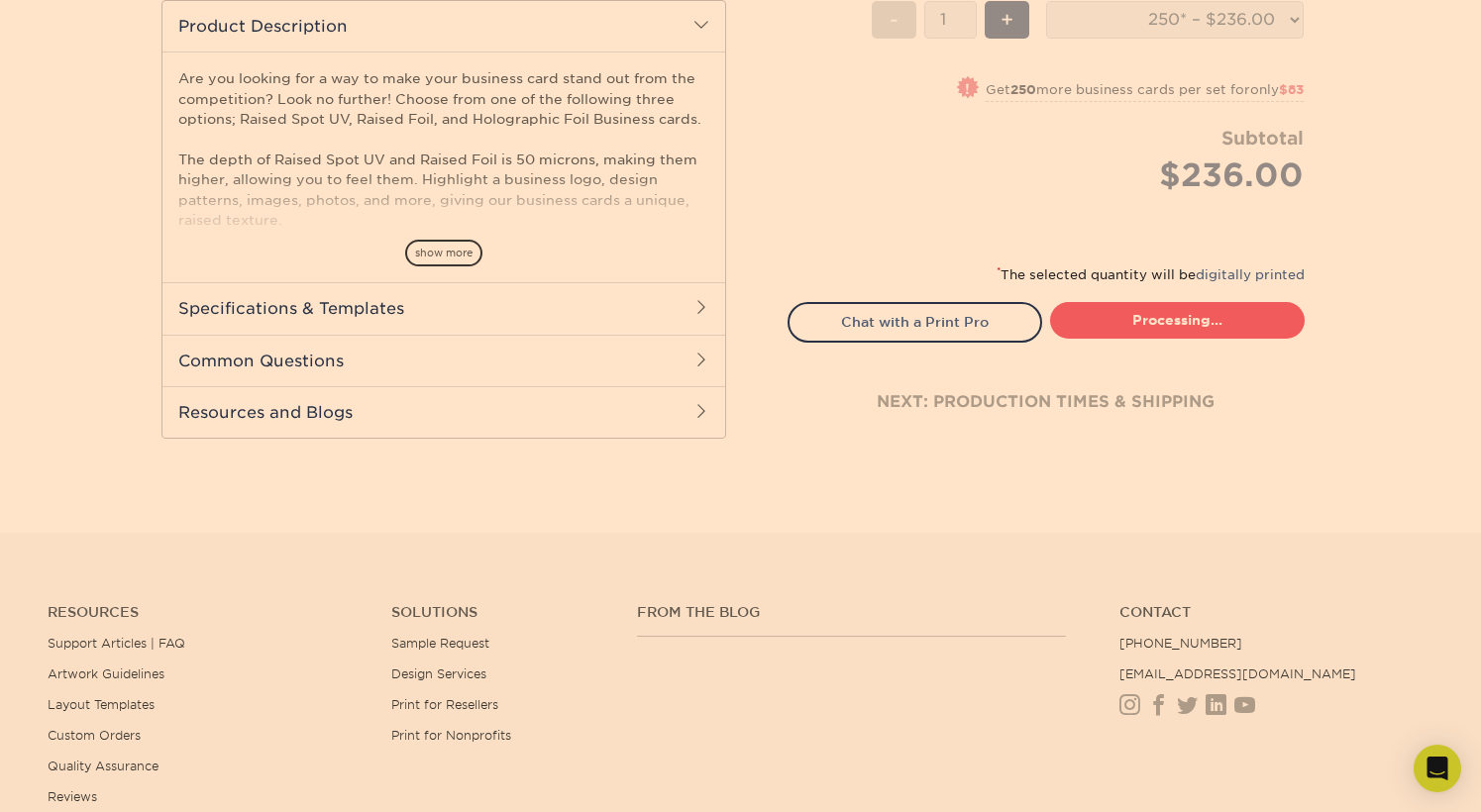 select on "6939abaf-518a-4520-b3d9-00b8fa0d763b" 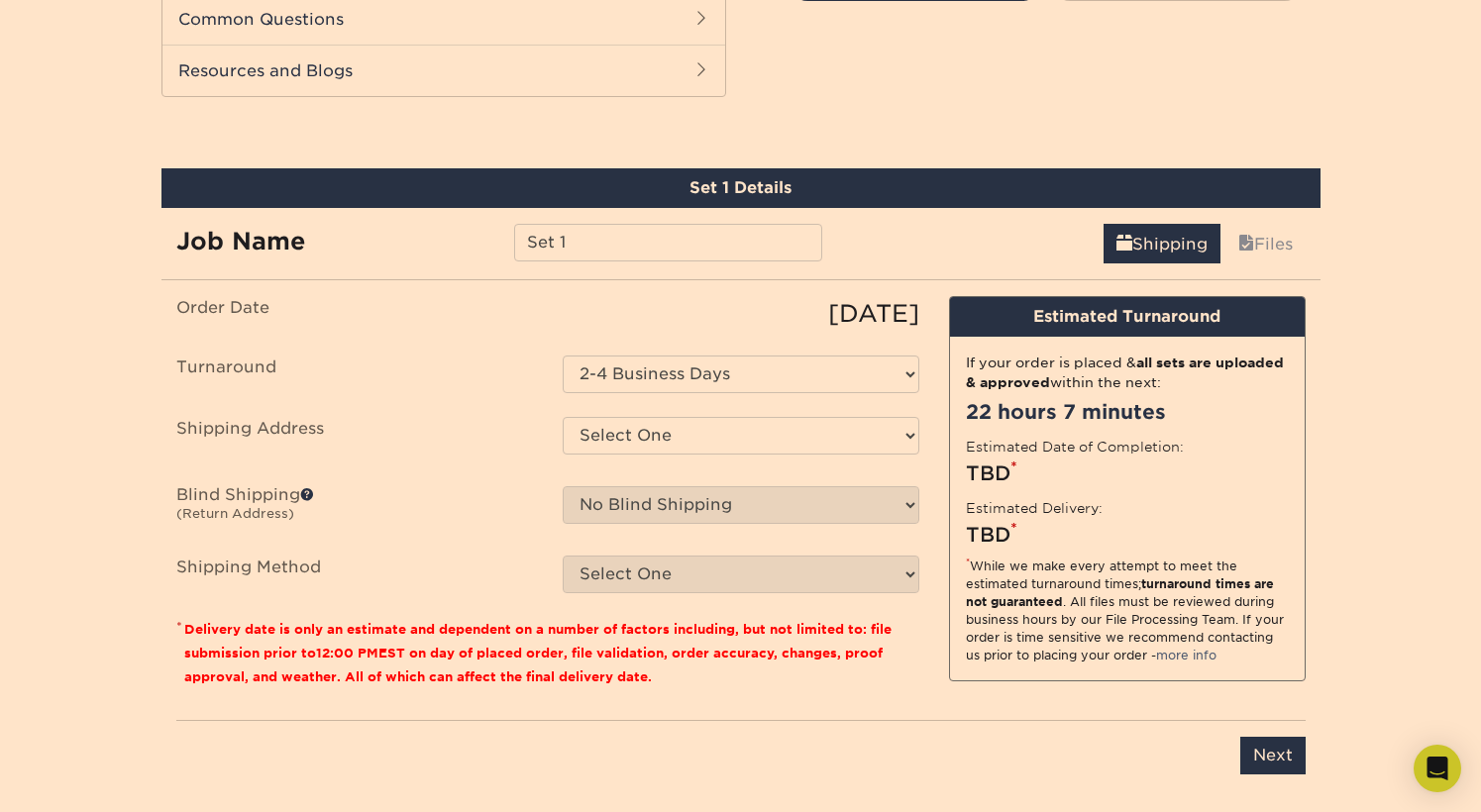 scroll, scrollTop: 1022, scrollLeft: 0, axis: vertical 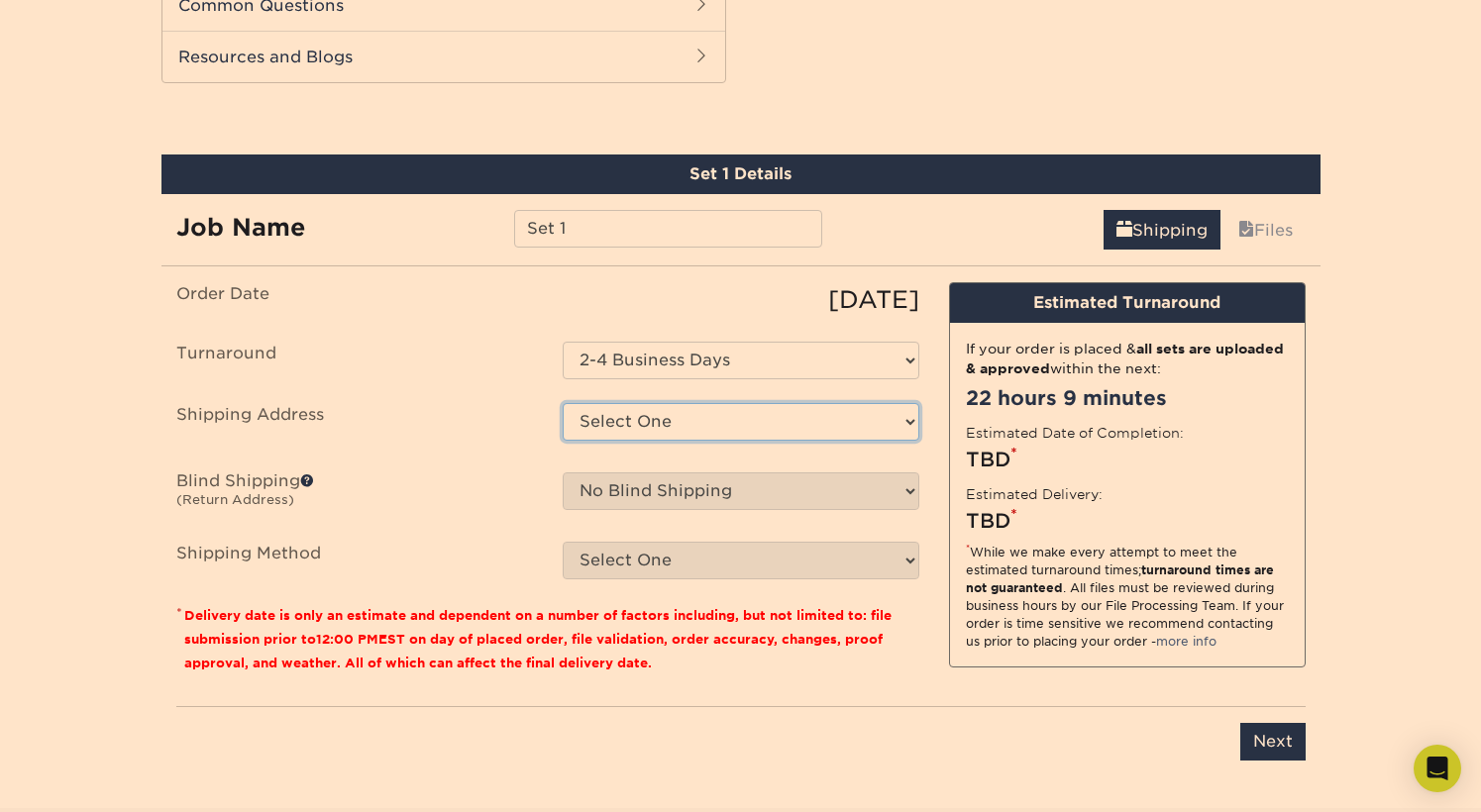 click on "Select One
Home
+ Add New Address
- Login" at bounding box center [741, 422] 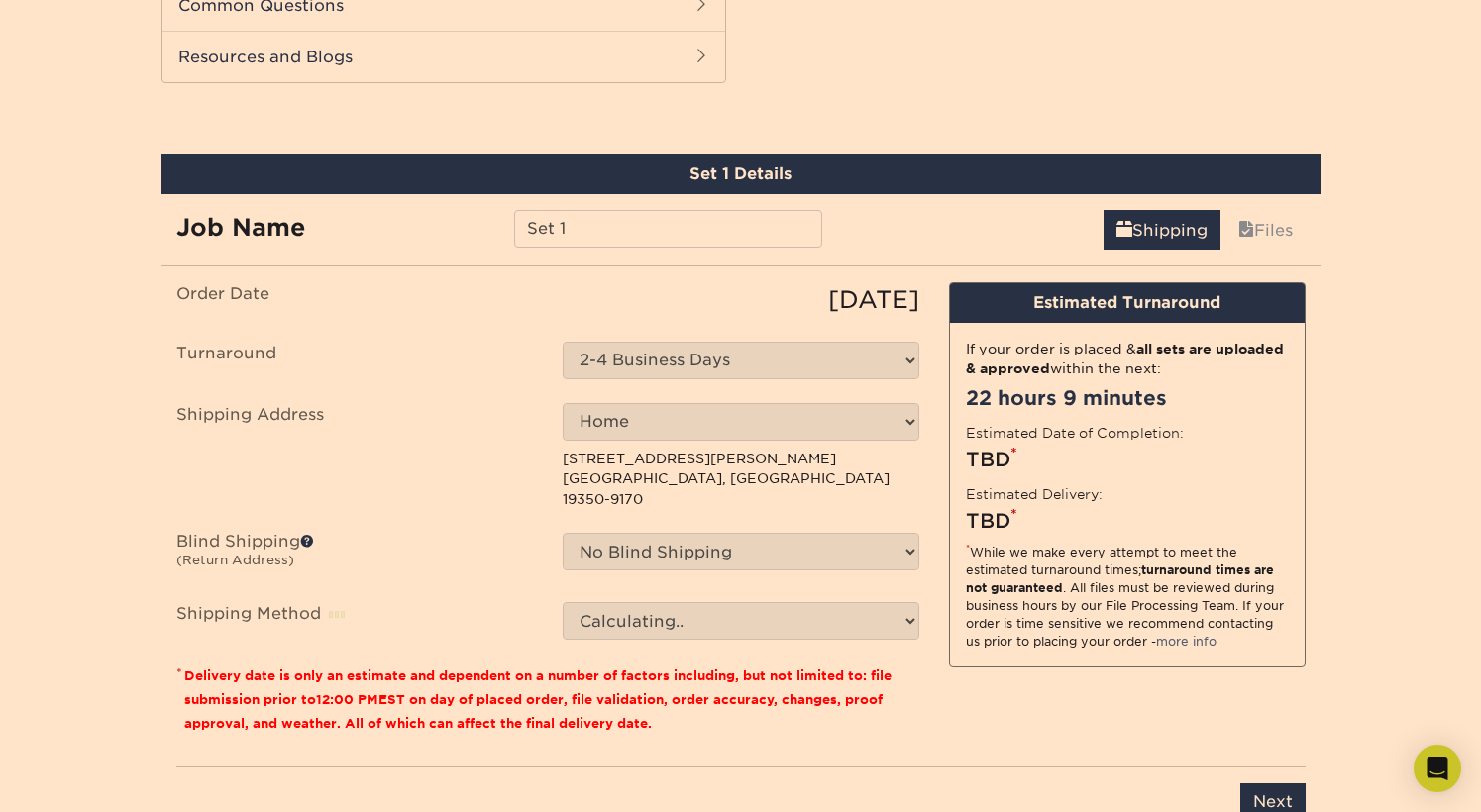 scroll, scrollTop: 1096, scrollLeft: 0, axis: vertical 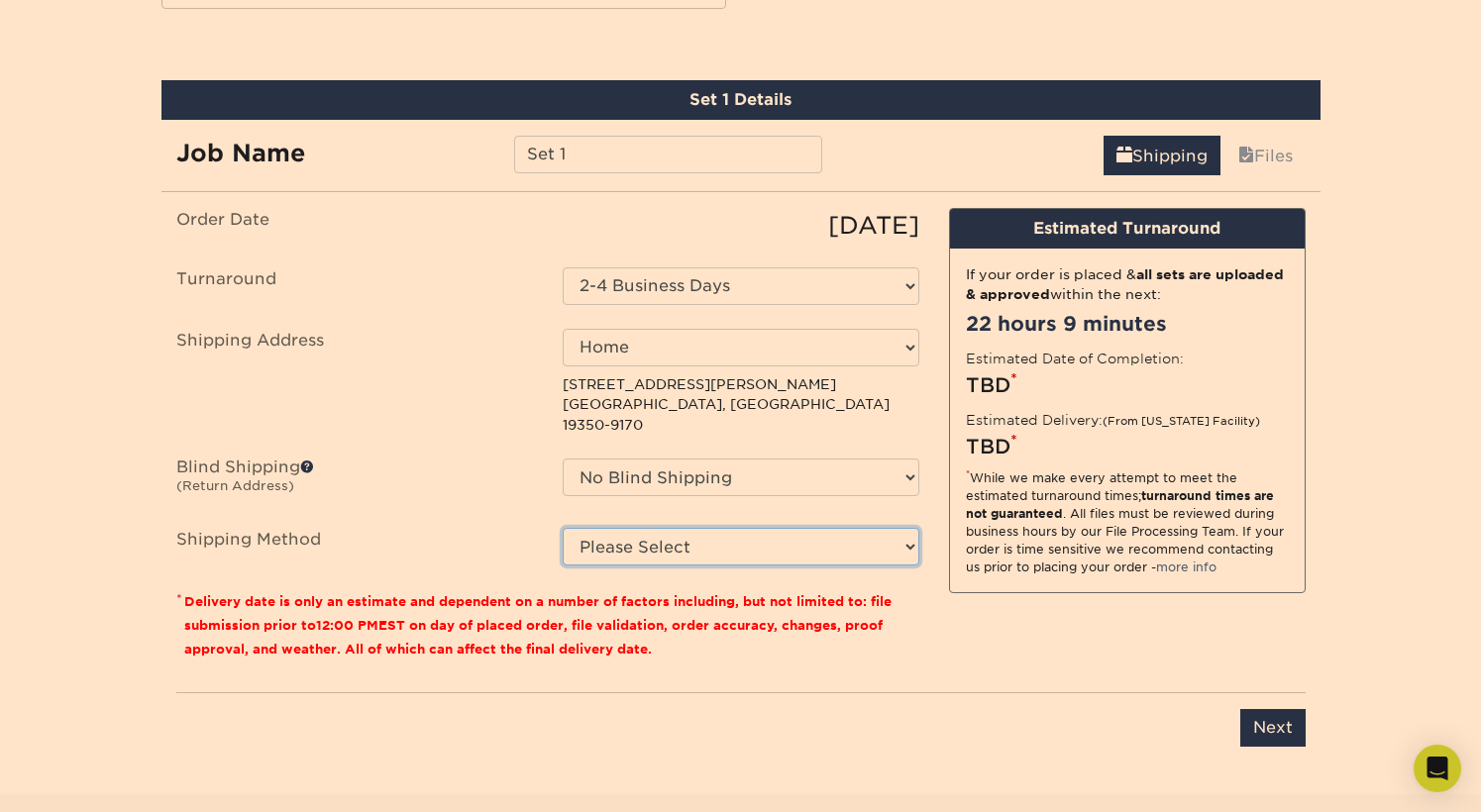 click on "Please Select Ground Shipping (+$7.84) 3 Day Shipping Service (+$24.29) 2 Day Air Shipping (+$24.75) Next Day Shipping by 5pm (+$27.07) Next Day Shipping by 12 noon (+$28.00) Next Day Air Early A.M. (+$115.09)" at bounding box center (741, 547) 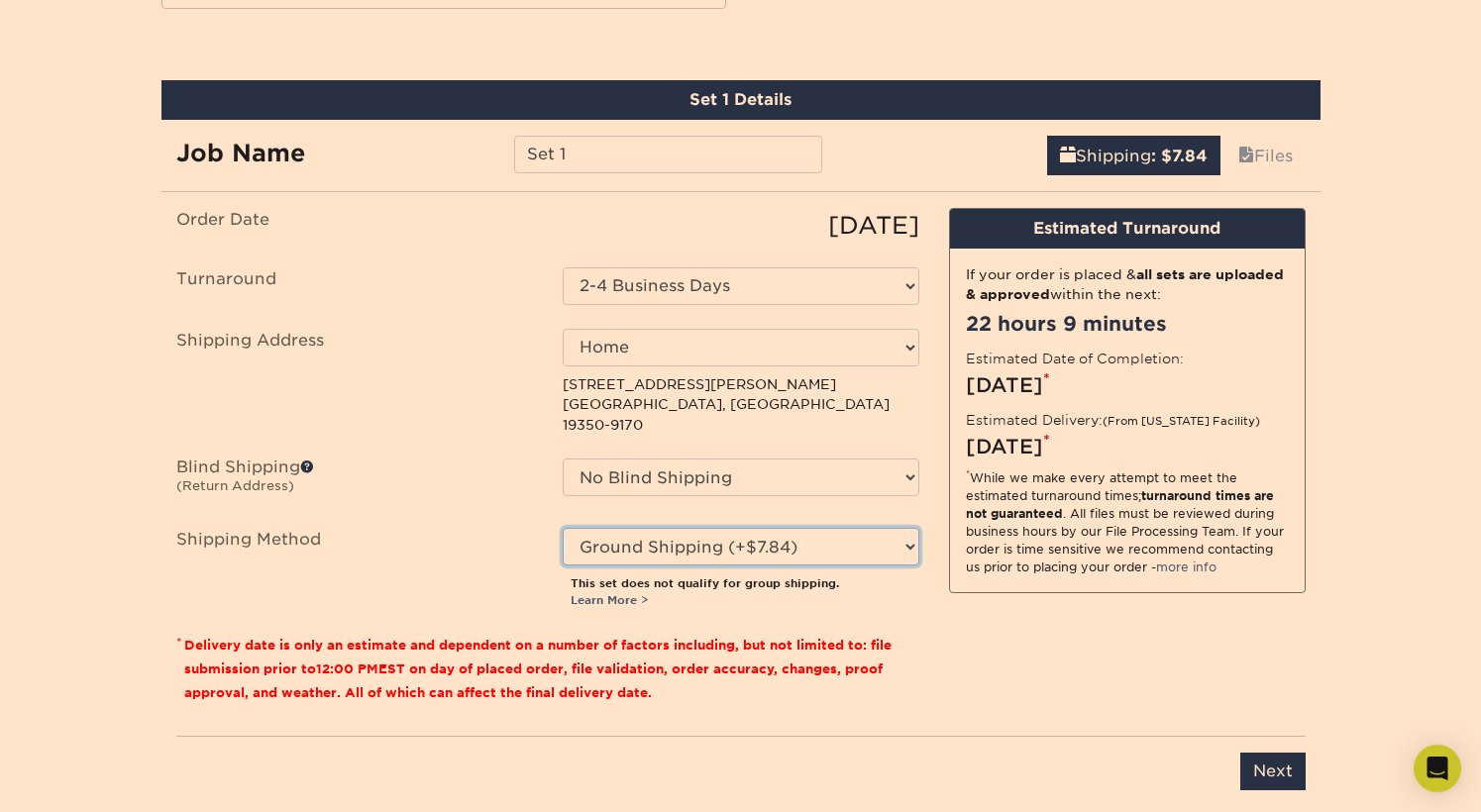 click on "Please Select Ground Shipping (+$7.84) 3 Day Shipping Service (+$24.29) 2 Day Air Shipping (+$24.75) Next Day Shipping by 5pm (+$27.07) Next Day Shipping by 12 noon (+$28.00) Next Day Air Early A.M. (+$115.09)" at bounding box center (741, 547) 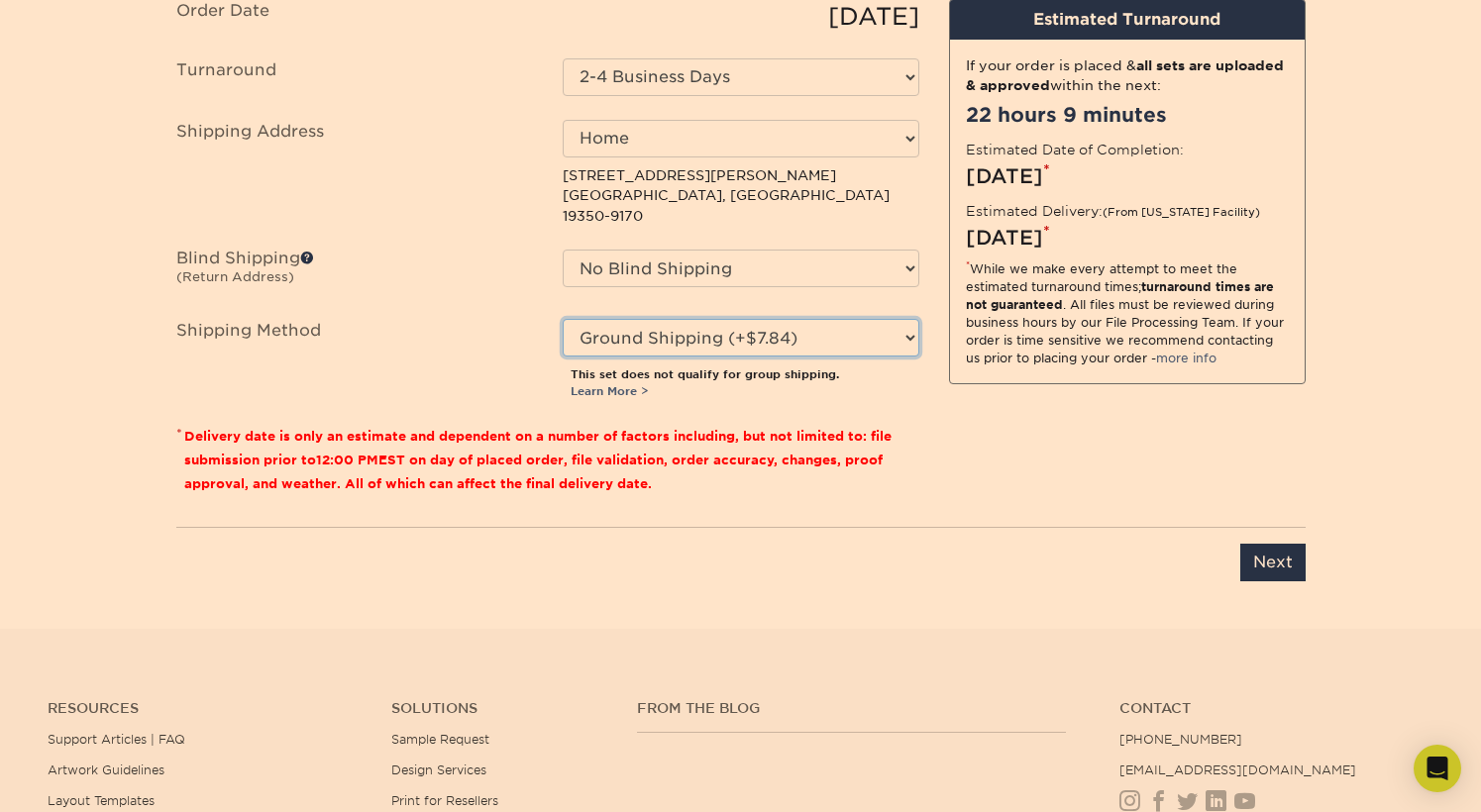scroll, scrollTop: 1321, scrollLeft: 0, axis: vertical 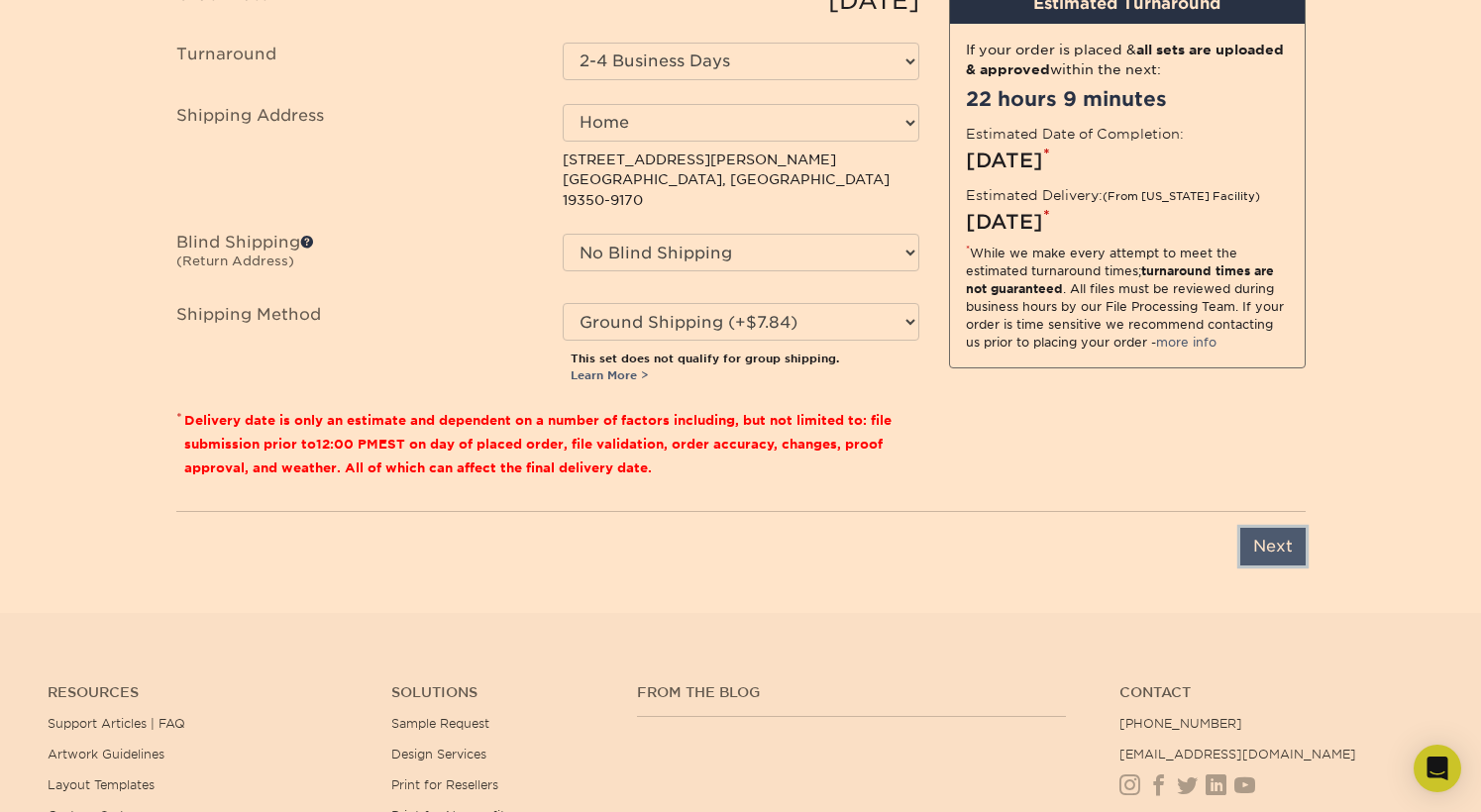 click on "Next" at bounding box center (1273, 547) 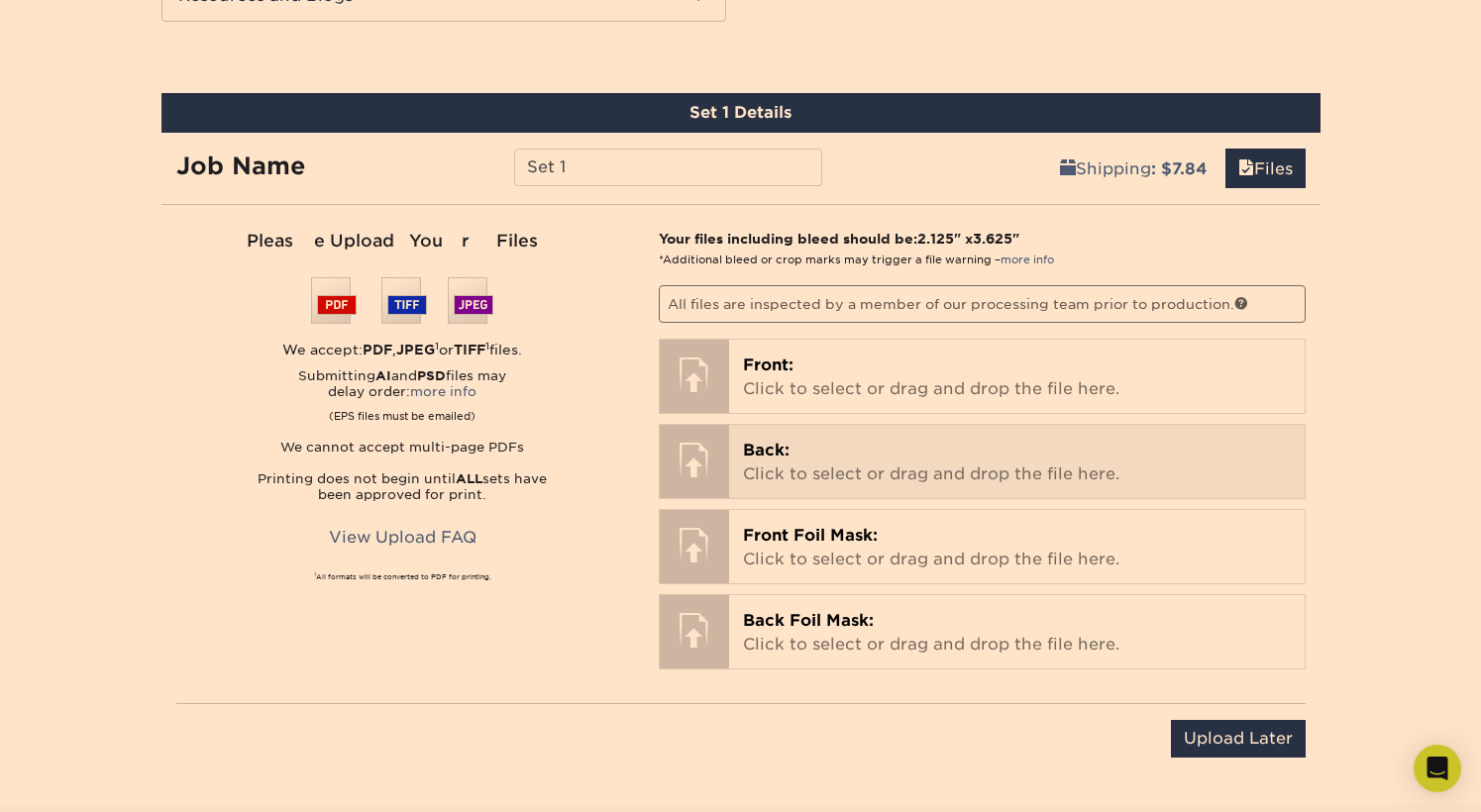 scroll, scrollTop: 1074, scrollLeft: 0, axis: vertical 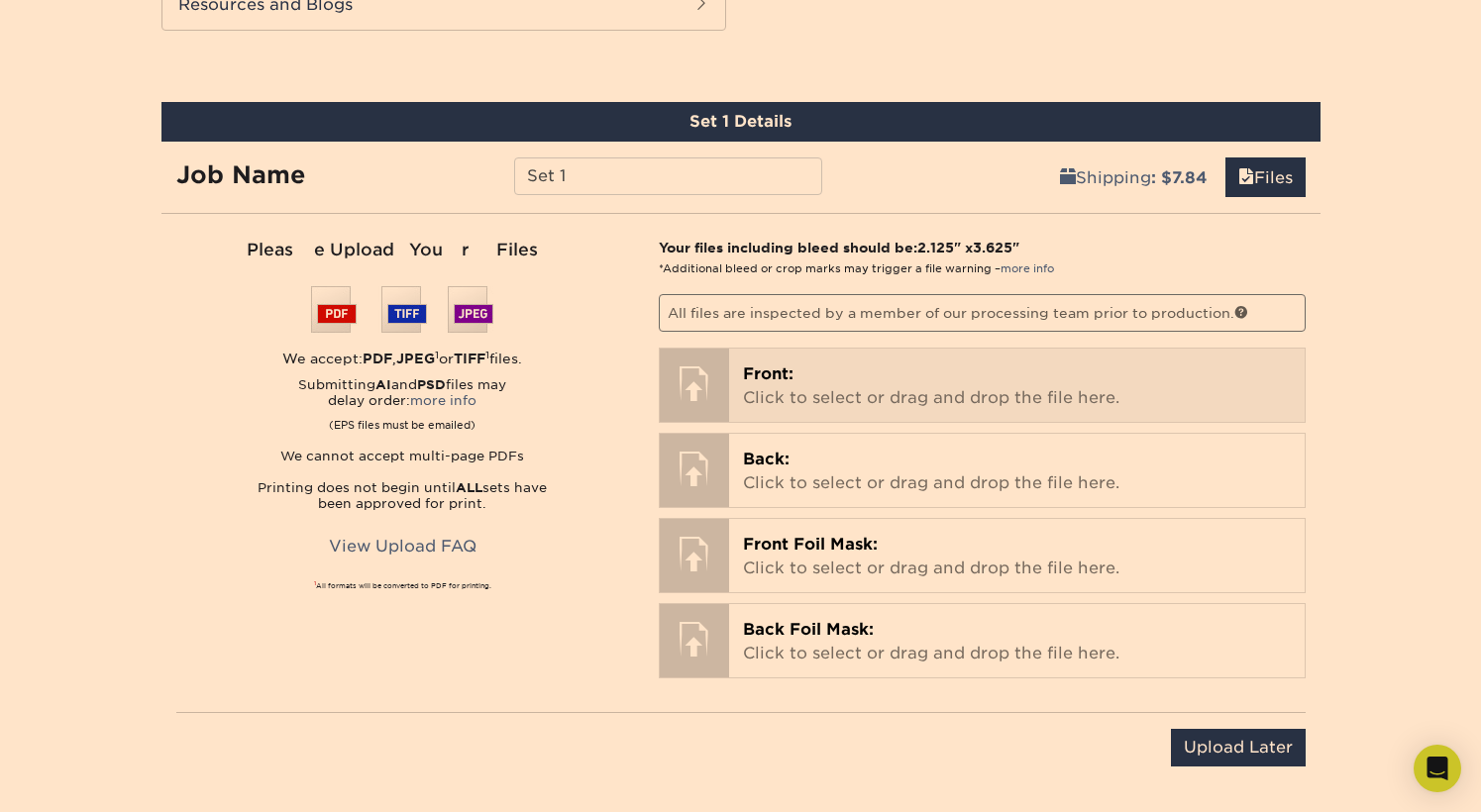 click on "Front: Click to select or drag and drop the file here." at bounding box center [1016, 386] 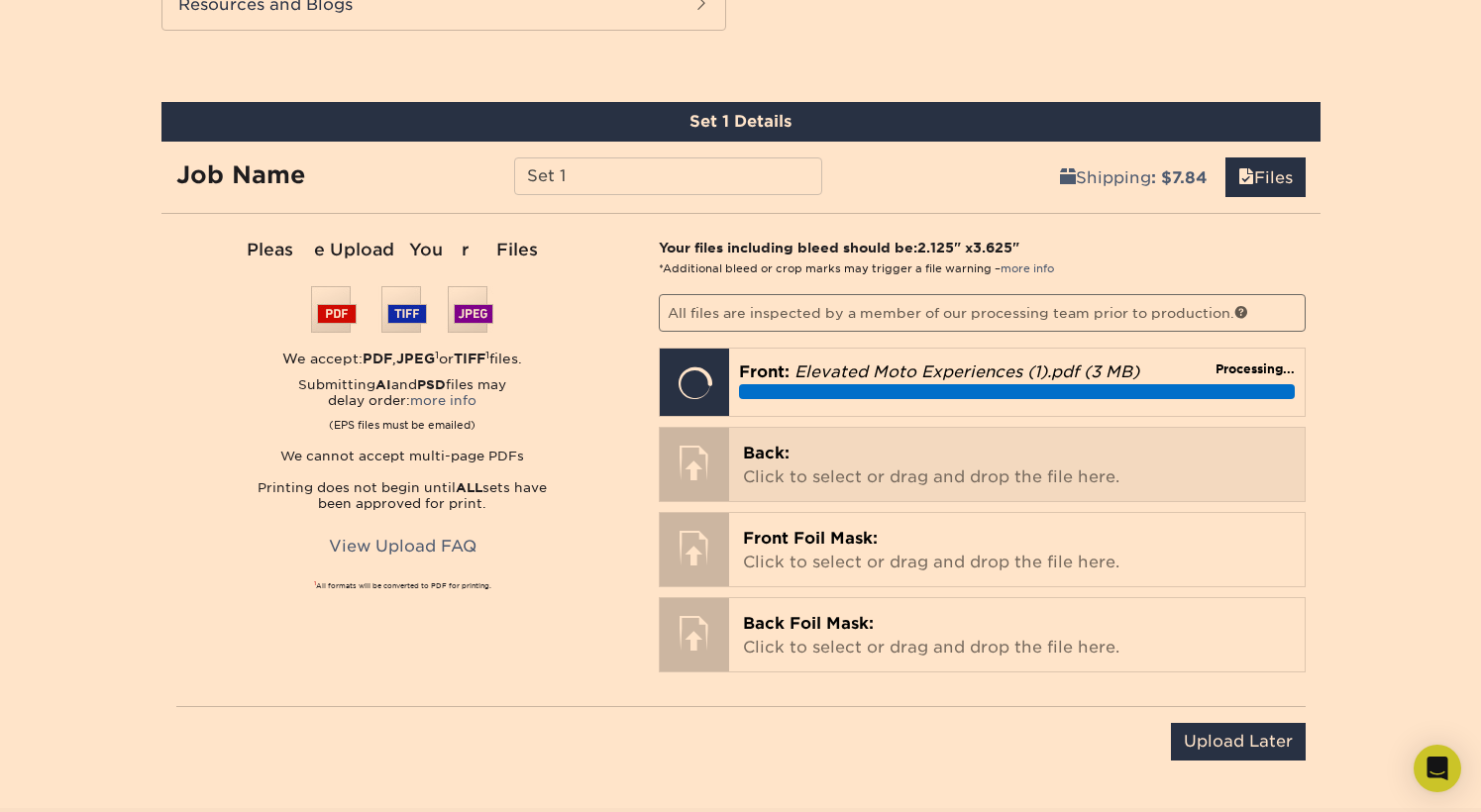 click on "Back:" at bounding box center [766, 453] 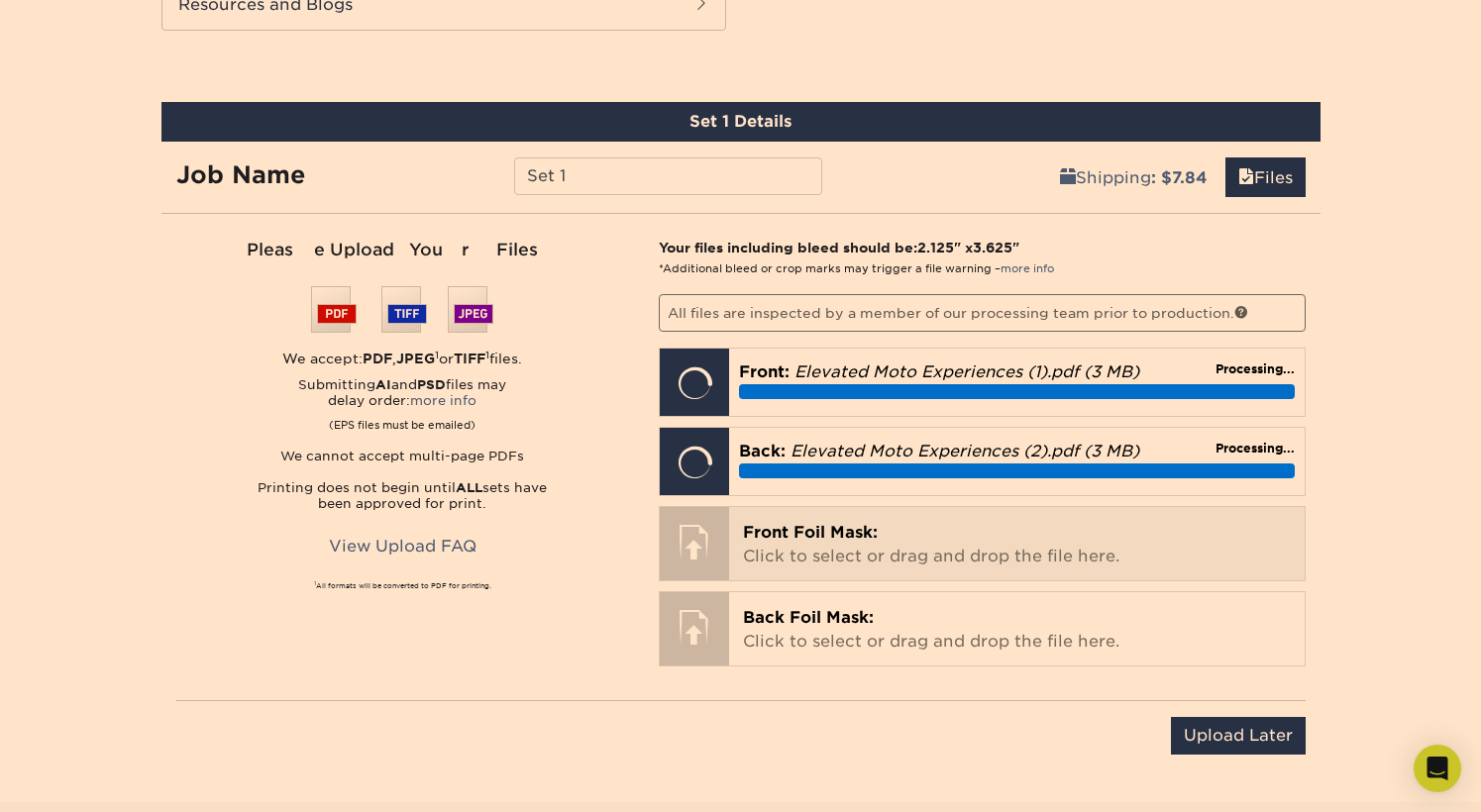 click on "Front Foil Mask:" at bounding box center (810, 532) 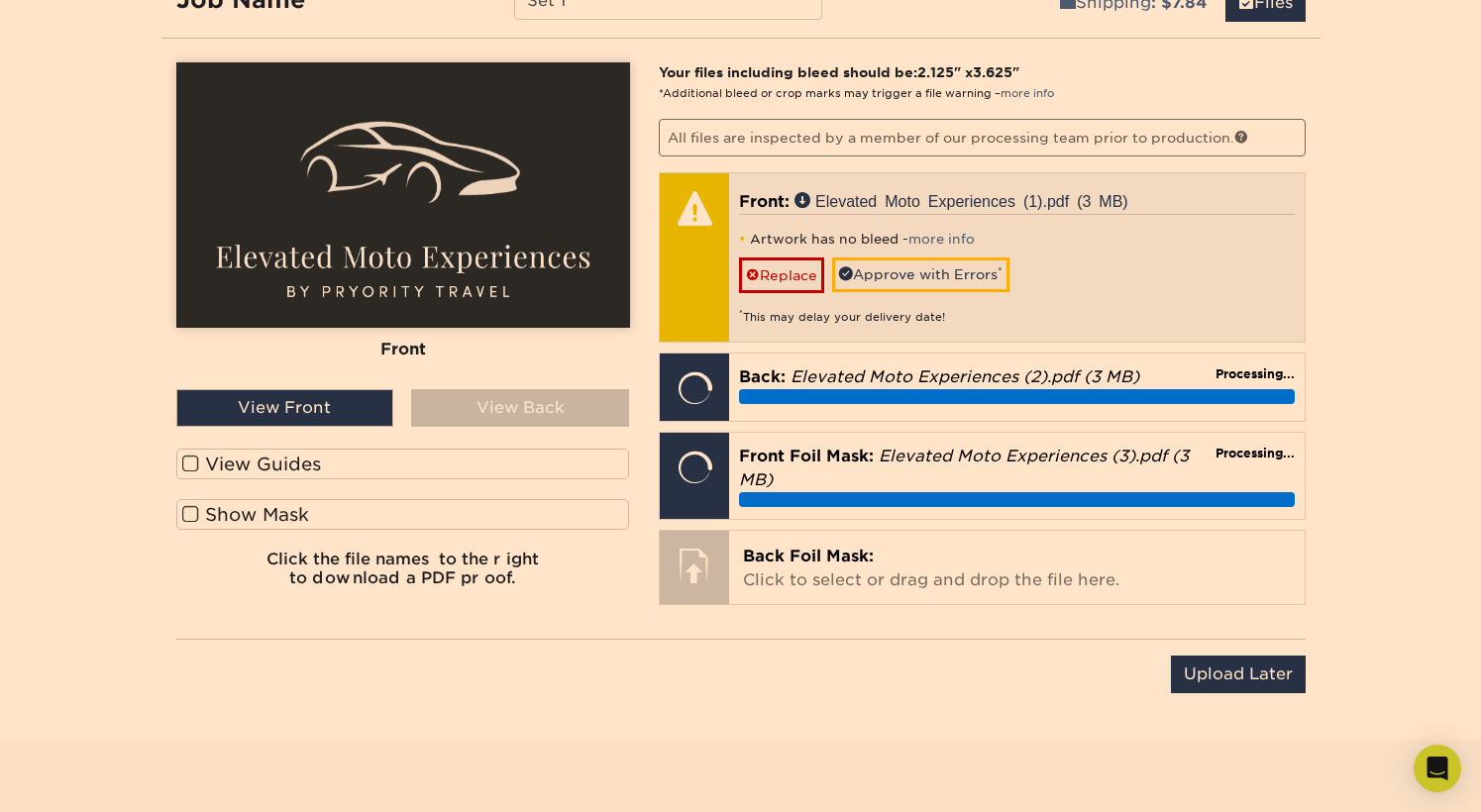 scroll, scrollTop: 1254, scrollLeft: 0, axis: vertical 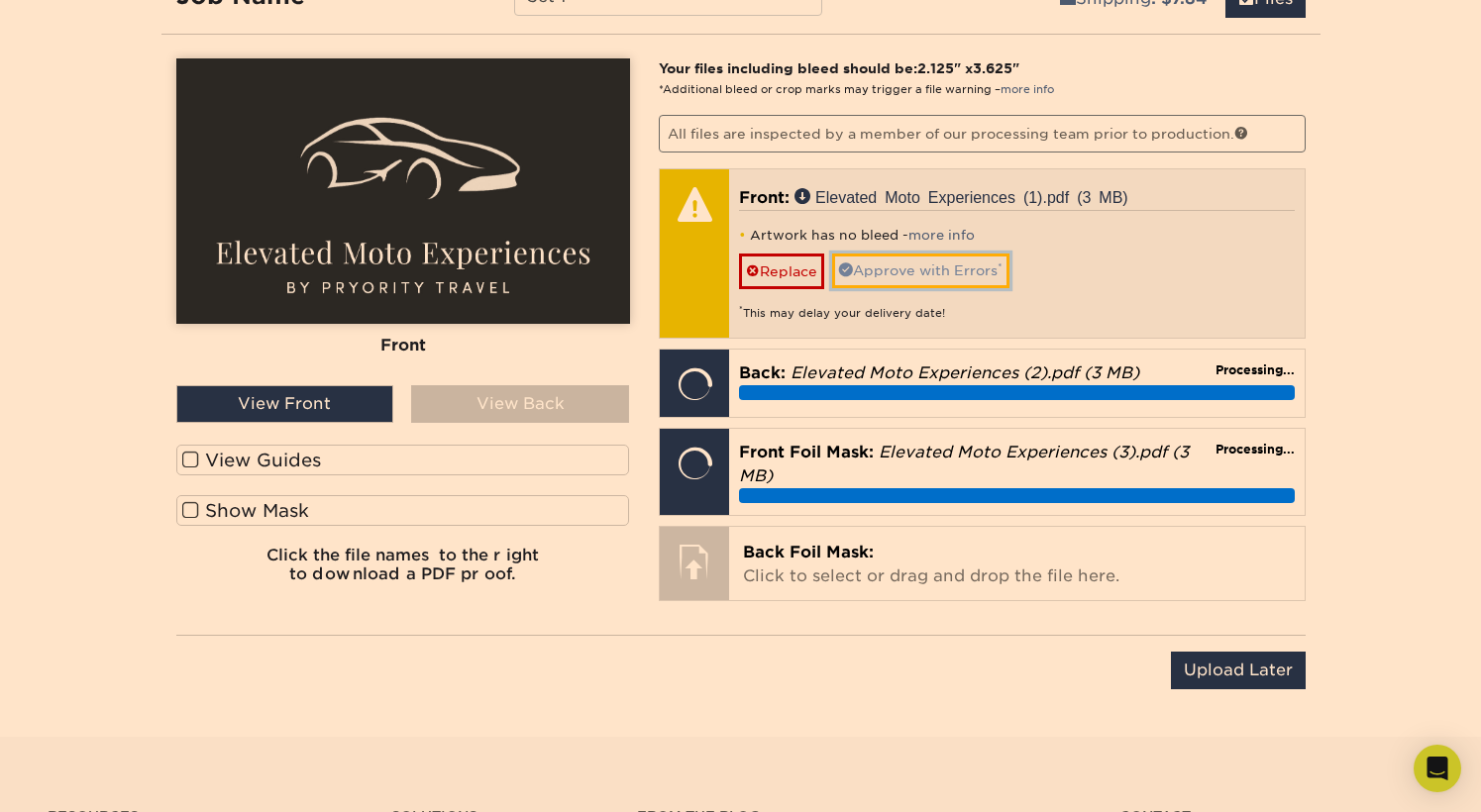 click on "Approve with Errors *" at bounding box center (920, 270) 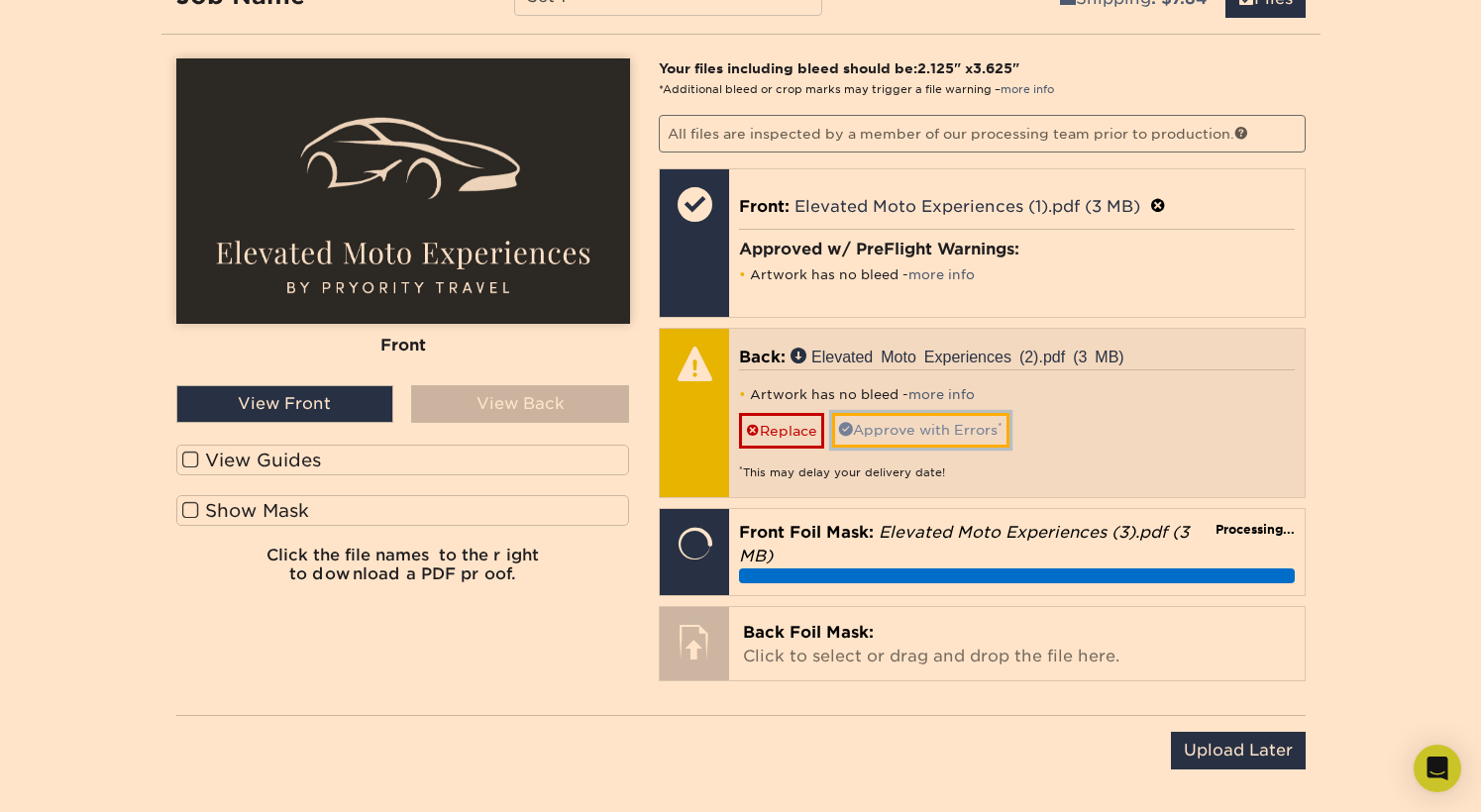 click on "Approve with Errors *" at bounding box center [920, 430] 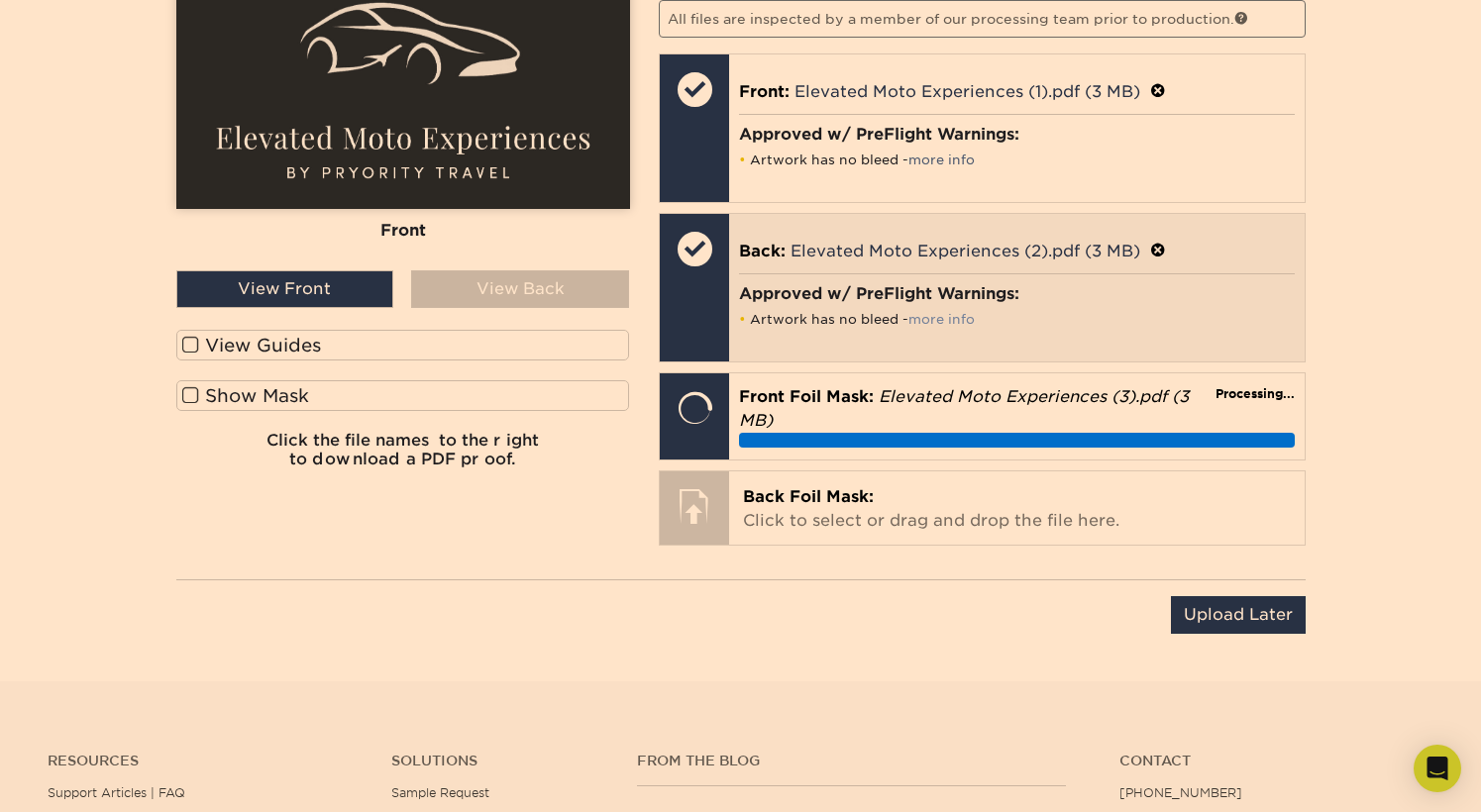 scroll, scrollTop: 1368, scrollLeft: 0, axis: vertical 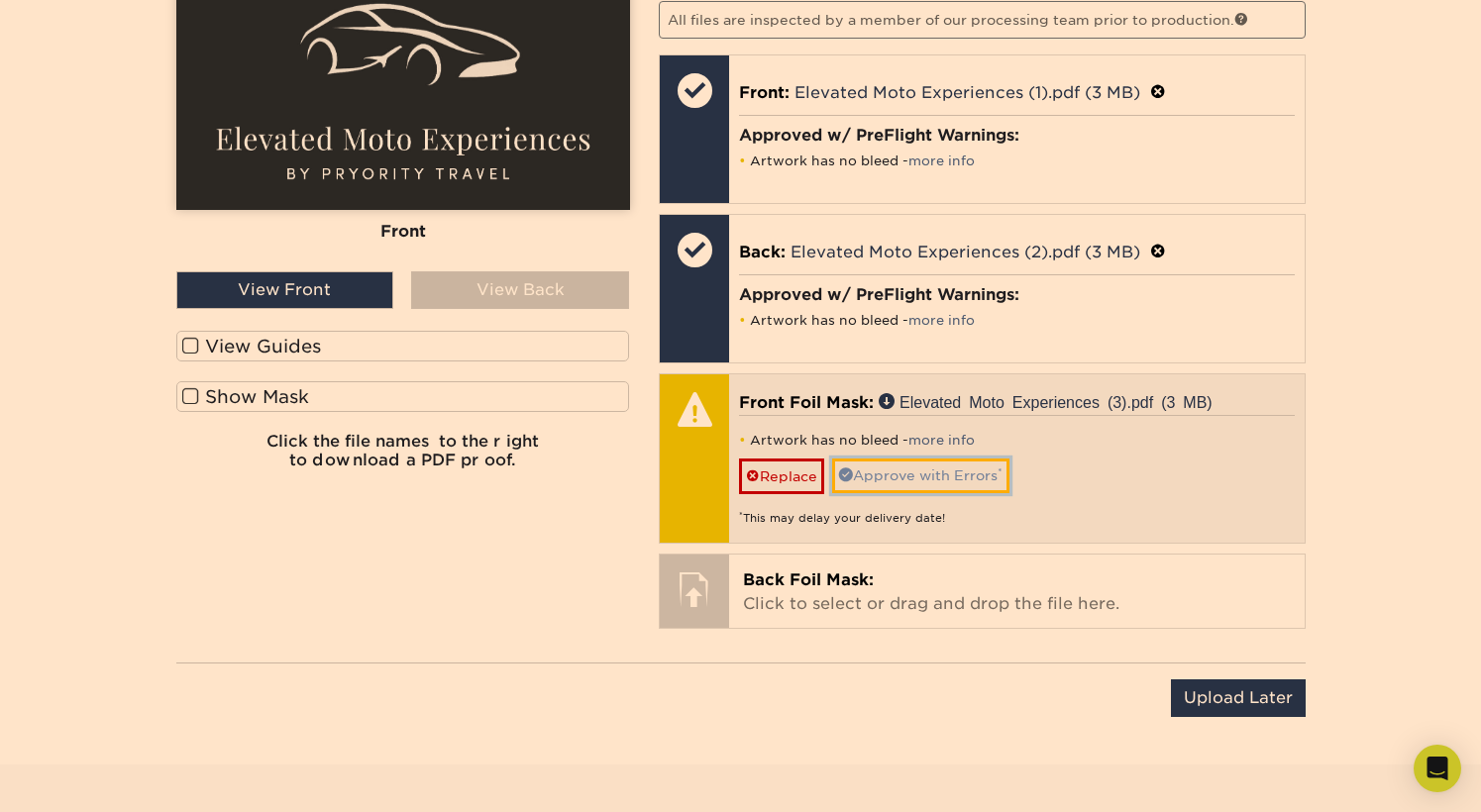 click on "Approve with Errors *" at bounding box center (920, 475) 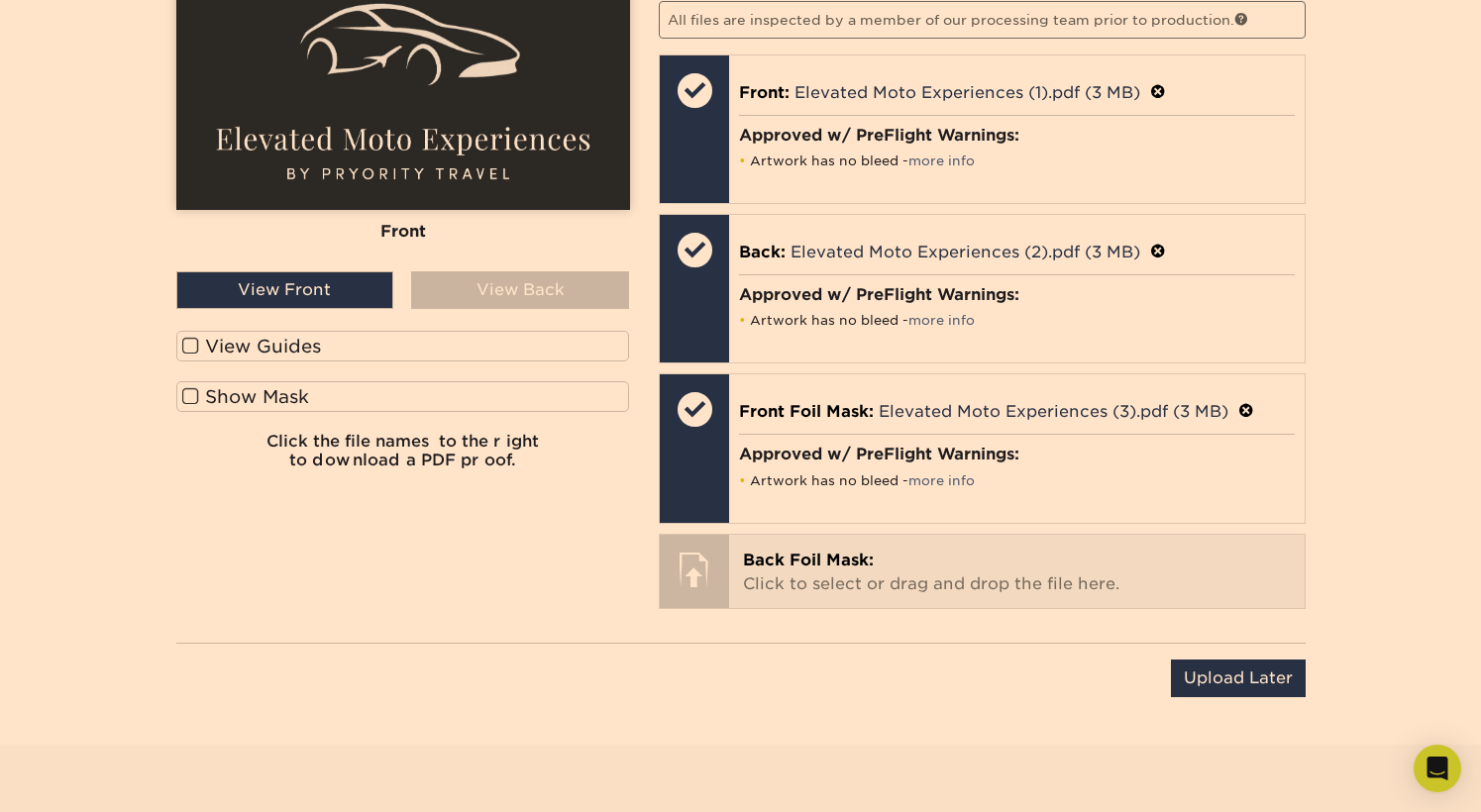 click on "Back Foil Mask:" at bounding box center [808, 559] 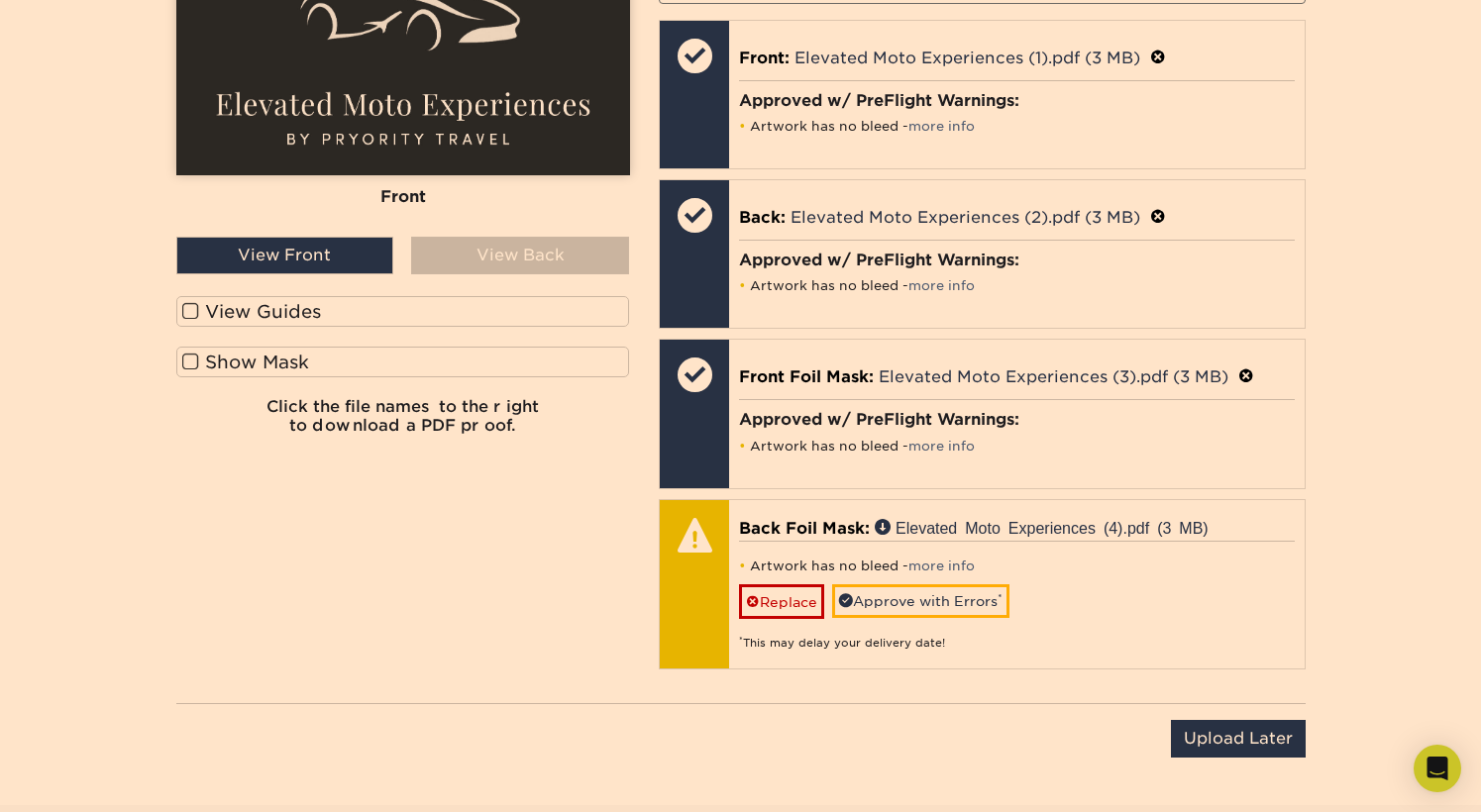 scroll, scrollTop: 1448, scrollLeft: 0, axis: vertical 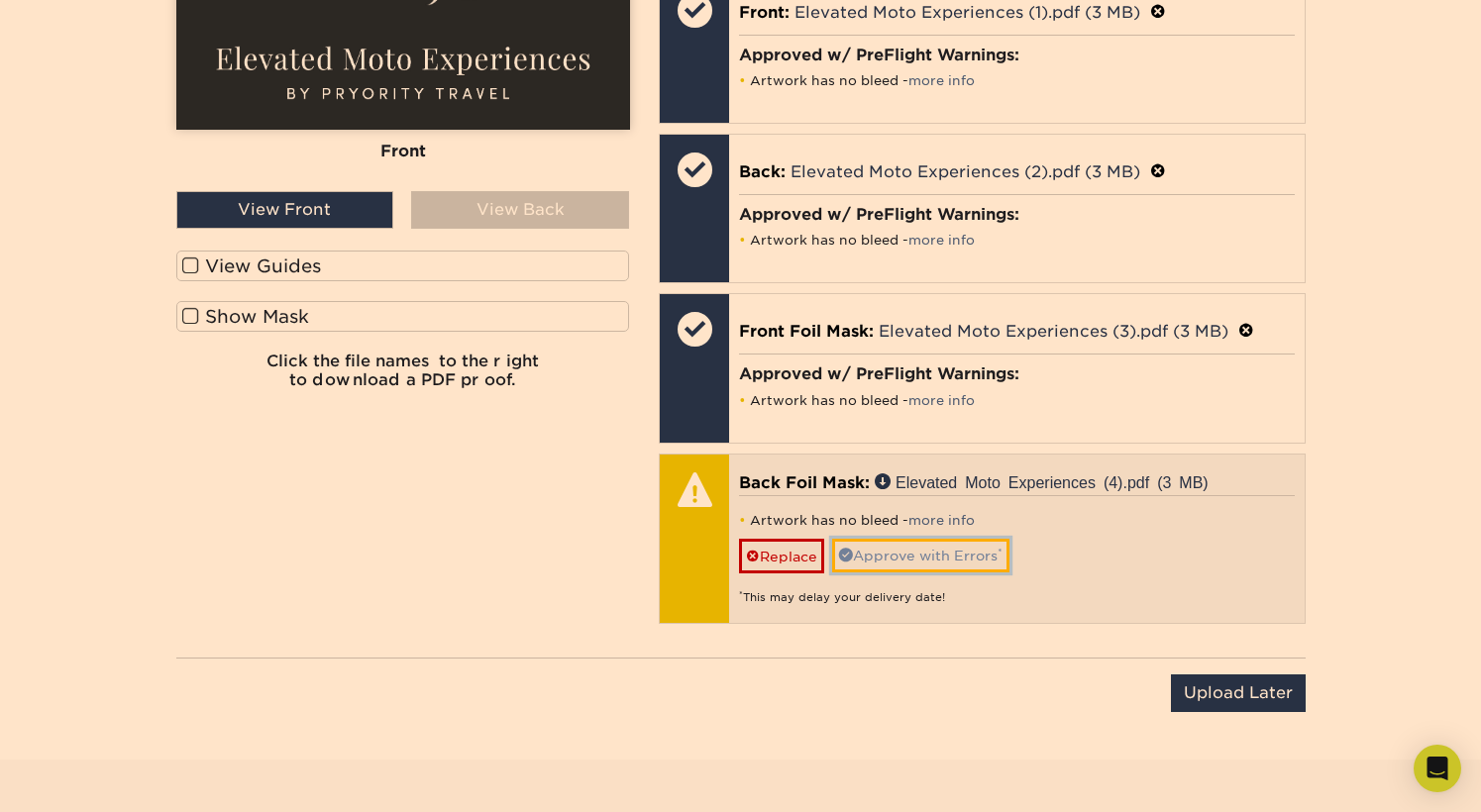 click on "Approve with Errors *" at bounding box center (920, 556) 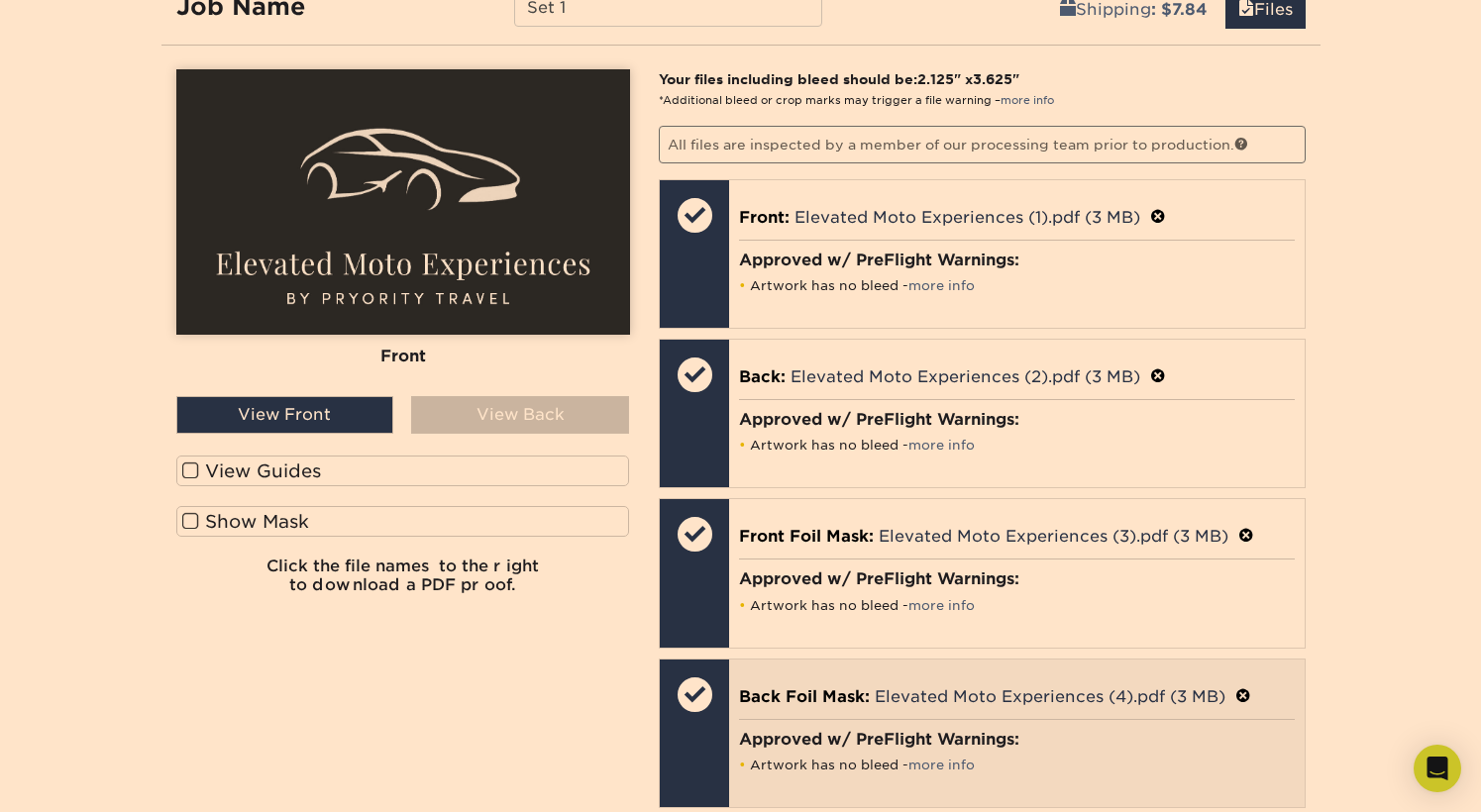 scroll, scrollTop: 1225, scrollLeft: 0, axis: vertical 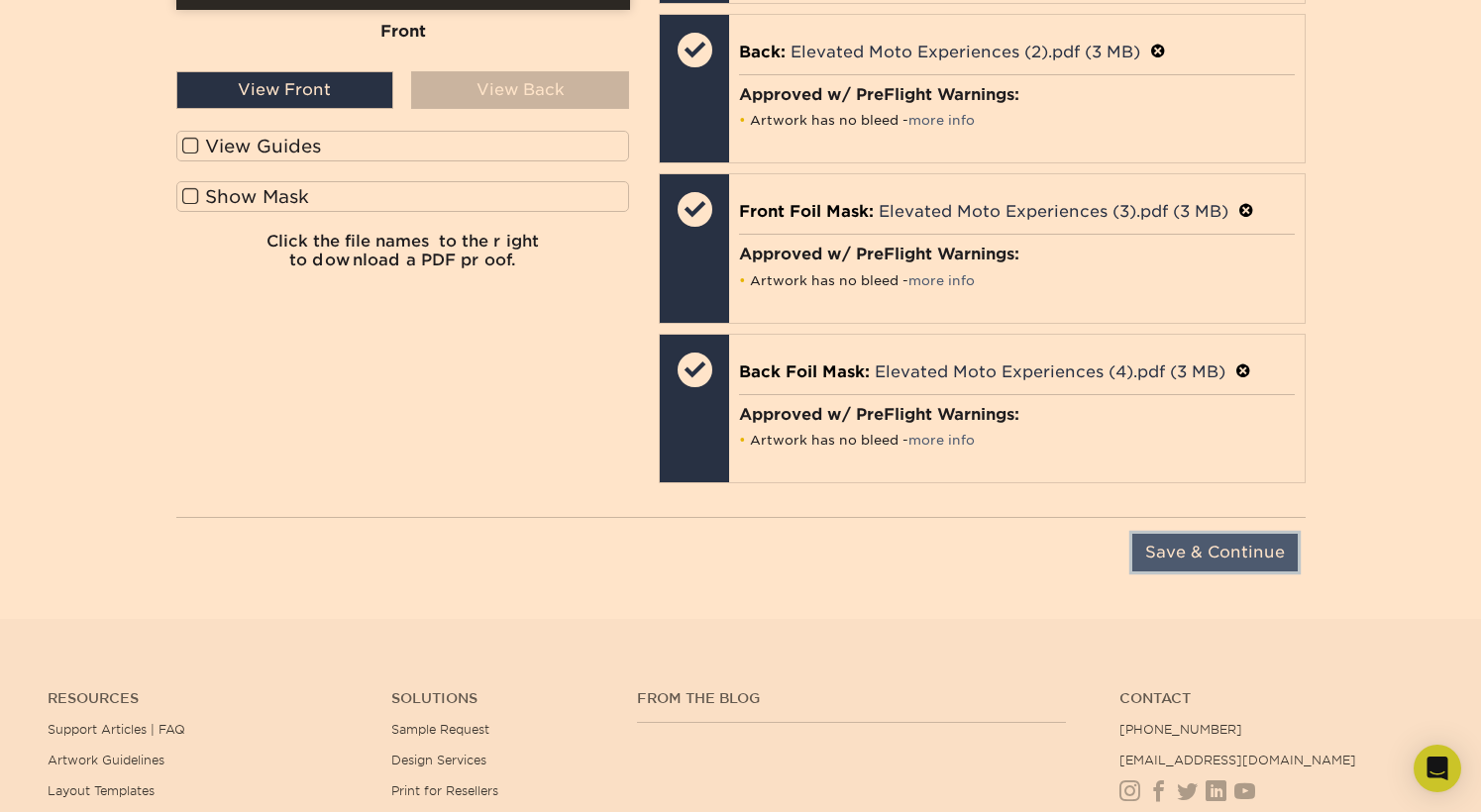 click on "Save & Continue" at bounding box center (1215, 553) 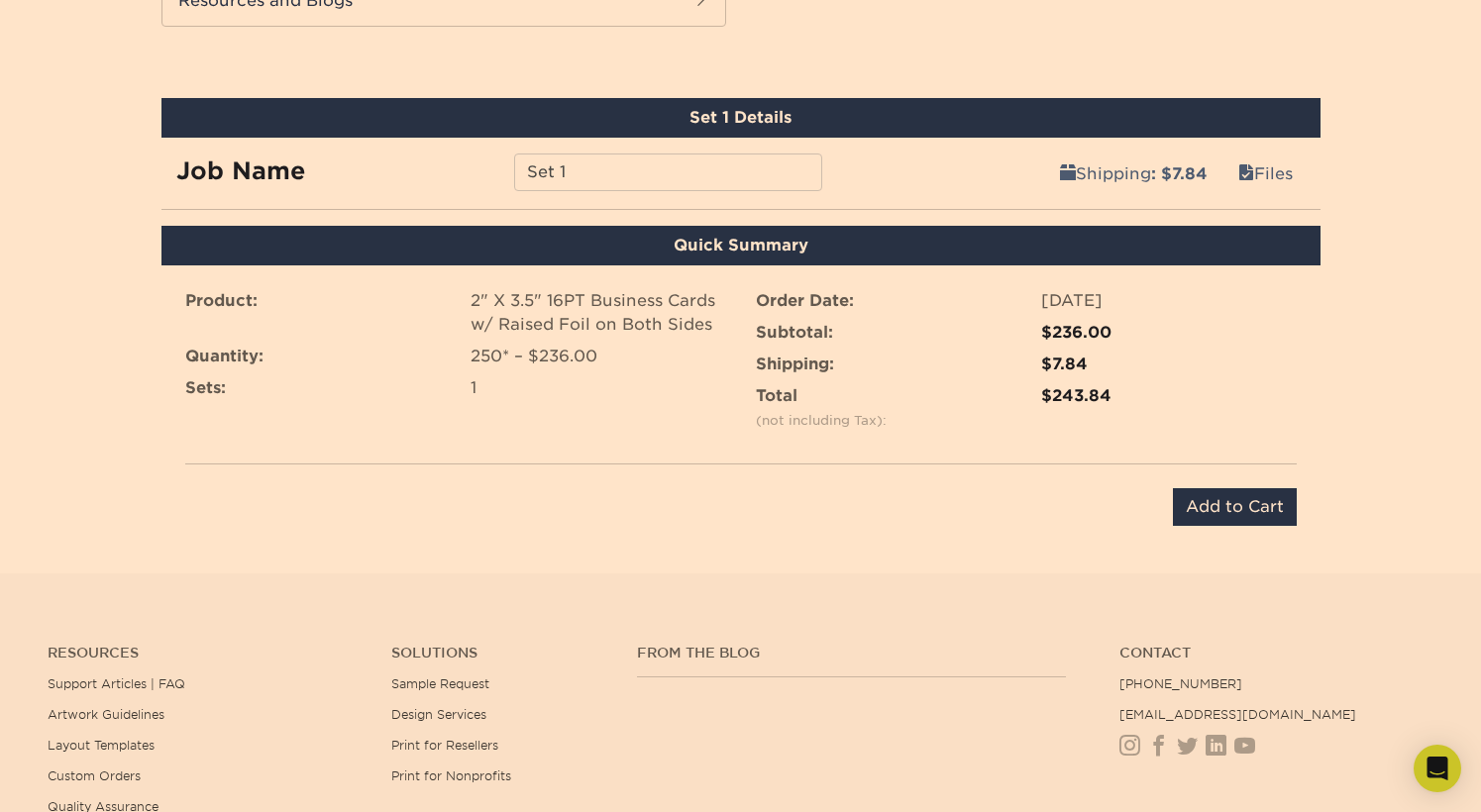 scroll, scrollTop: 1077, scrollLeft: 0, axis: vertical 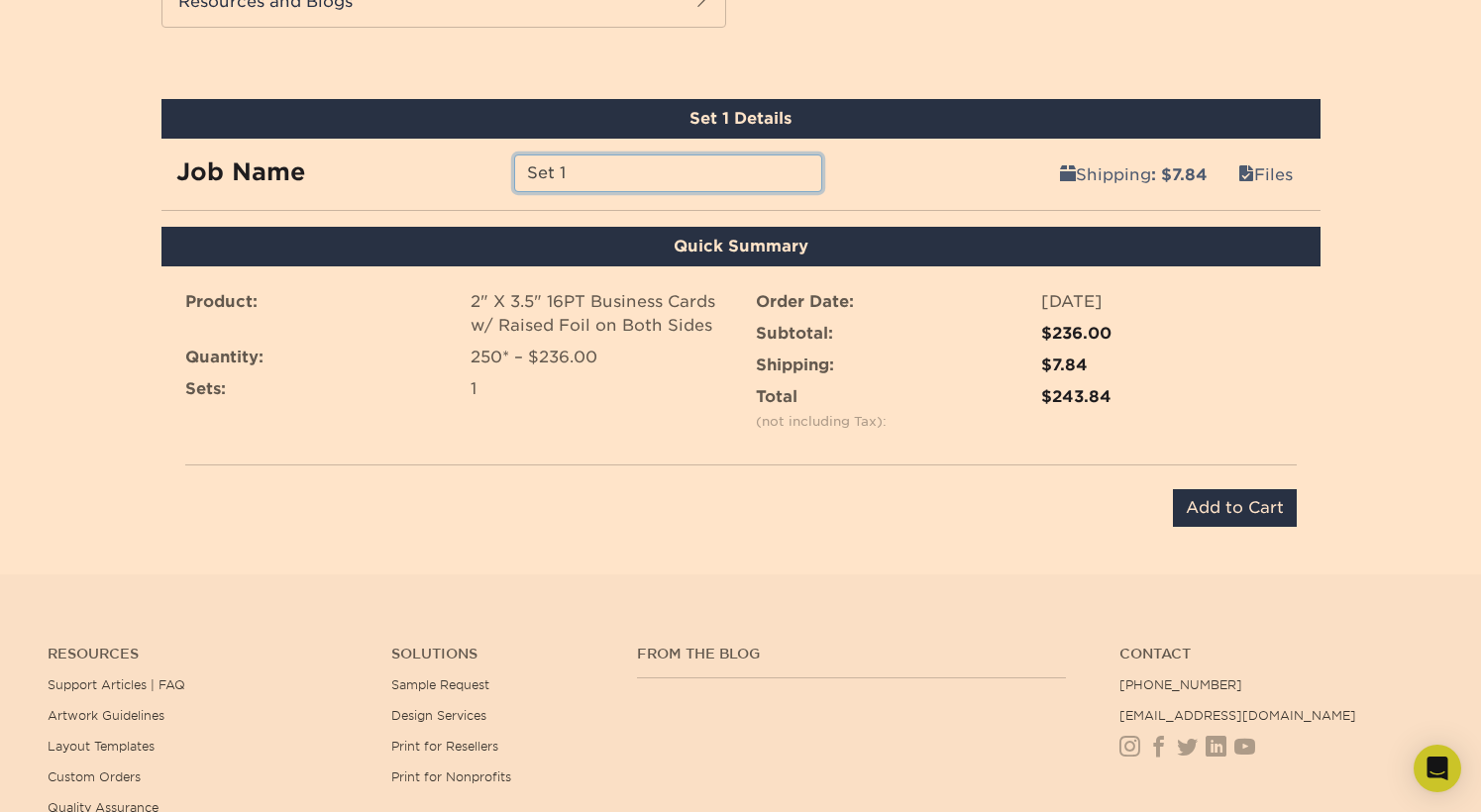 drag, startPoint x: 683, startPoint y: 177, endPoint x: 477, endPoint y: 177, distance: 206 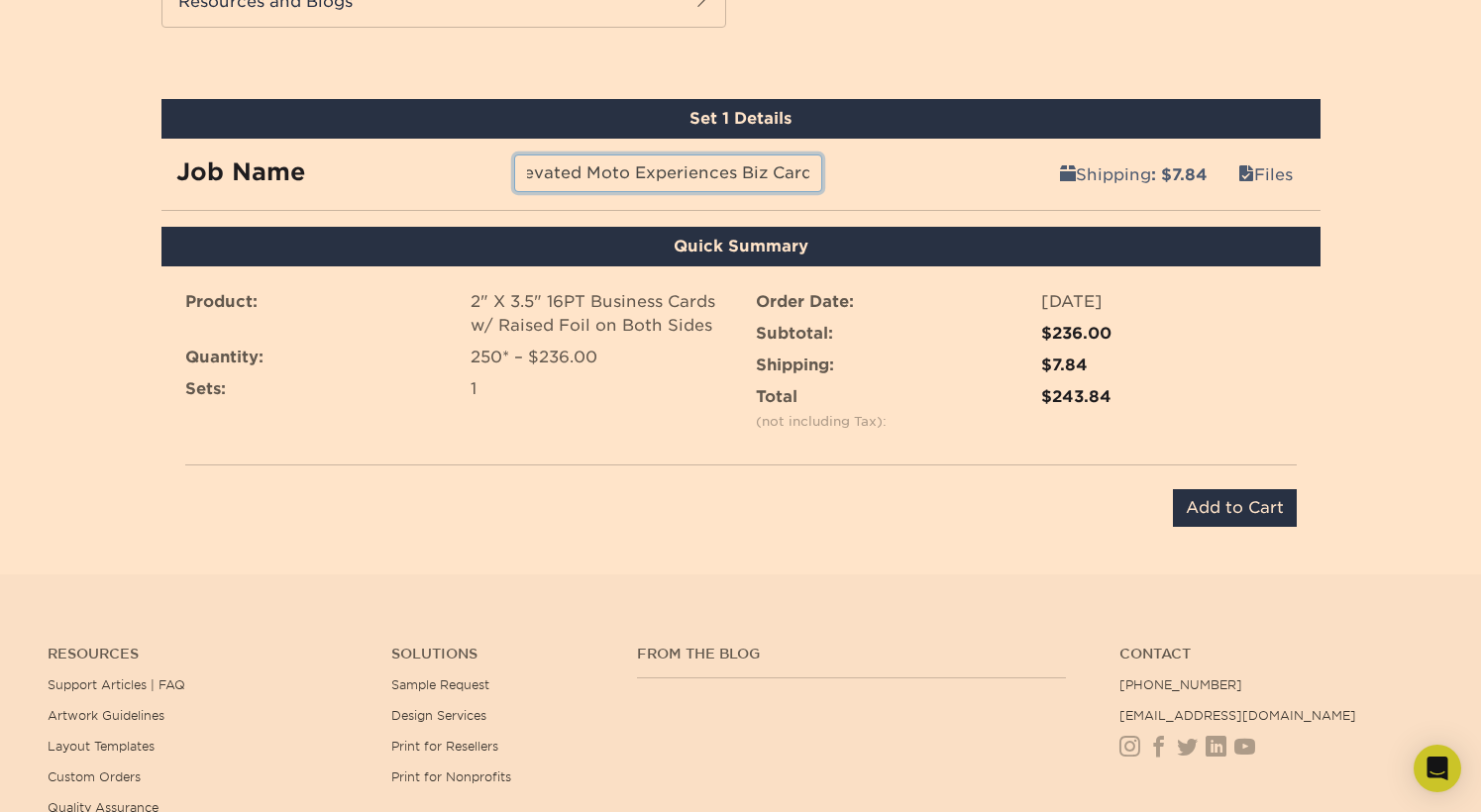 scroll, scrollTop: 0, scrollLeft: 27, axis: horizontal 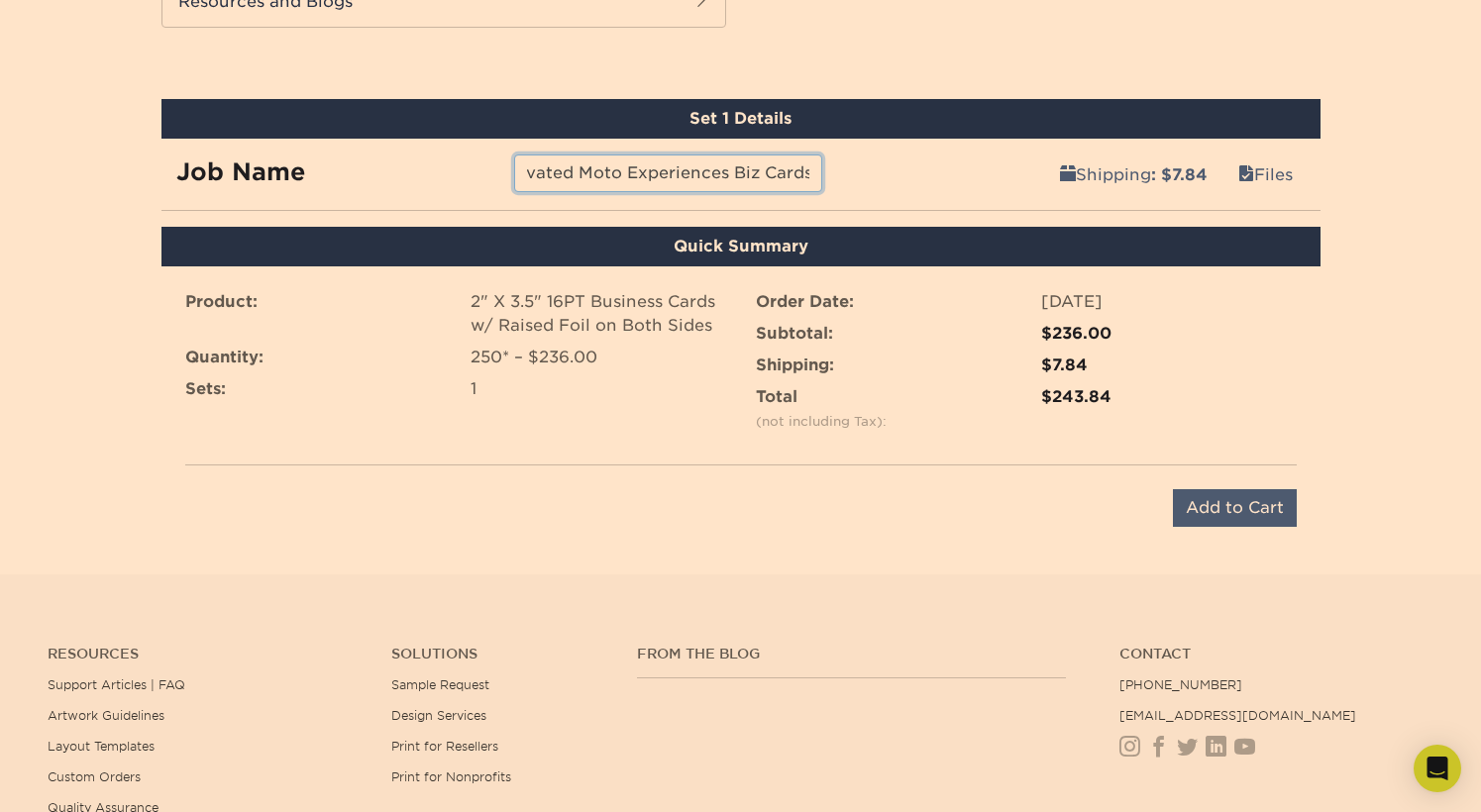 type on "Elevated Moto Experiences Biz Cards" 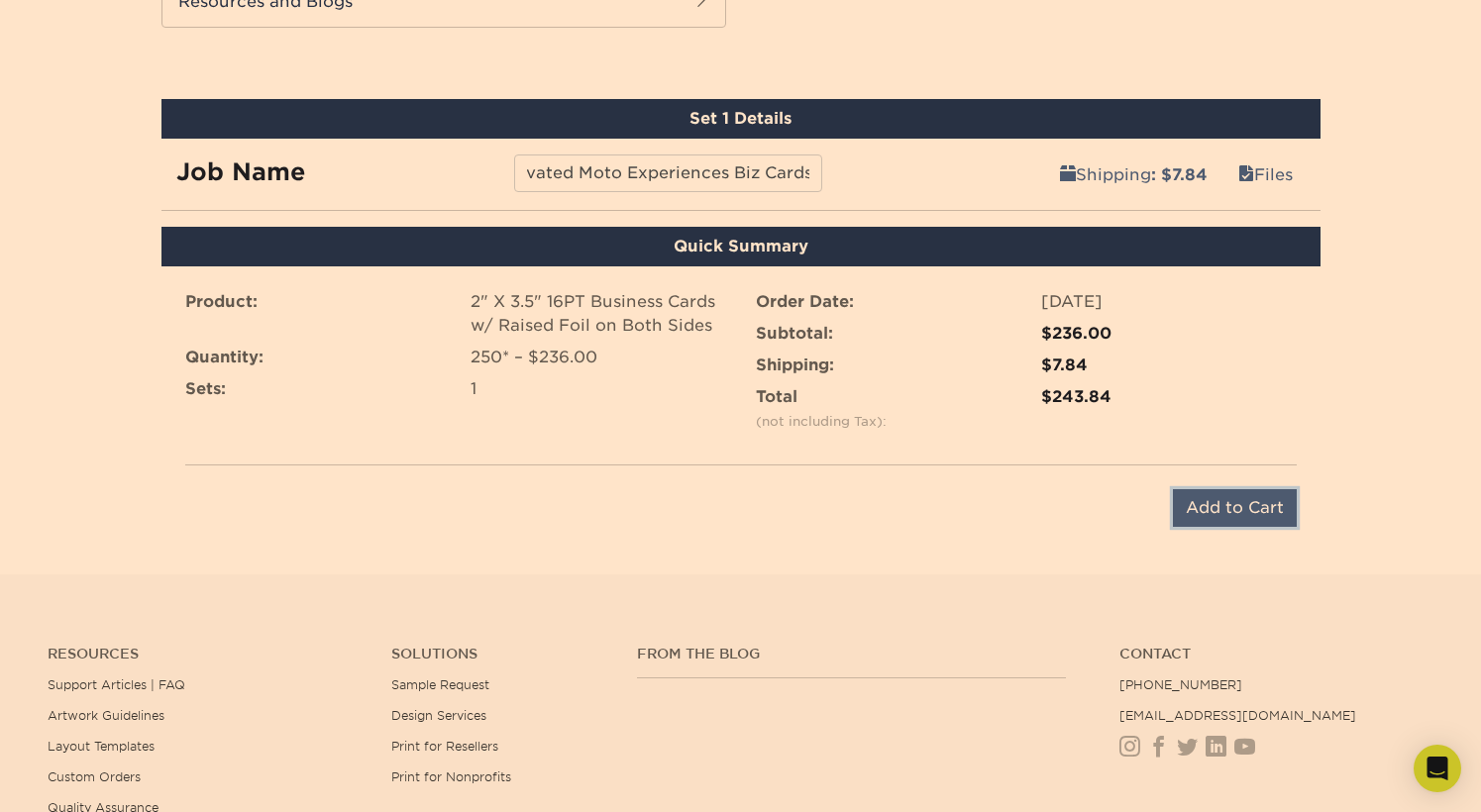 scroll, scrollTop: 0, scrollLeft: 0, axis: both 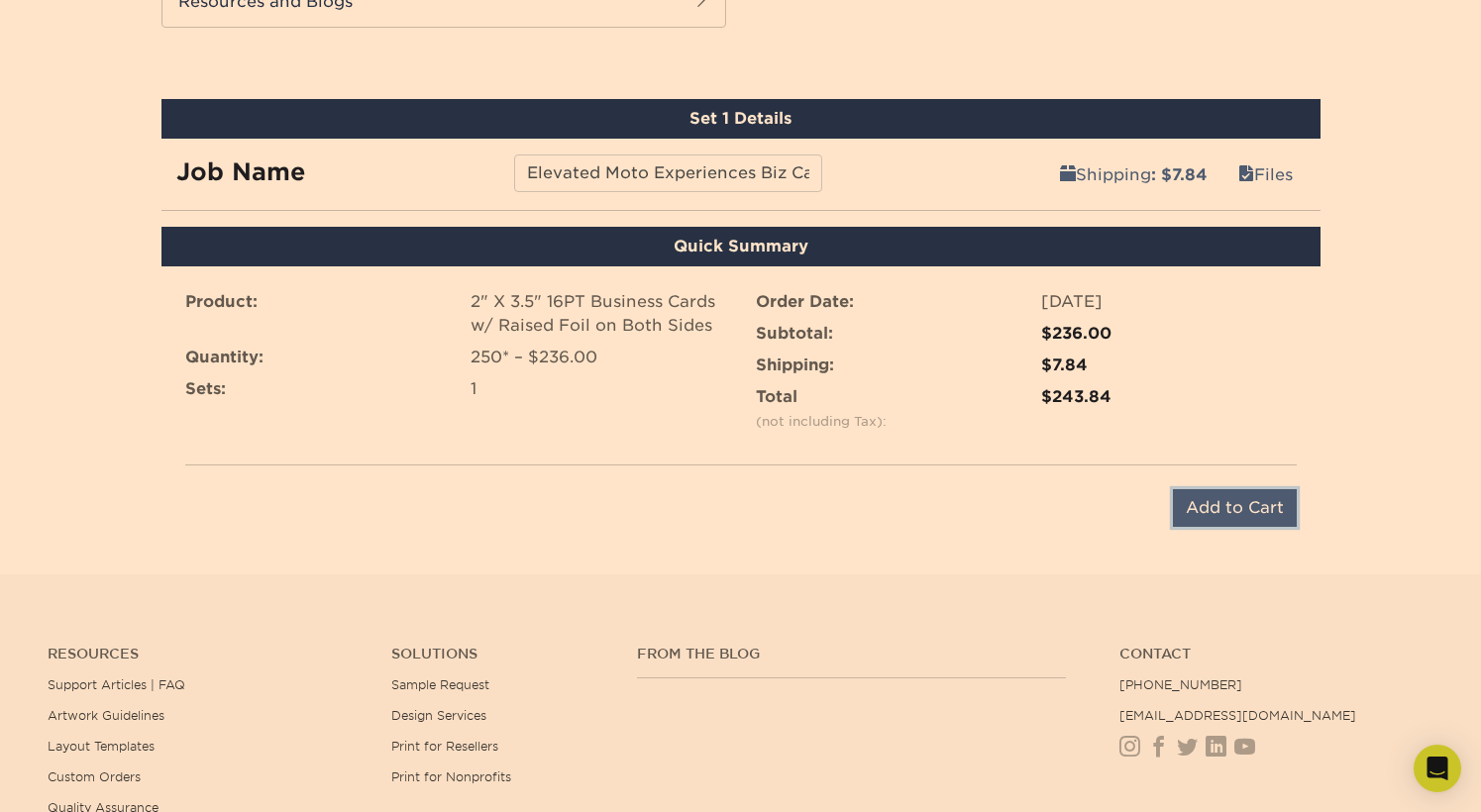 click on "Add to Cart" at bounding box center [1234, 508] 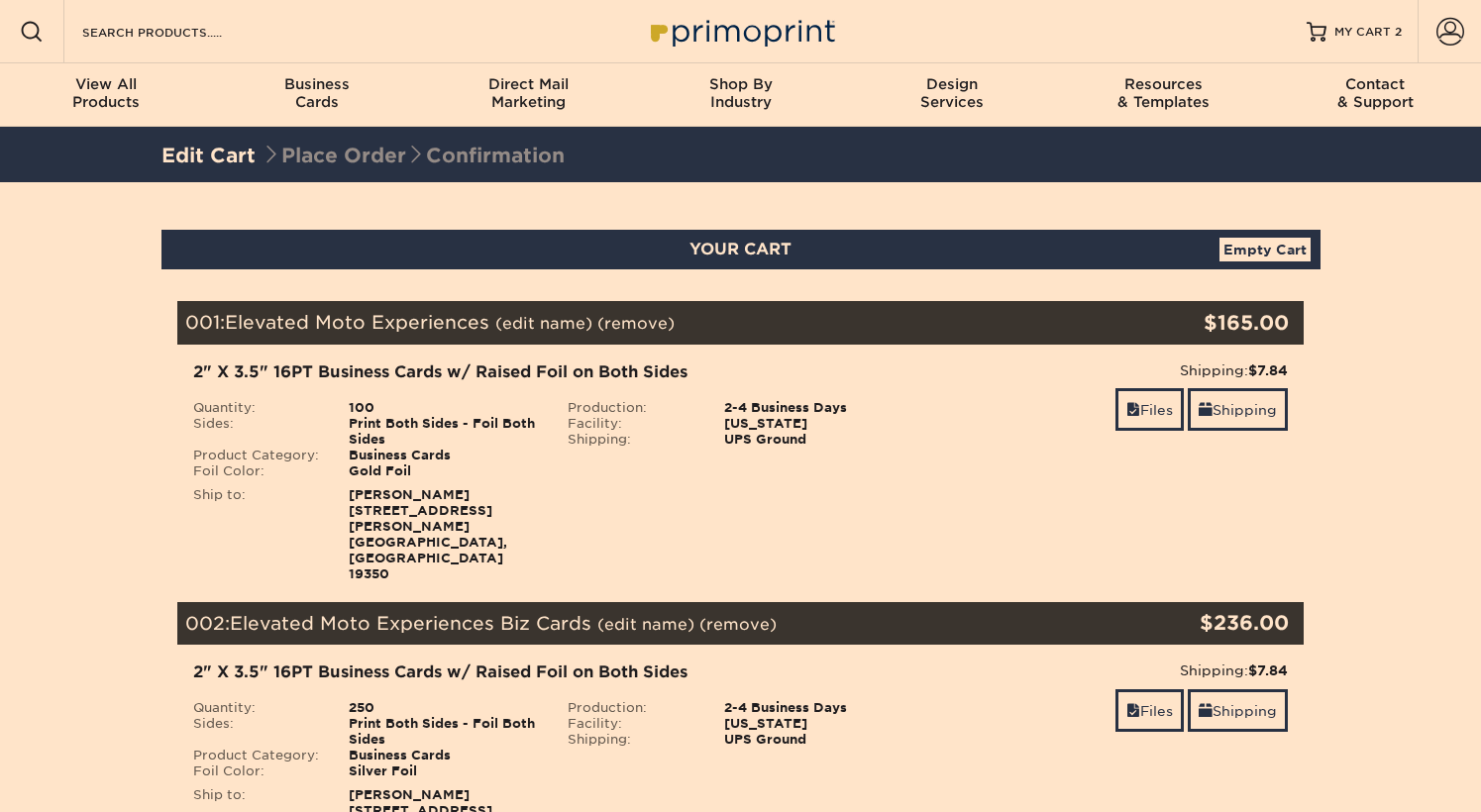scroll, scrollTop: 0, scrollLeft: 0, axis: both 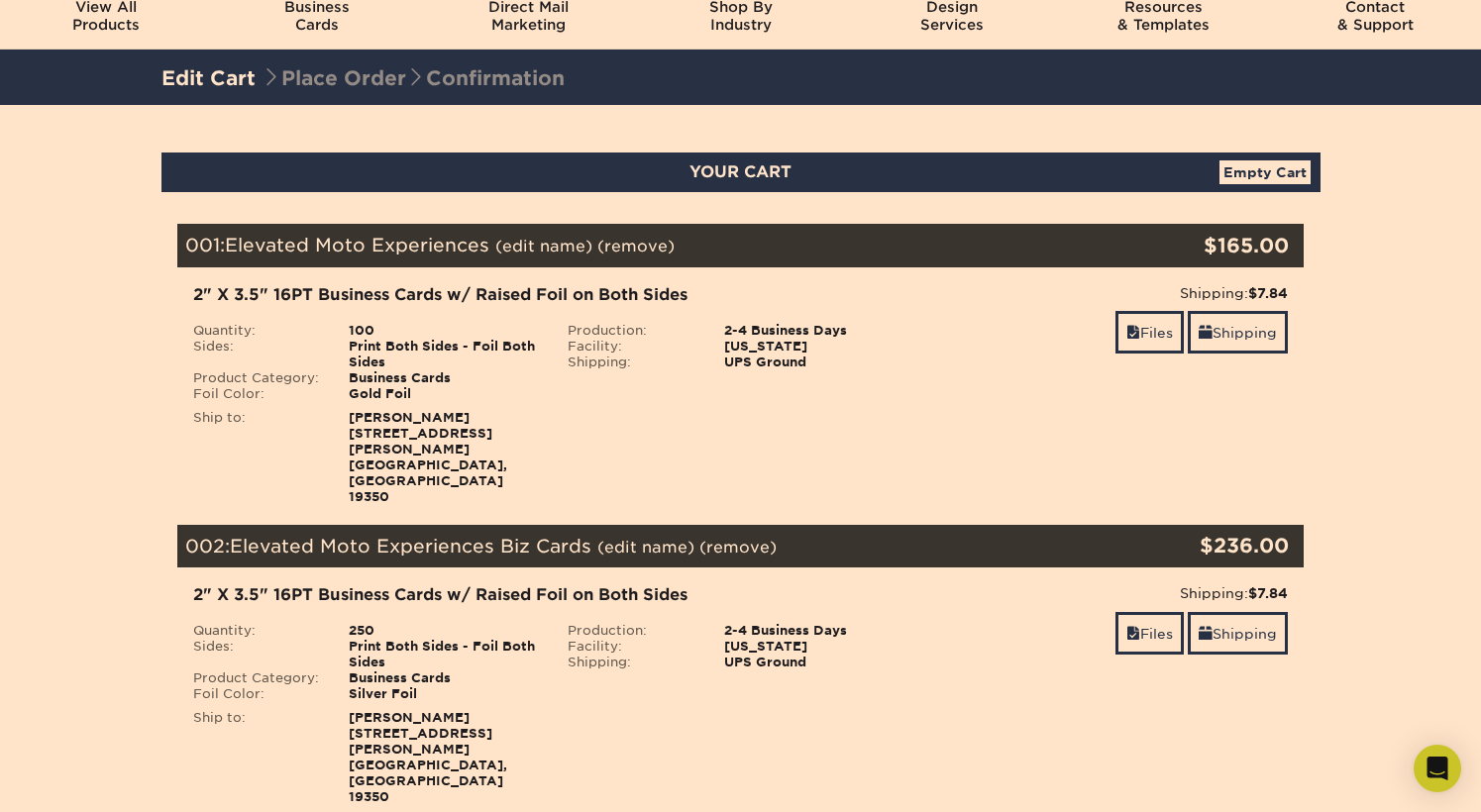 click on "(remove)" at bounding box center (636, 246) 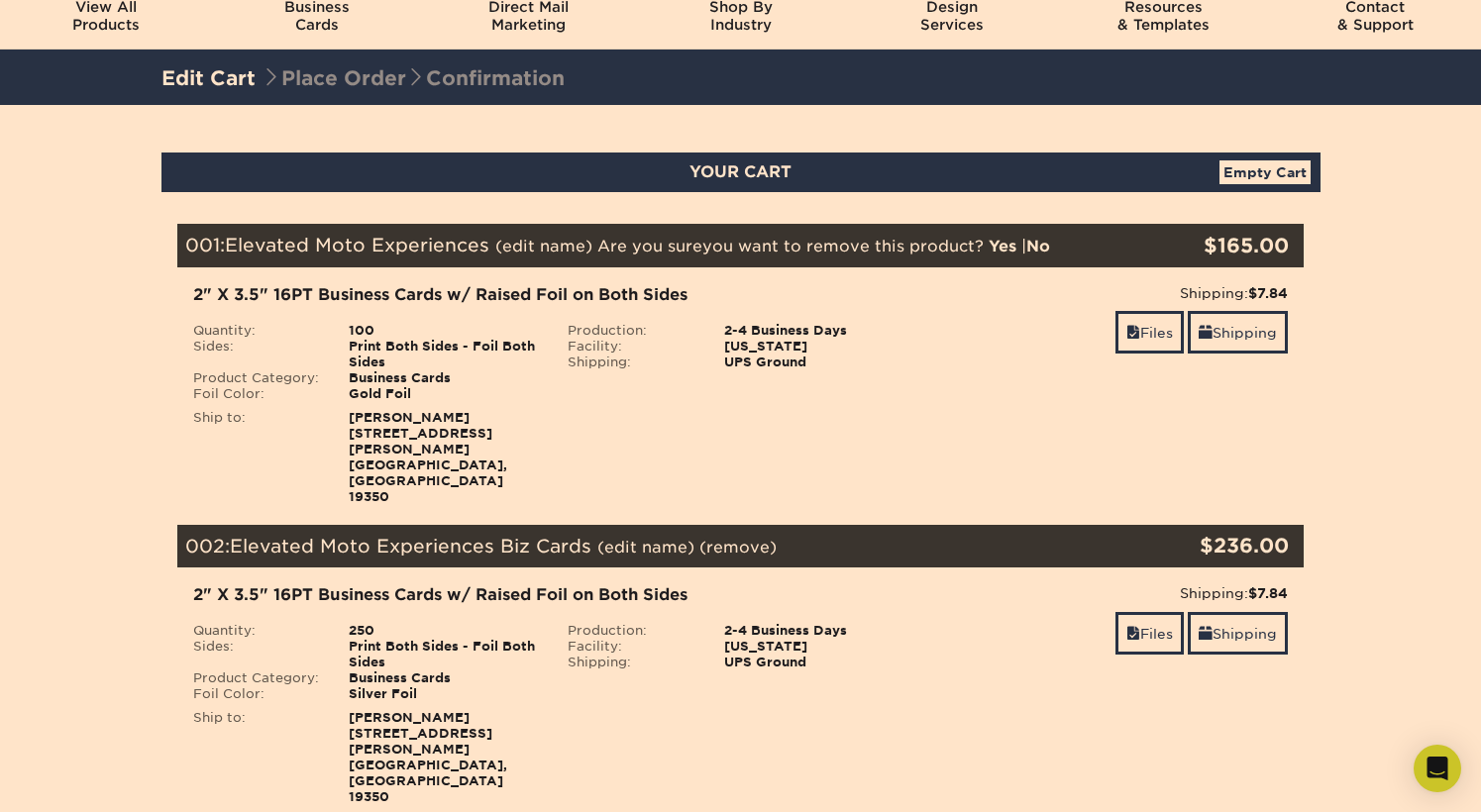 click on "?" at bounding box center (979, 246) 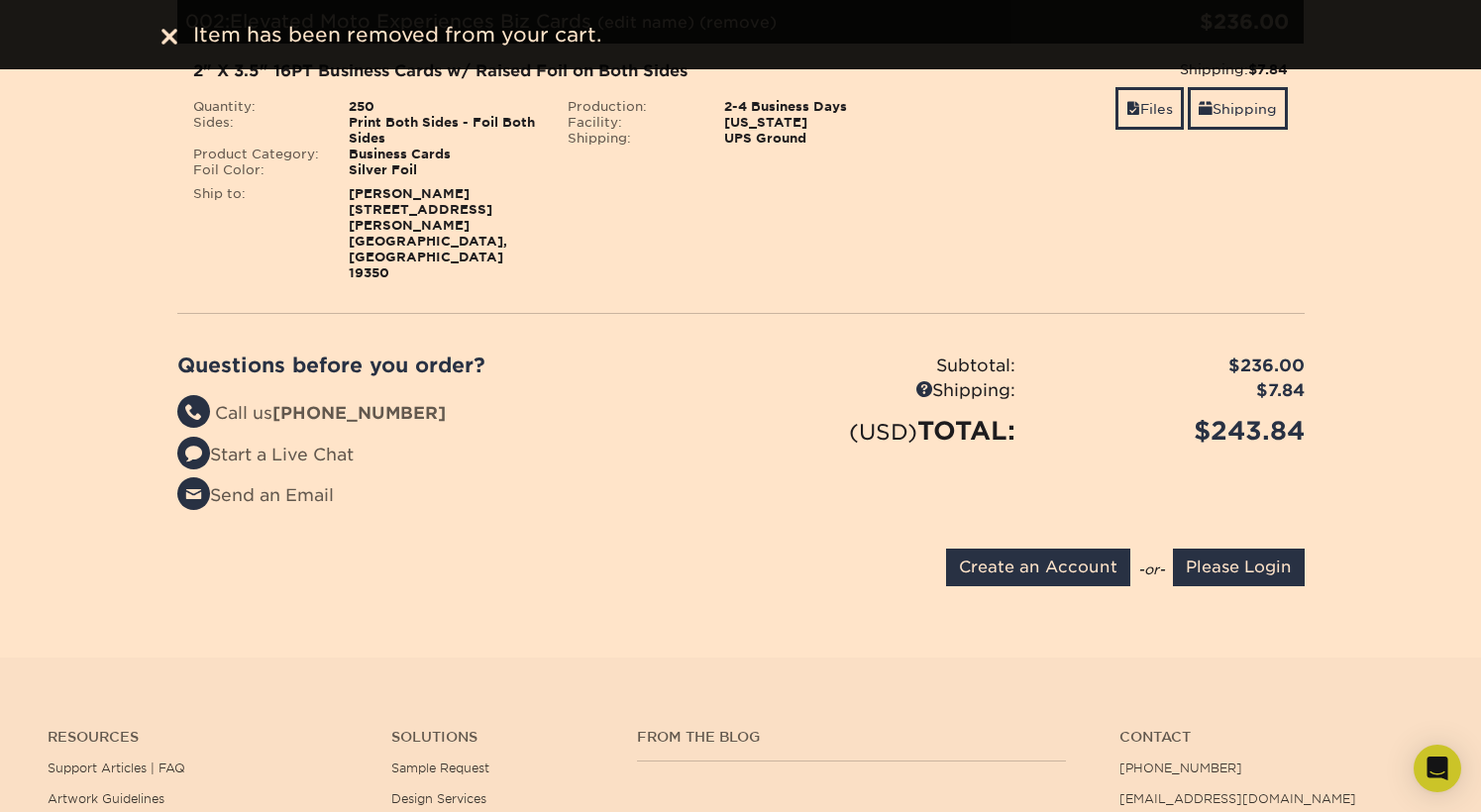 scroll, scrollTop: 304, scrollLeft: 0, axis: vertical 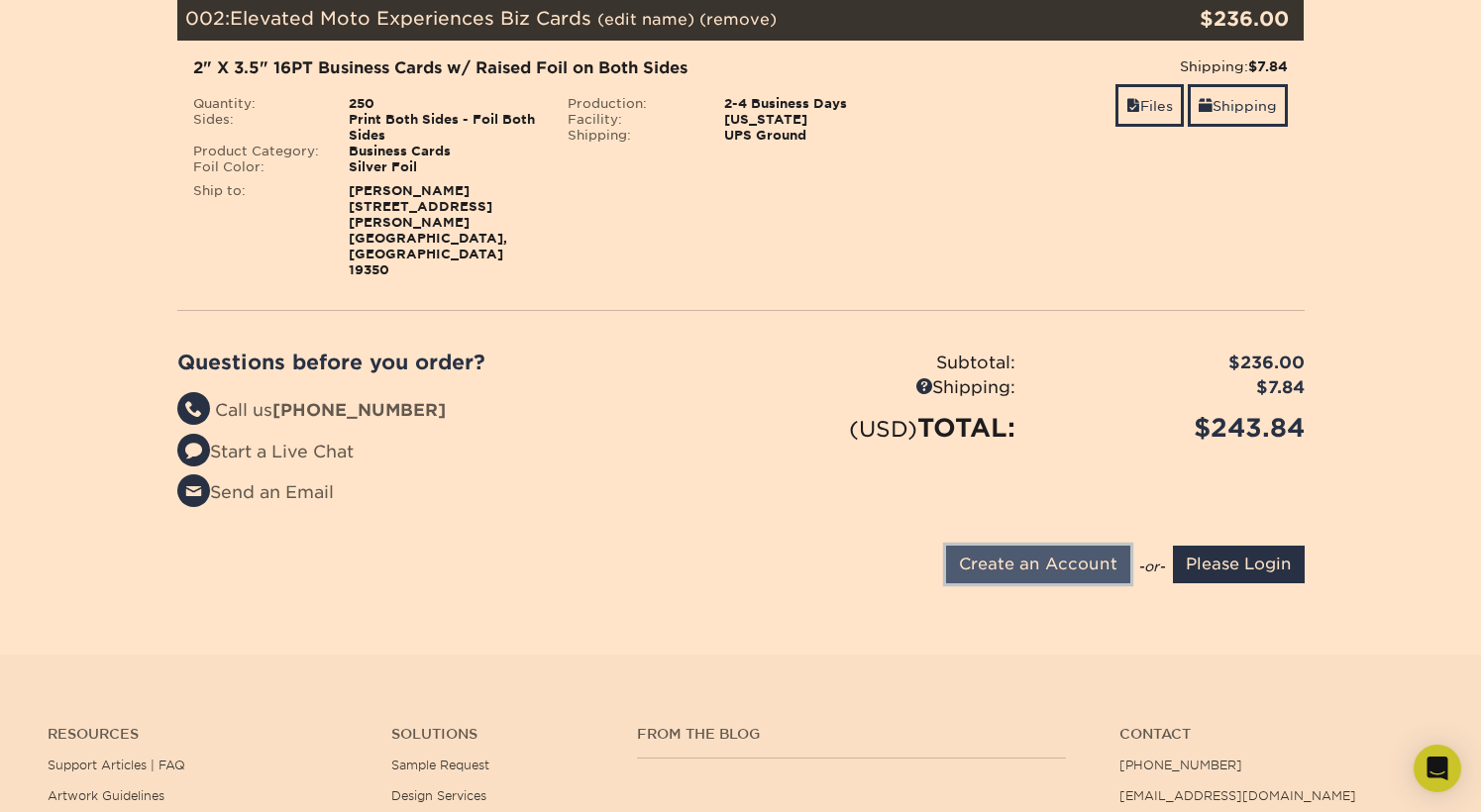 click on "Create an Account" at bounding box center (1038, 564) 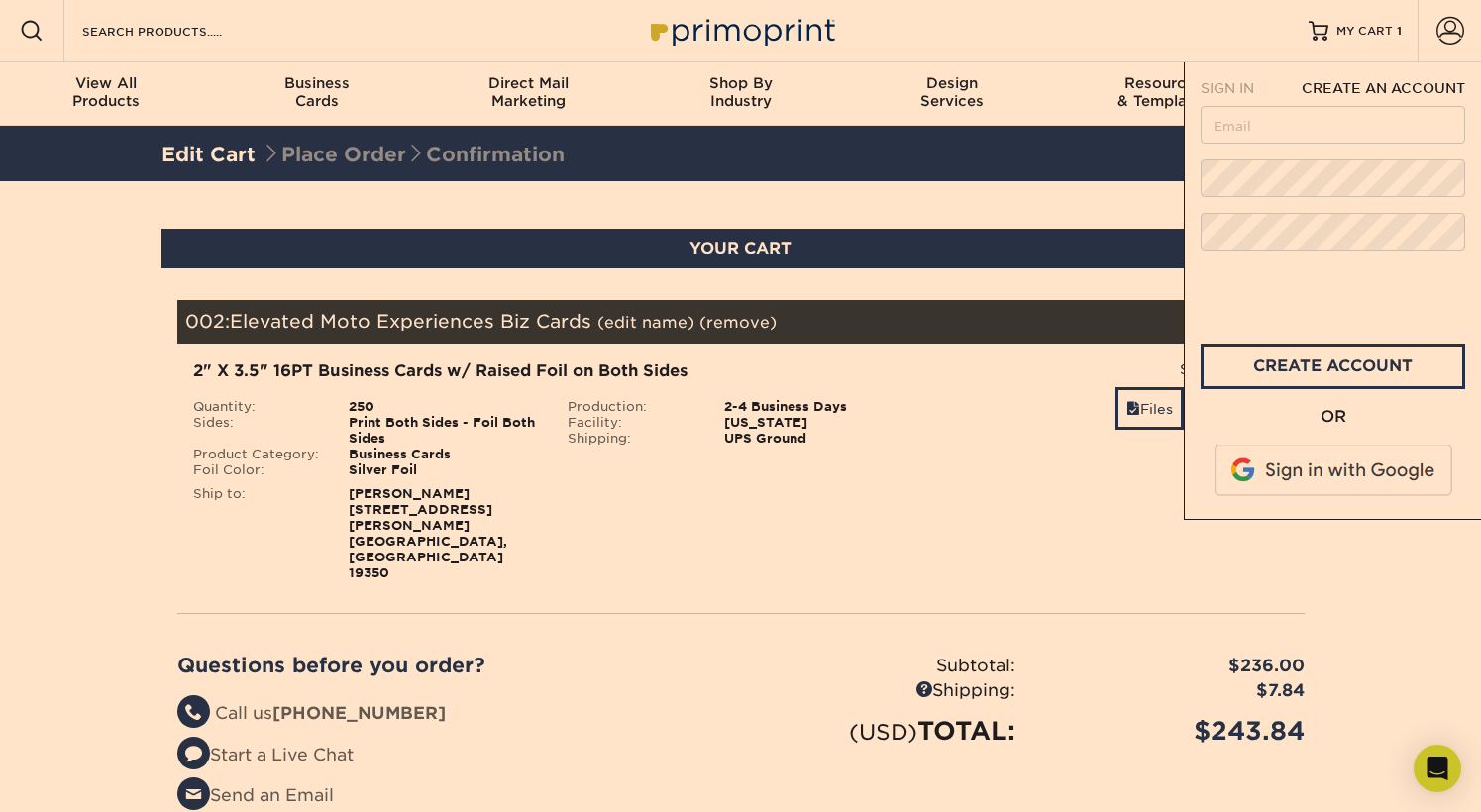 scroll, scrollTop: 0, scrollLeft: 0, axis: both 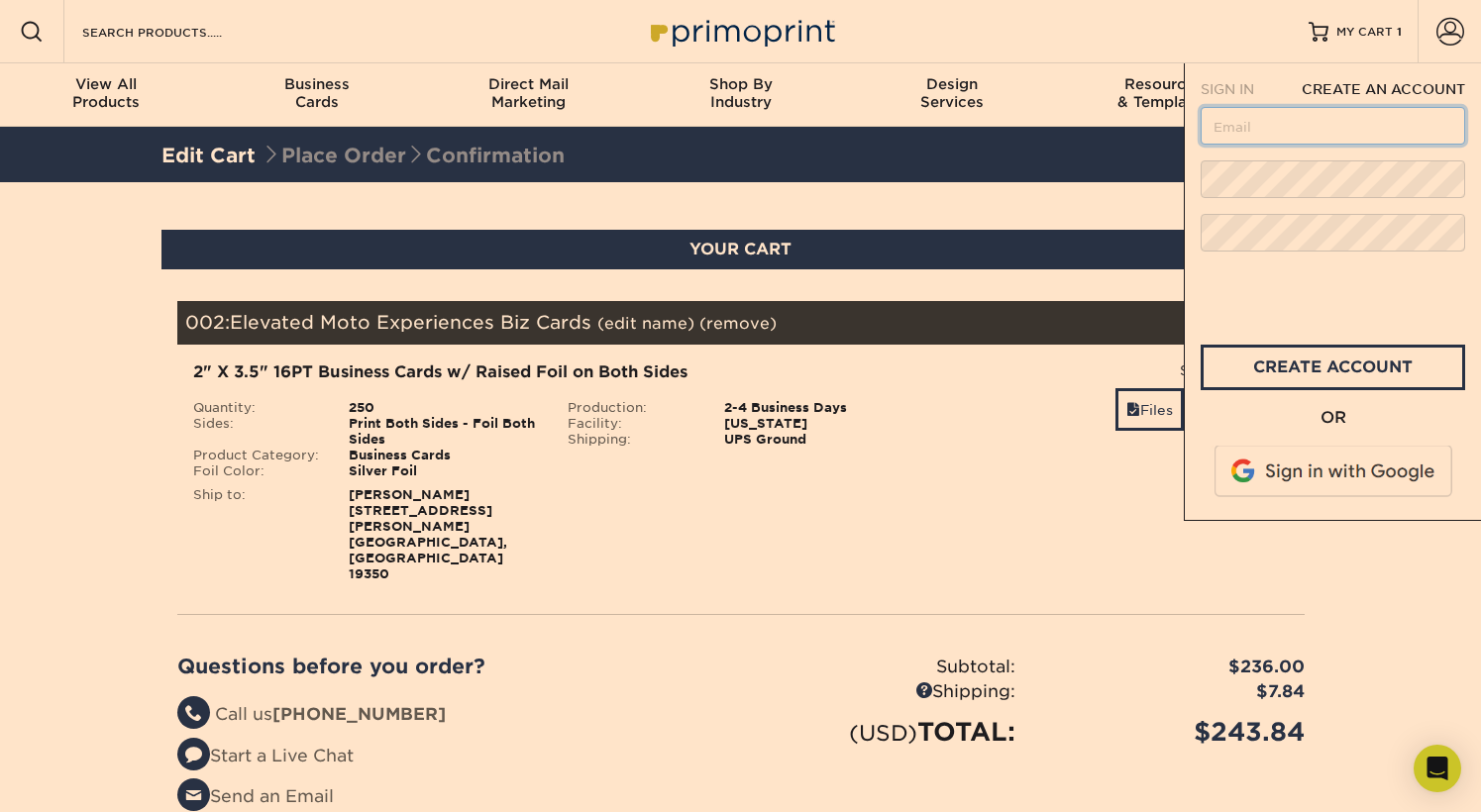 click at bounding box center (1332, 126) 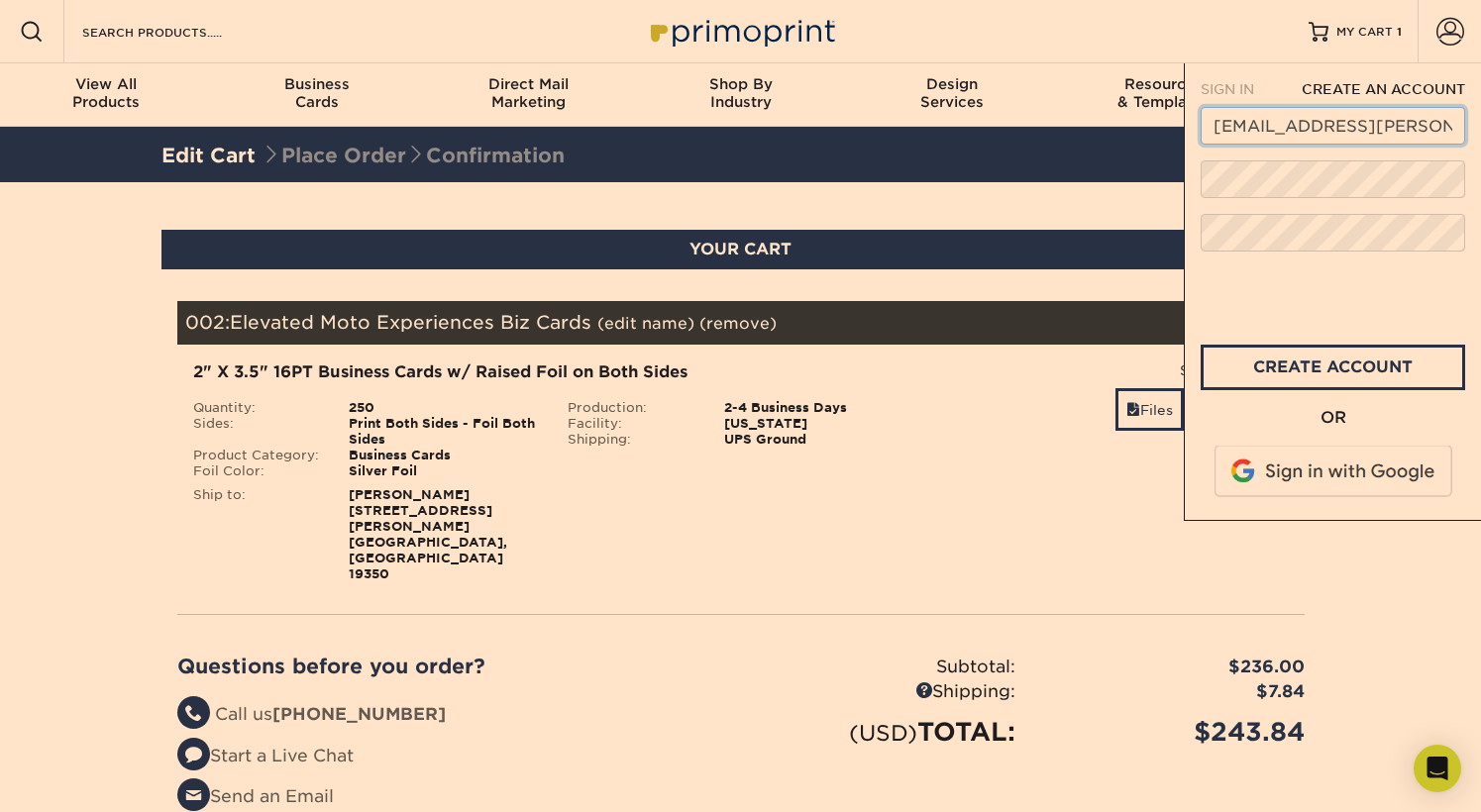 click on "[EMAIL_ADDRESS][PERSON_NAME][DOMAIN_NAME]" at bounding box center (1332, 126) 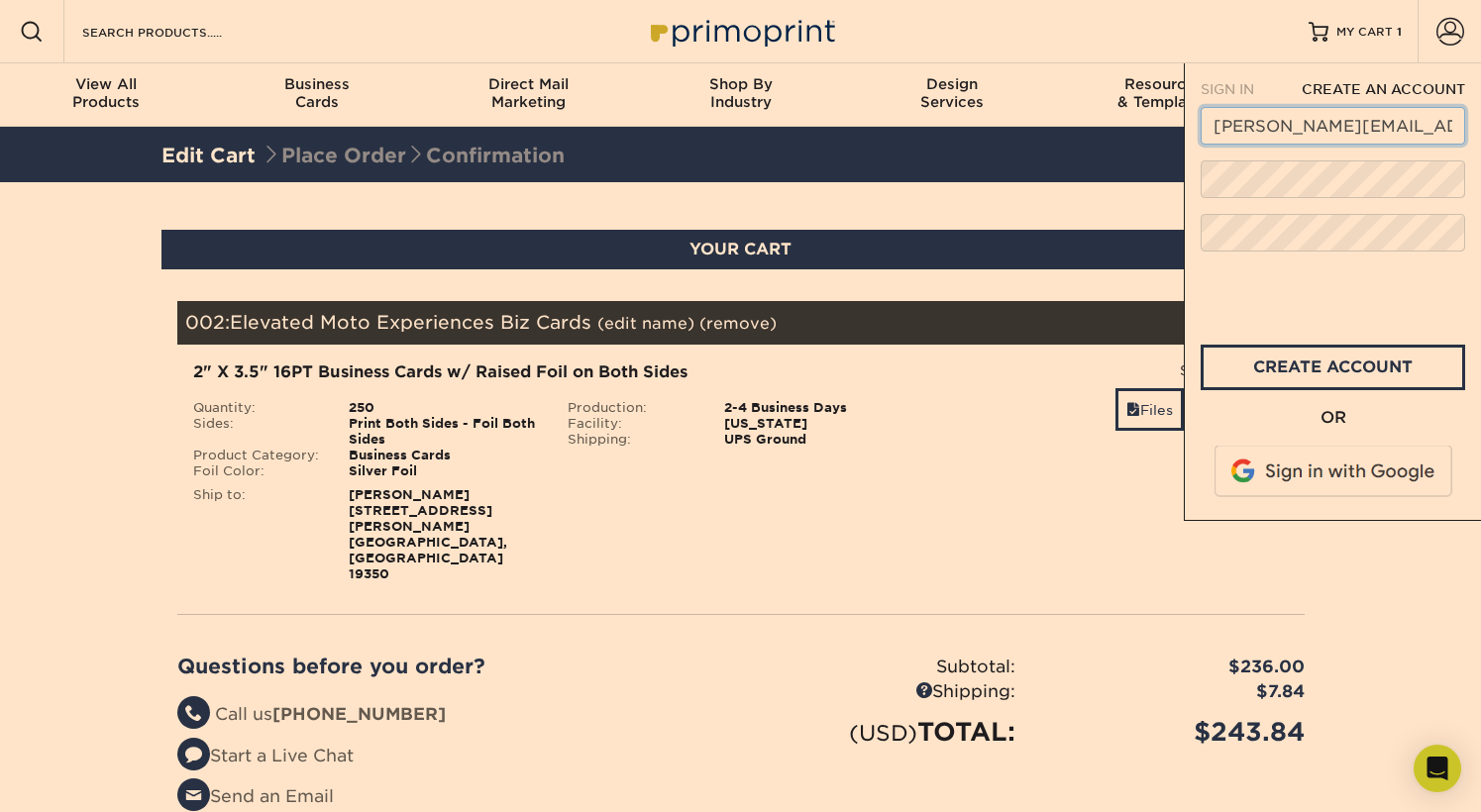 type on "[PERSON_NAME][EMAIL_ADDRESS][DOMAIN_NAME]" 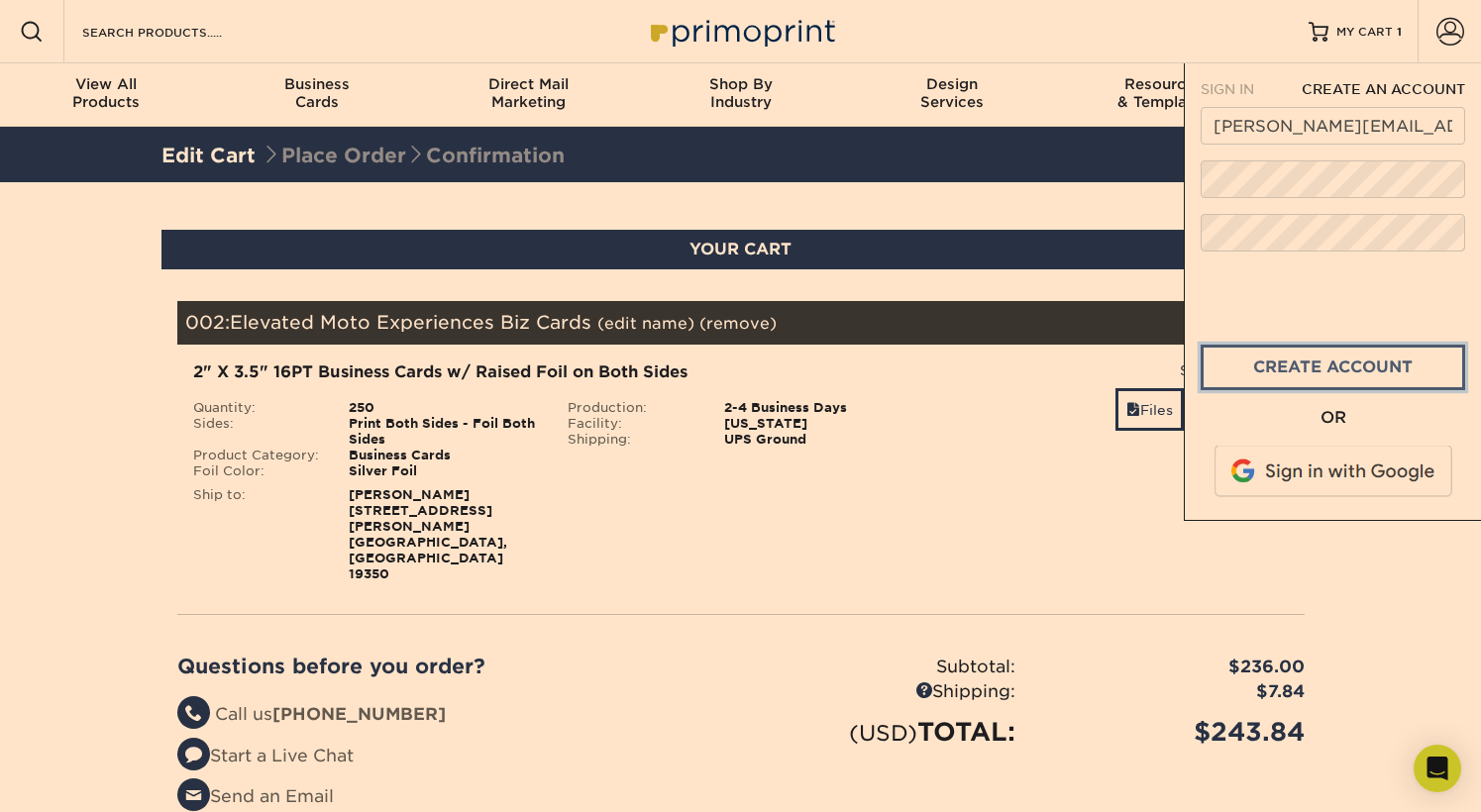 click on "create account" at bounding box center (1332, 367) 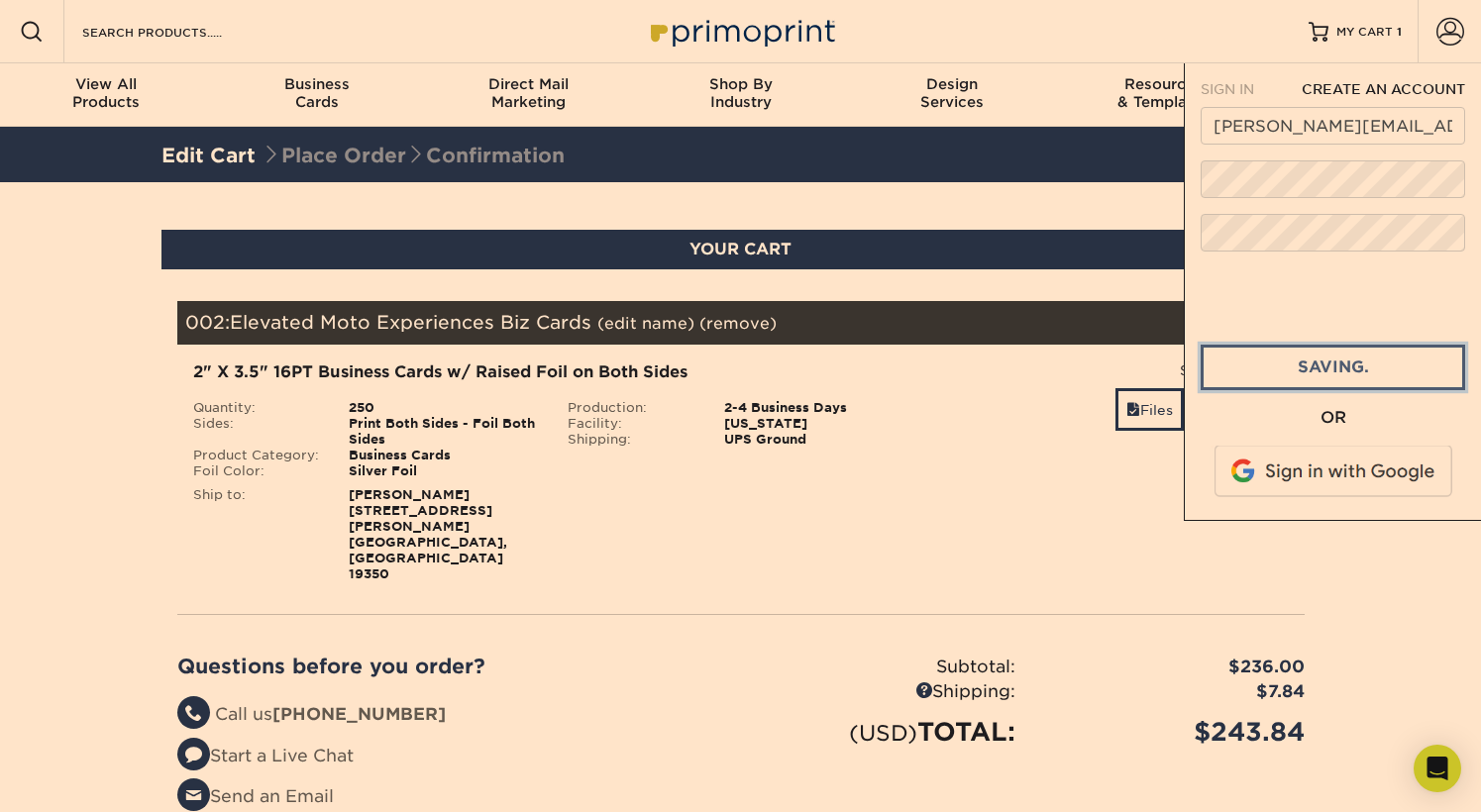 type 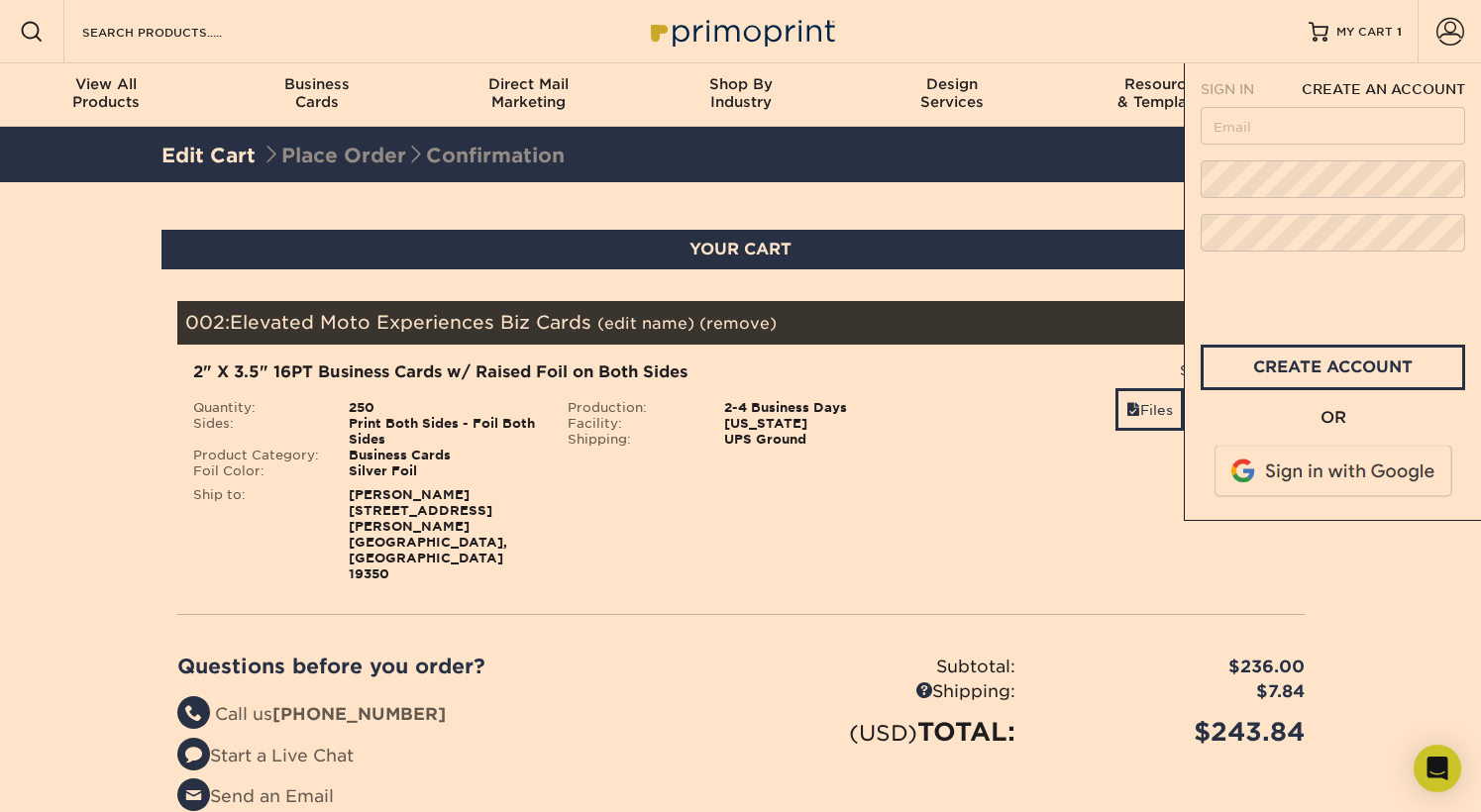 click on "SIGN IN
CREATE AN ACCOUNT
All fields are required.
Account created you must activate it by accessing the link in your email.
CREATE ACCOUNT
OR" at bounding box center [1332, 291] 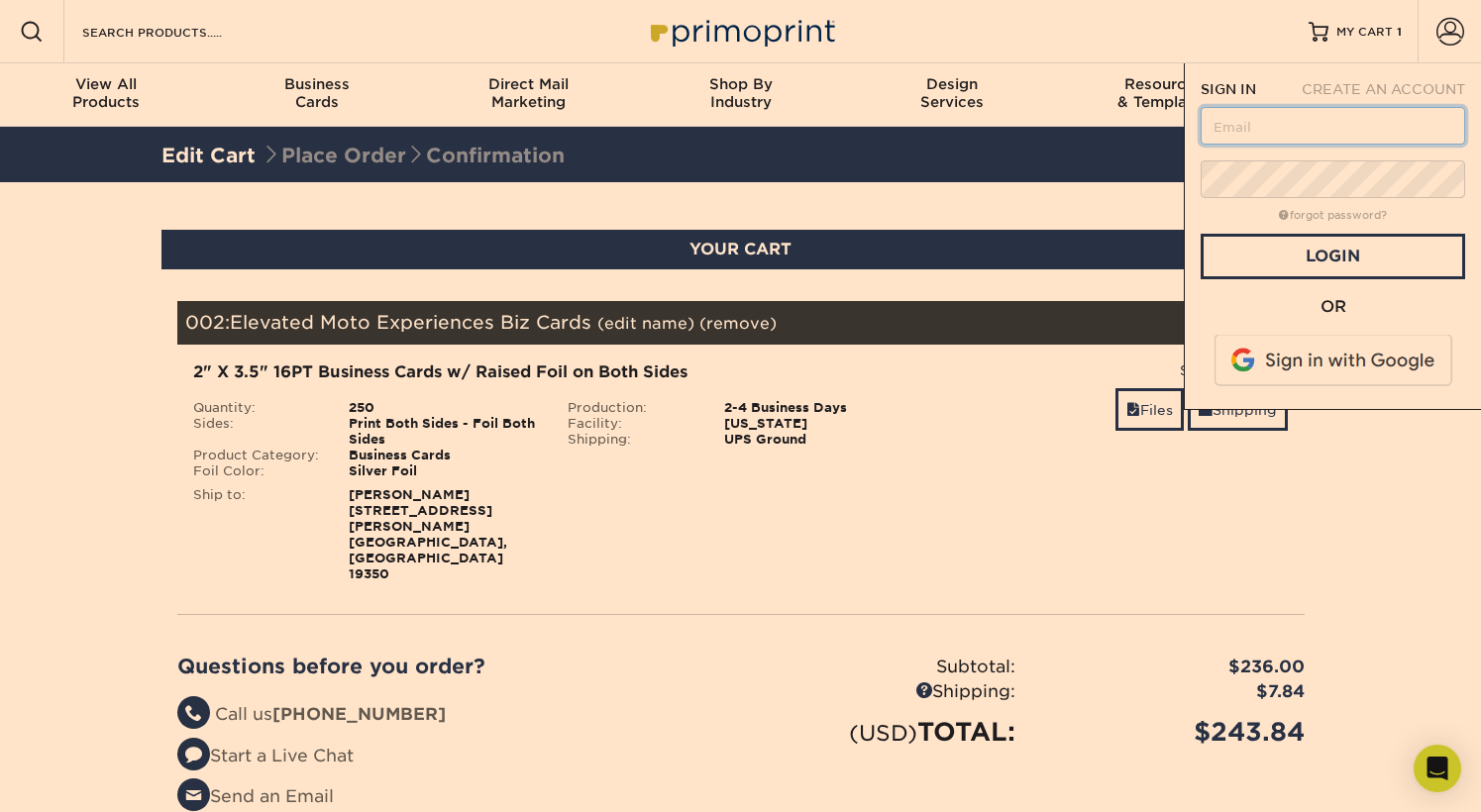 click at bounding box center (1332, 126) 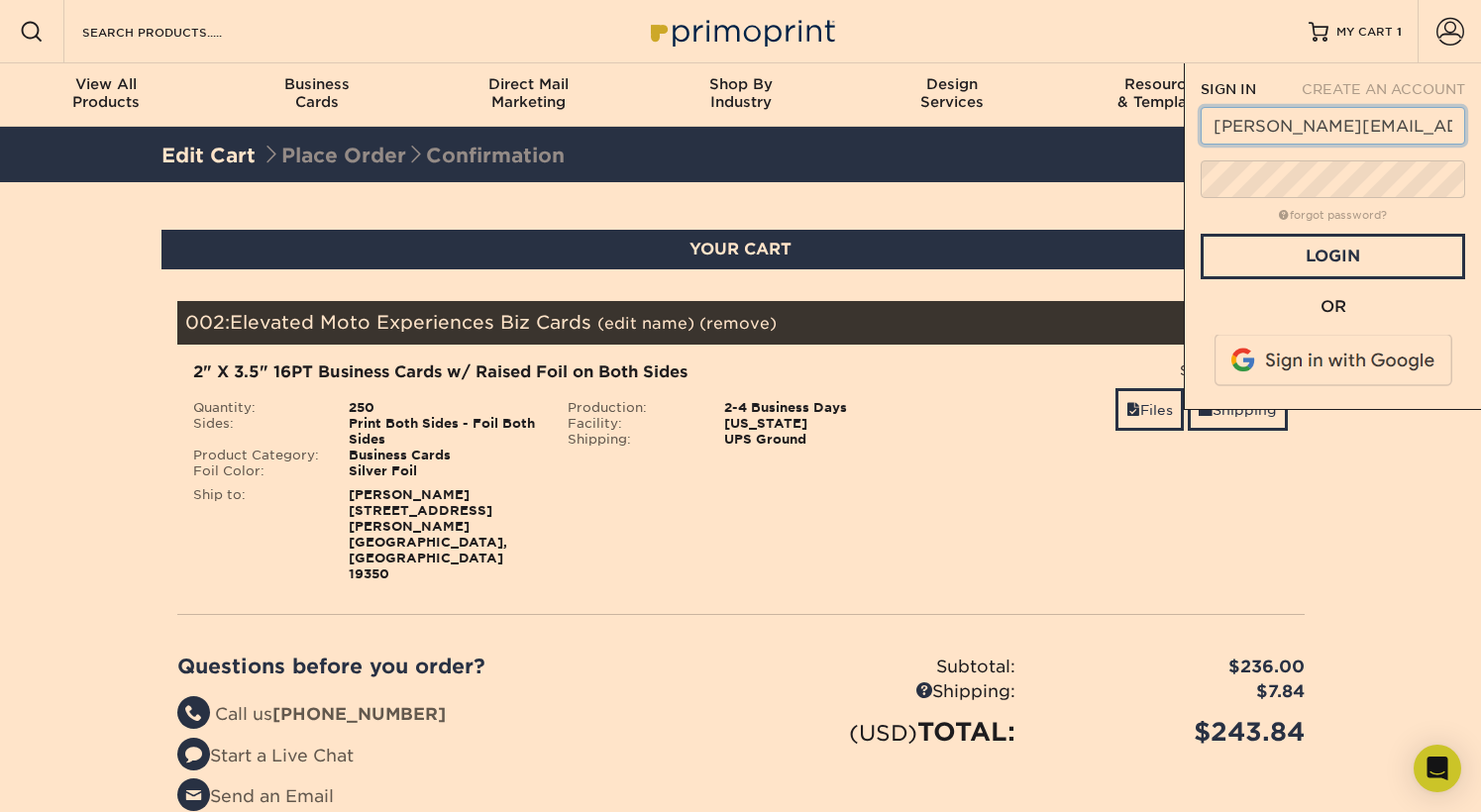type on "[PERSON_NAME][EMAIL_ADDRESS][DOMAIN_NAME]" 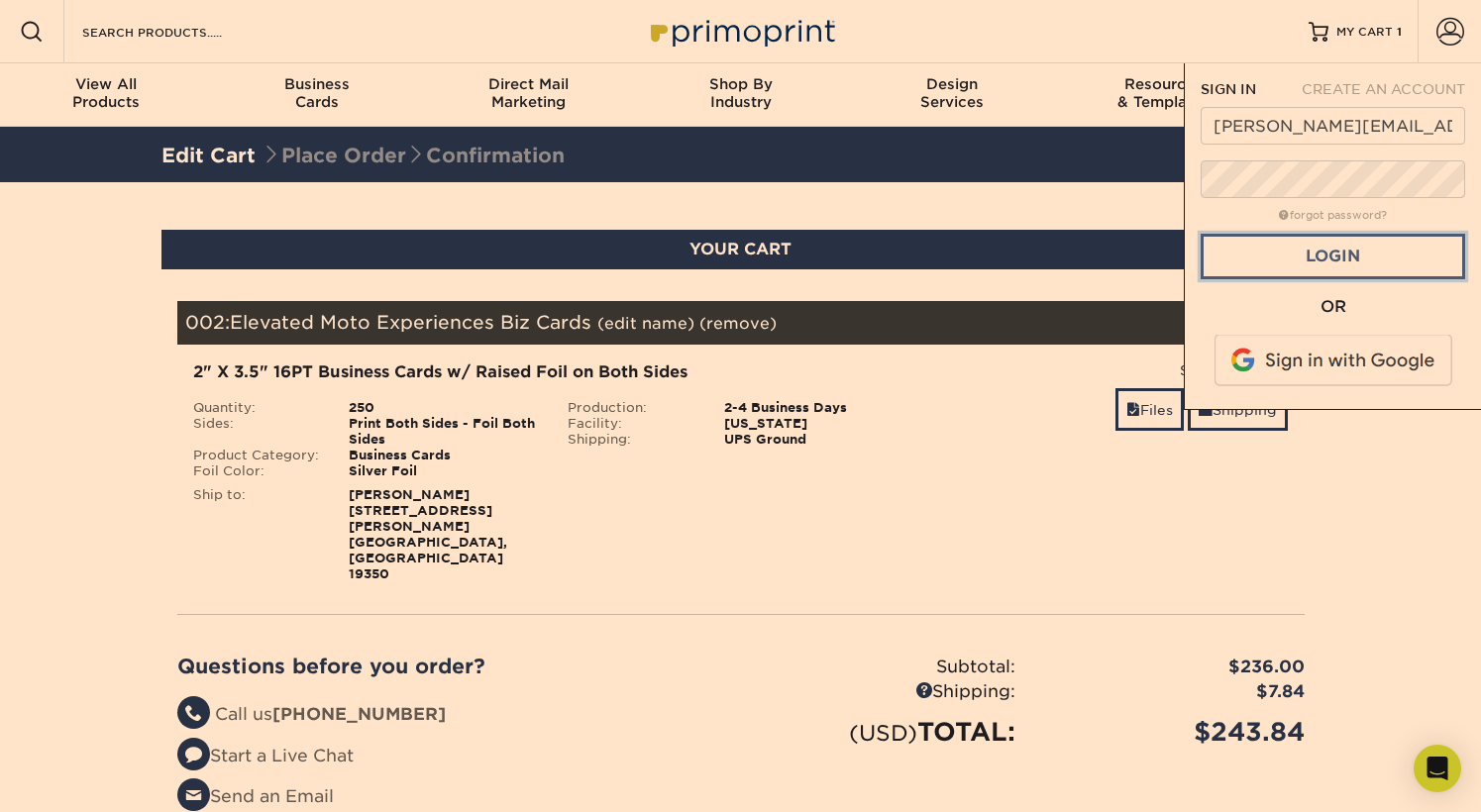 click on "Login" at bounding box center [1332, 256] 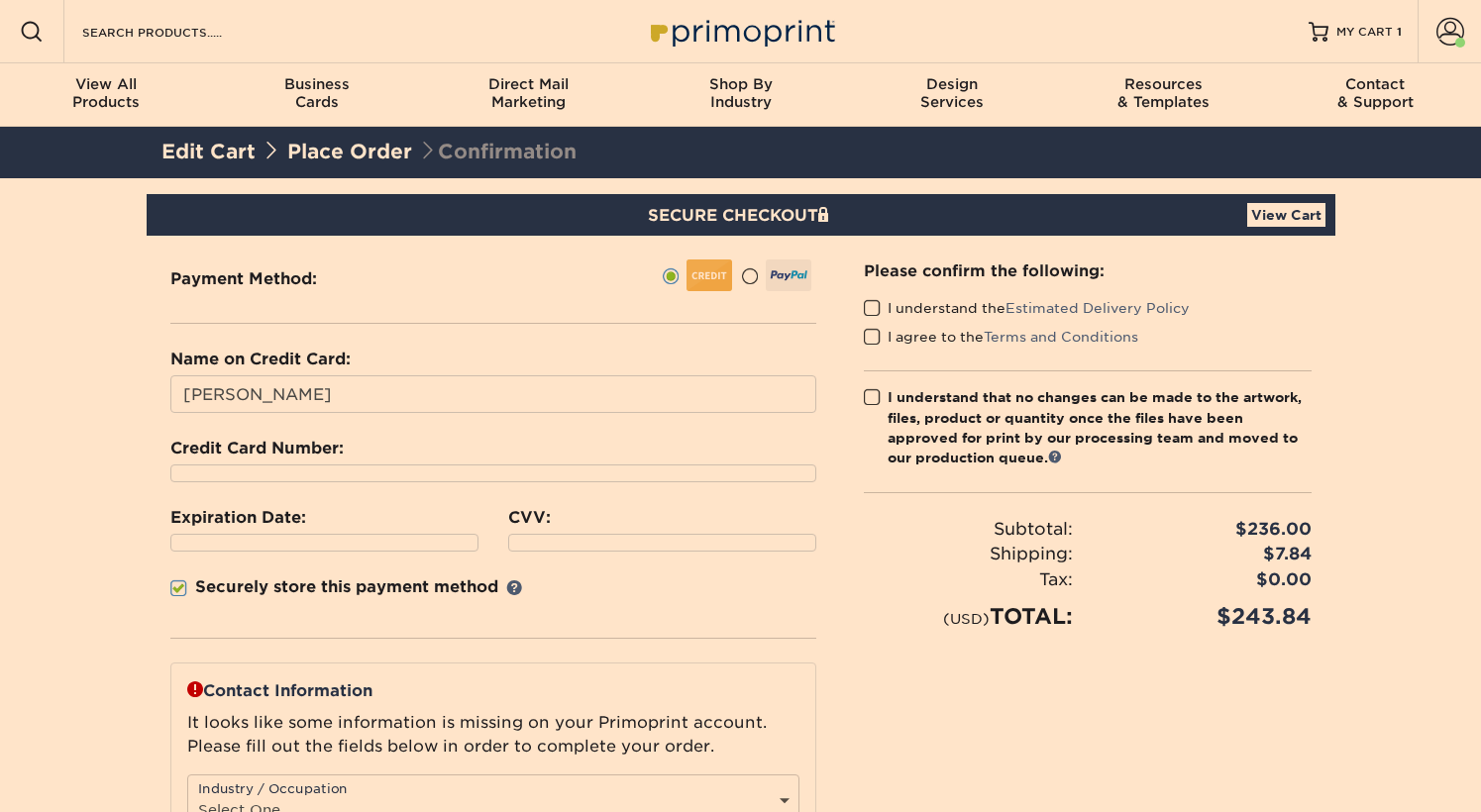scroll, scrollTop: 0, scrollLeft: 0, axis: both 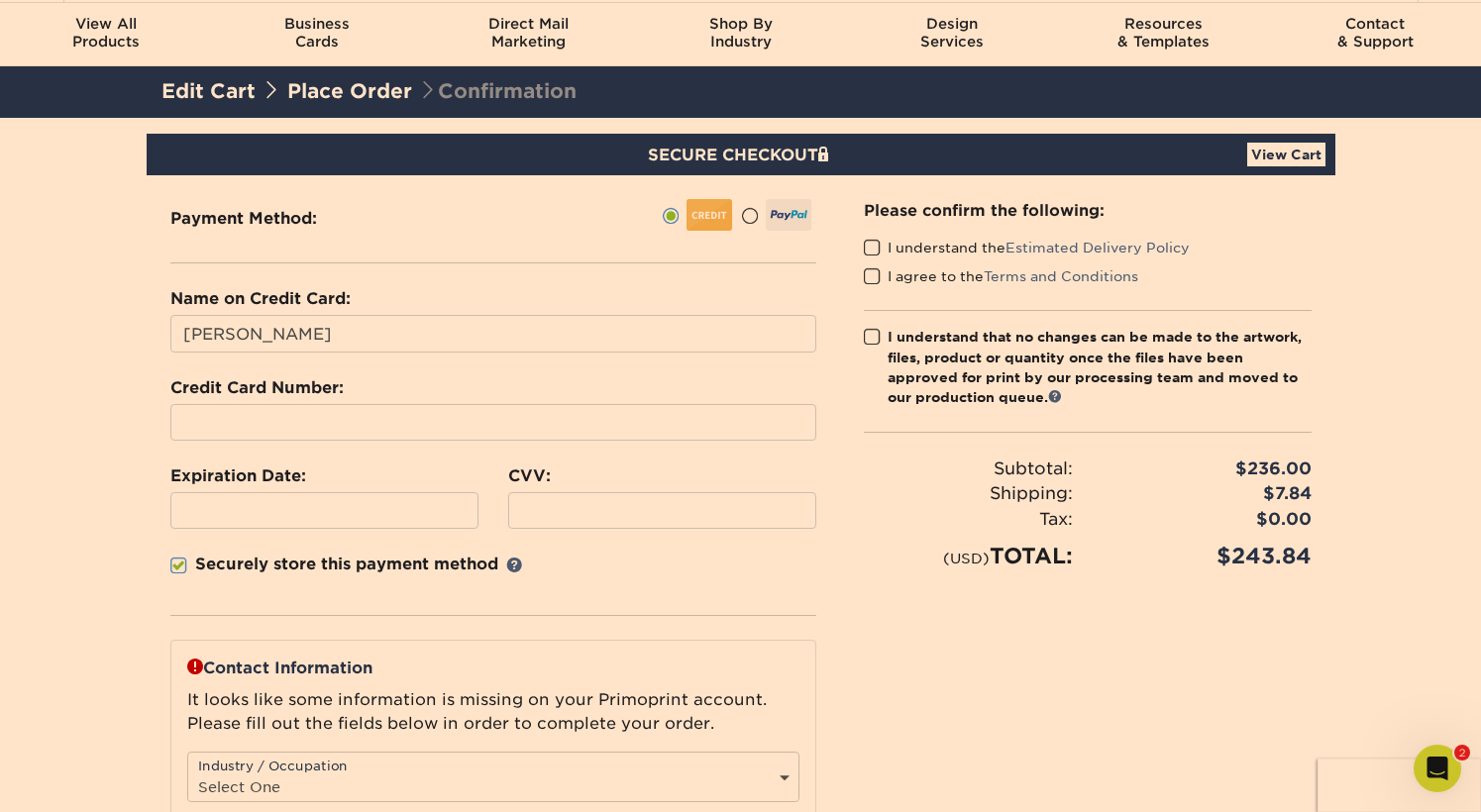 click at bounding box center (872, 248) 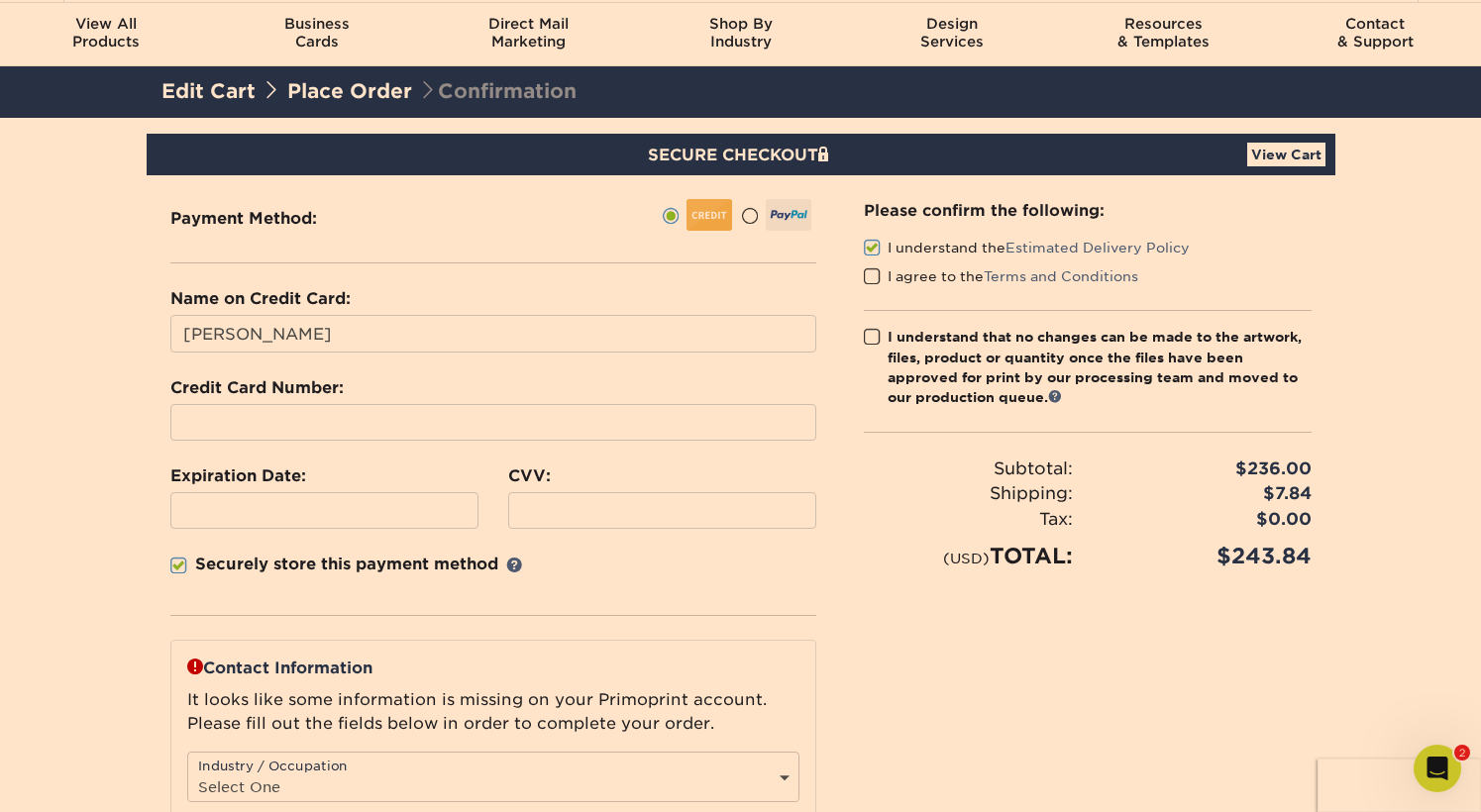 click at bounding box center (872, 276) 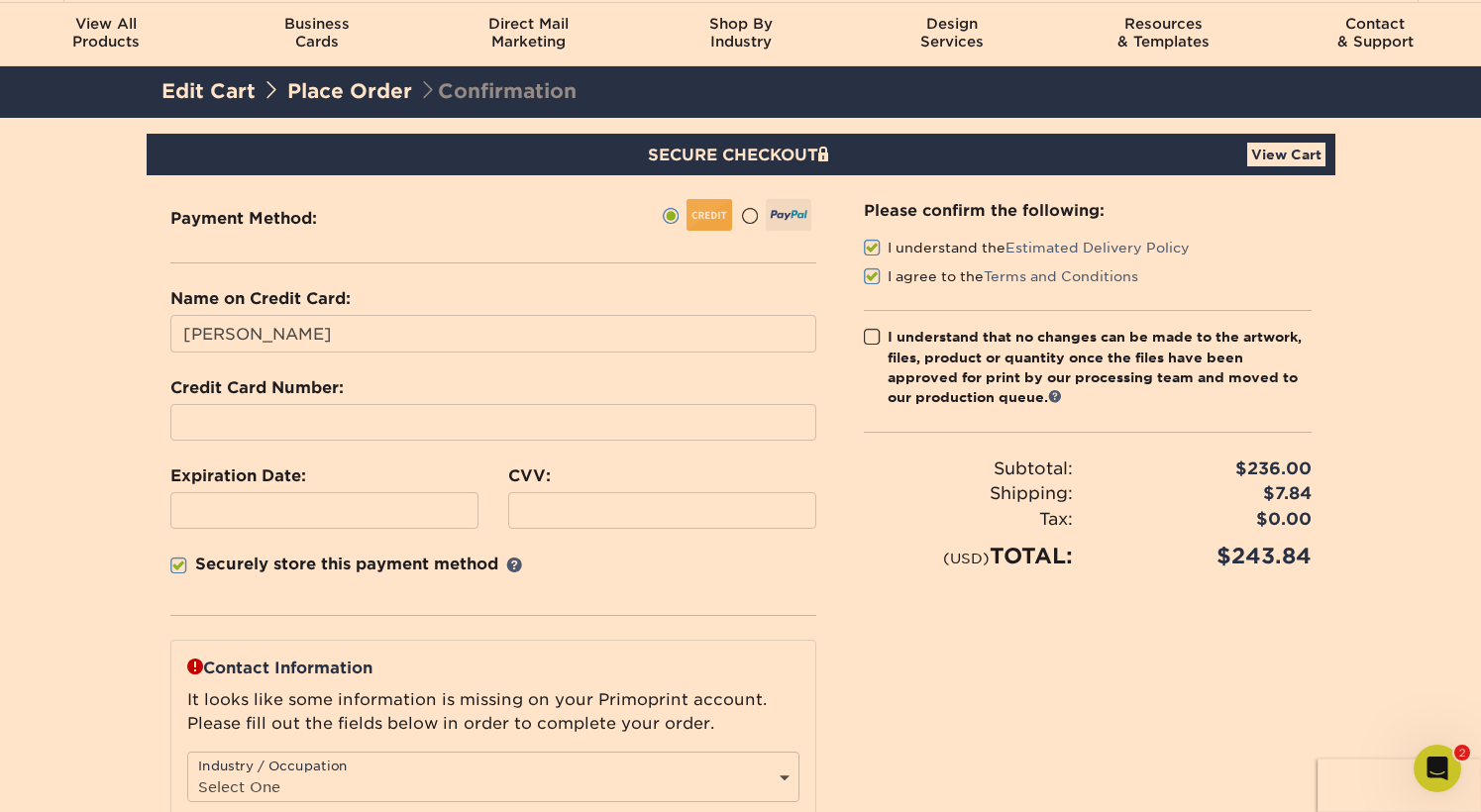 click on "Please confirm the following:
I understand the  Estimated Delivery Policy
I agree to the  Terms and Conditions
Subtotal:" at bounding box center (1088, 385) 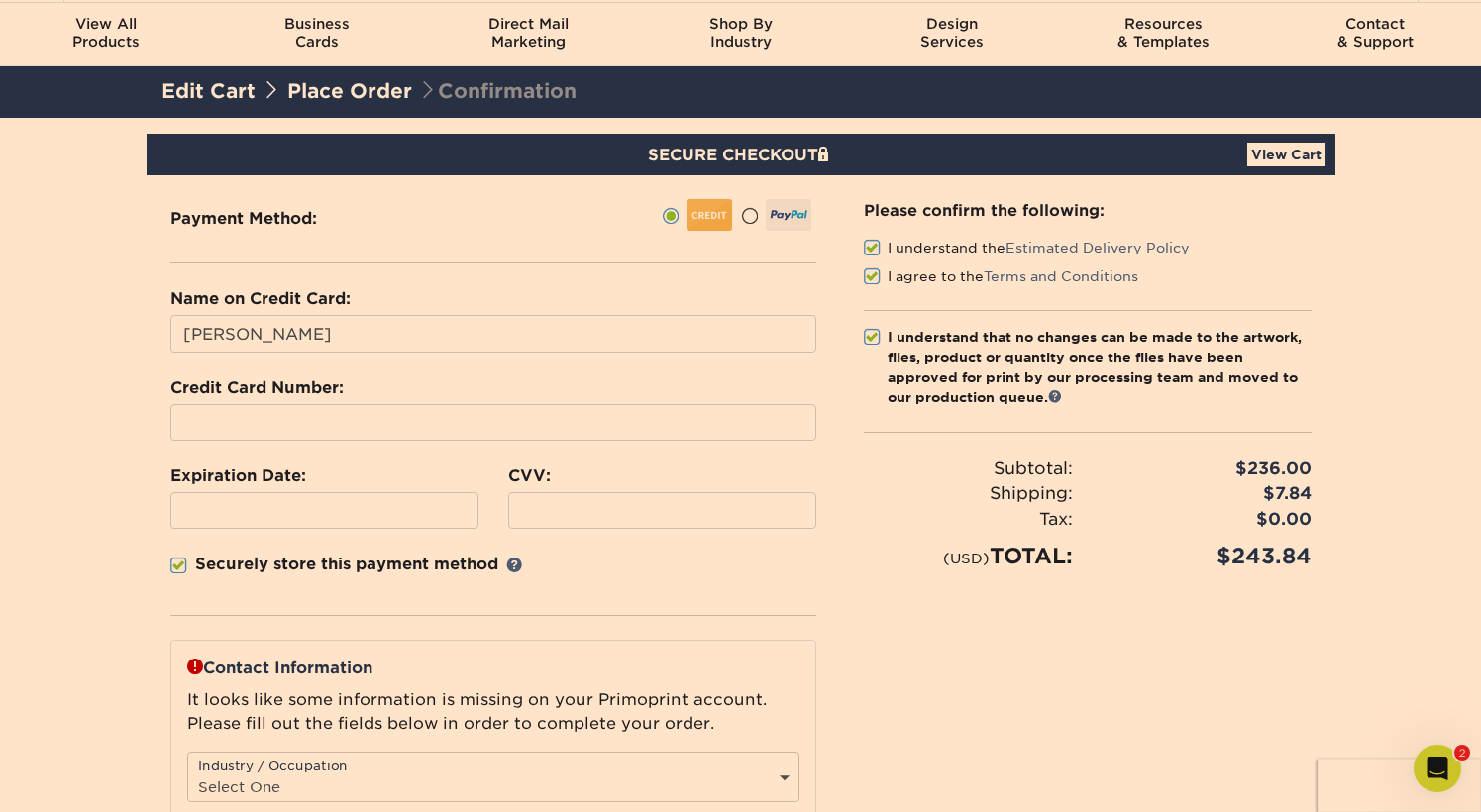 click on "SECURE CHECKOUT
View Cart
Payment Method:
Name on Credit Card:" at bounding box center (740, 628) 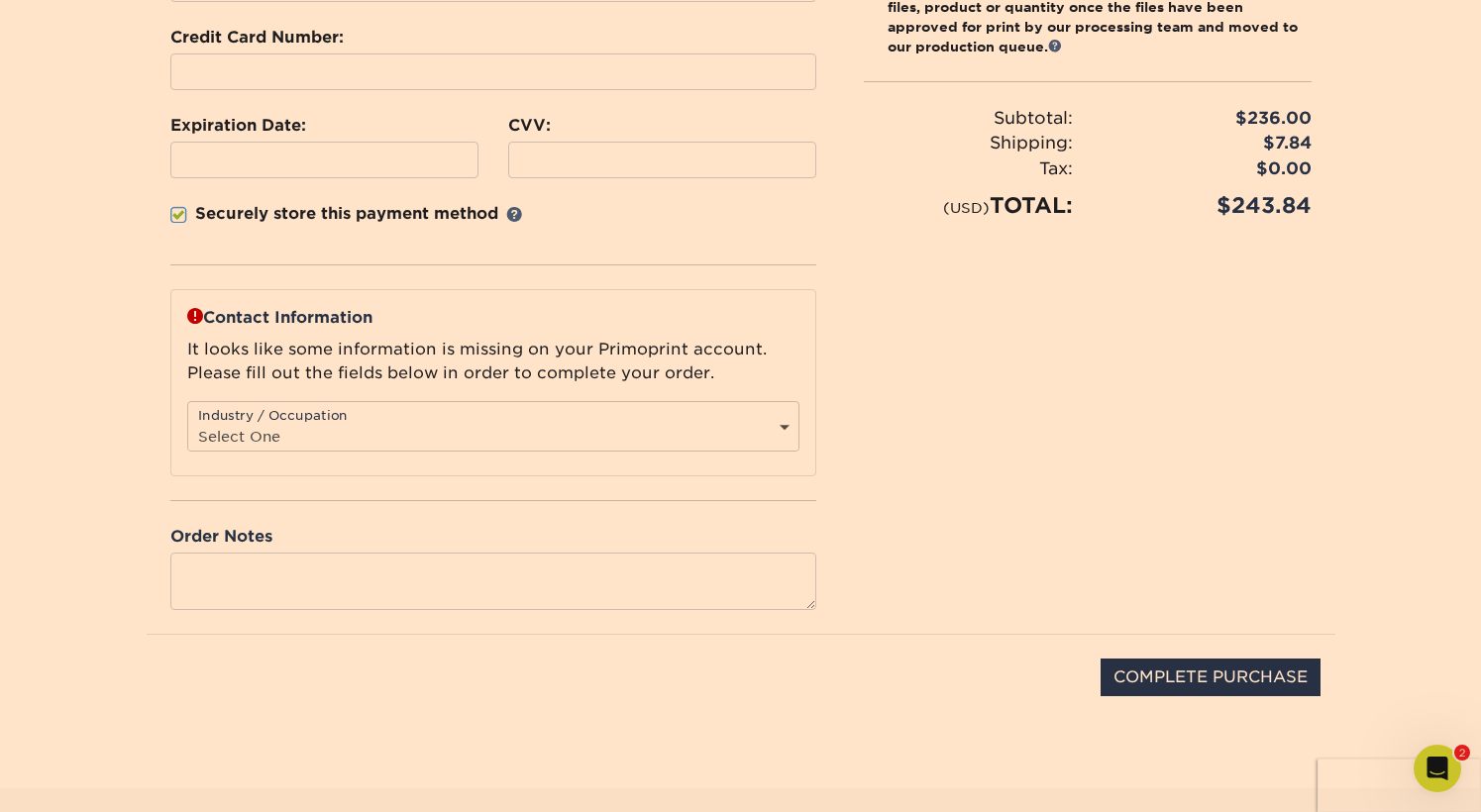 scroll, scrollTop: 425, scrollLeft: 0, axis: vertical 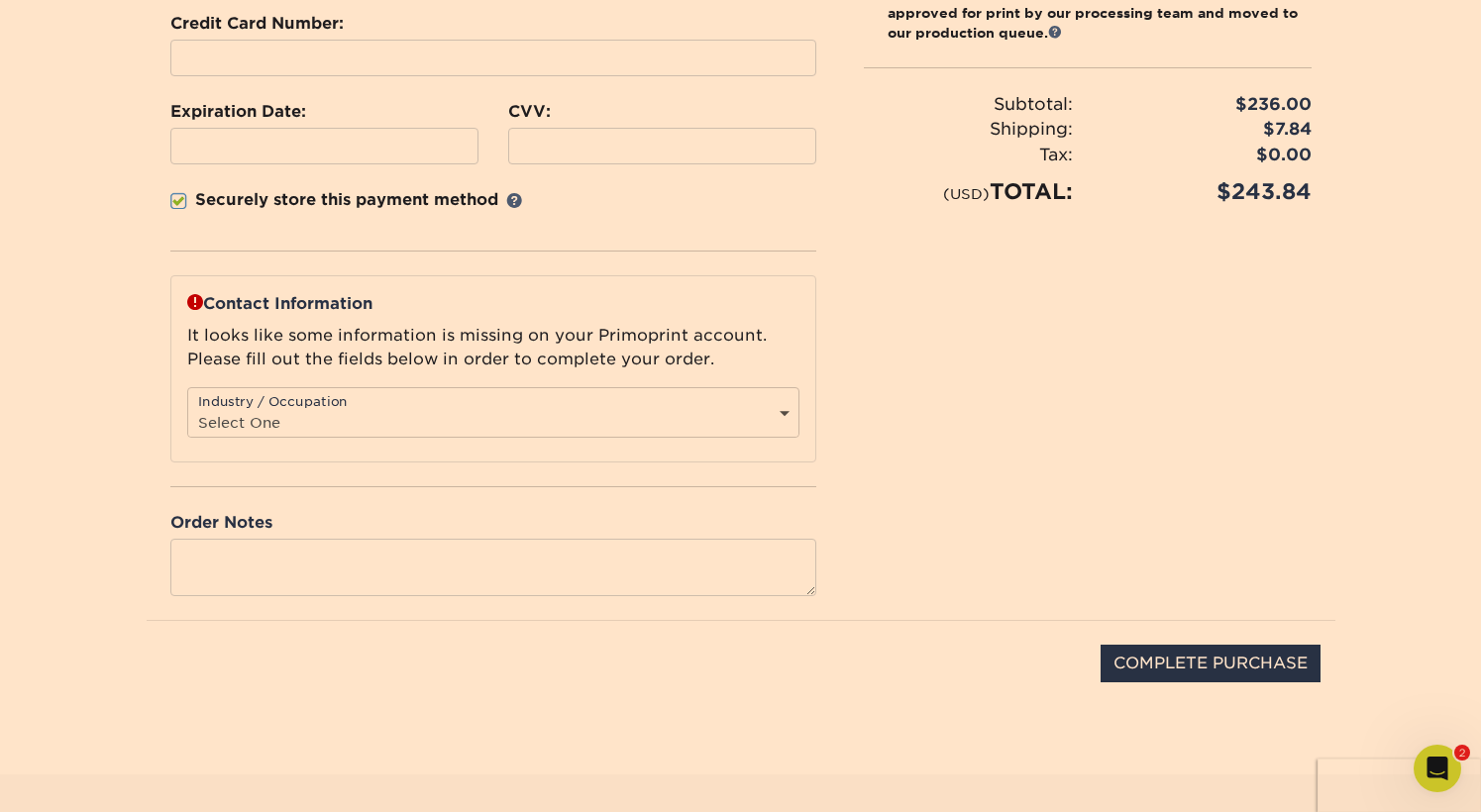 click on "Select One
Administrative
Executive
Human Resources
Construction
Education
Entertainment
Event / Wedding Planning
Financial Services
Food and Beverage
Graphic Designer
Healthcare
Insurance
Legal Agency Public Relations" at bounding box center [493, 422] 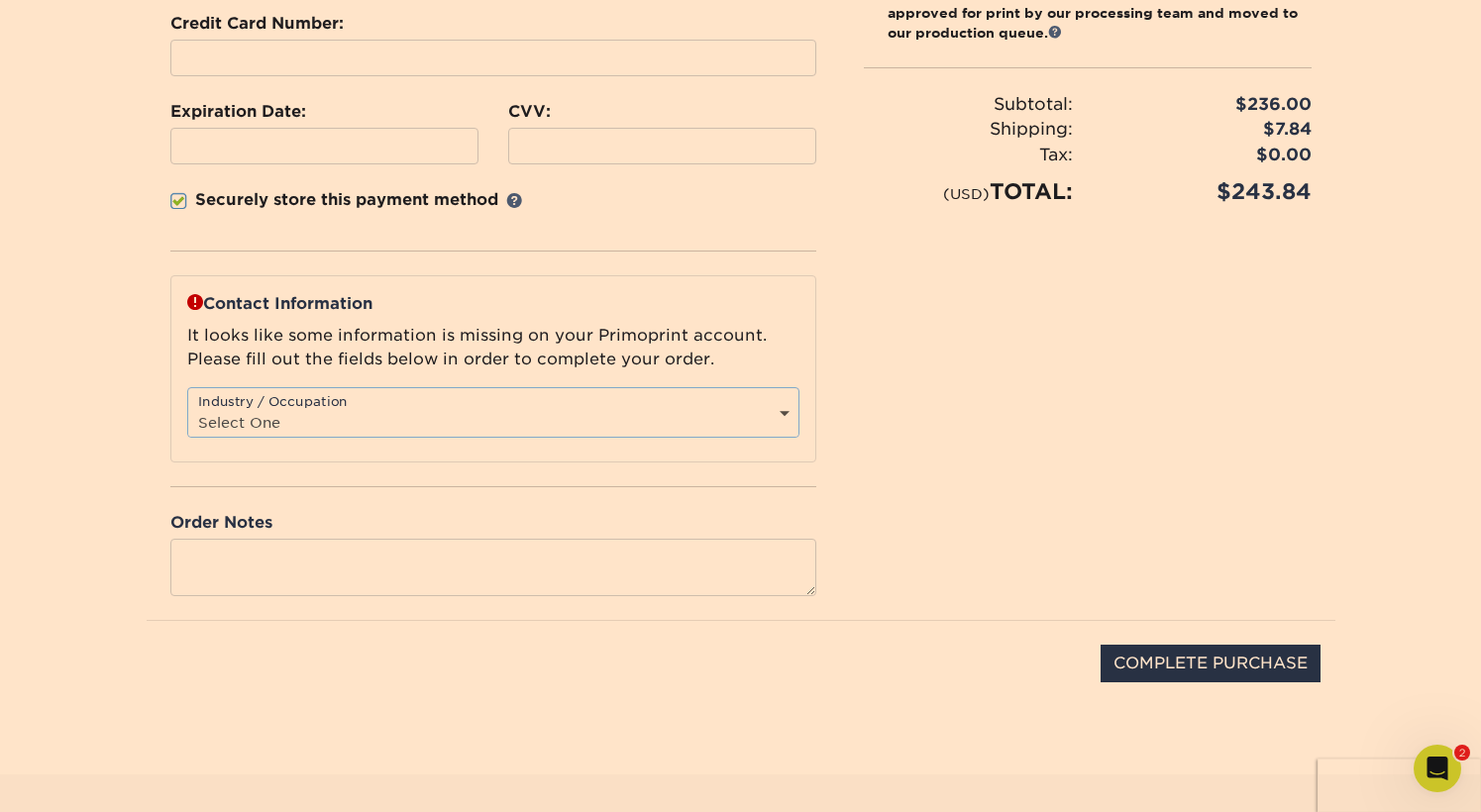 select on "29" 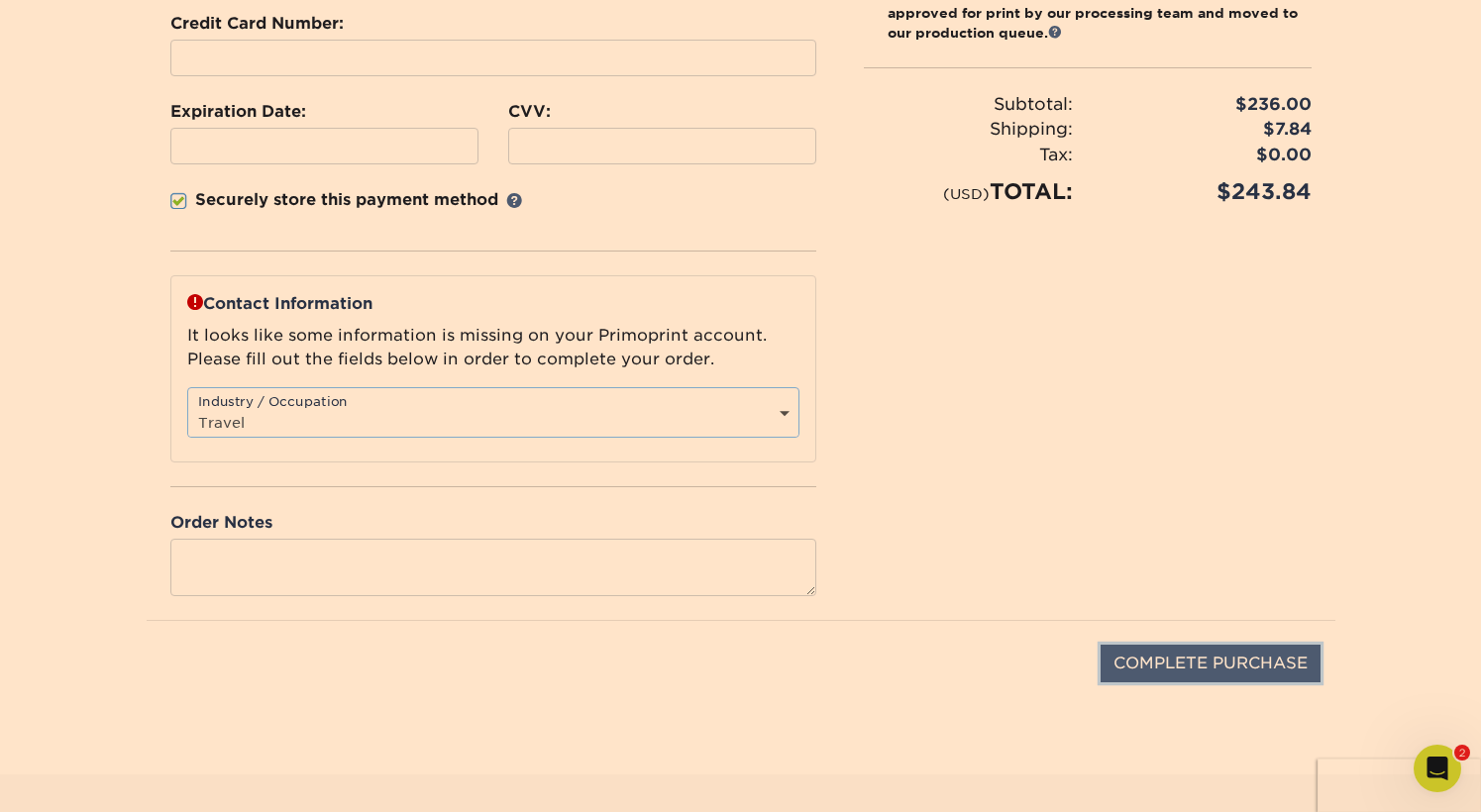 click on "COMPLETE PURCHASE" at bounding box center [1211, 663] 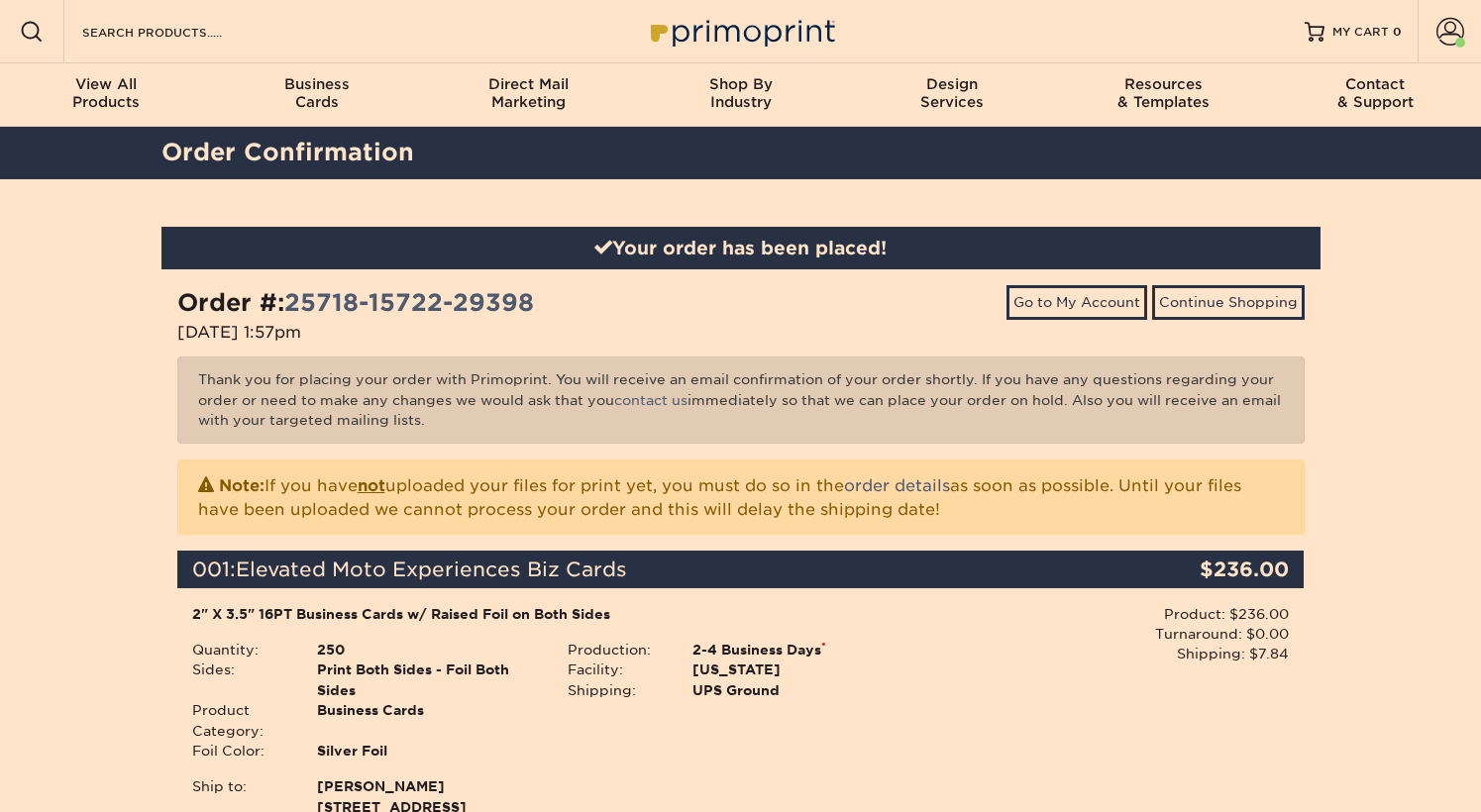 scroll, scrollTop: 0, scrollLeft: 0, axis: both 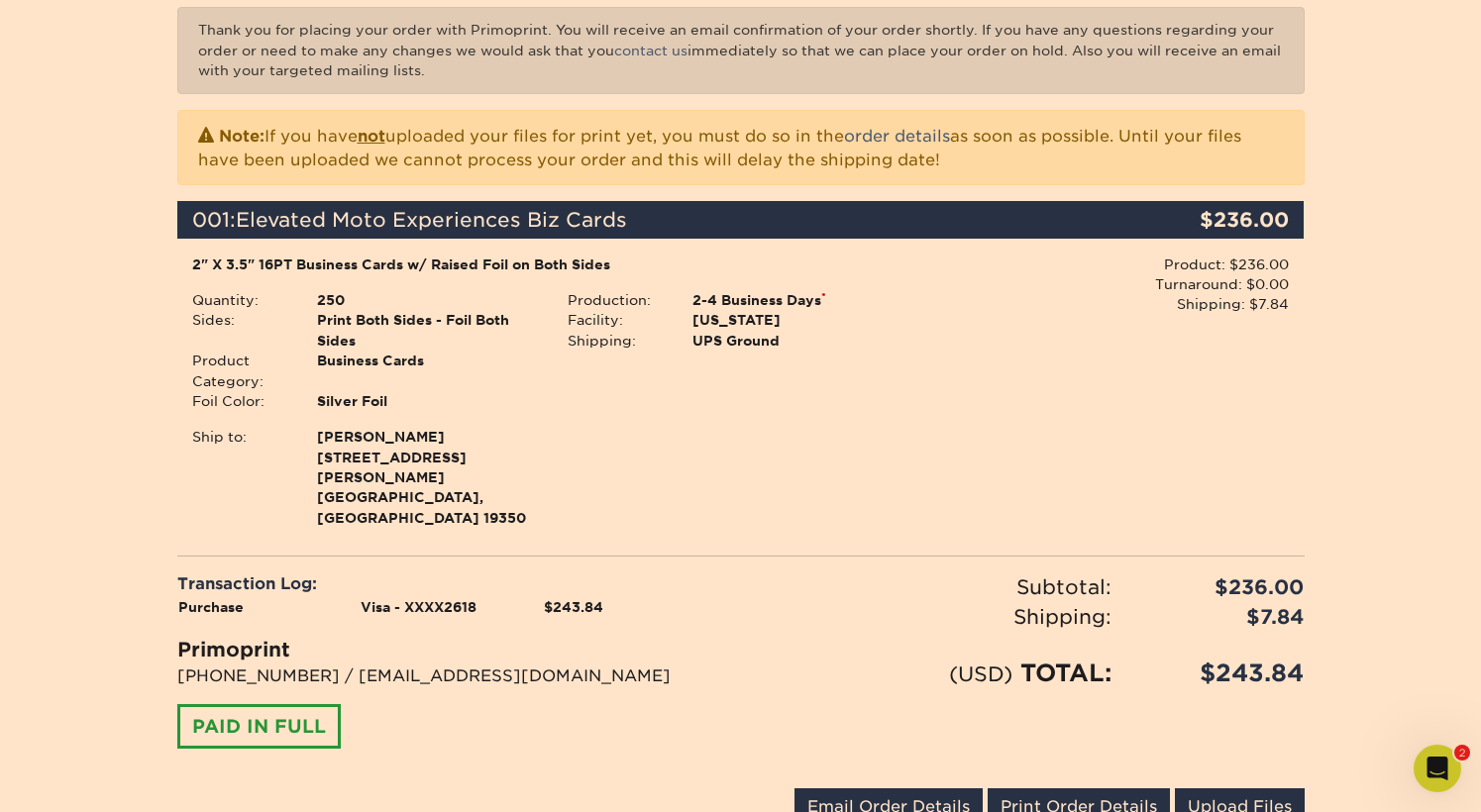 click 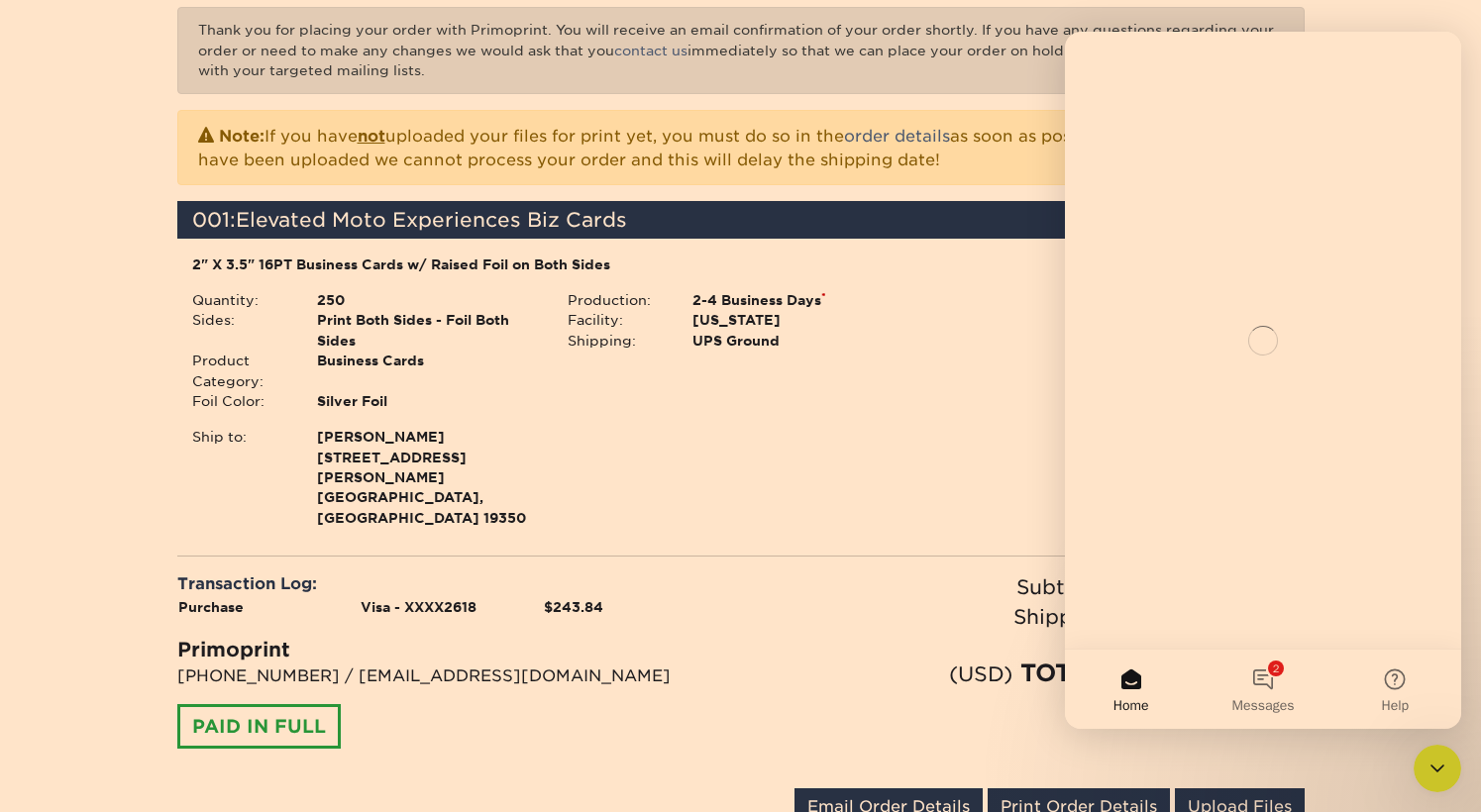 scroll, scrollTop: 0, scrollLeft: 0, axis: both 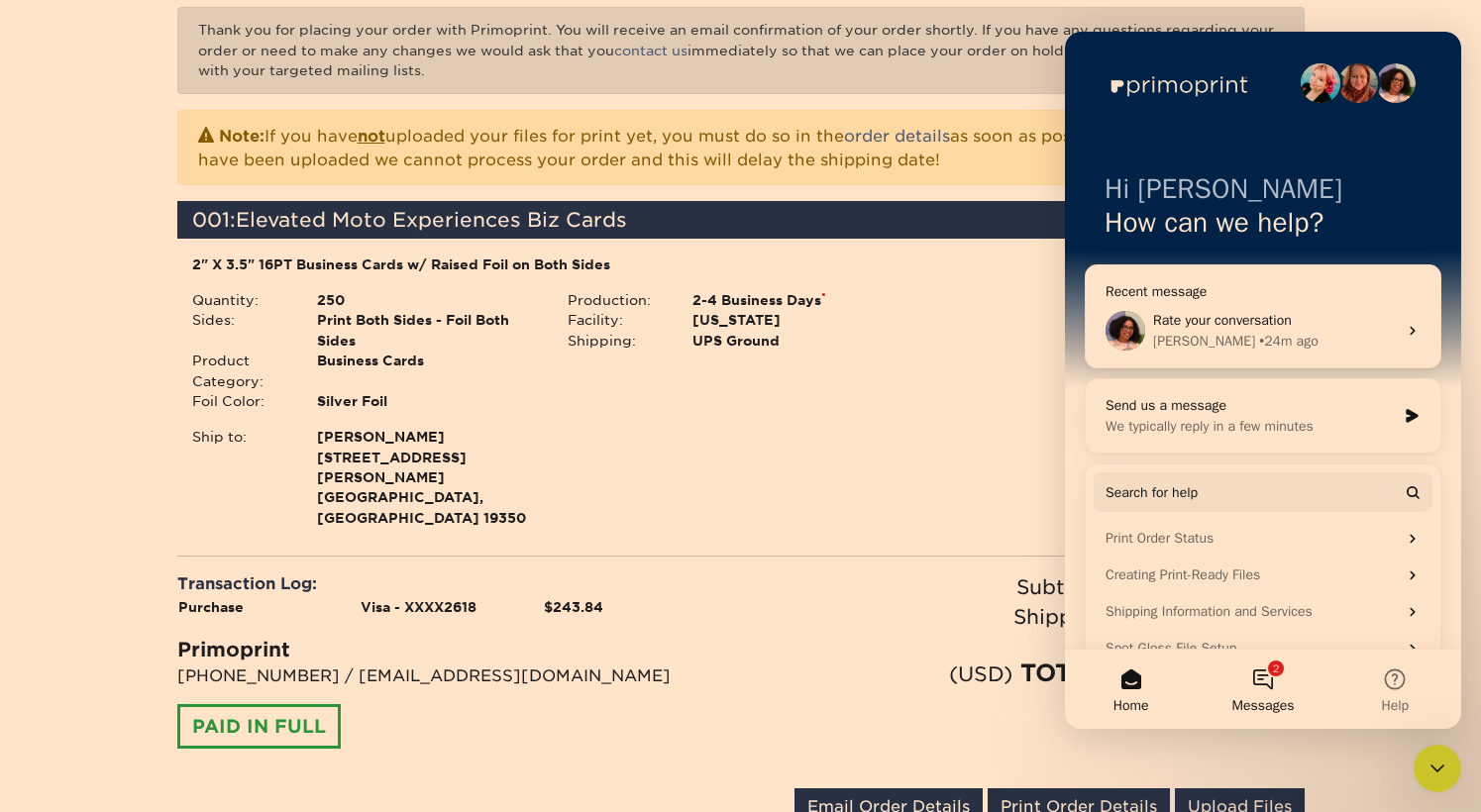 click on "2 Messages" at bounding box center (1262, 689) 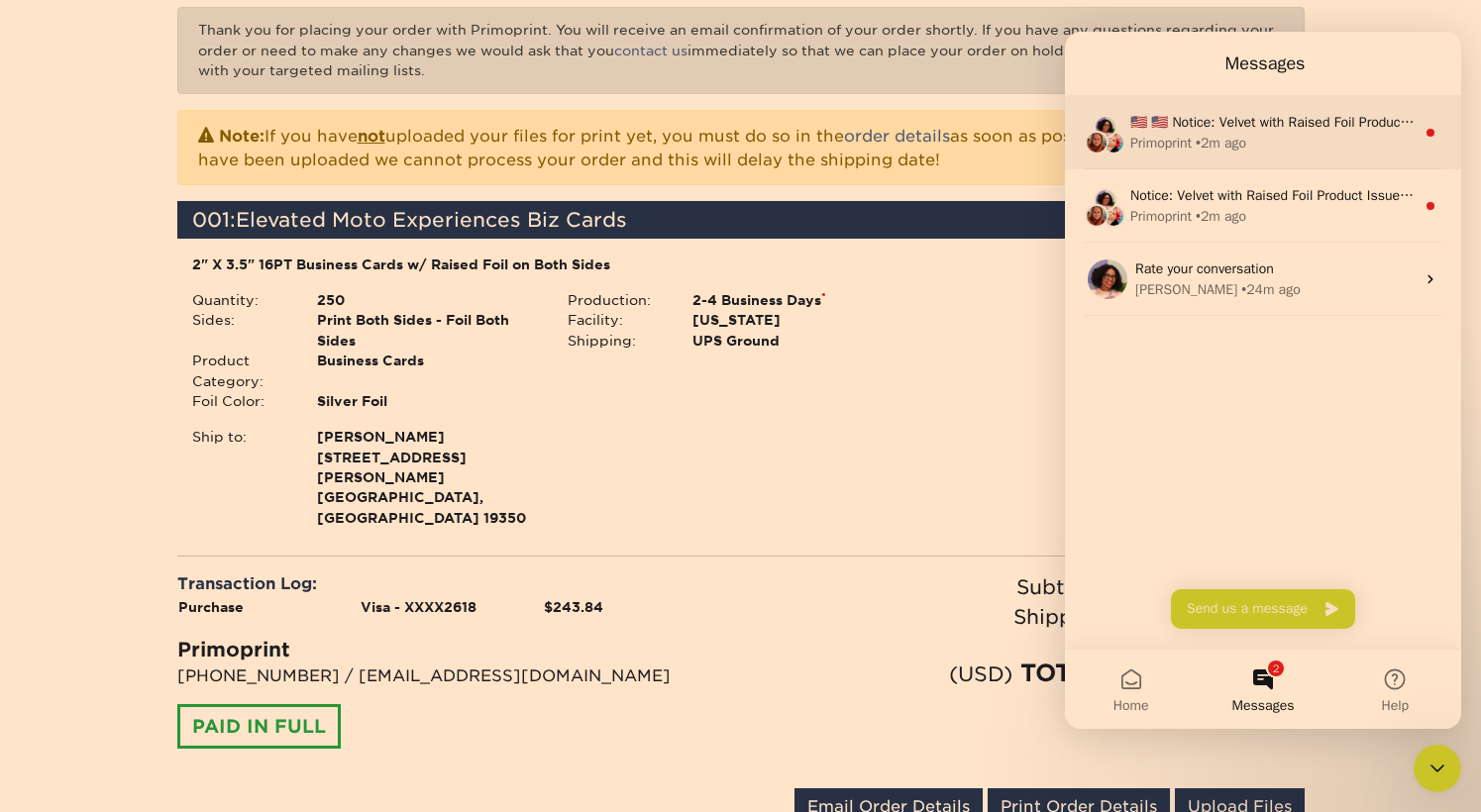 scroll, scrollTop: 358, scrollLeft: 0, axis: vertical 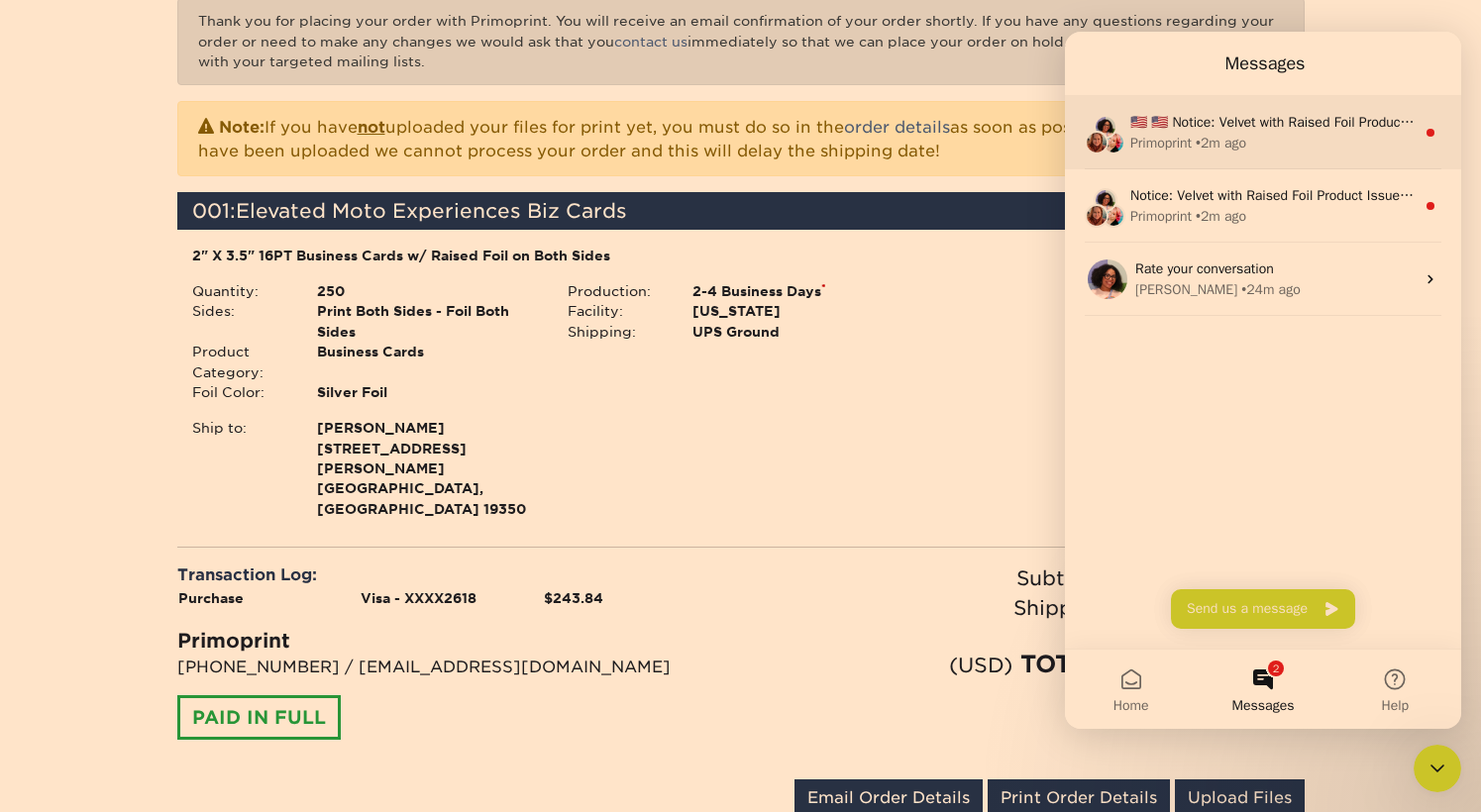 click on "Primoprint •  2m ago" at bounding box center (1272, 143) 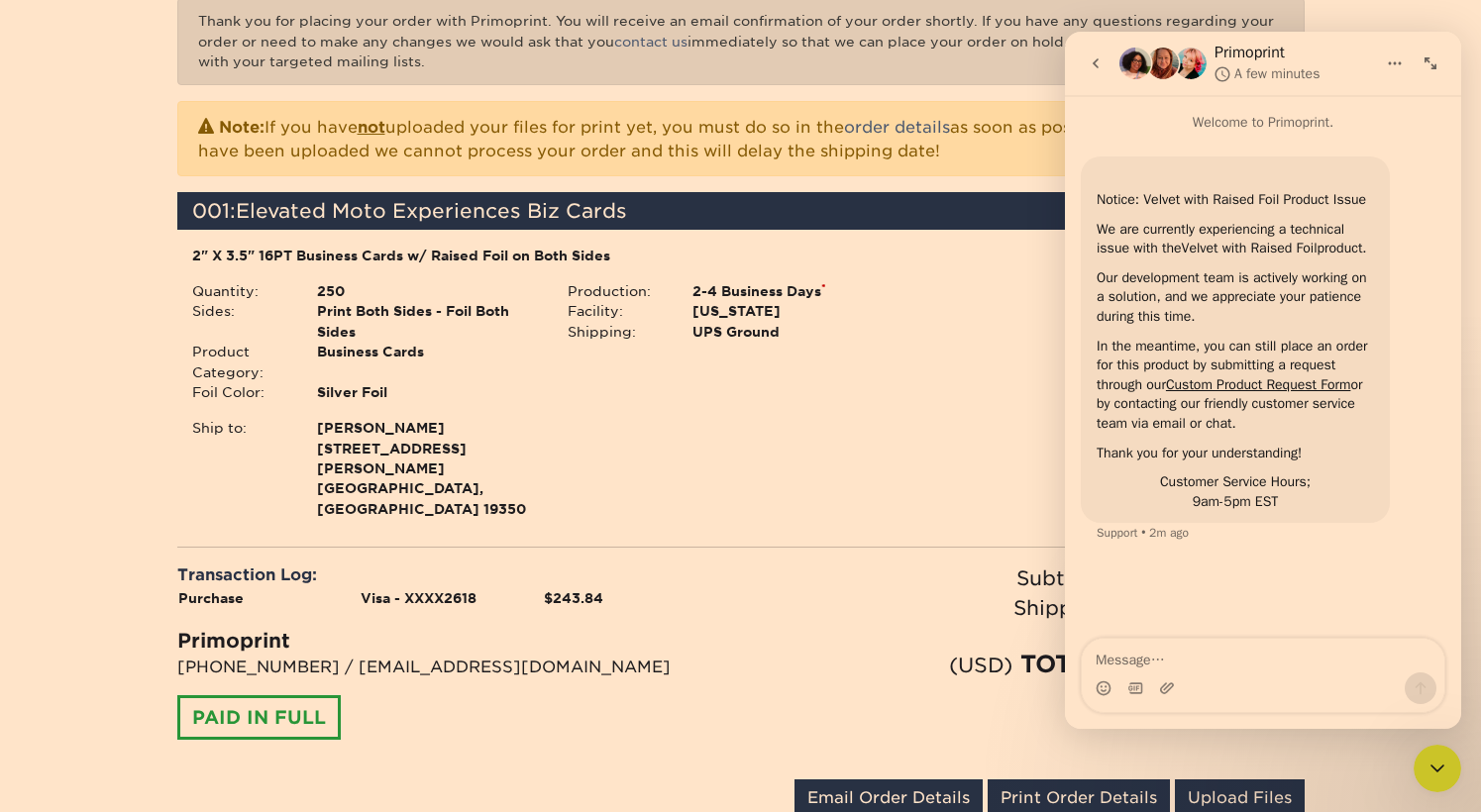 scroll, scrollTop: 359, scrollLeft: 0, axis: vertical 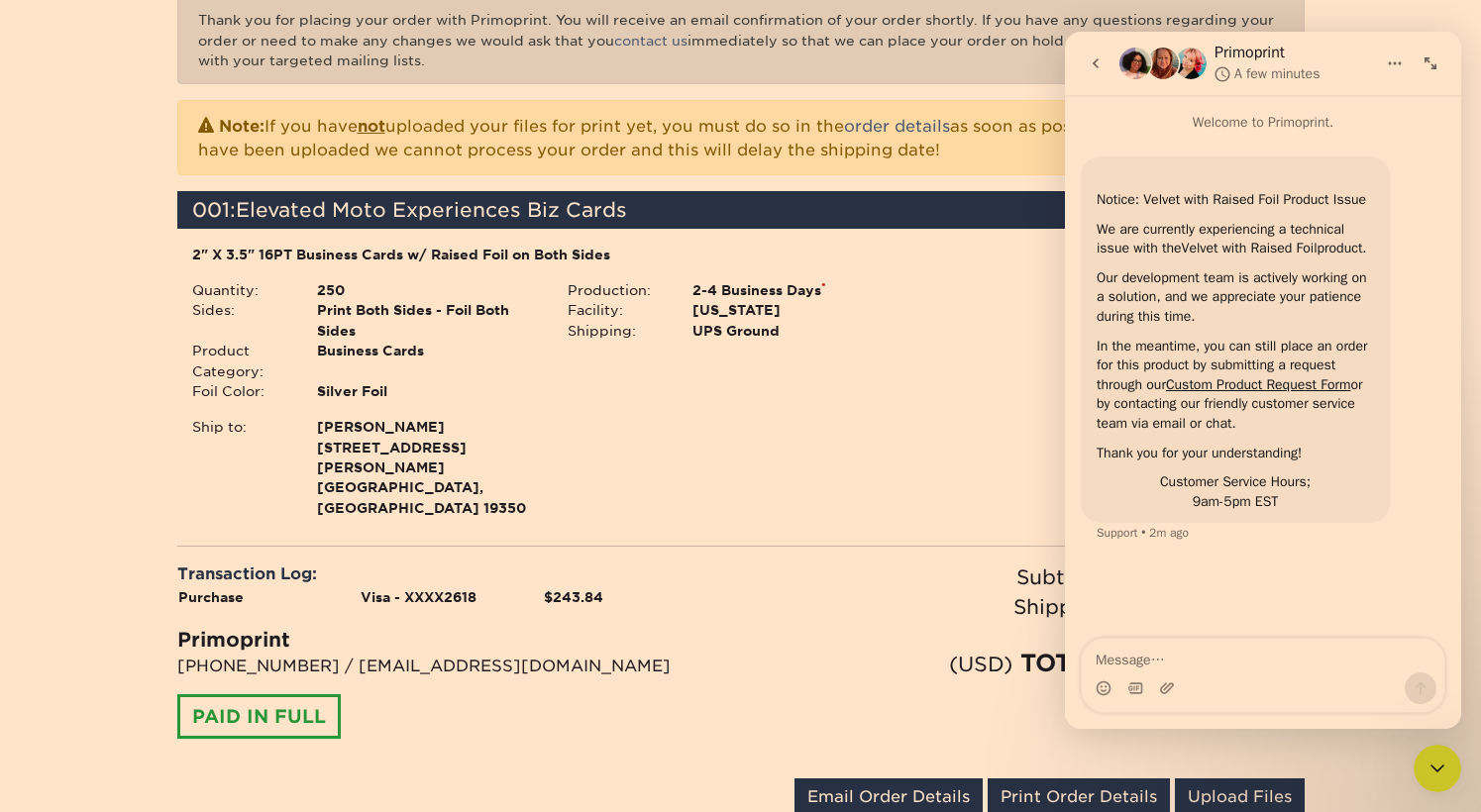click 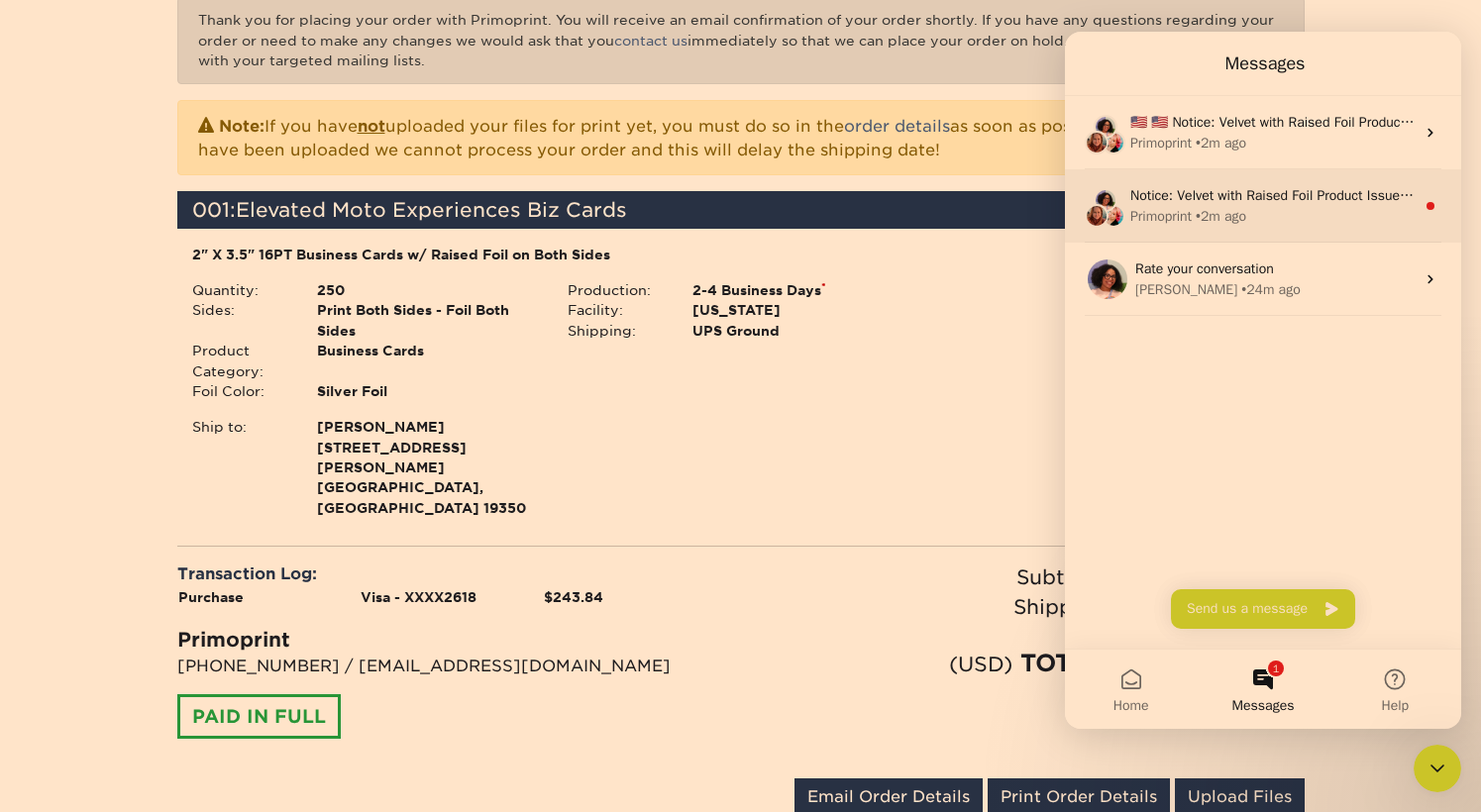 click on "•  2m ago" at bounding box center [1220, 216] 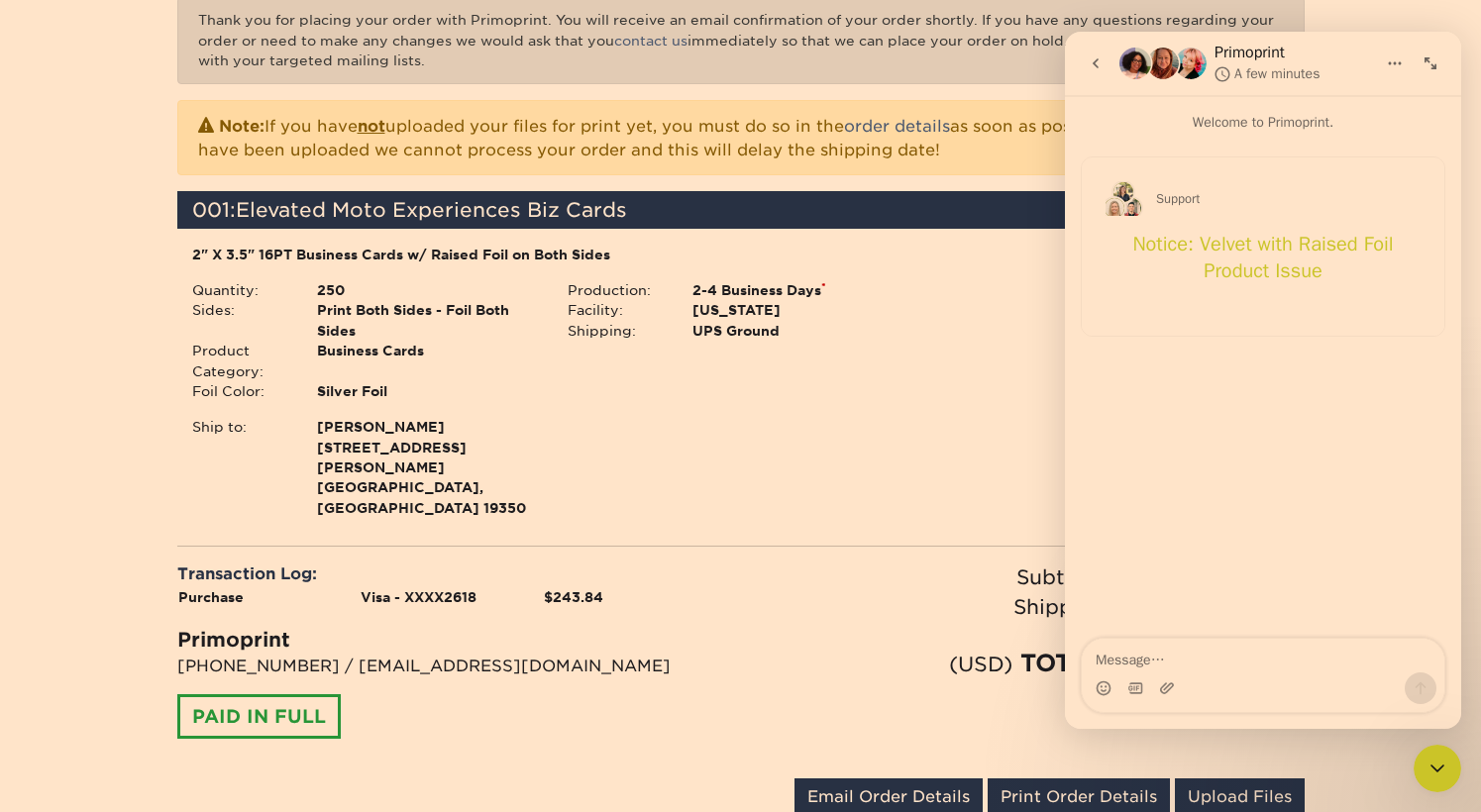 click 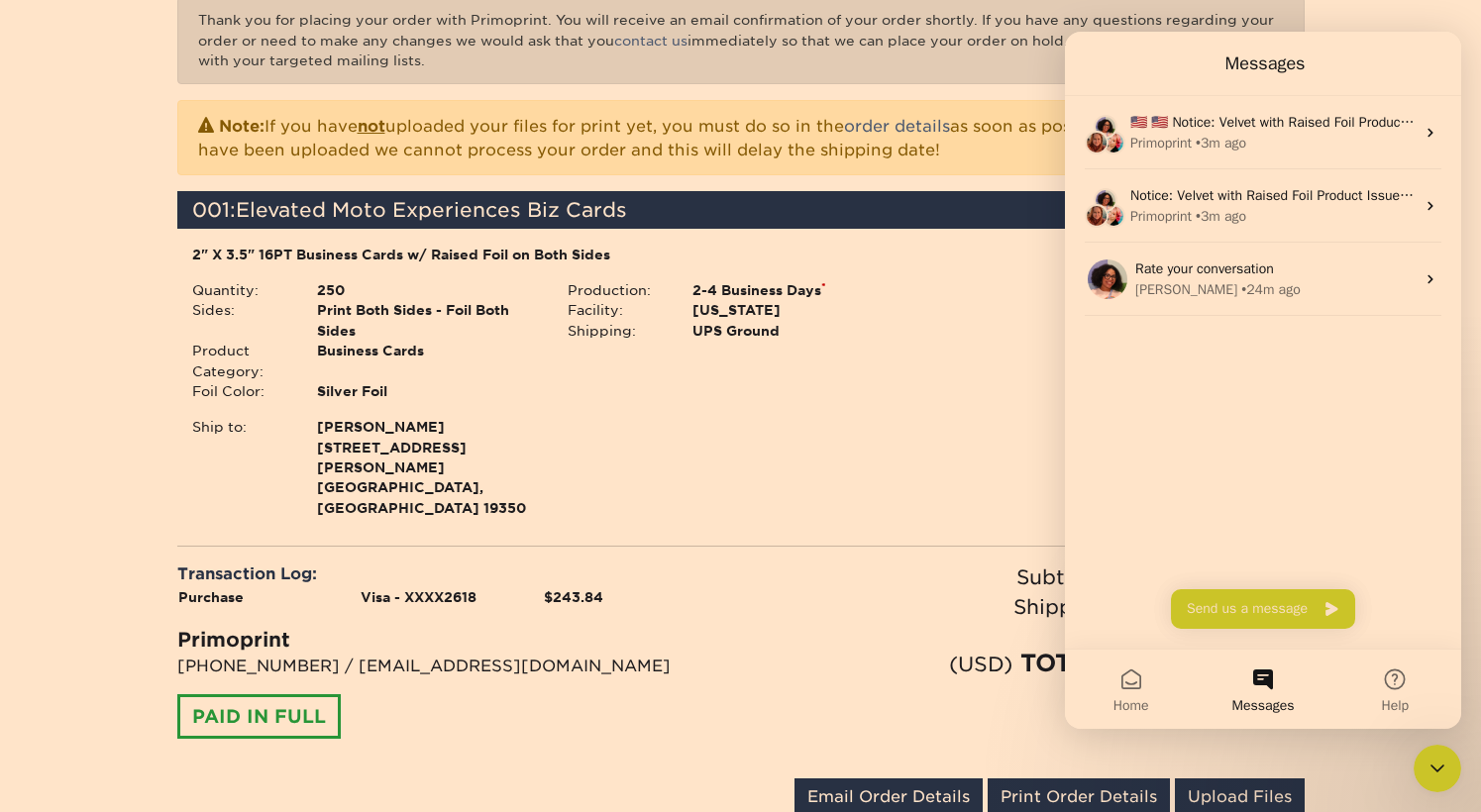 click on "UPS Ground" at bounding box center [802, 331] 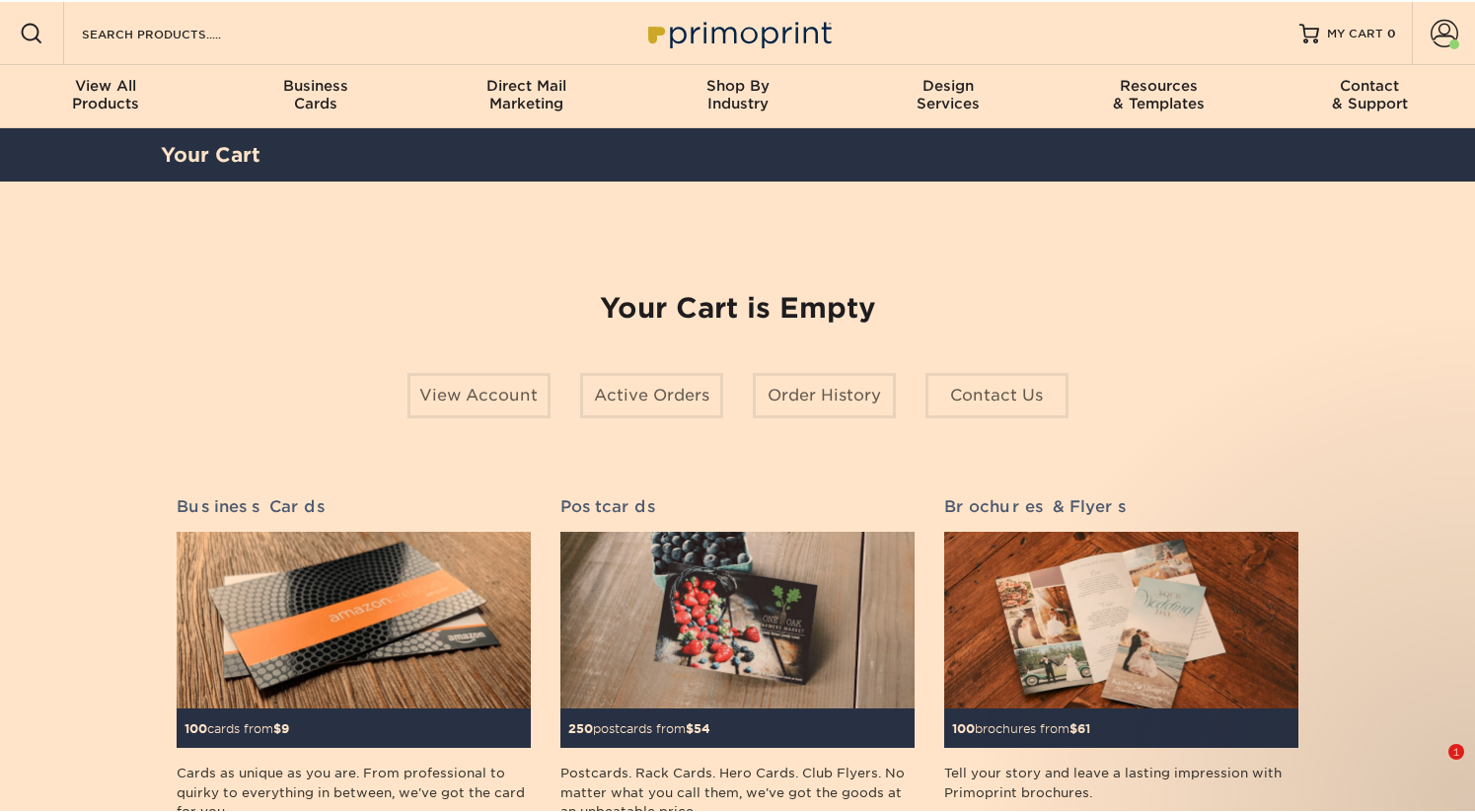 scroll, scrollTop: 0, scrollLeft: 0, axis: both 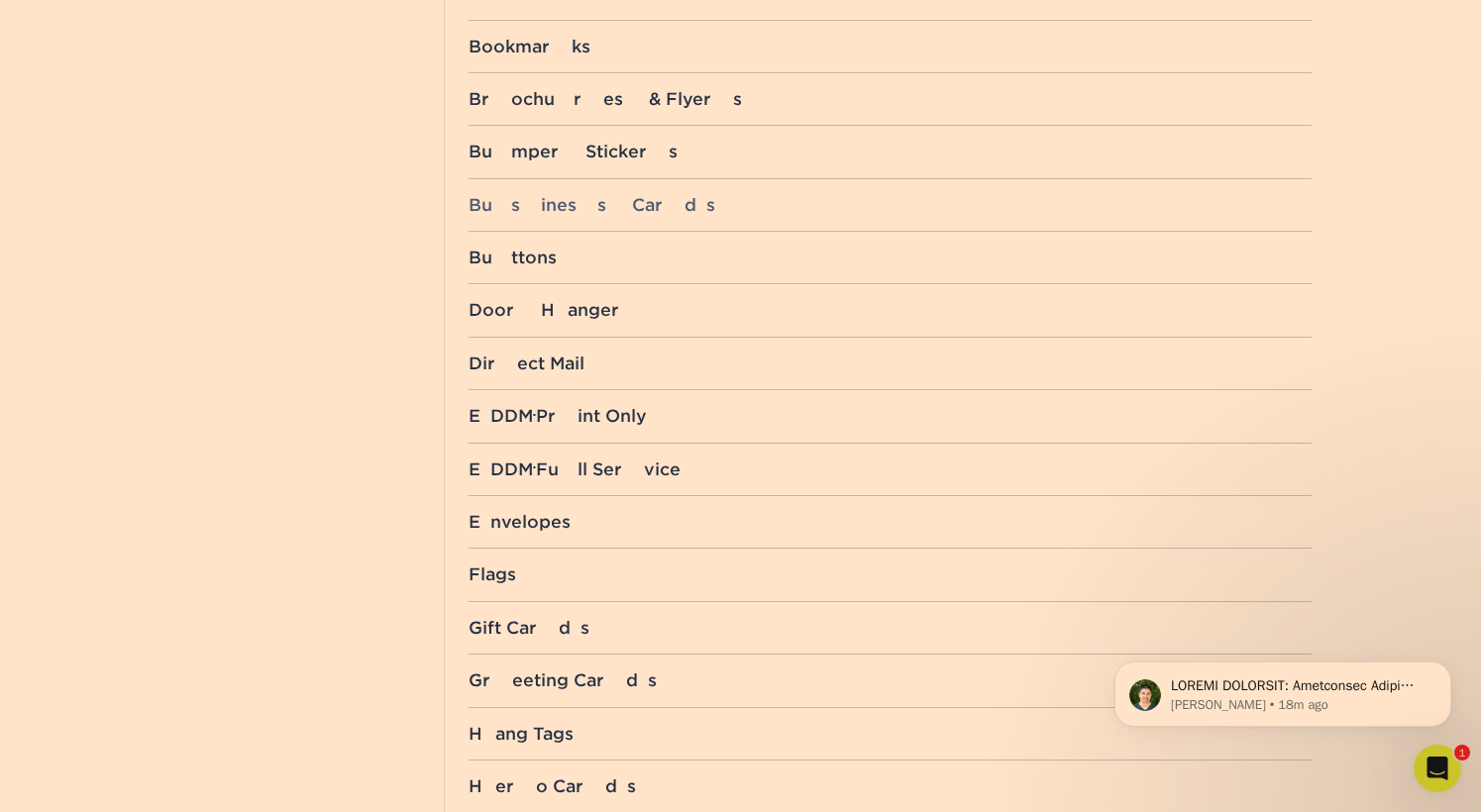 click on "Business Cards" at bounding box center (890, 205) 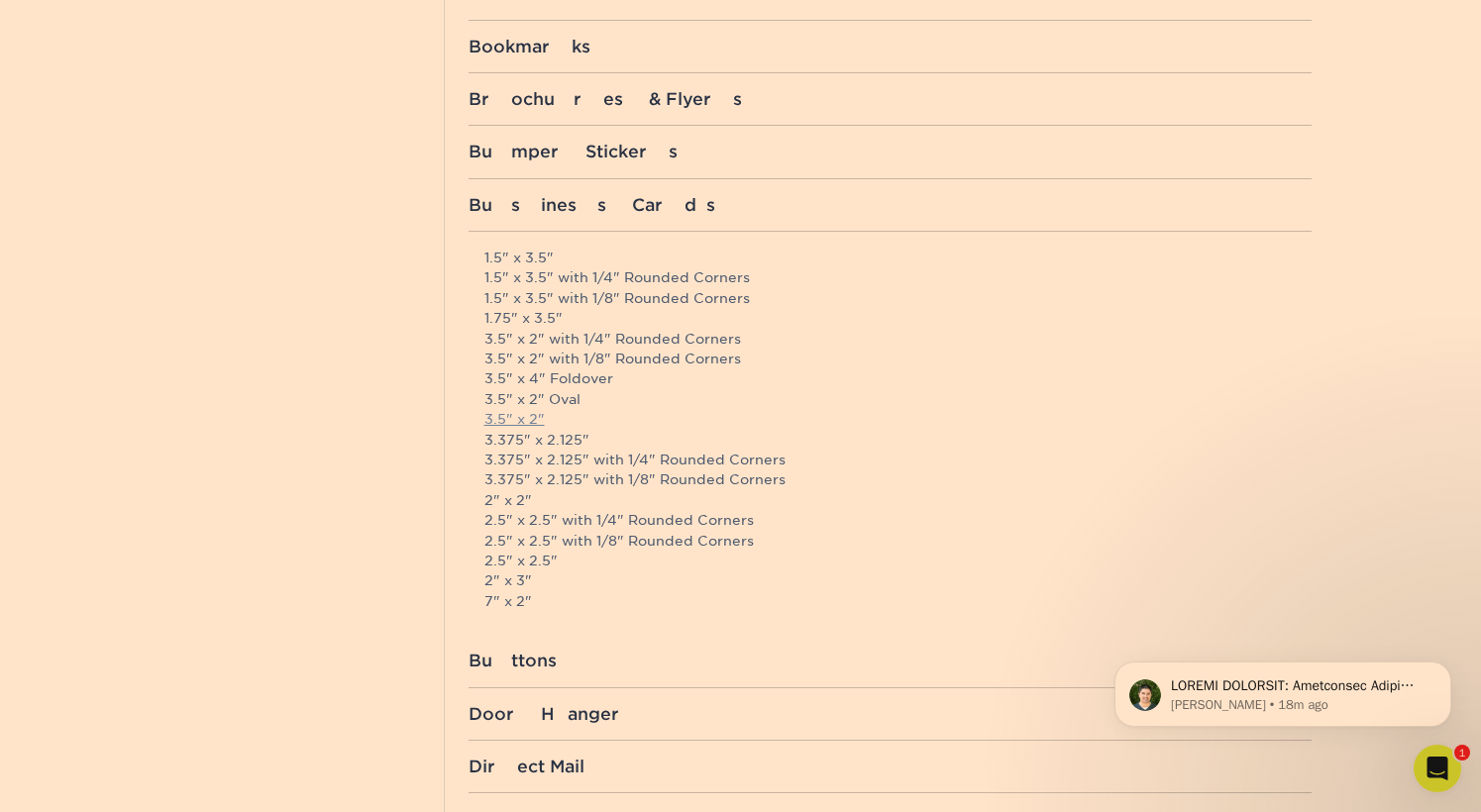 click on "3.5" x 2"" at bounding box center [514, 419] 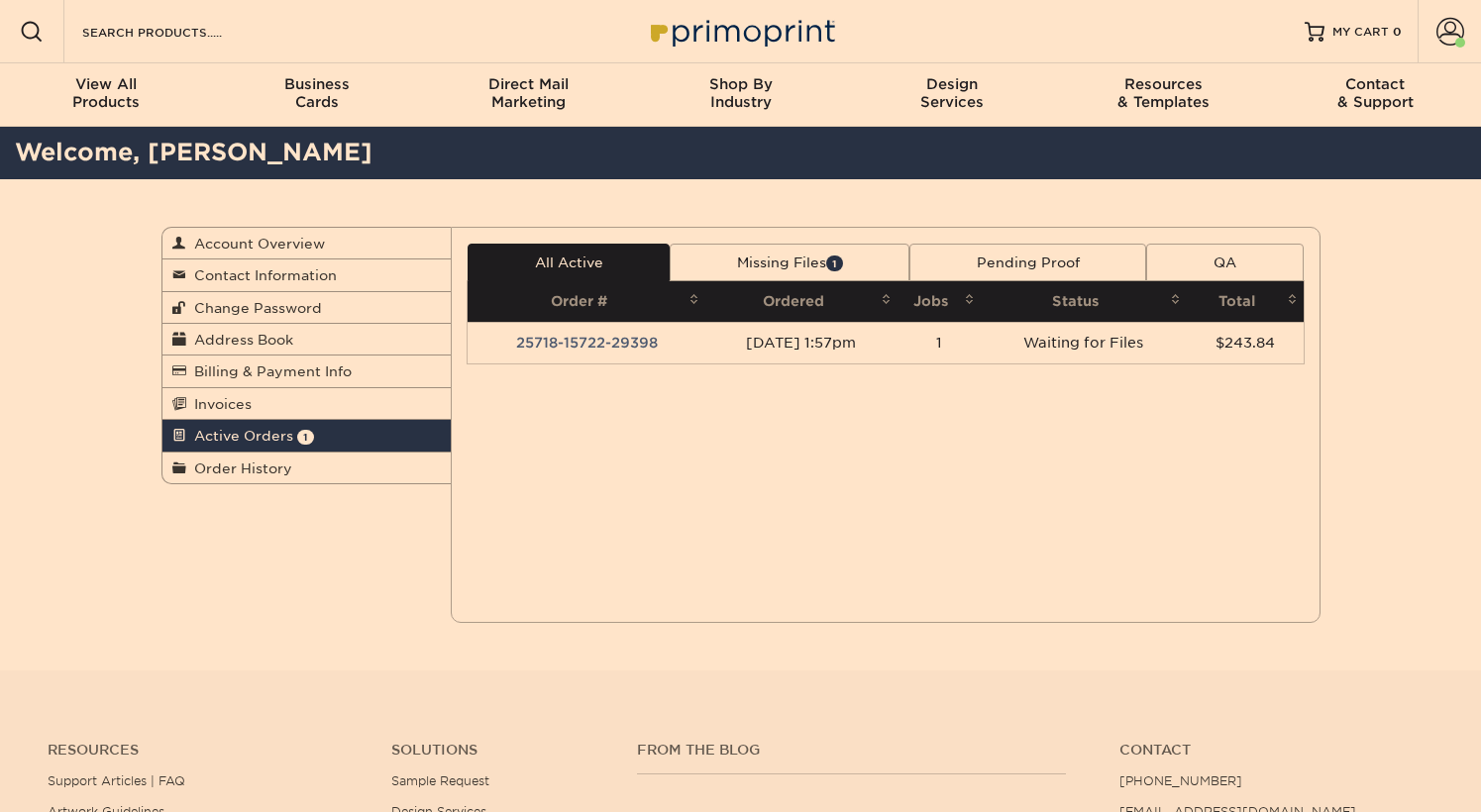 scroll, scrollTop: 0, scrollLeft: 0, axis: both 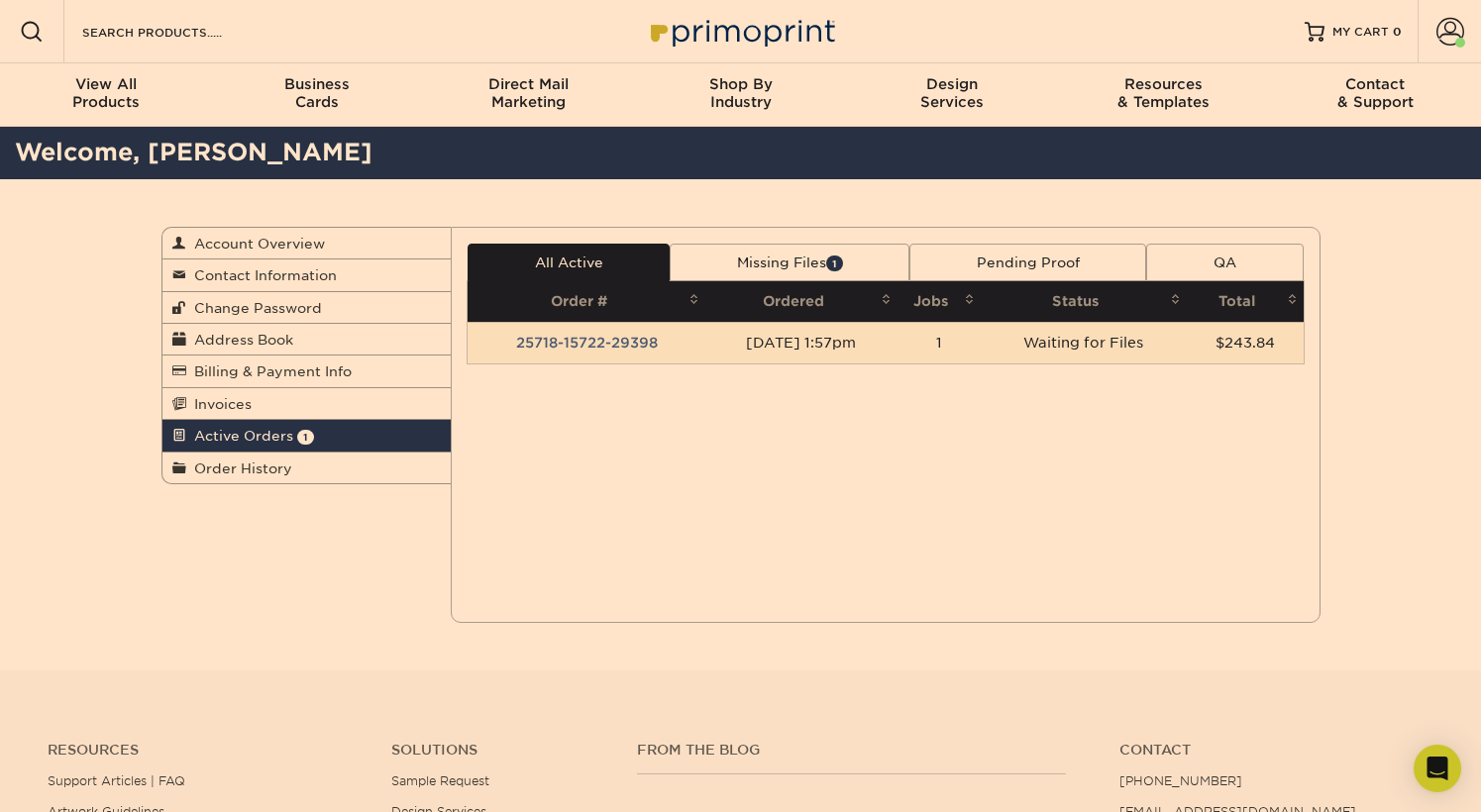 click on "1" at bounding box center [939, 343] 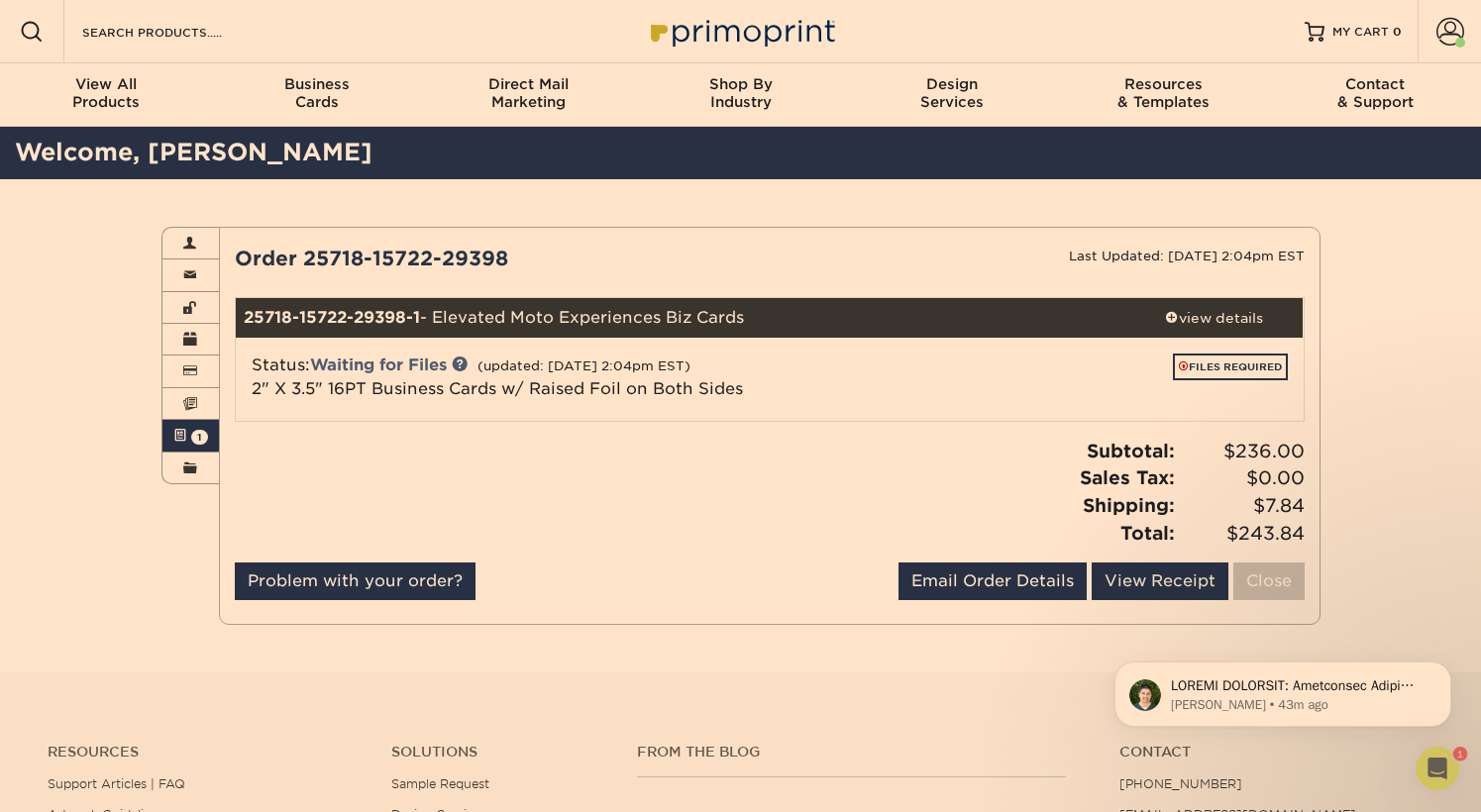 scroll, scrollTop: 0, scrollLeft: 0, axis: both 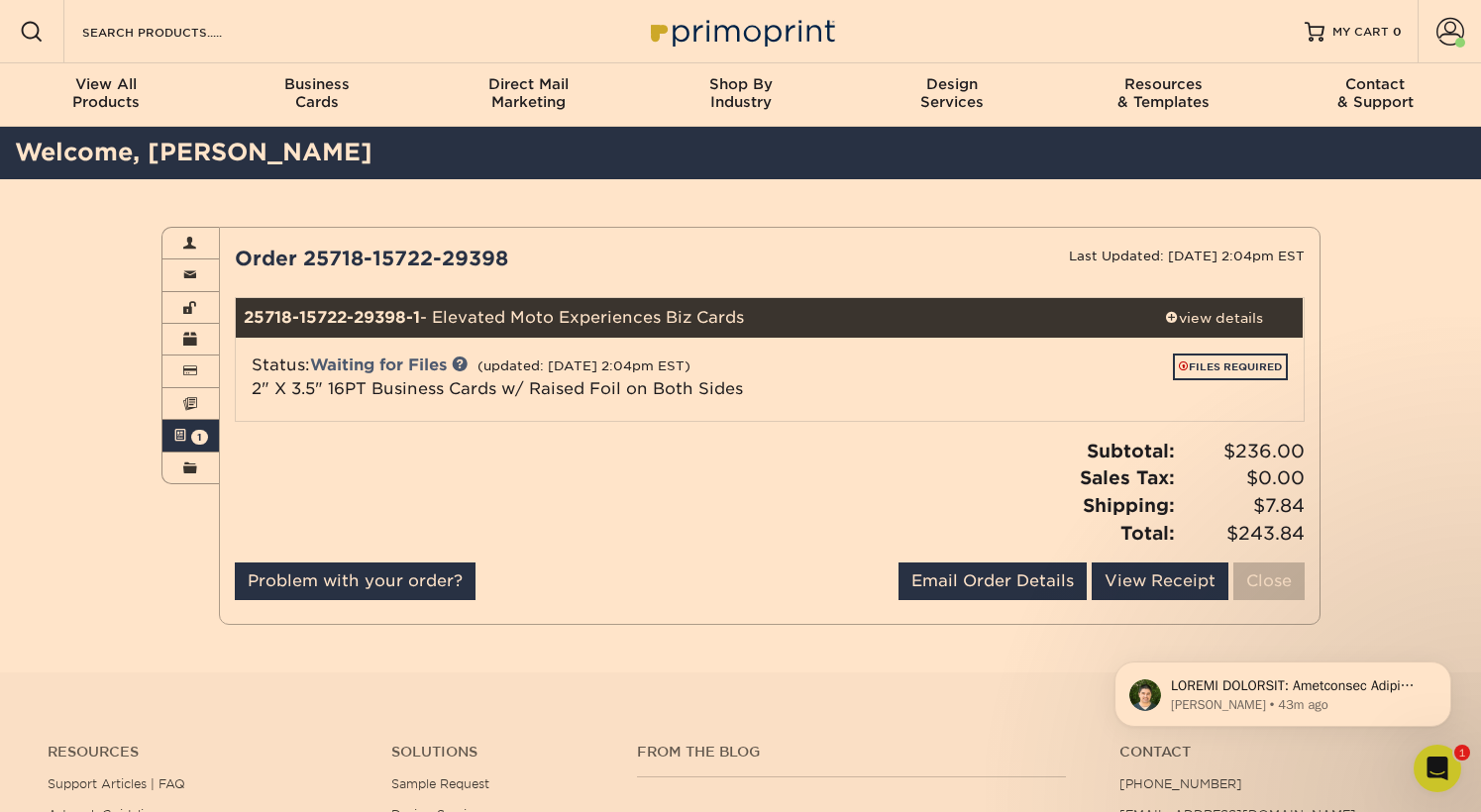click on "FILES REQUIRED" at bounding box center [1117, 370] 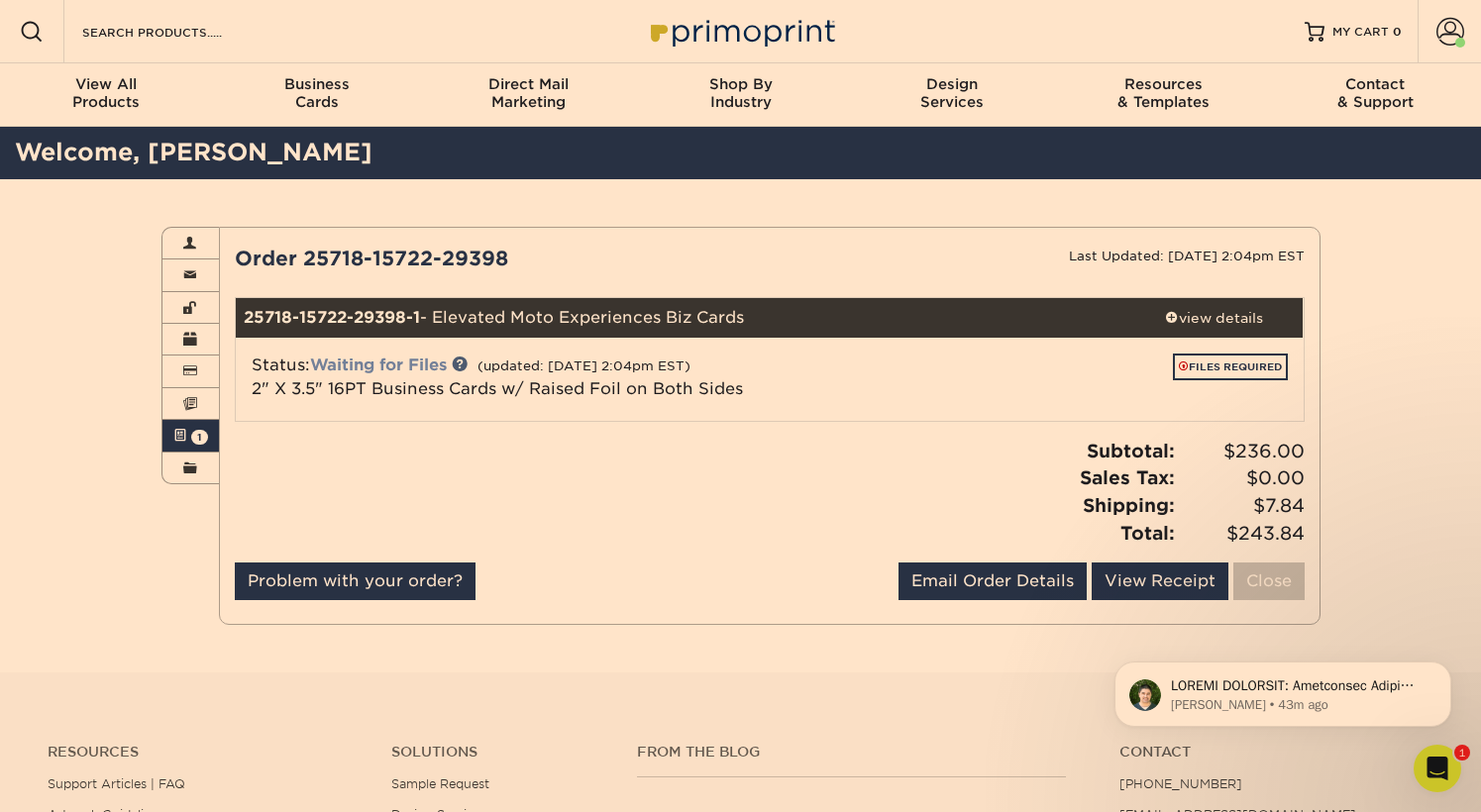 click on "Waiting for Files" at bounding box center [378, 364] 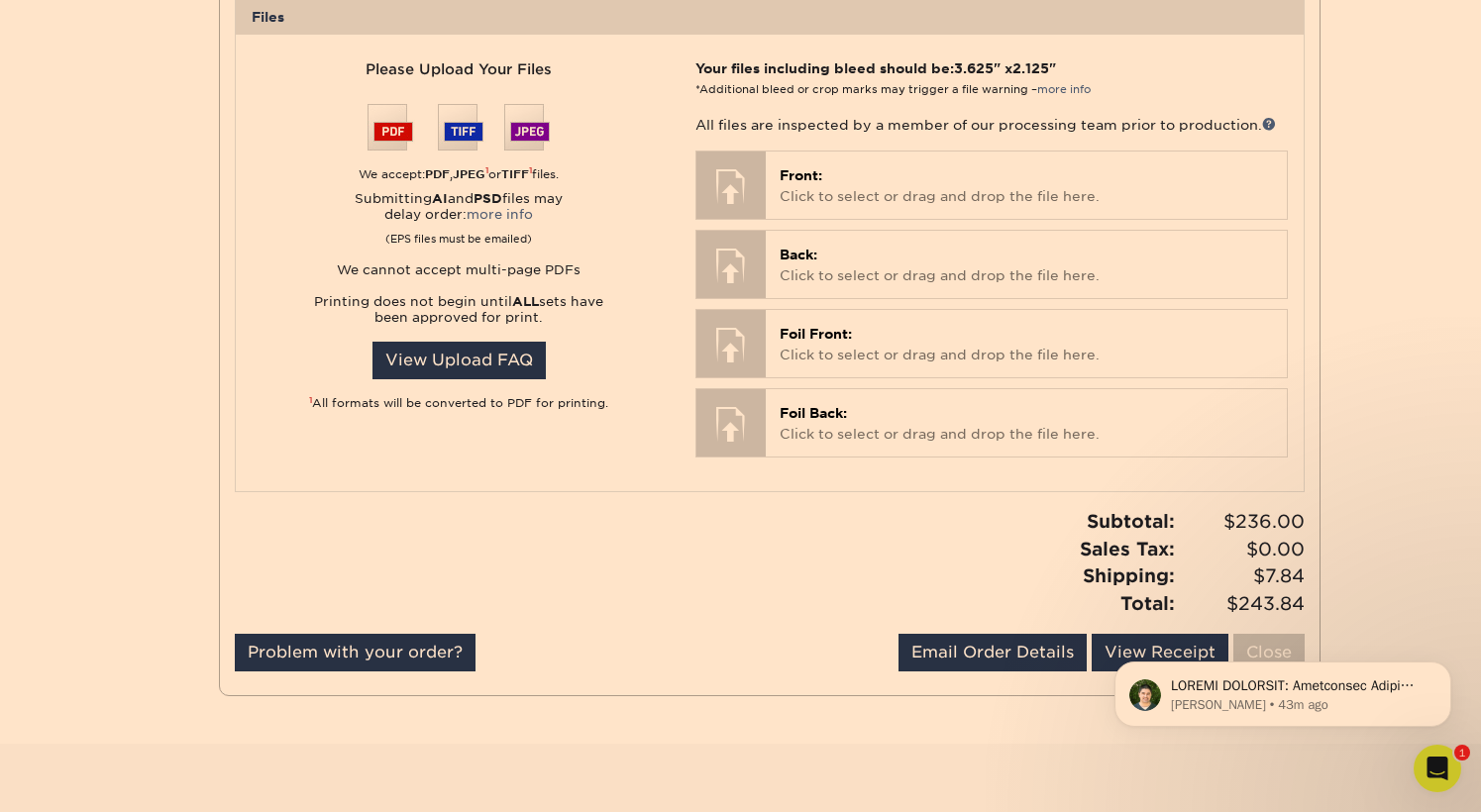 scroll, scrollTop: 796, scrollLeft: 0, axis: vertical 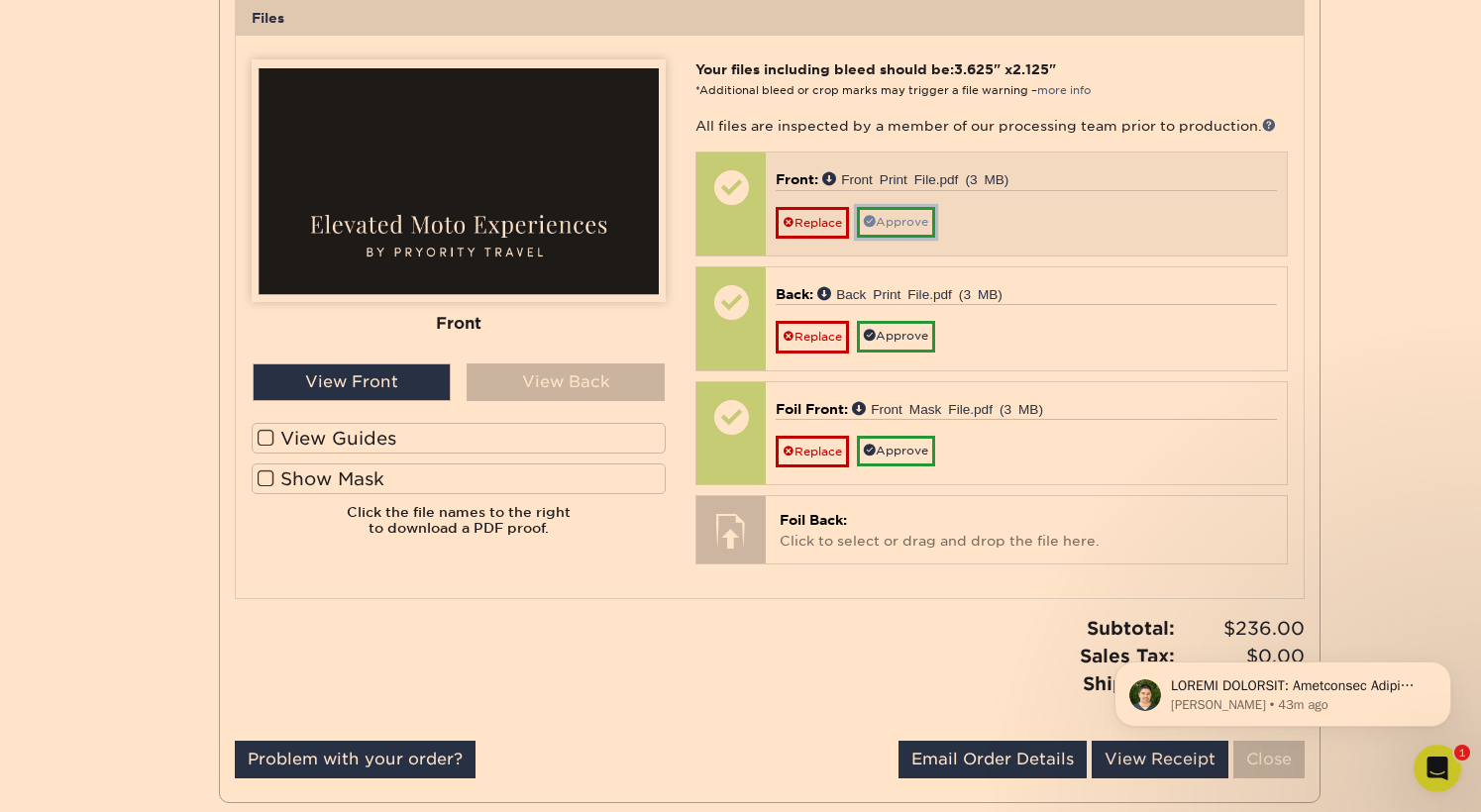 click on "Approve" at bounding box center (896, 222) 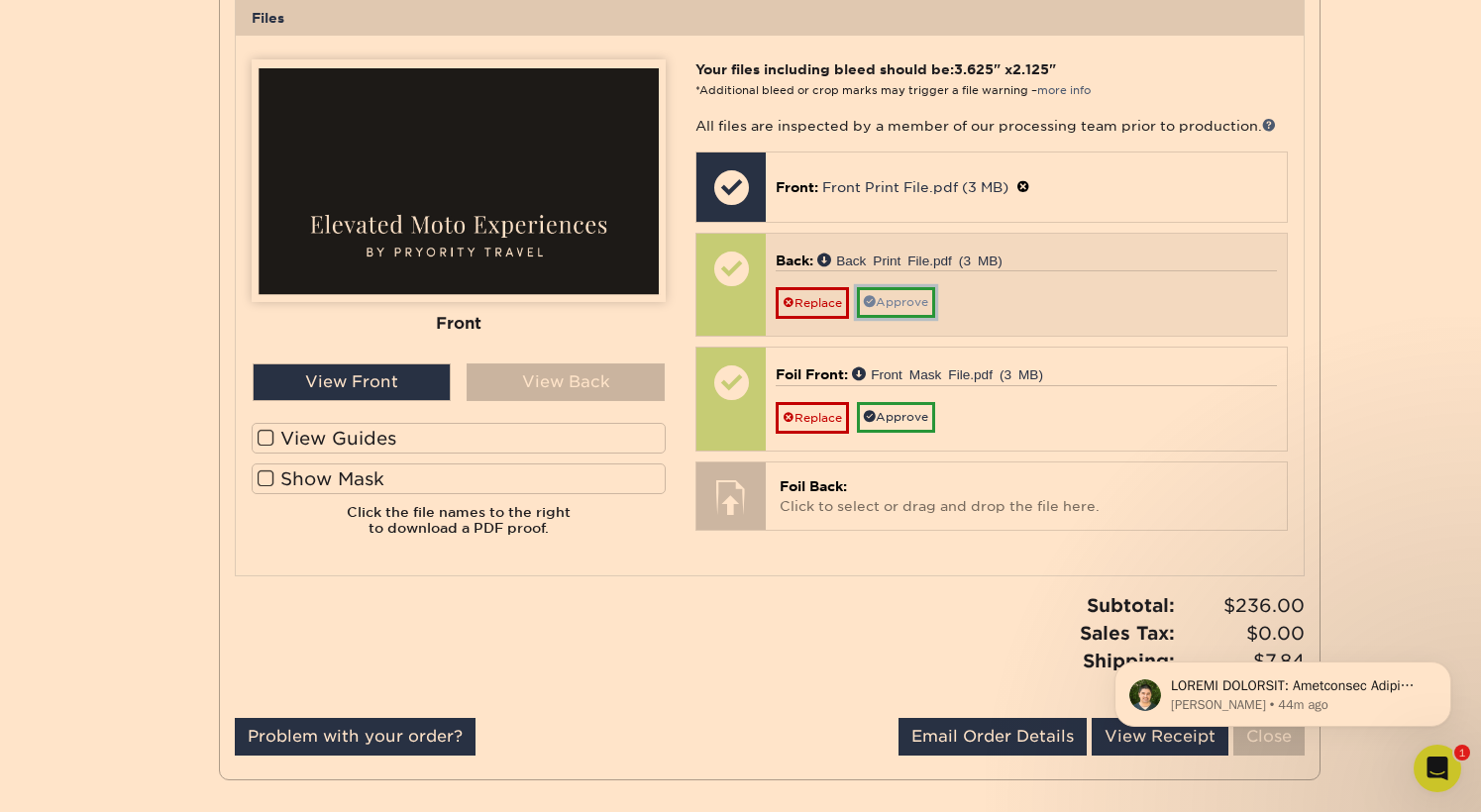 click on "Approve" at bounding box center (896, 302) 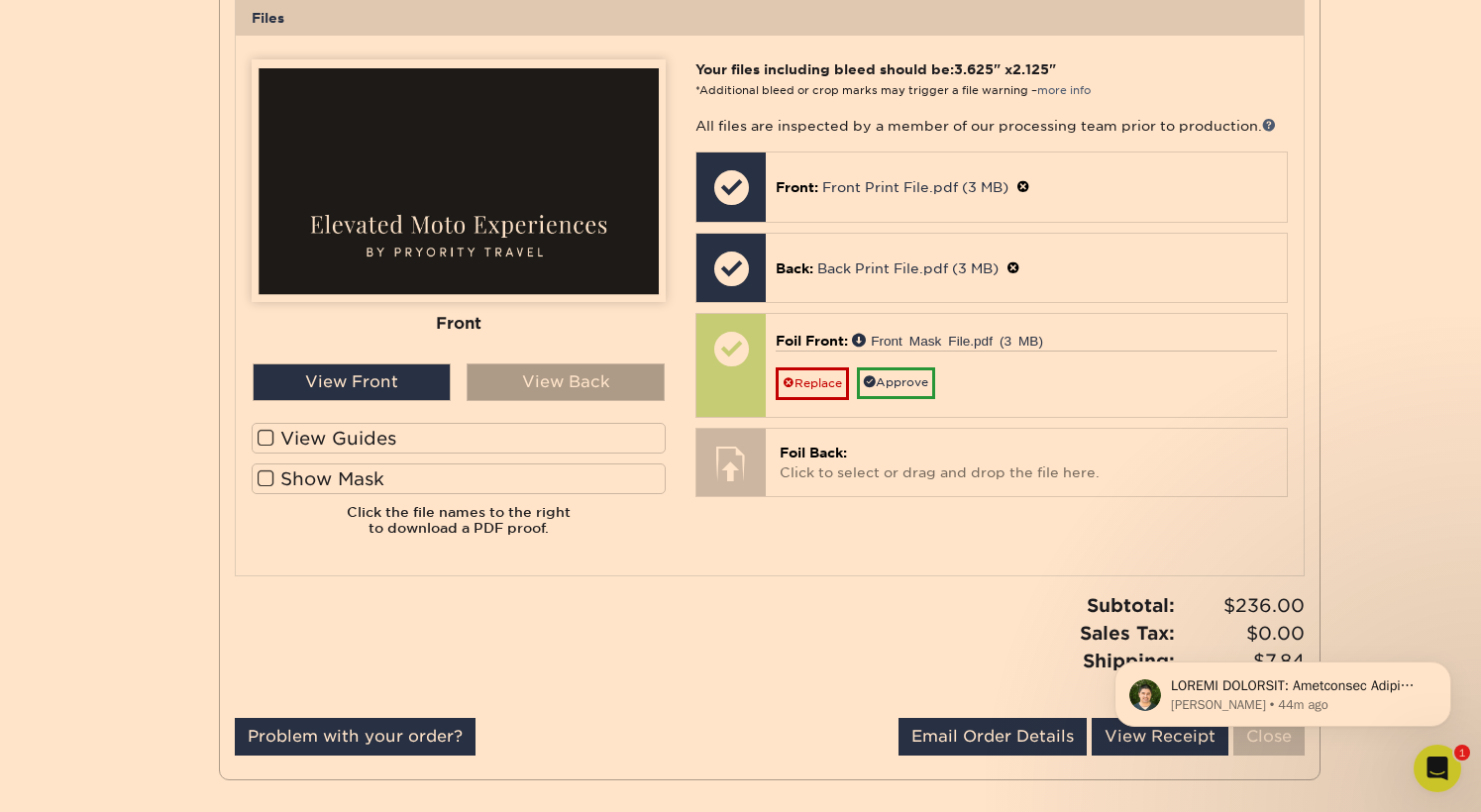click on "View Back" at bounding box center [566, 382] 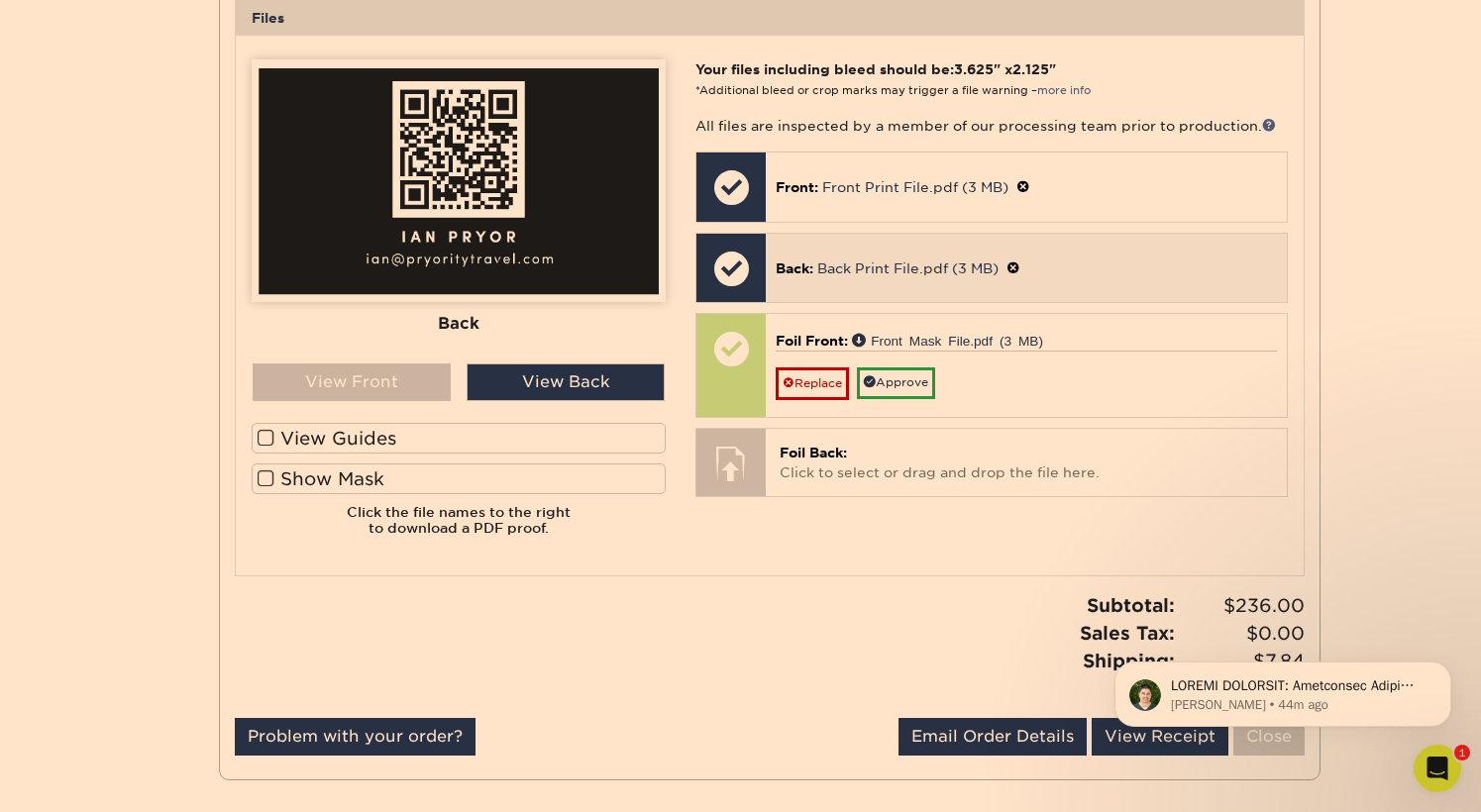 click at bounding box center (1013, 268) 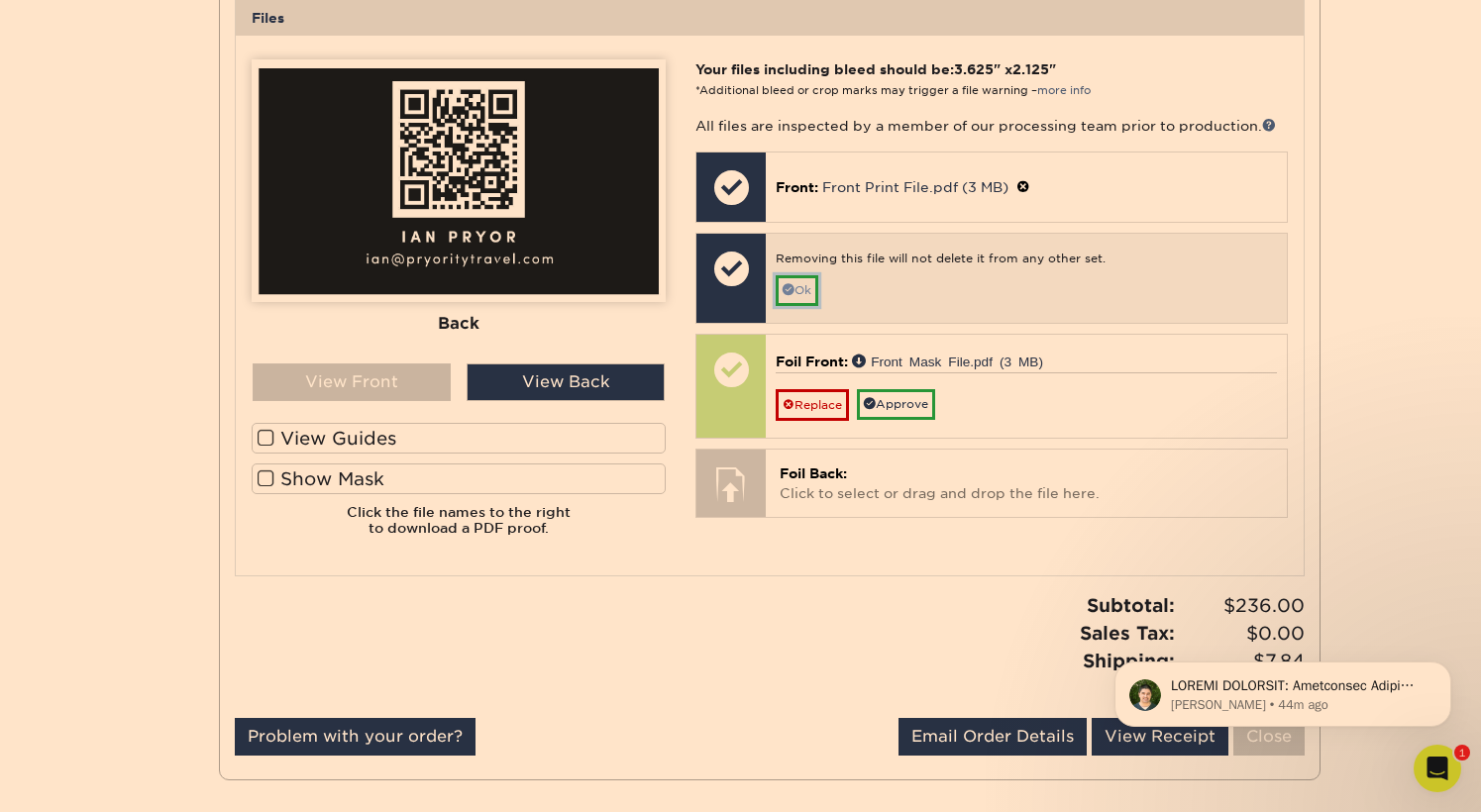 click on "Ok" at bounding box center [796, 290] 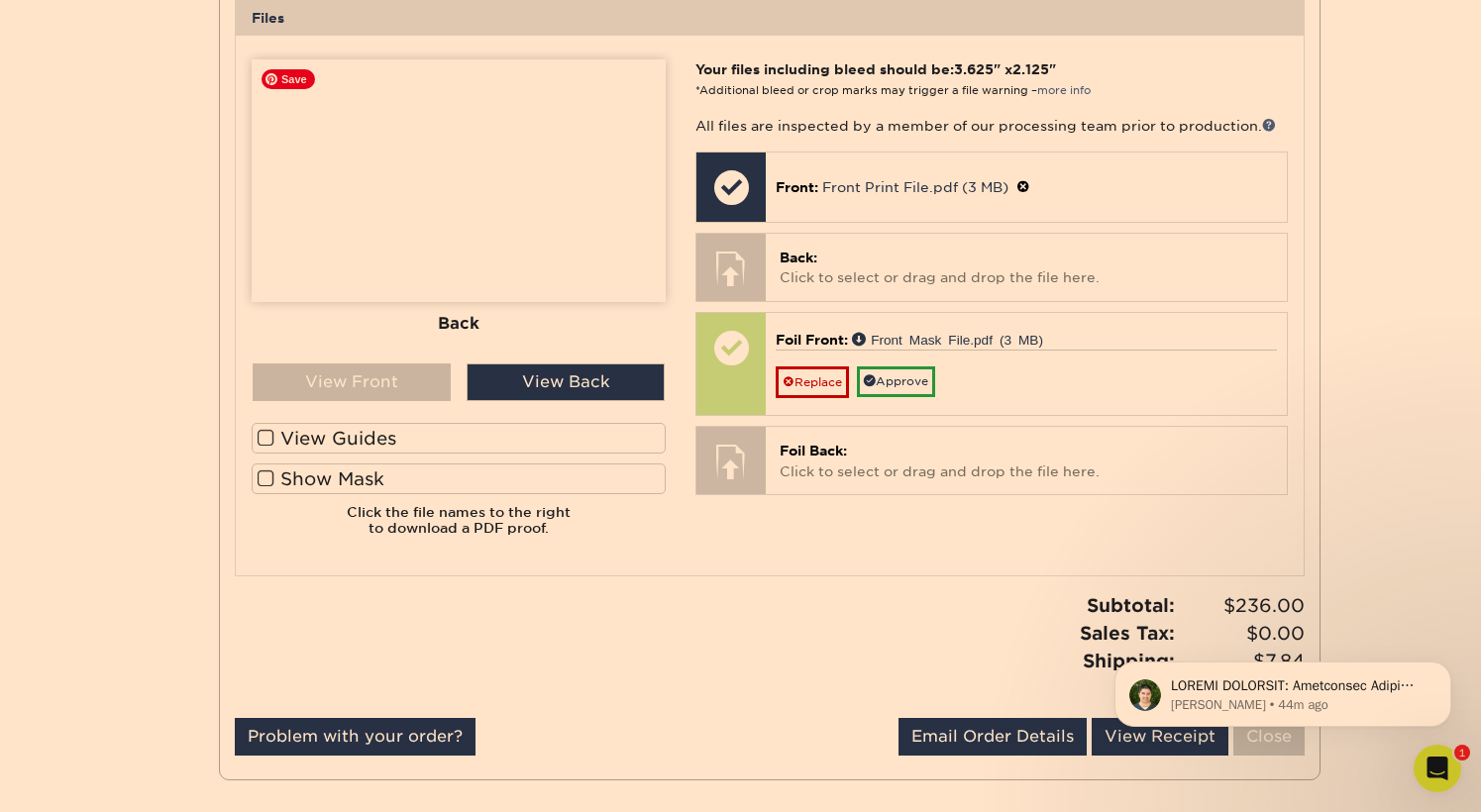 click at bounding box center (459, 180) 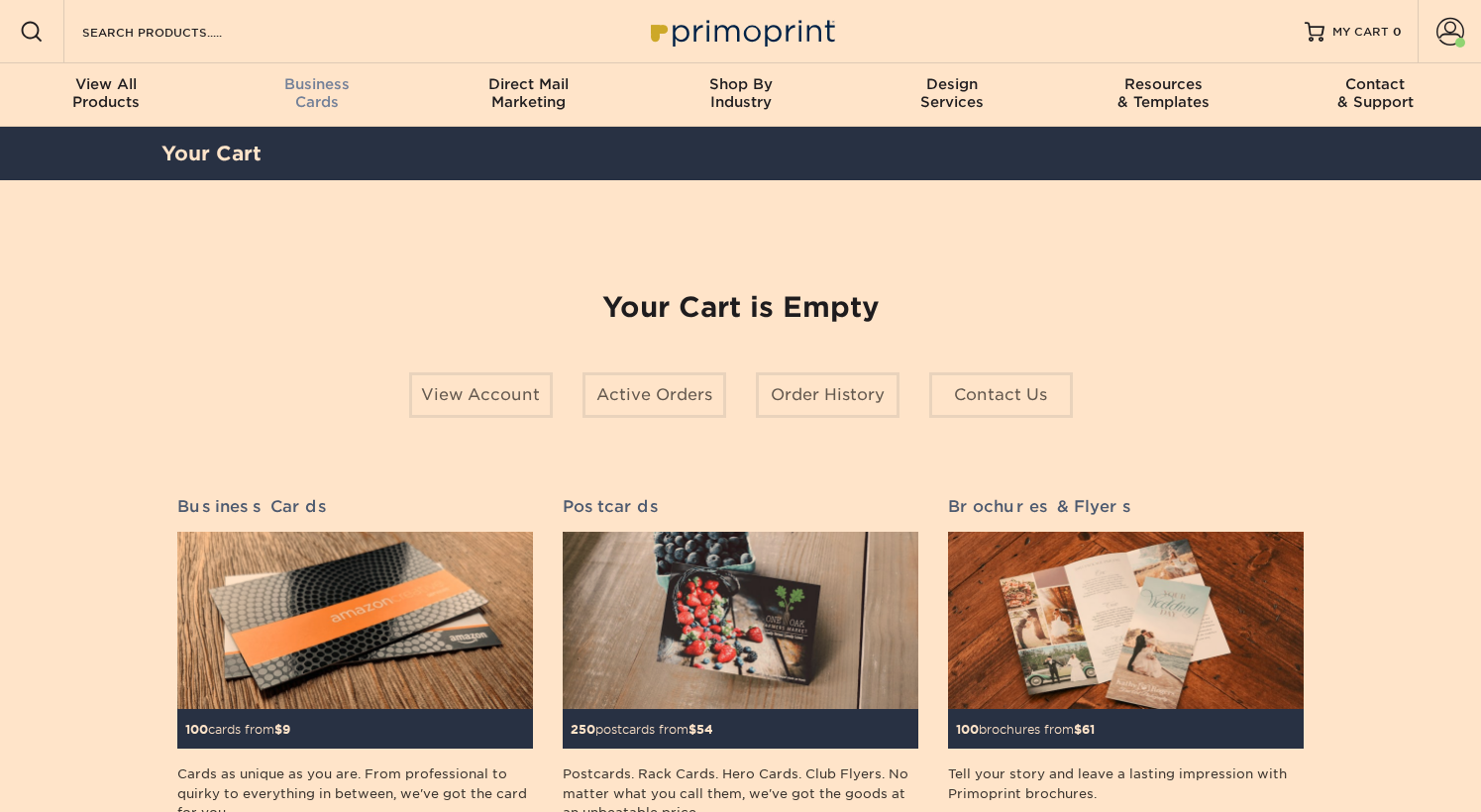 scroll, scrollTop: 0, scrollLeft: 0, axis: both 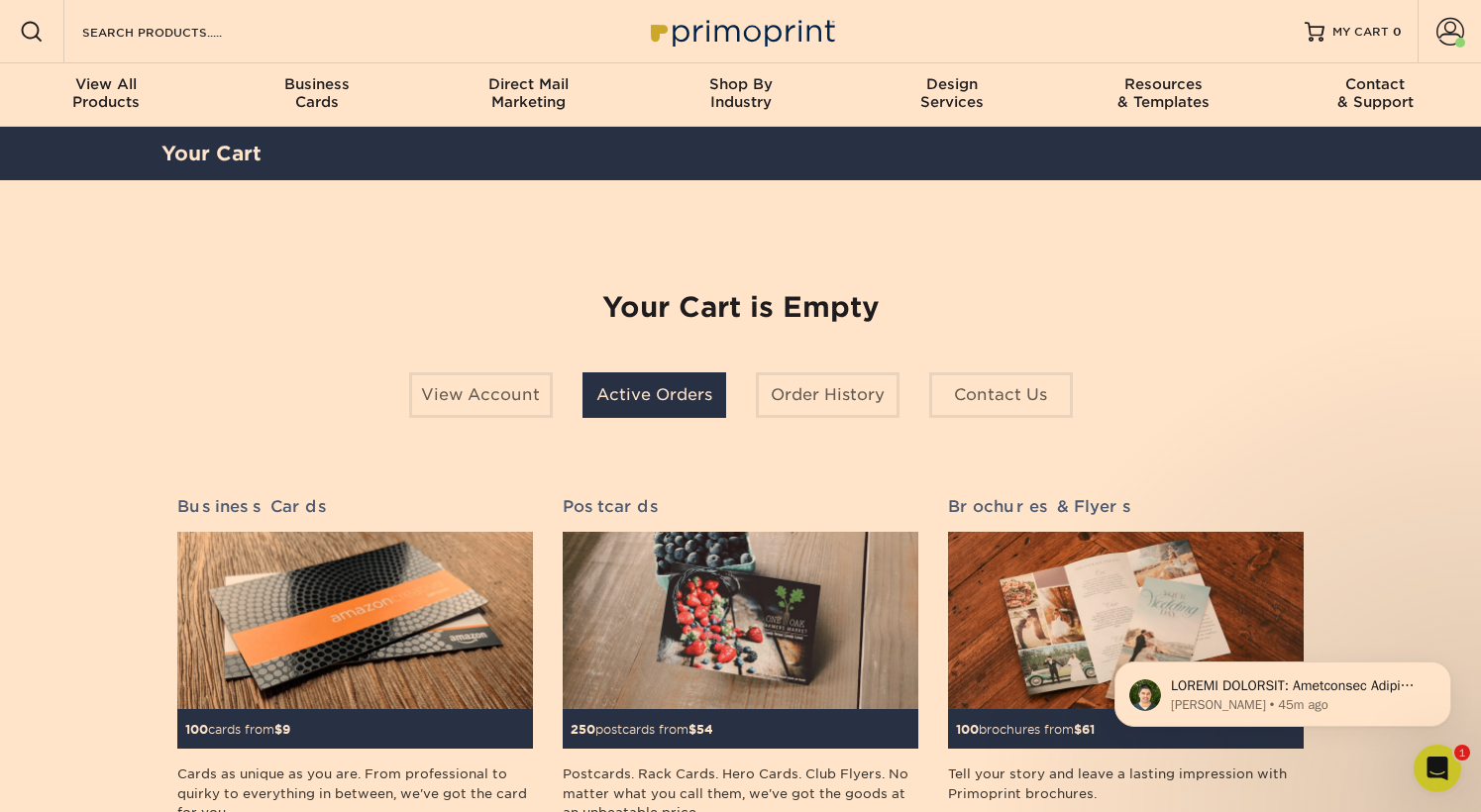 click on "Active Orders" at bounding box center (654, 395) 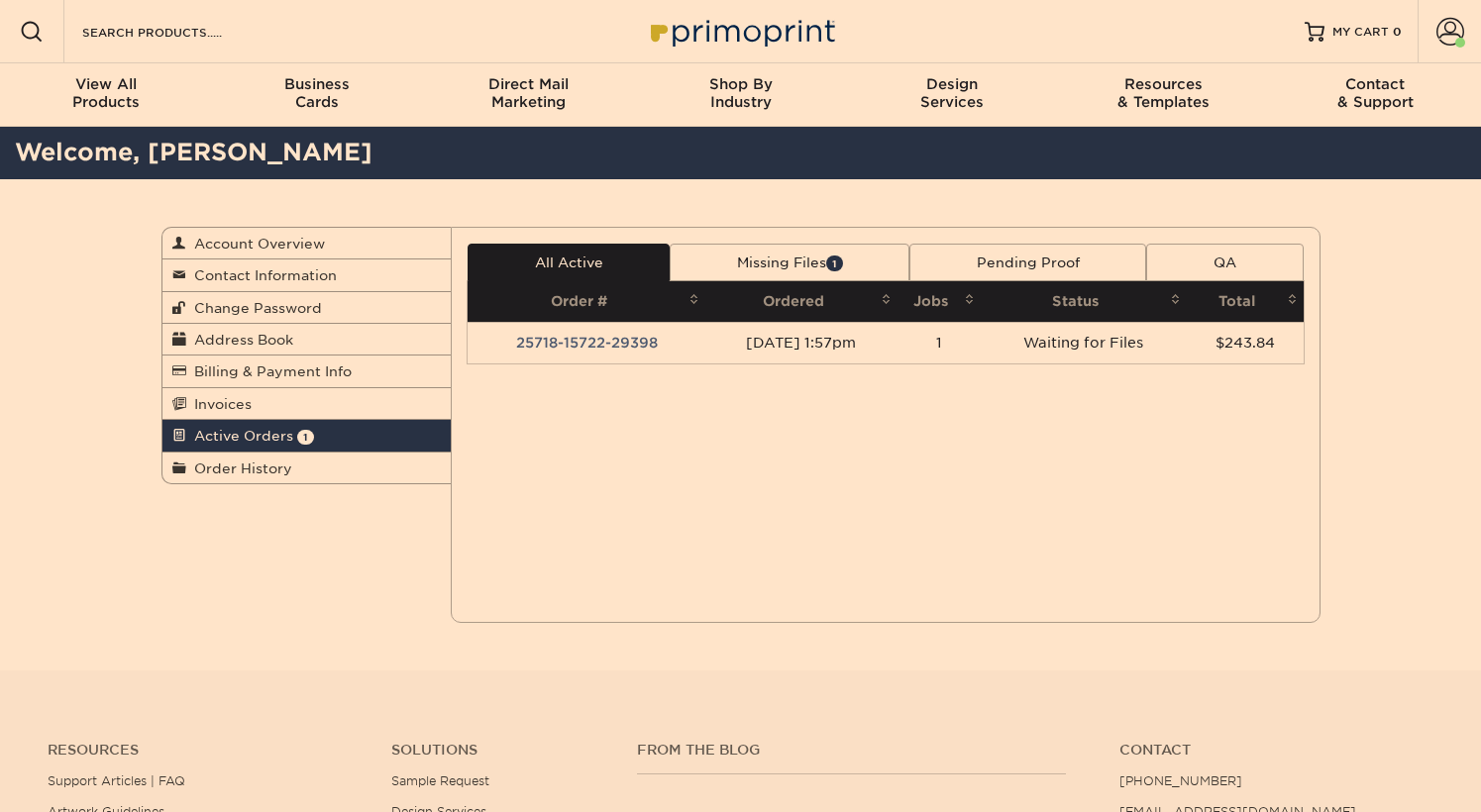 scroll, scrollTop: 0, scrollLeft: 0, axis: both 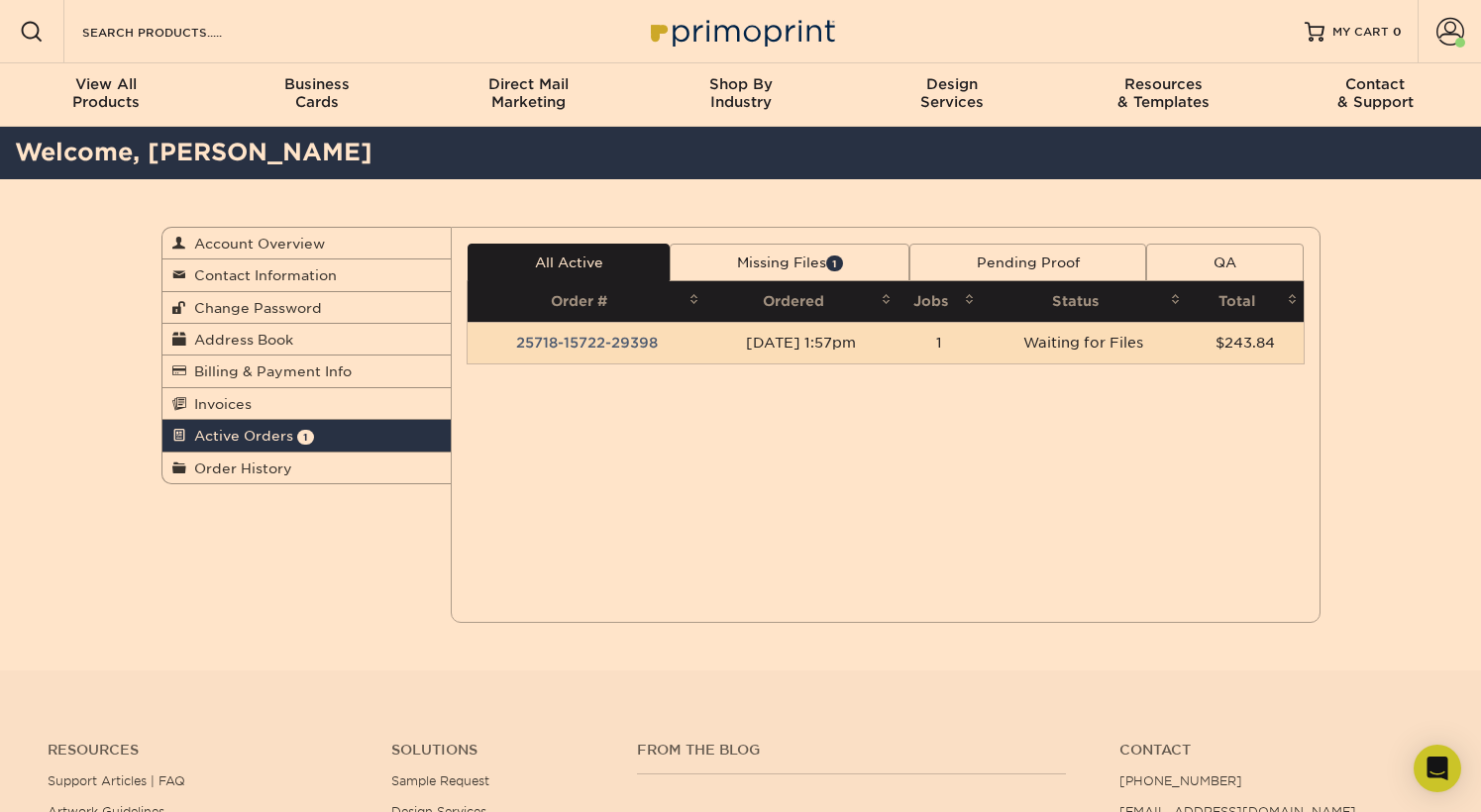 click on "25718-15722-29398" at bounding box center (586, 343) 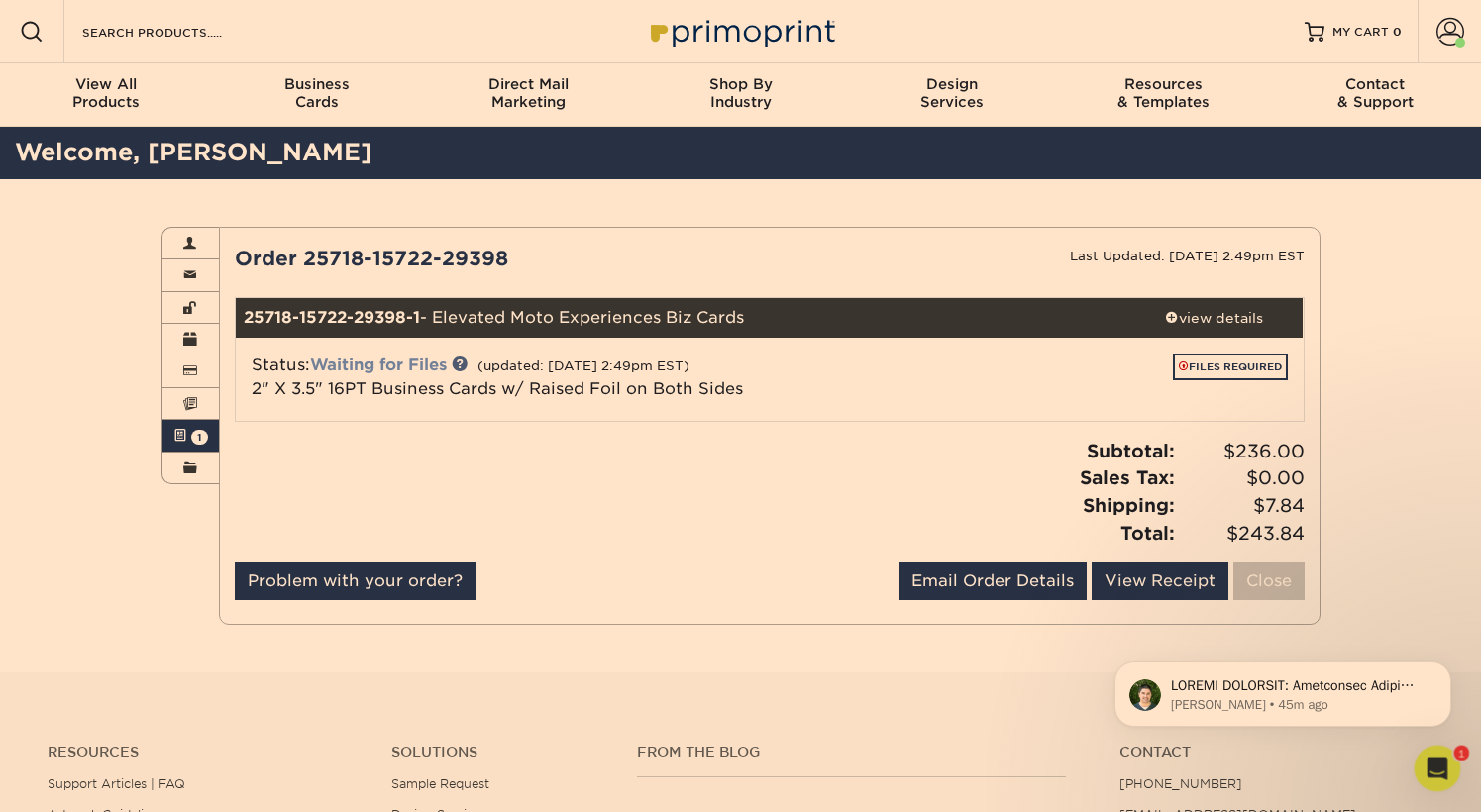 scroll, scrollTop: 0, scrollLeft: 0, axis: both 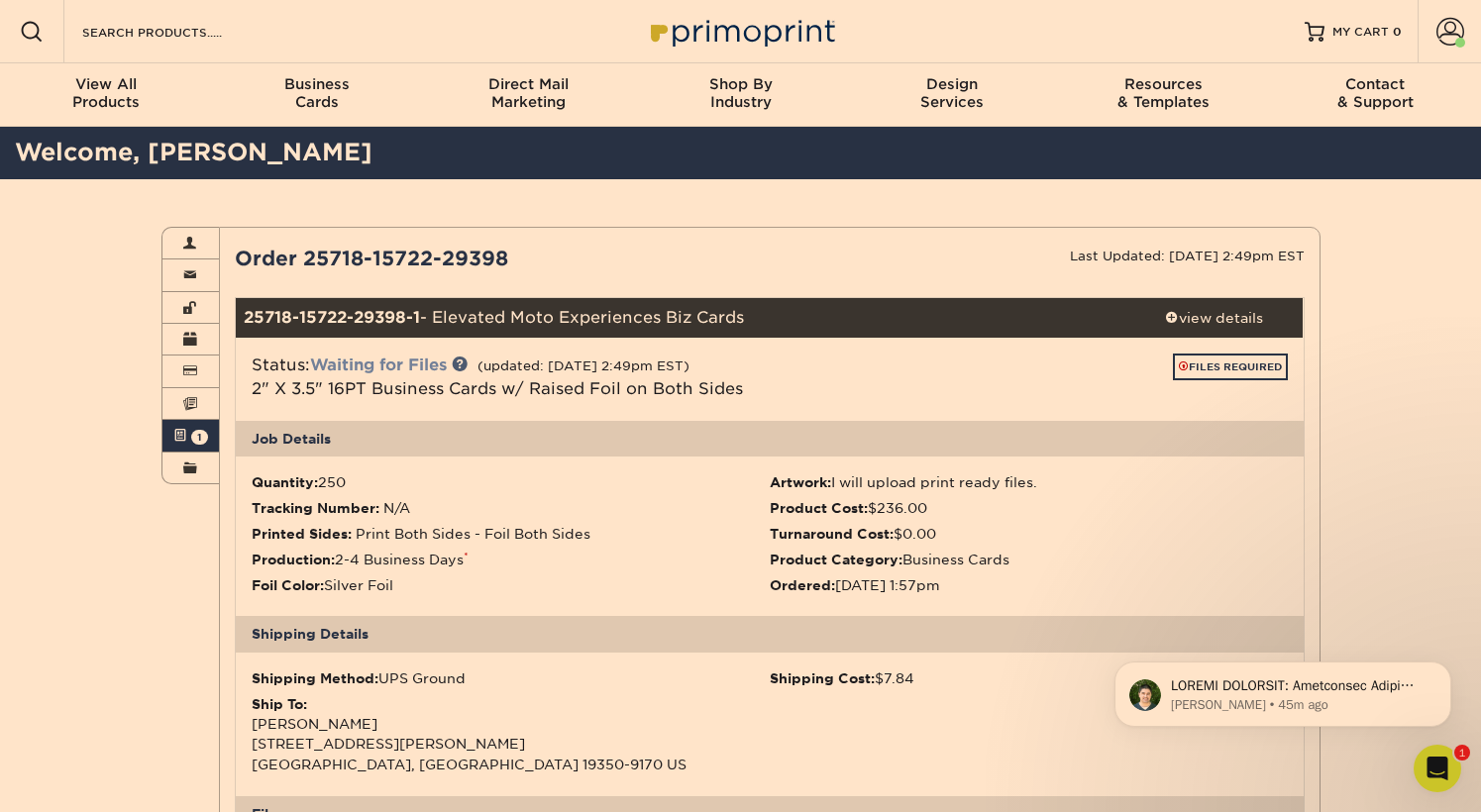 click on "Waiting for Files" at bounding box center (378, 364) 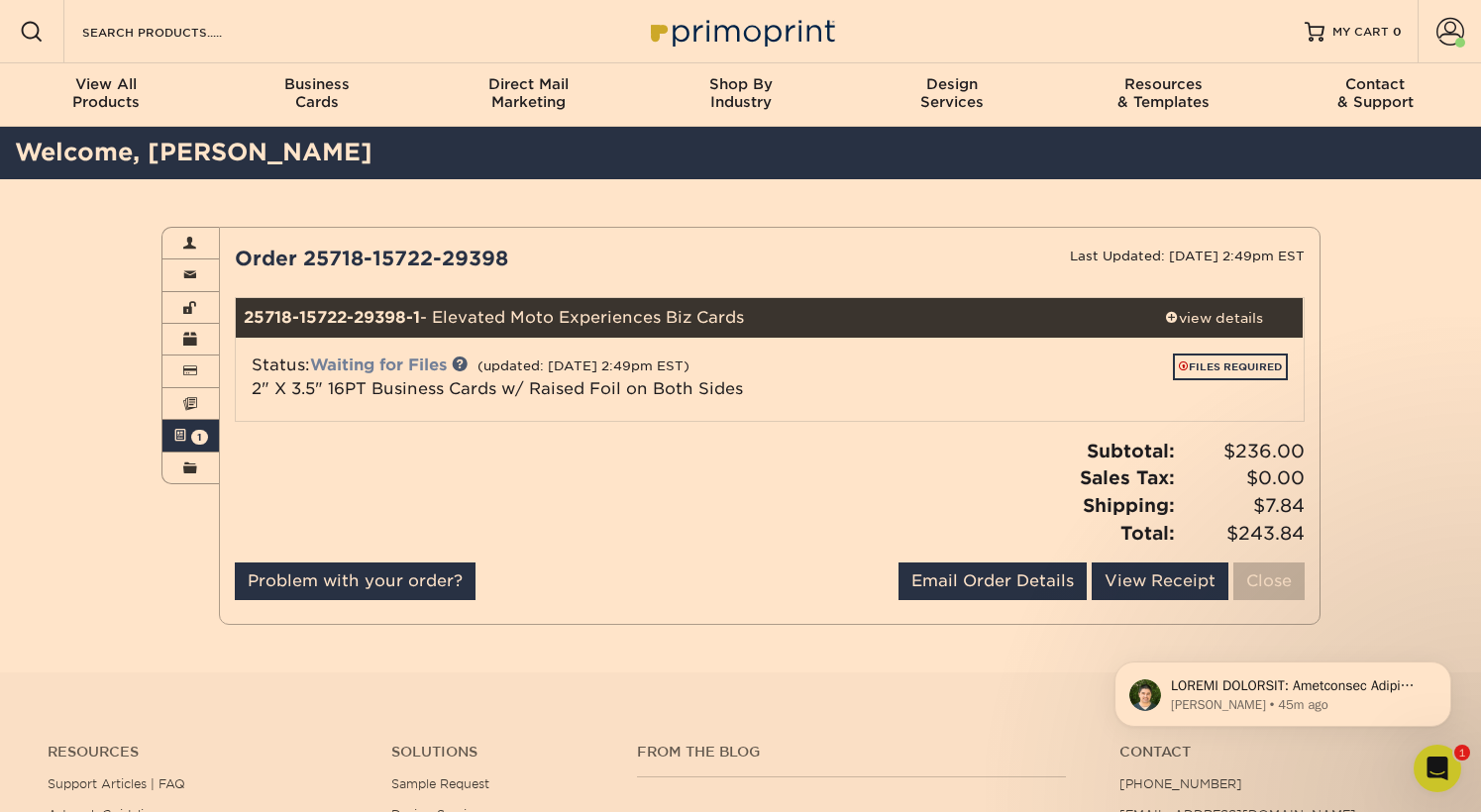 click on "Waiting for Files" at bounding box center (378, 364) 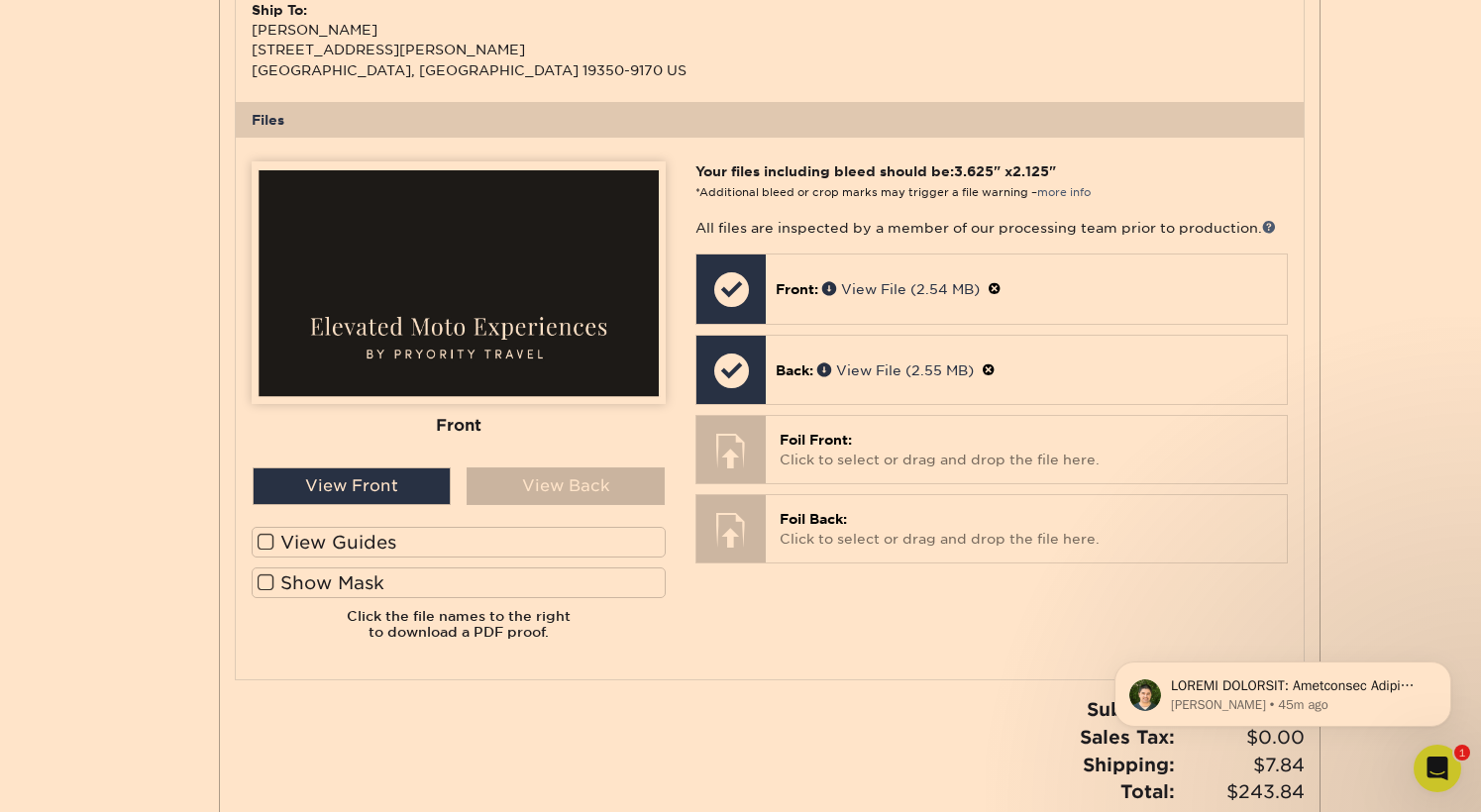 scroll, scrollTop: 736, scrollLeft: 0, axis: vertical 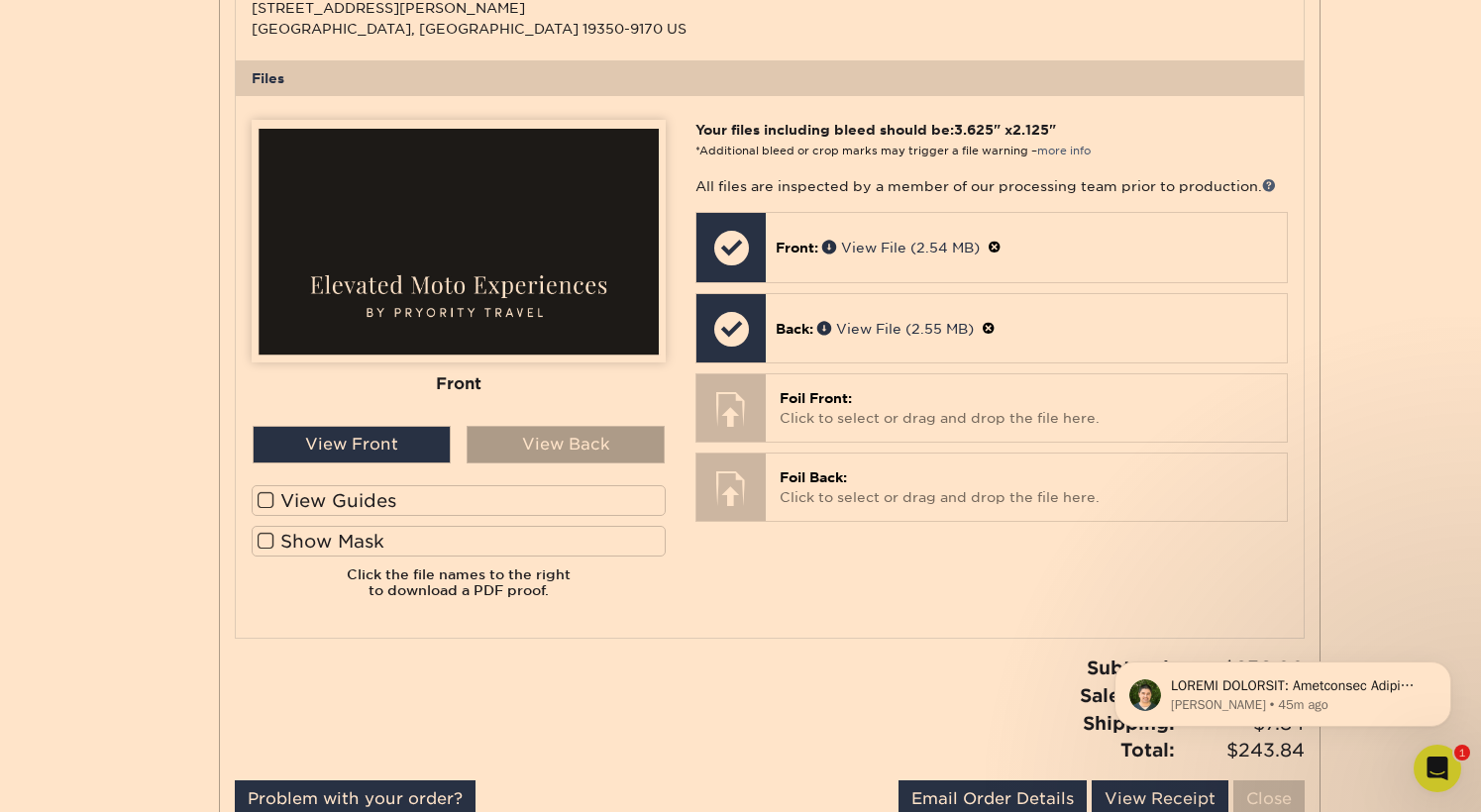click on "View Back" at bounding box center [566, 445] 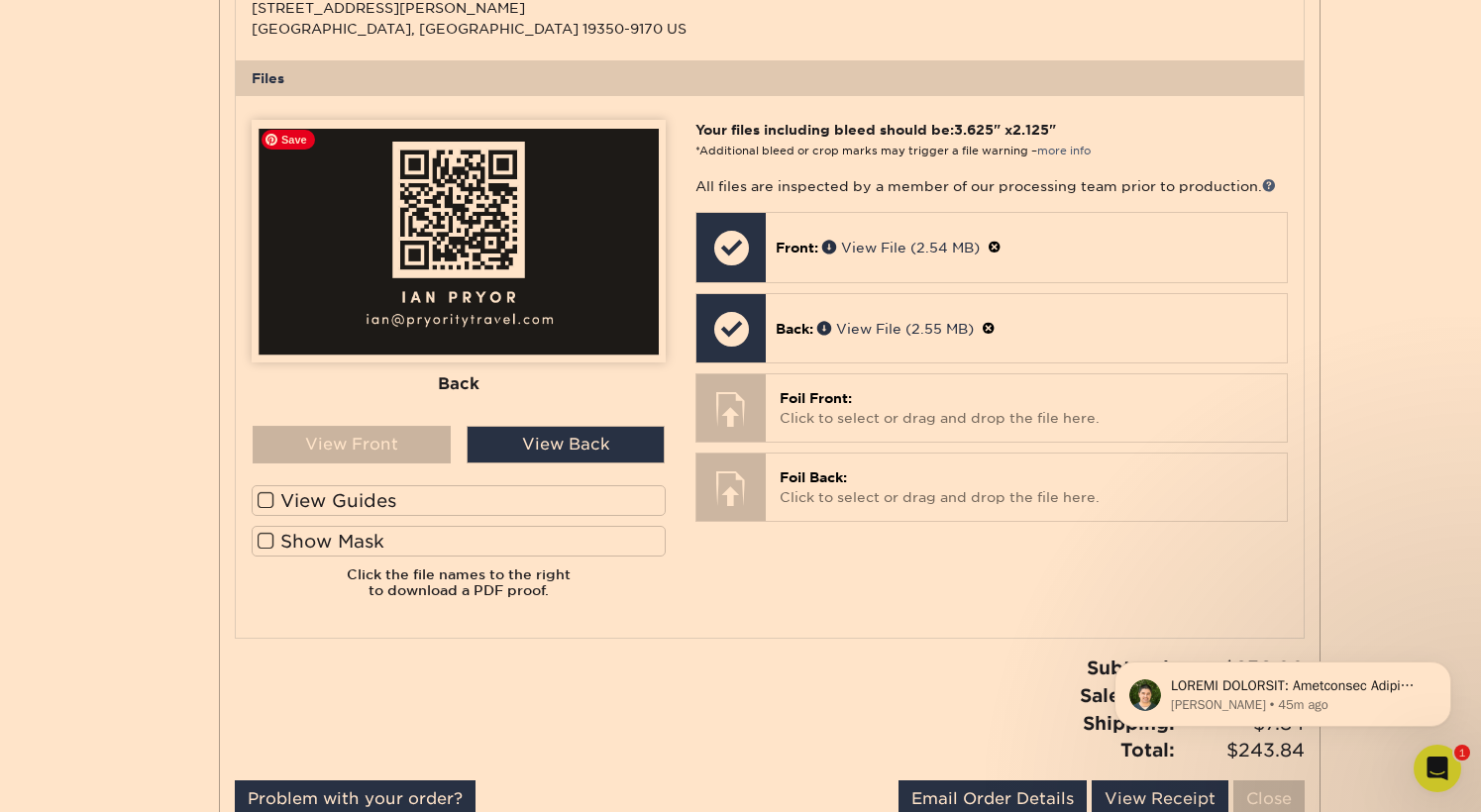 click at bounding box center [459, 241] 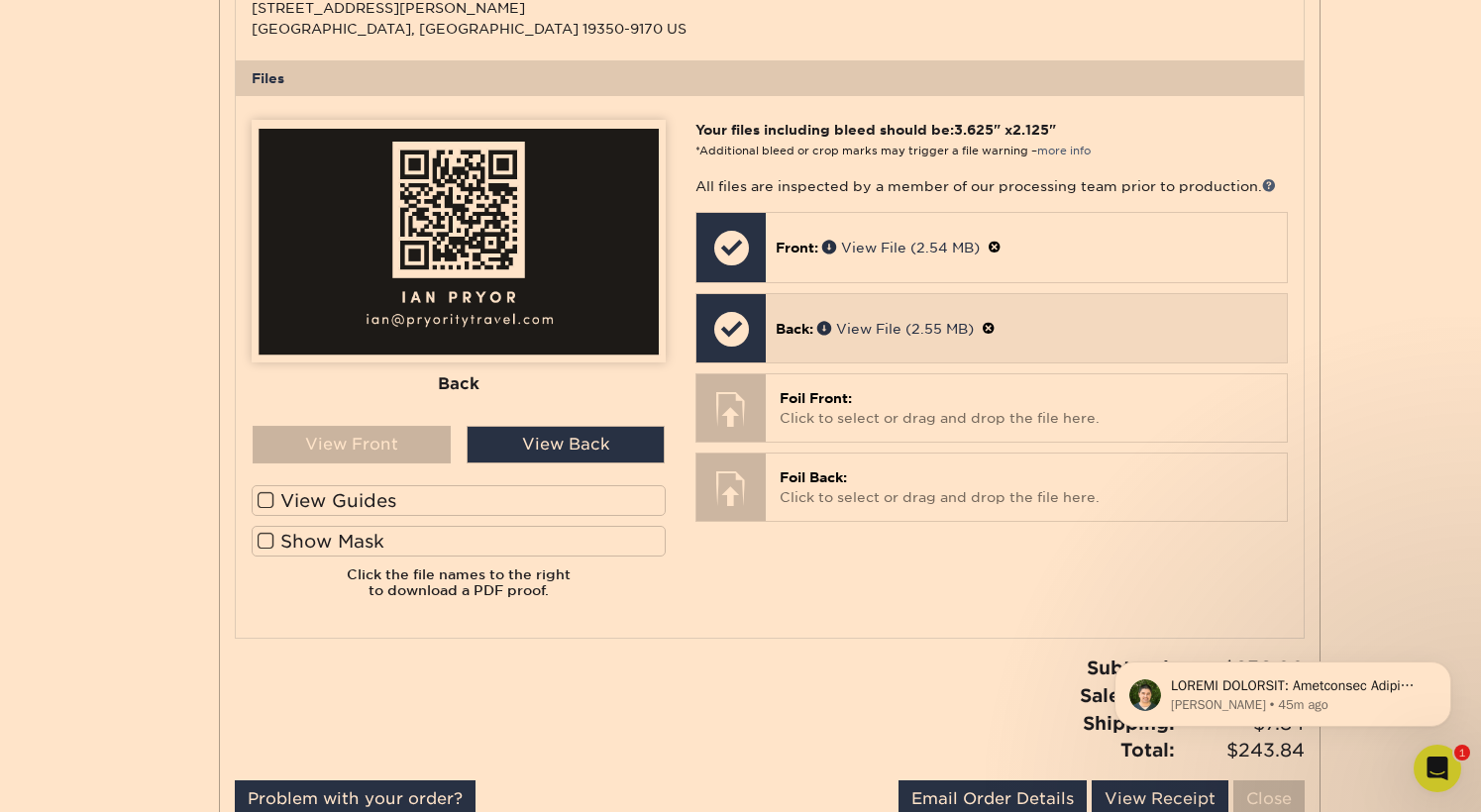 click at bounding box center (989, 329) 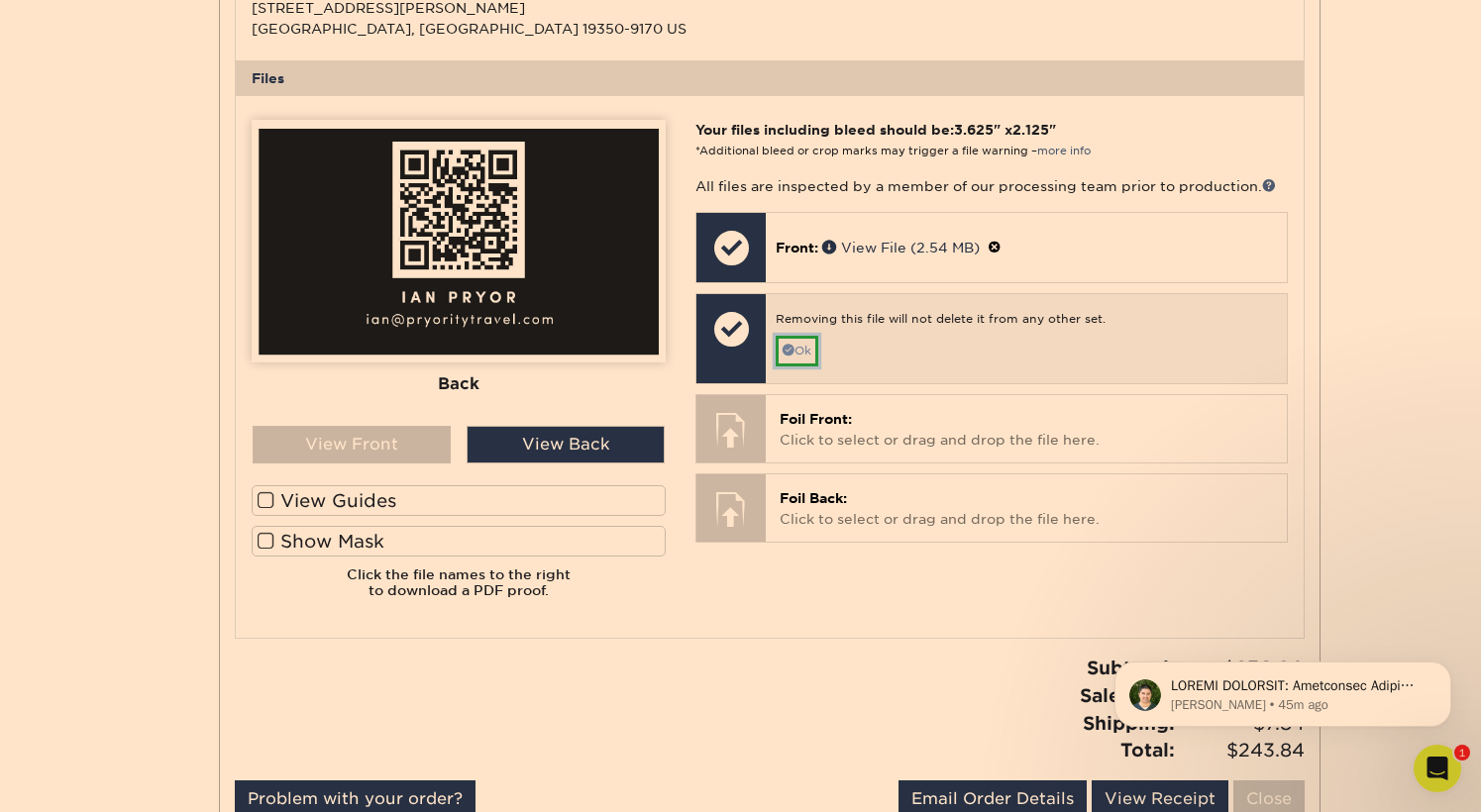 click on "Ok" at bounding box center (796, 351) 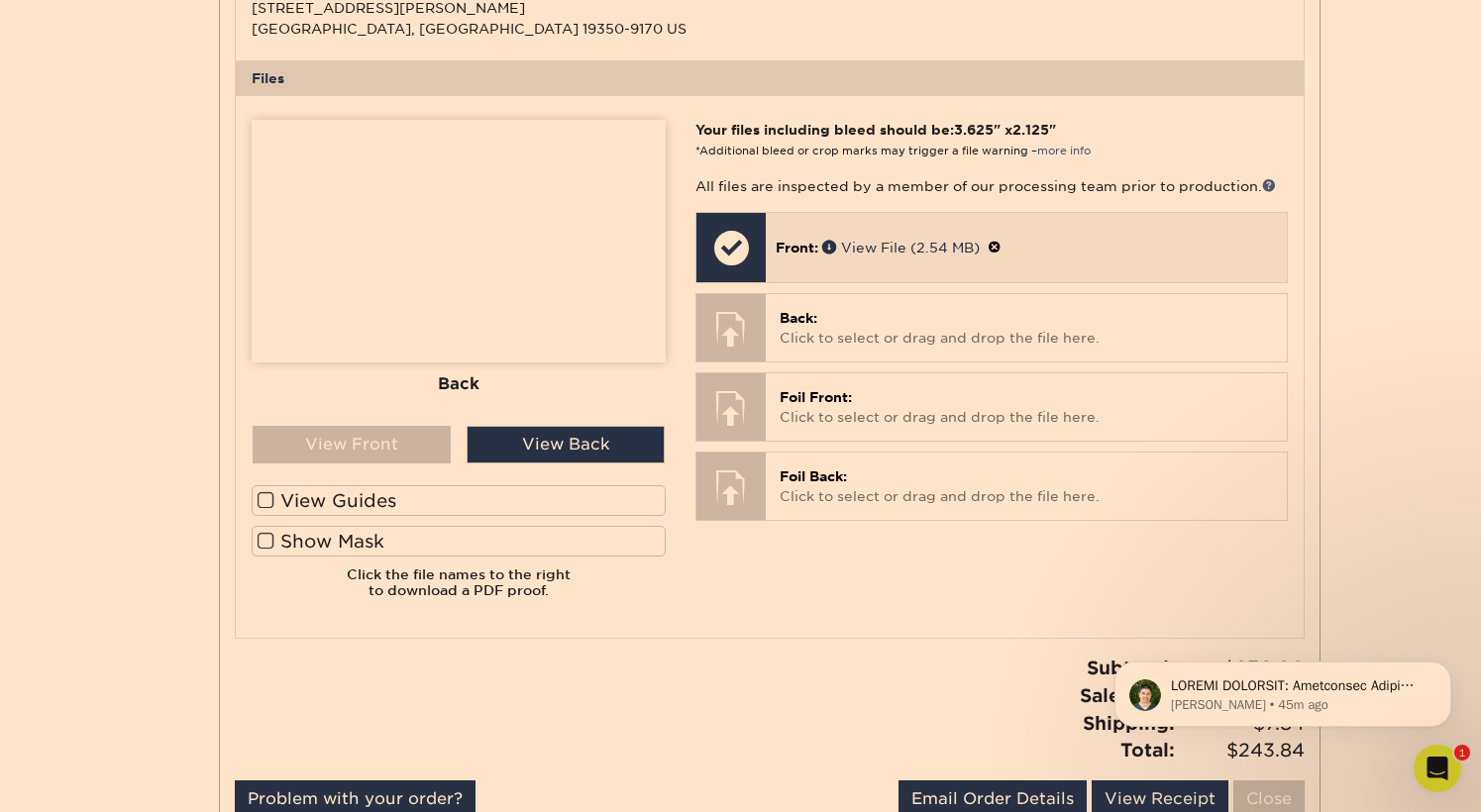 click at bounding box center (995, 248) 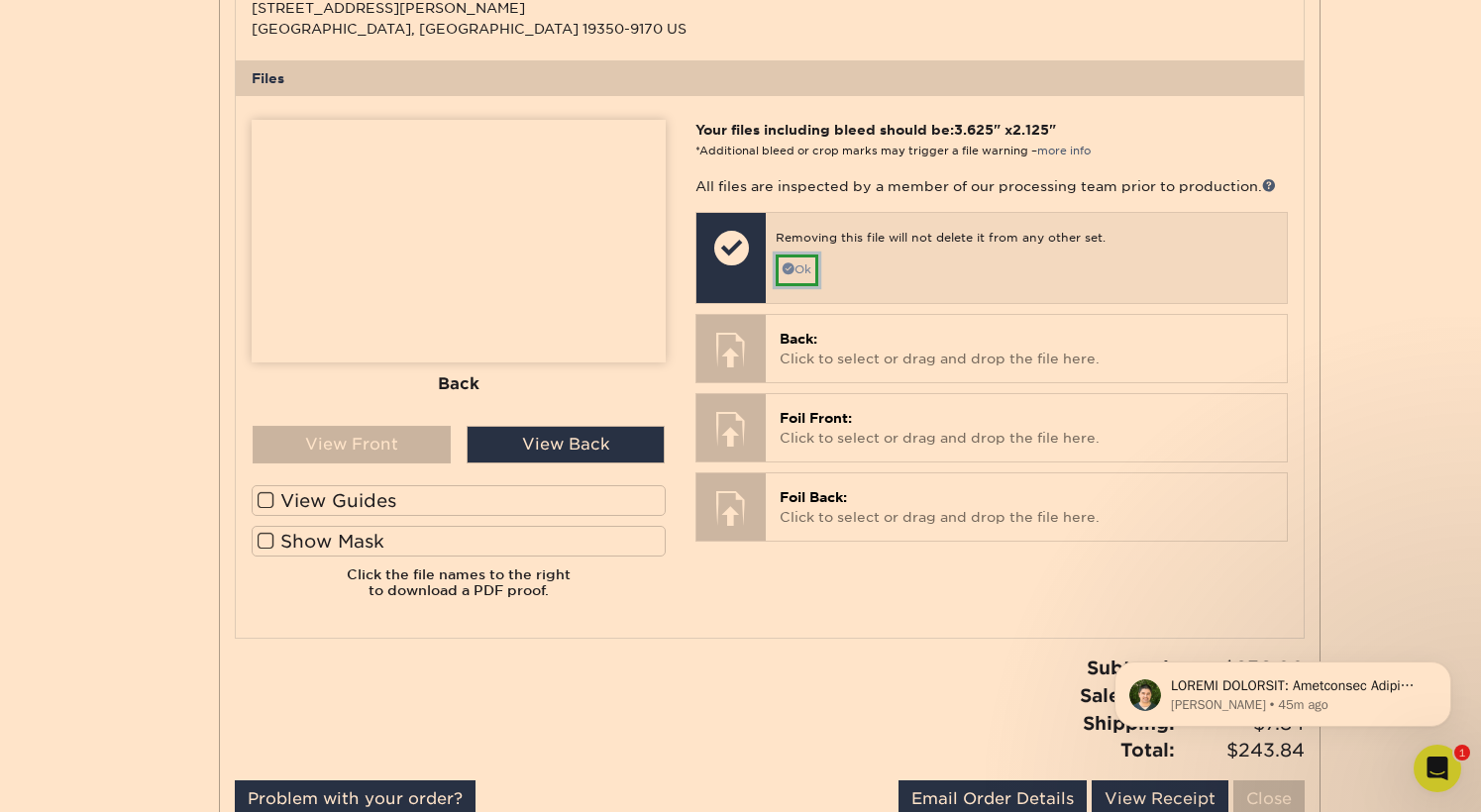 click on "Ok" at bounding box center (796, 269) 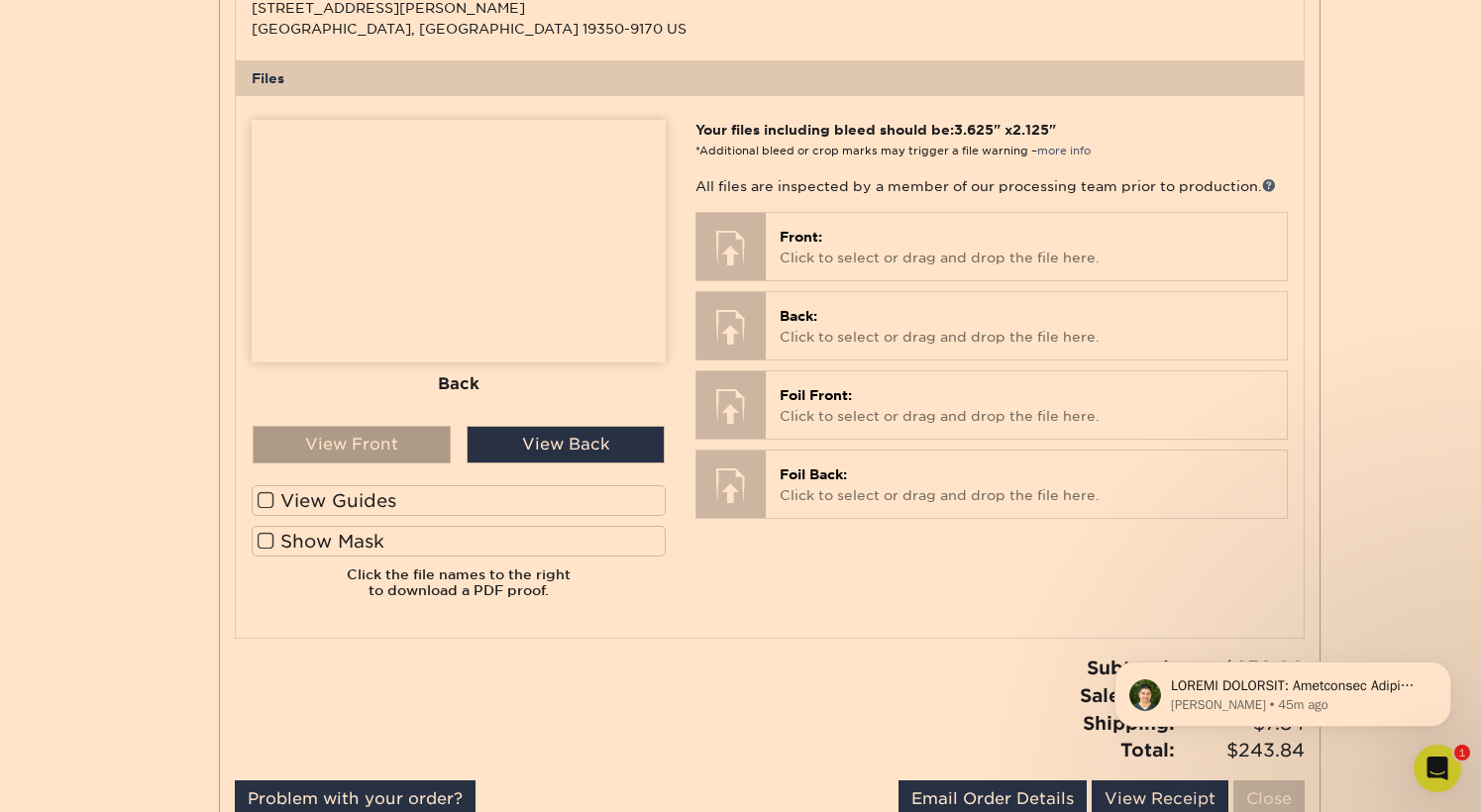 click on "View Front" at bounding box center (352, 445) 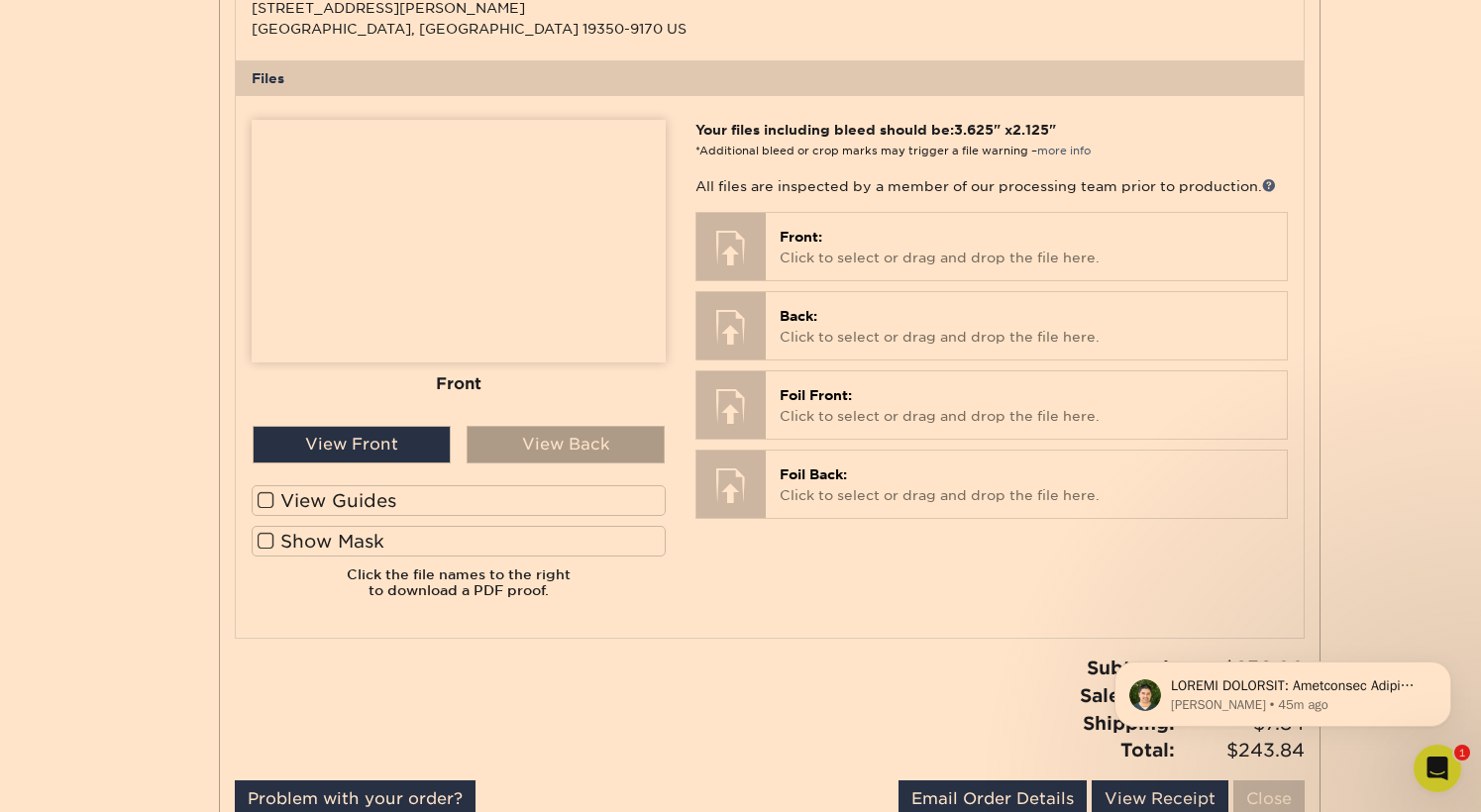 click on "View Back" at bounding box center (566, 445) 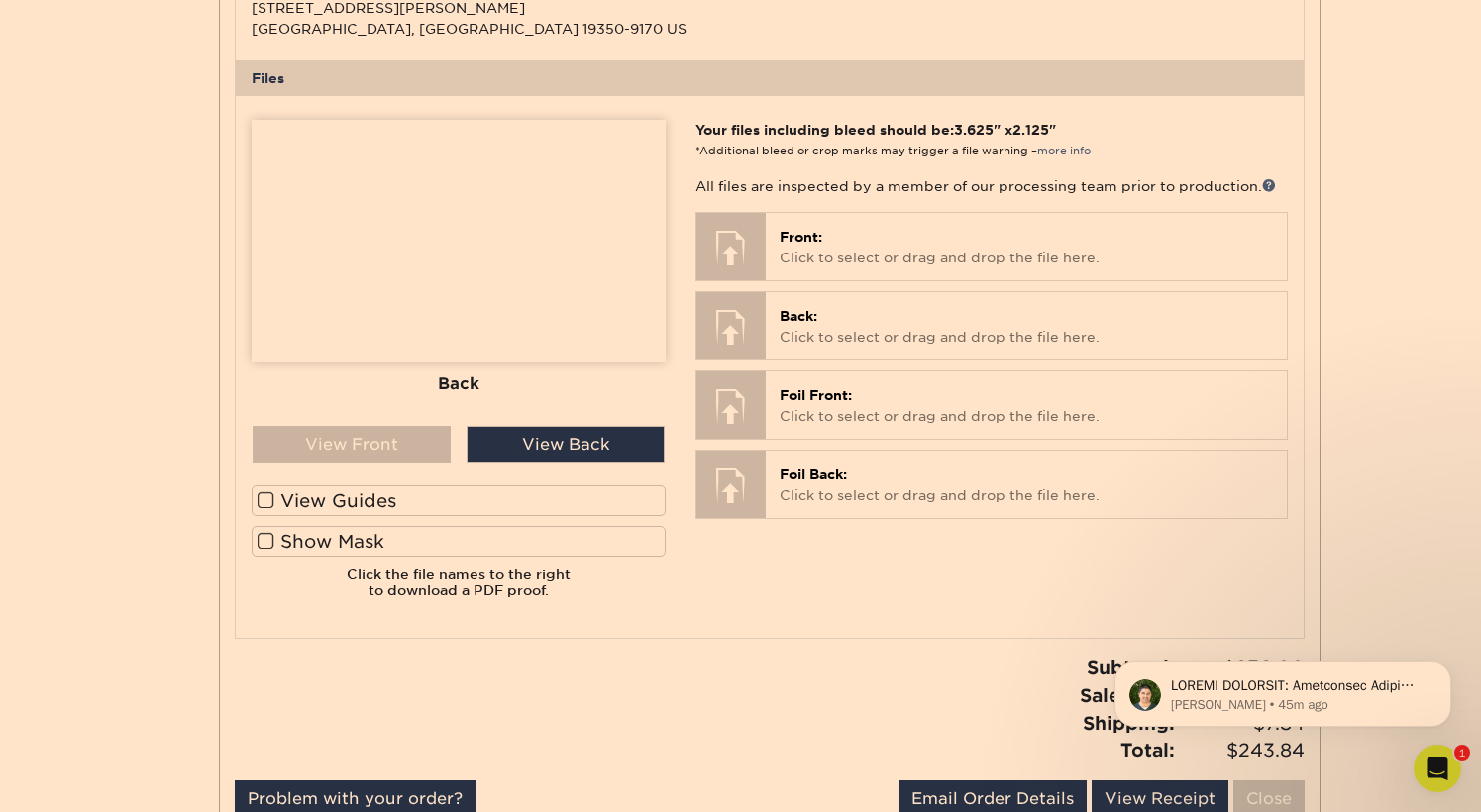 click on "Front Back" at bounding box center [459, 272] 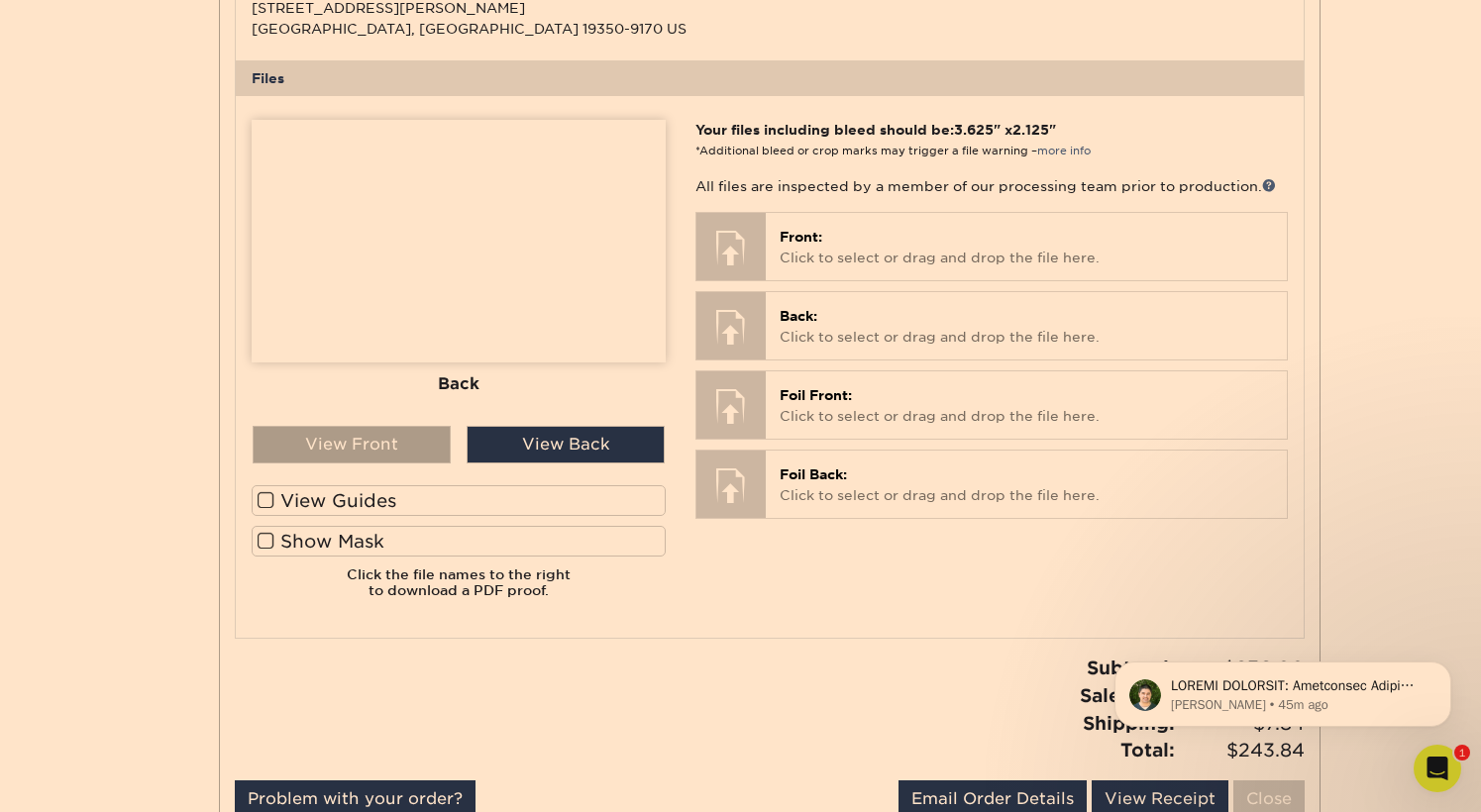 click on "View Front" at bounding box center (352, 445) 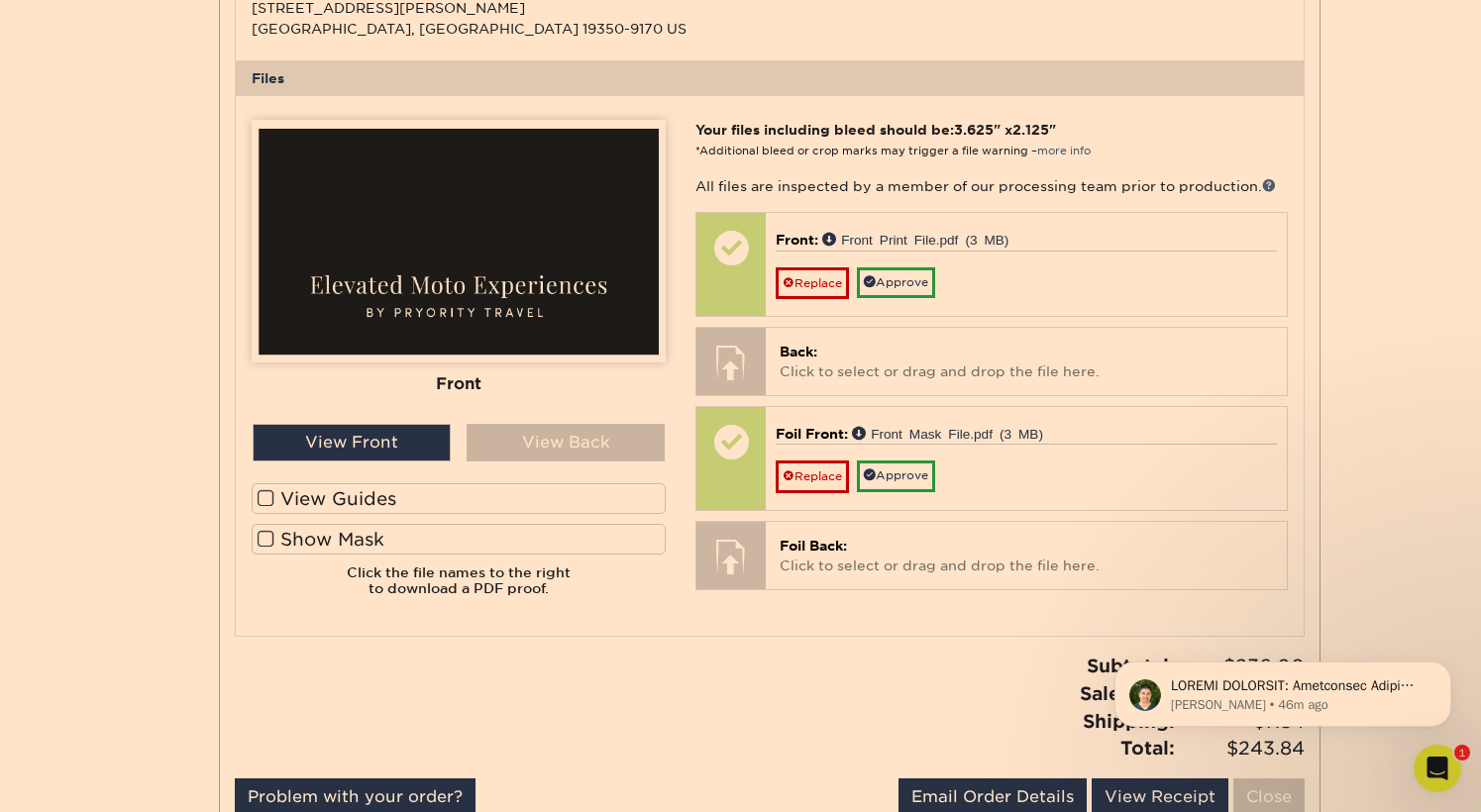 click on "Active Orders
Account Overview
Contact Information
Change Password
Address Book
Billing & Payment Info
1" at bounding box center [740, 165] 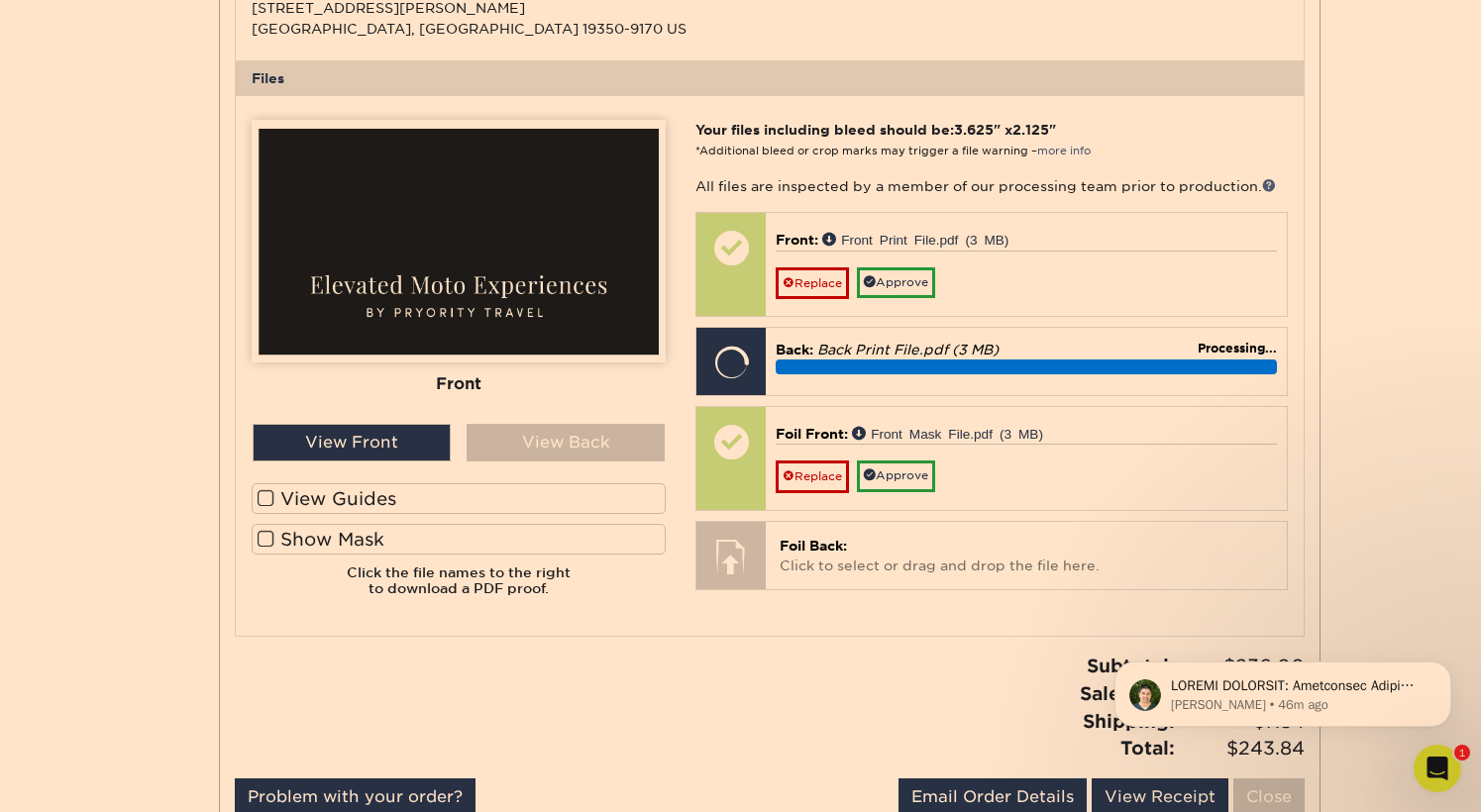 click at bounding box center (265, 539) 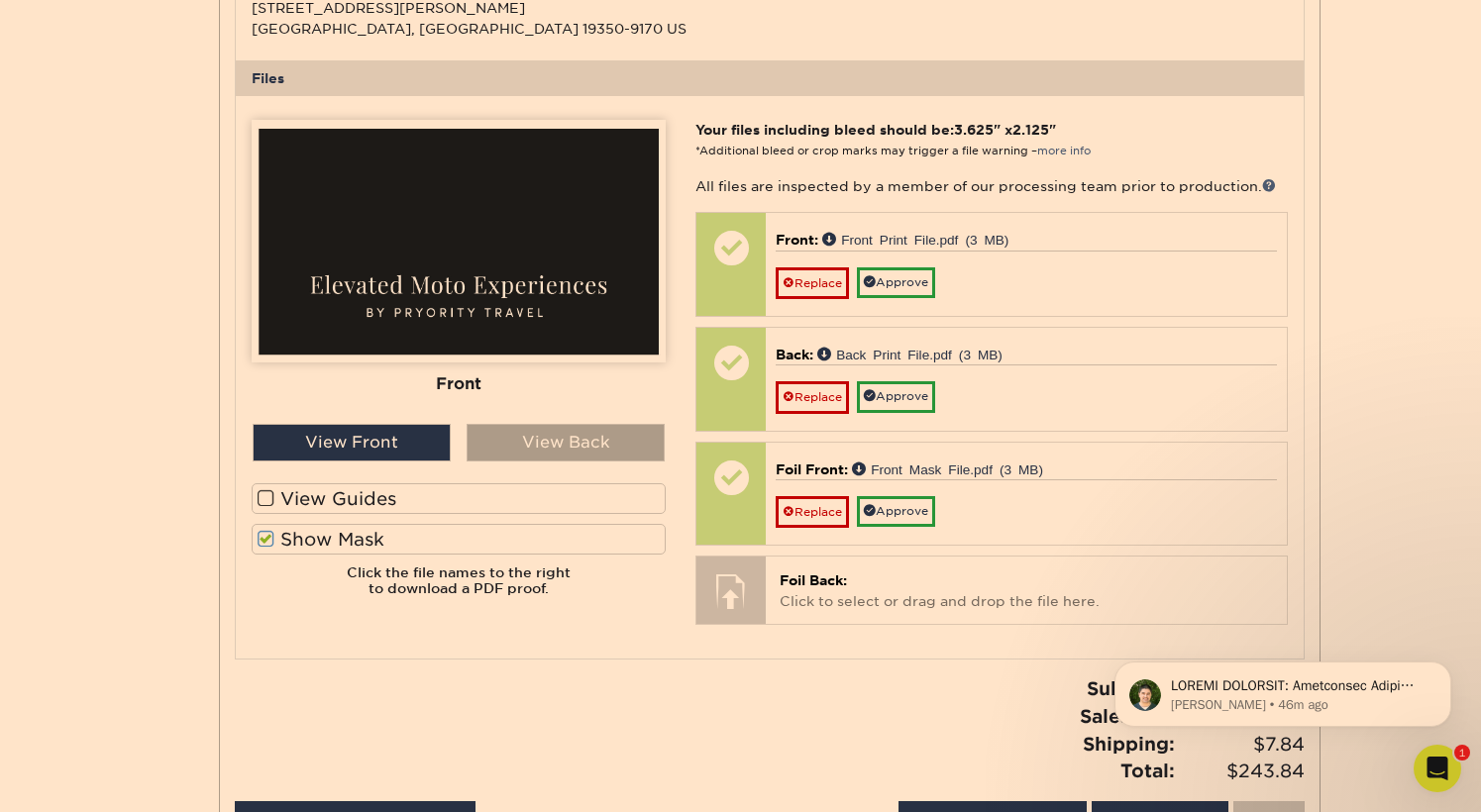 click on "View Back" at bounding box center (566, 443) 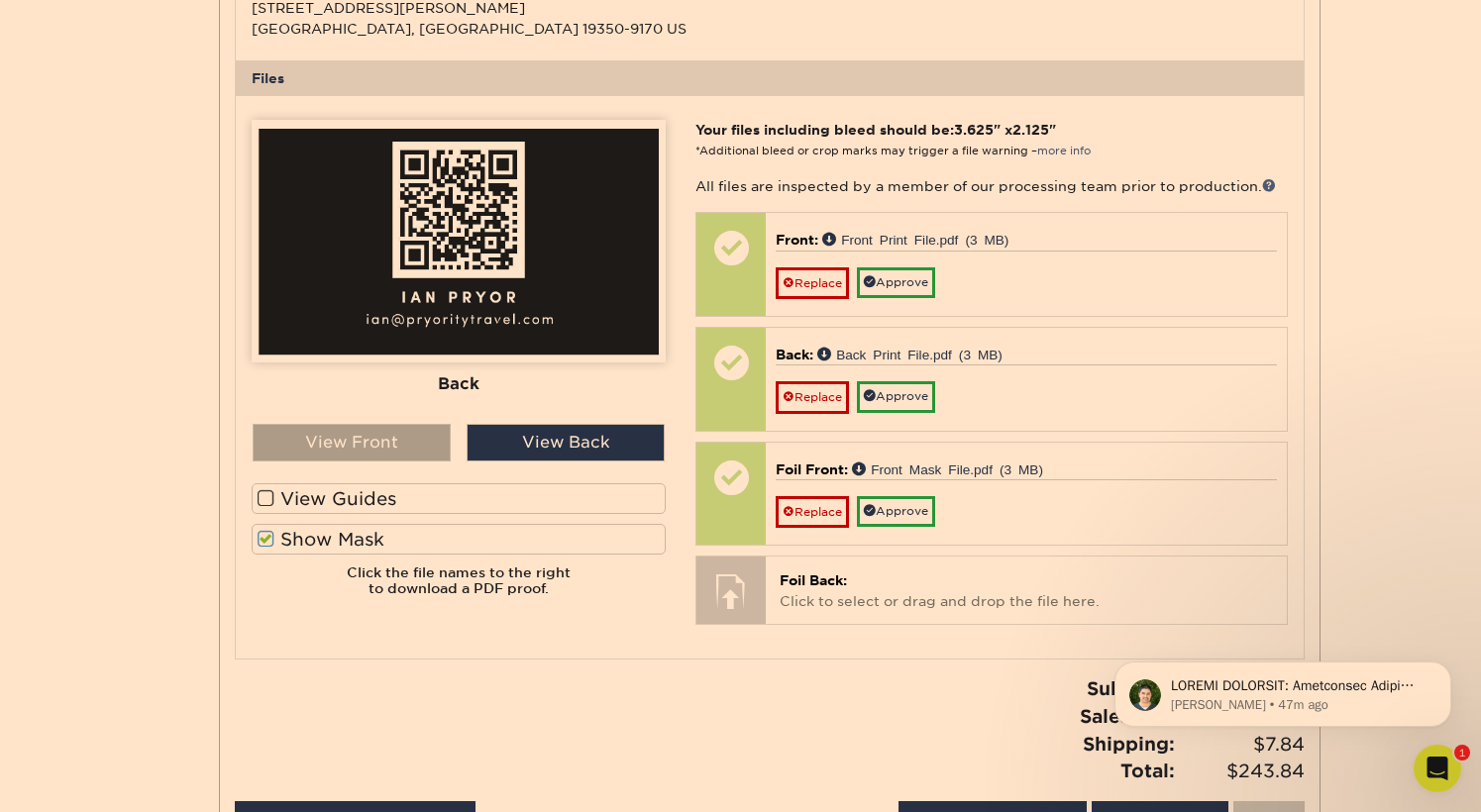 click on "View Front" at bounding box center (352, 443) 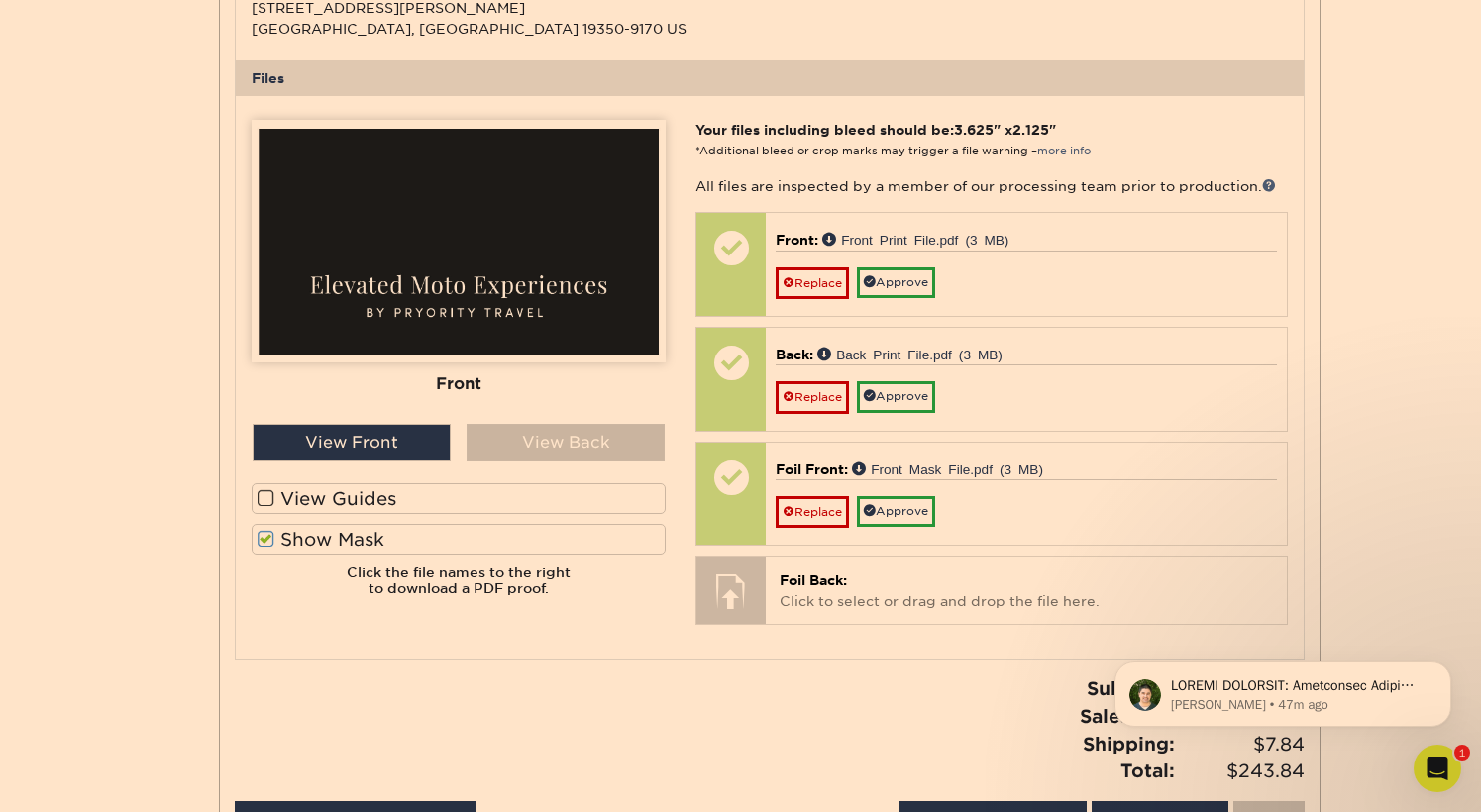 click at bounding box center [265, 539] 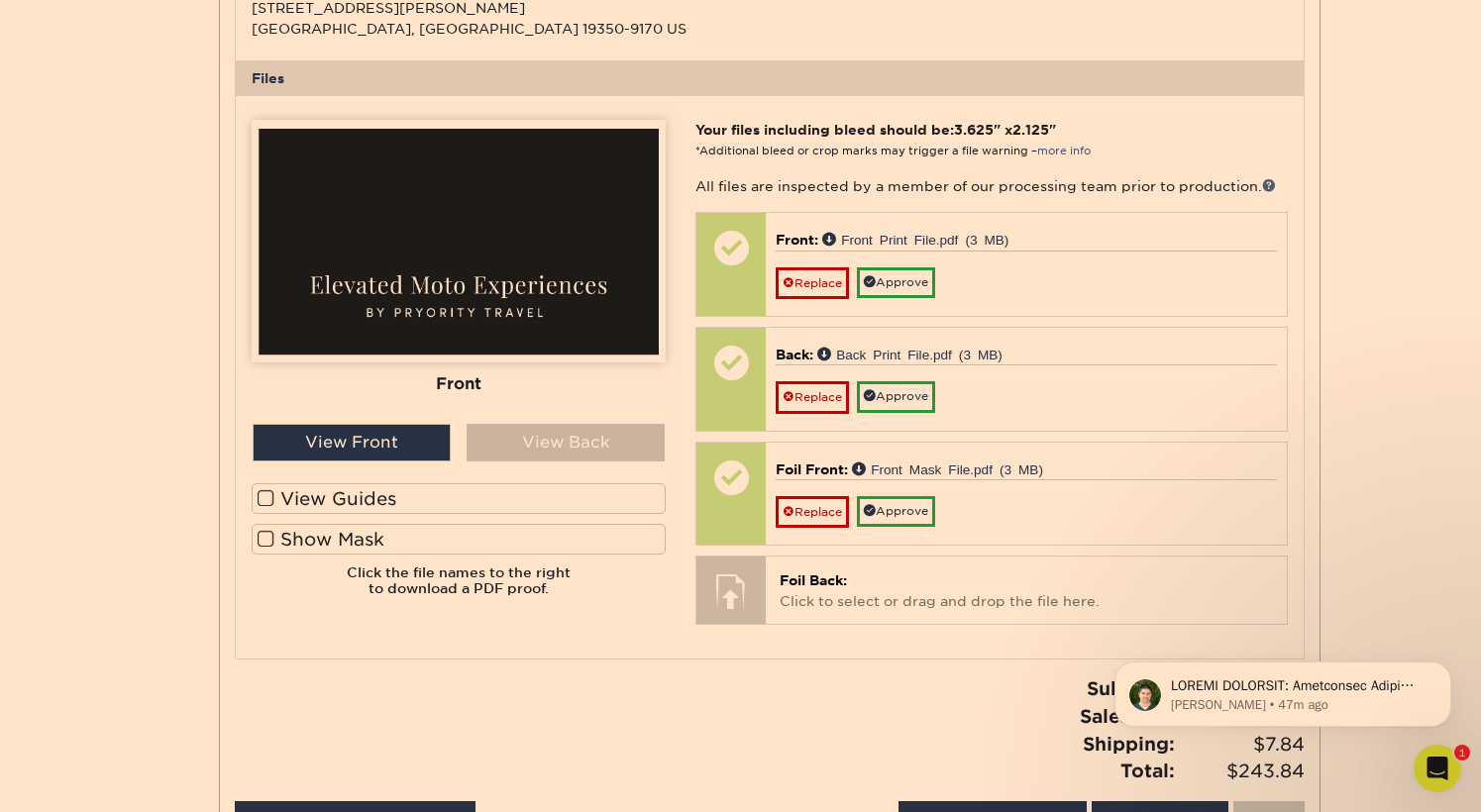 click at bounding box center (265, 539) 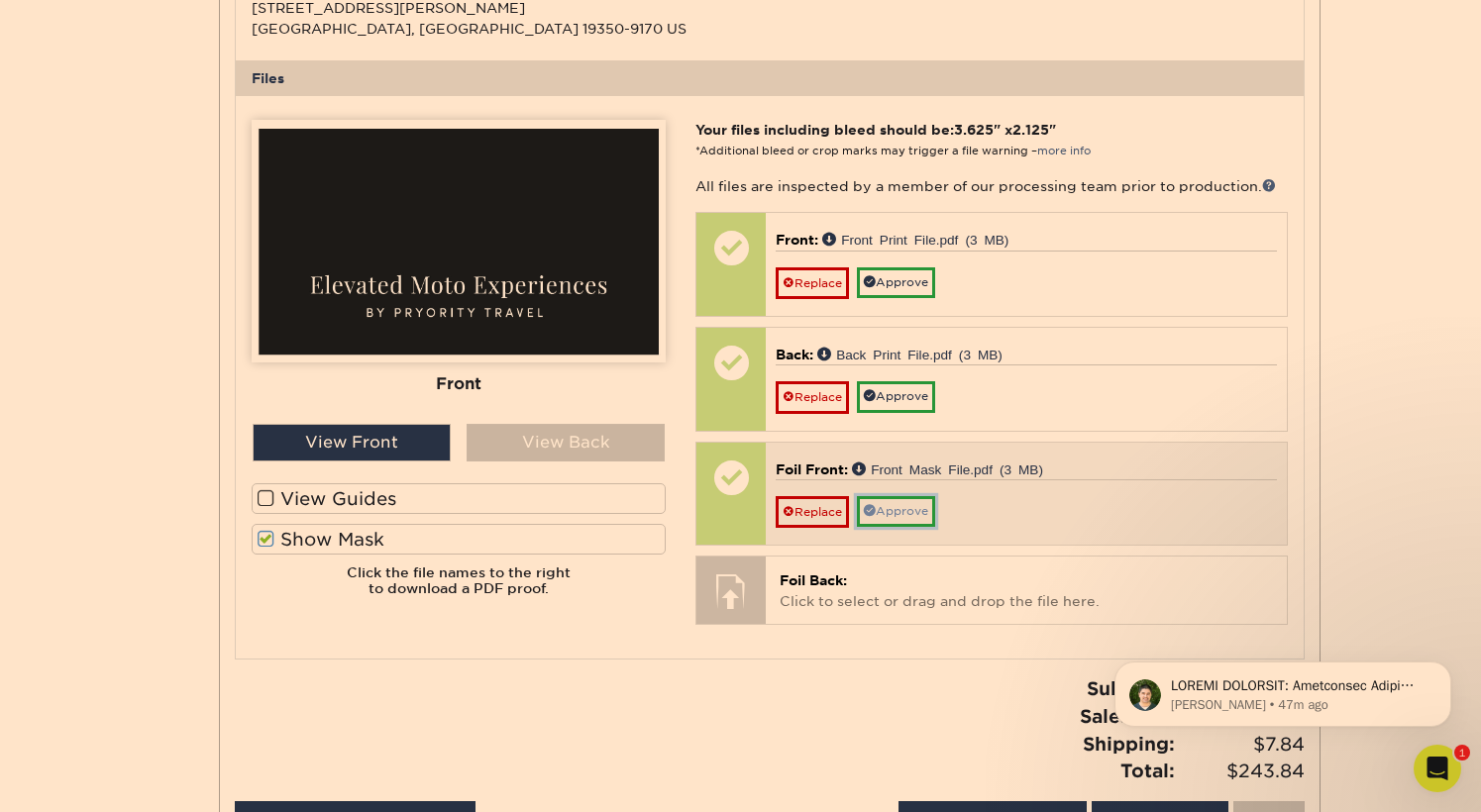 click on "Approve" at bounding box center (896, 511) 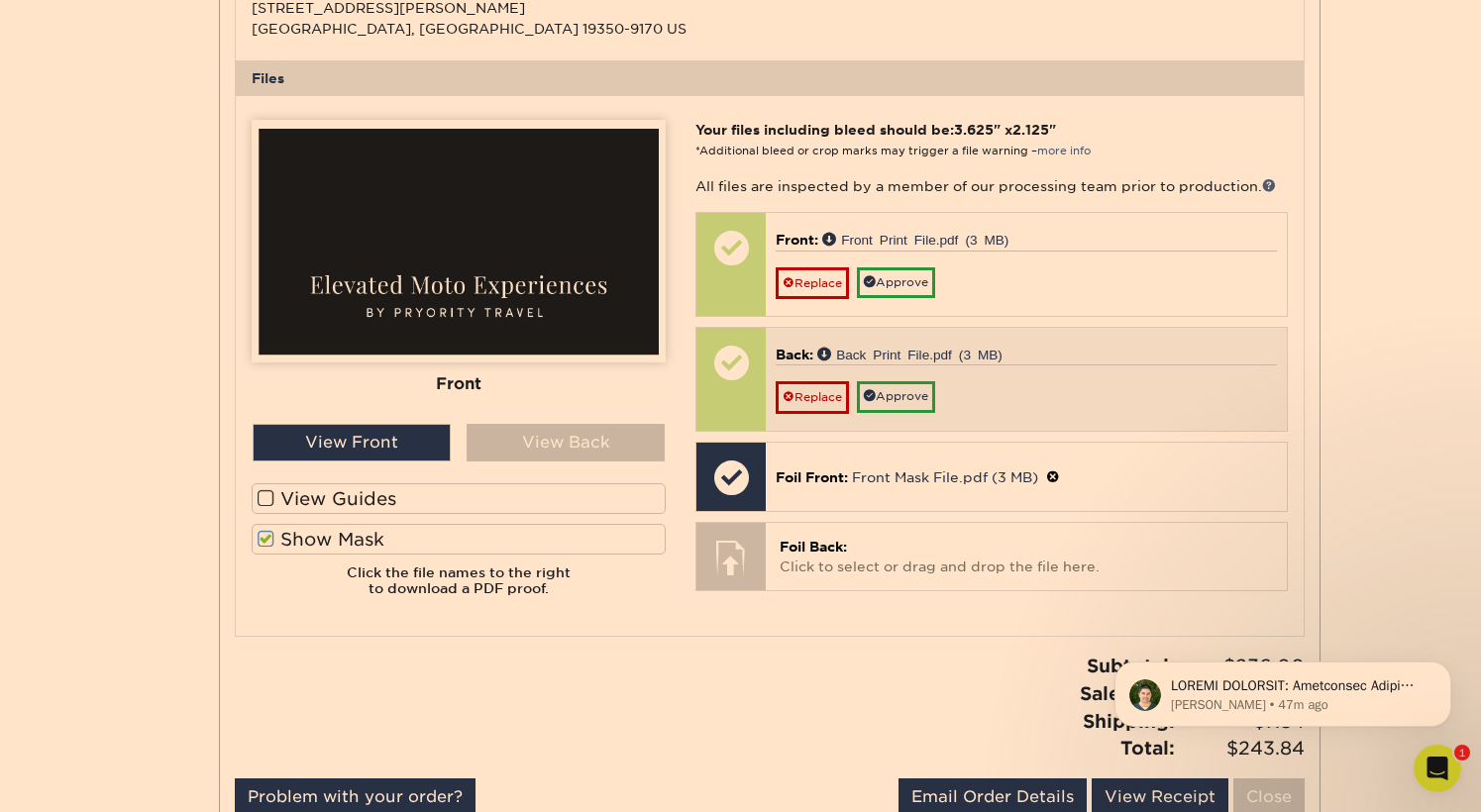 click on "Back:   Back Print File.pdf (3 MB)
Replace
Approve" at bounding box center [1025, 379] 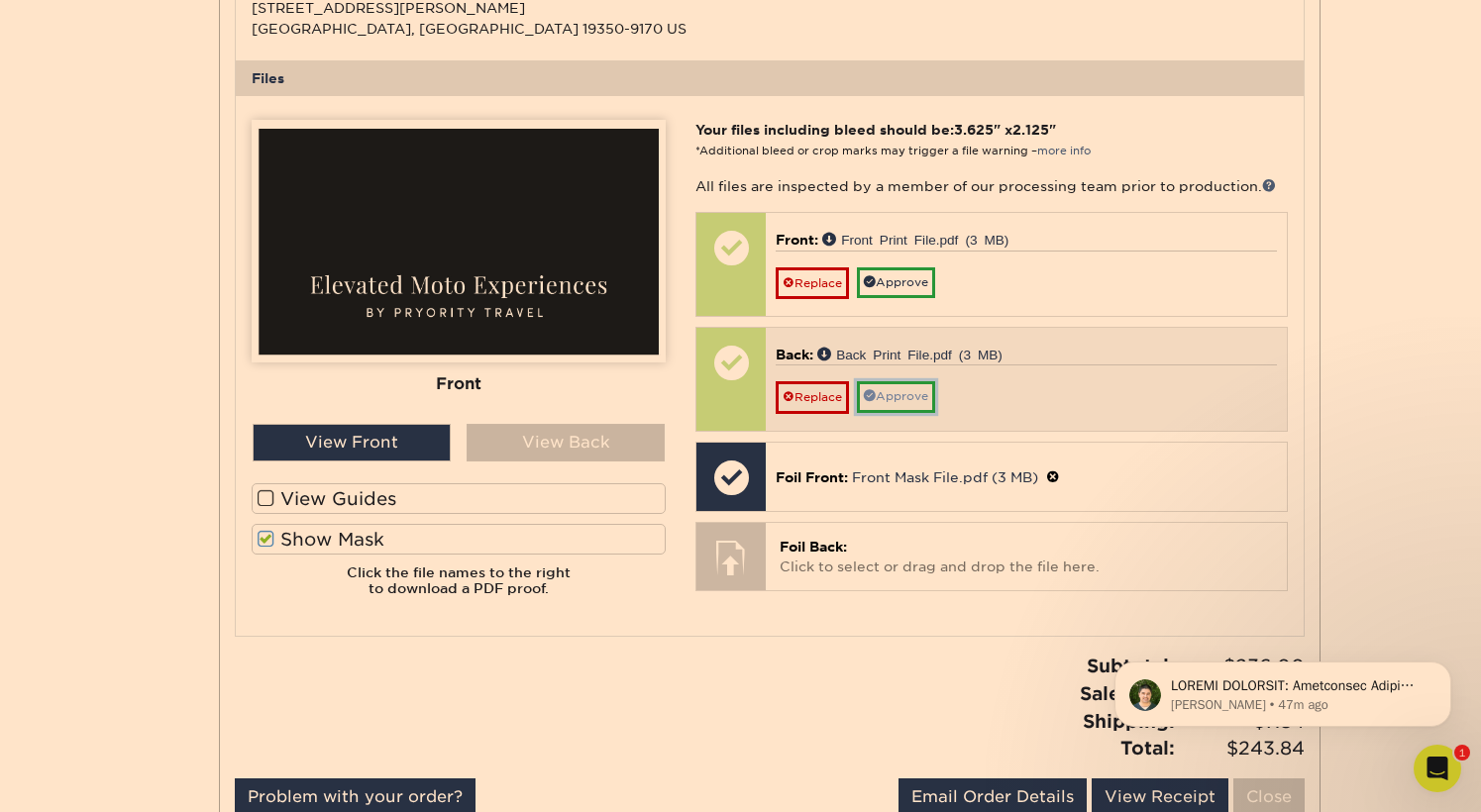 click on "Approve" at bounding box center [896, 396] 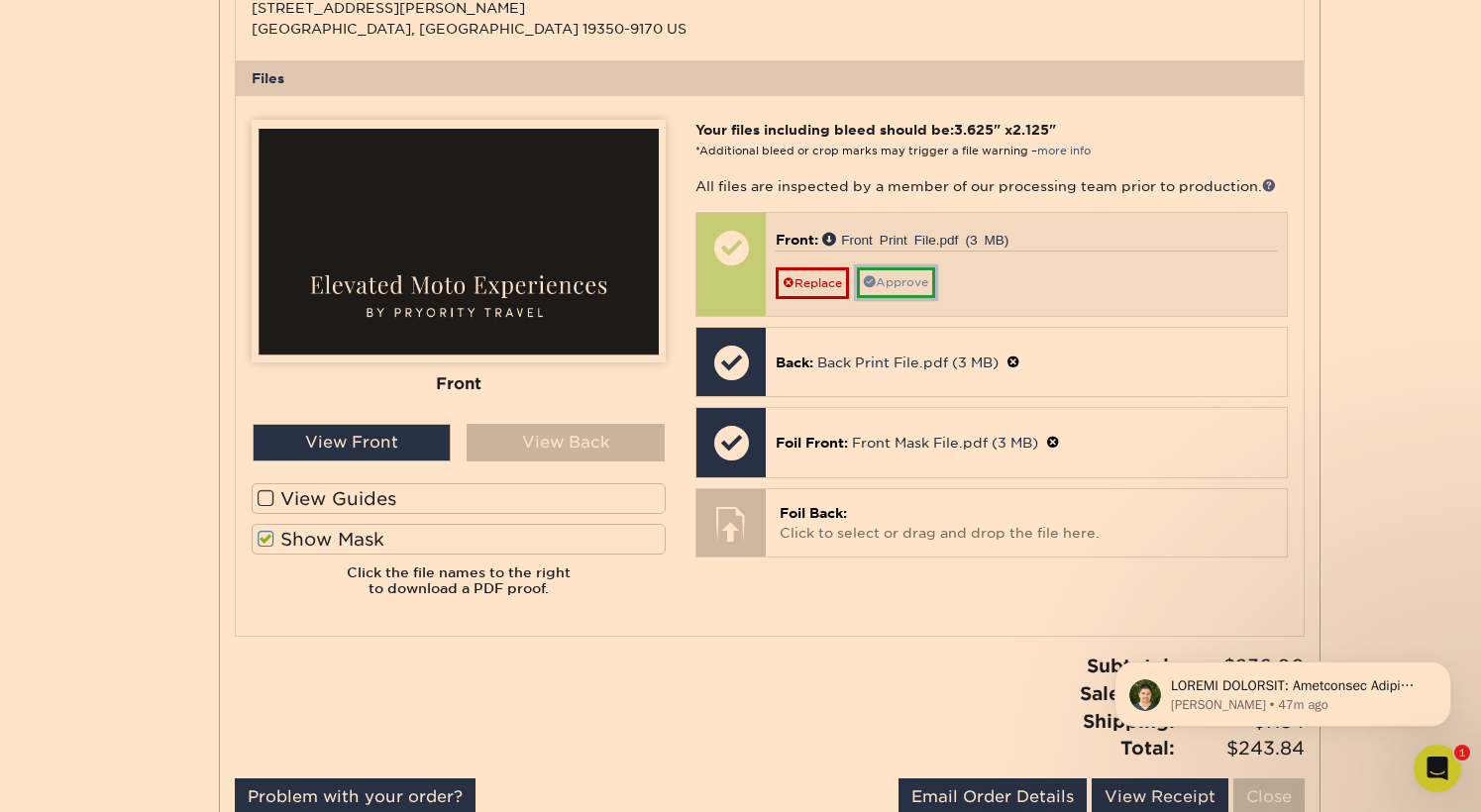 click on "Approve" at bounding box center (896, 282) 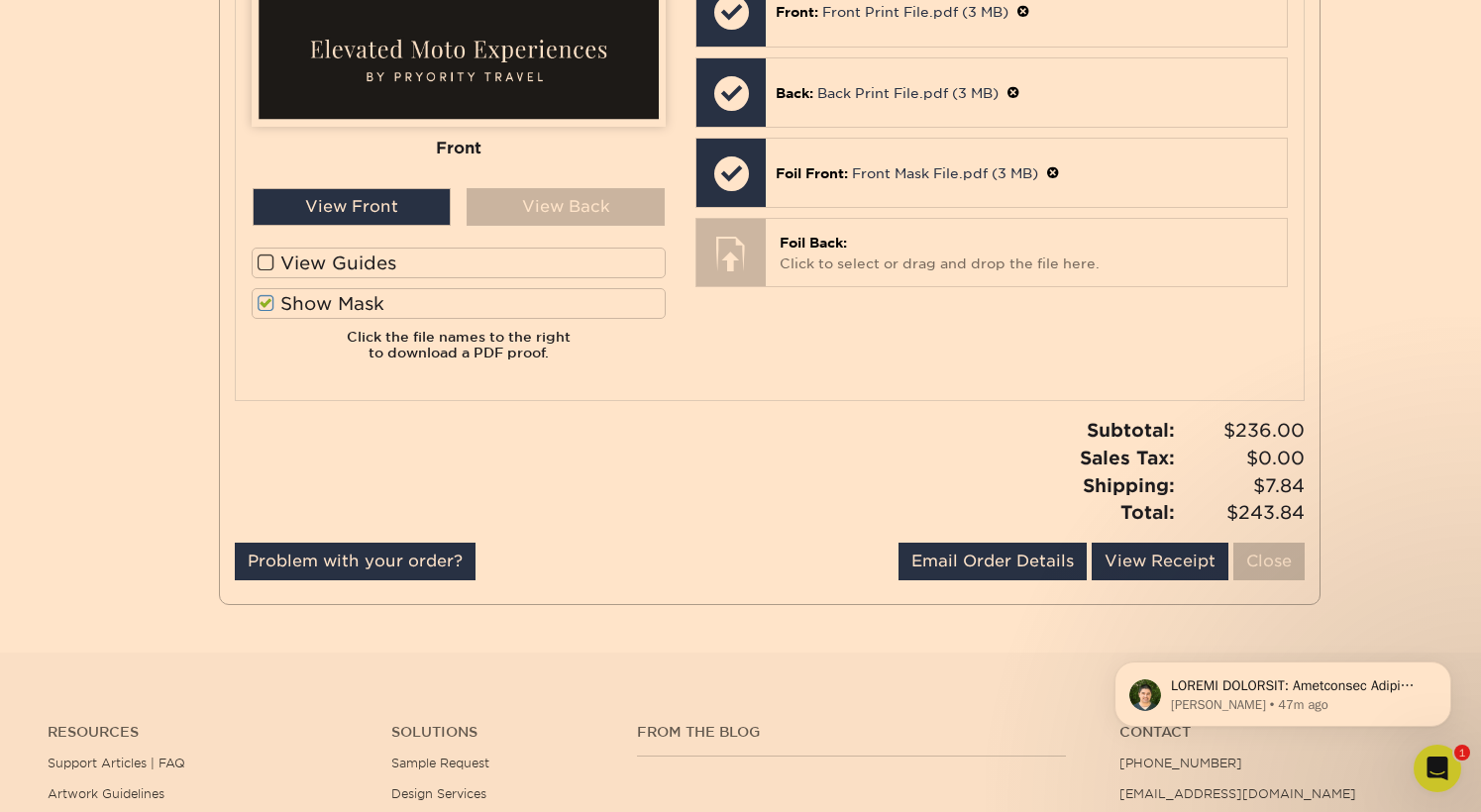 scroll, scrollTop: 979, scrollLeft: 0, axis: vertical 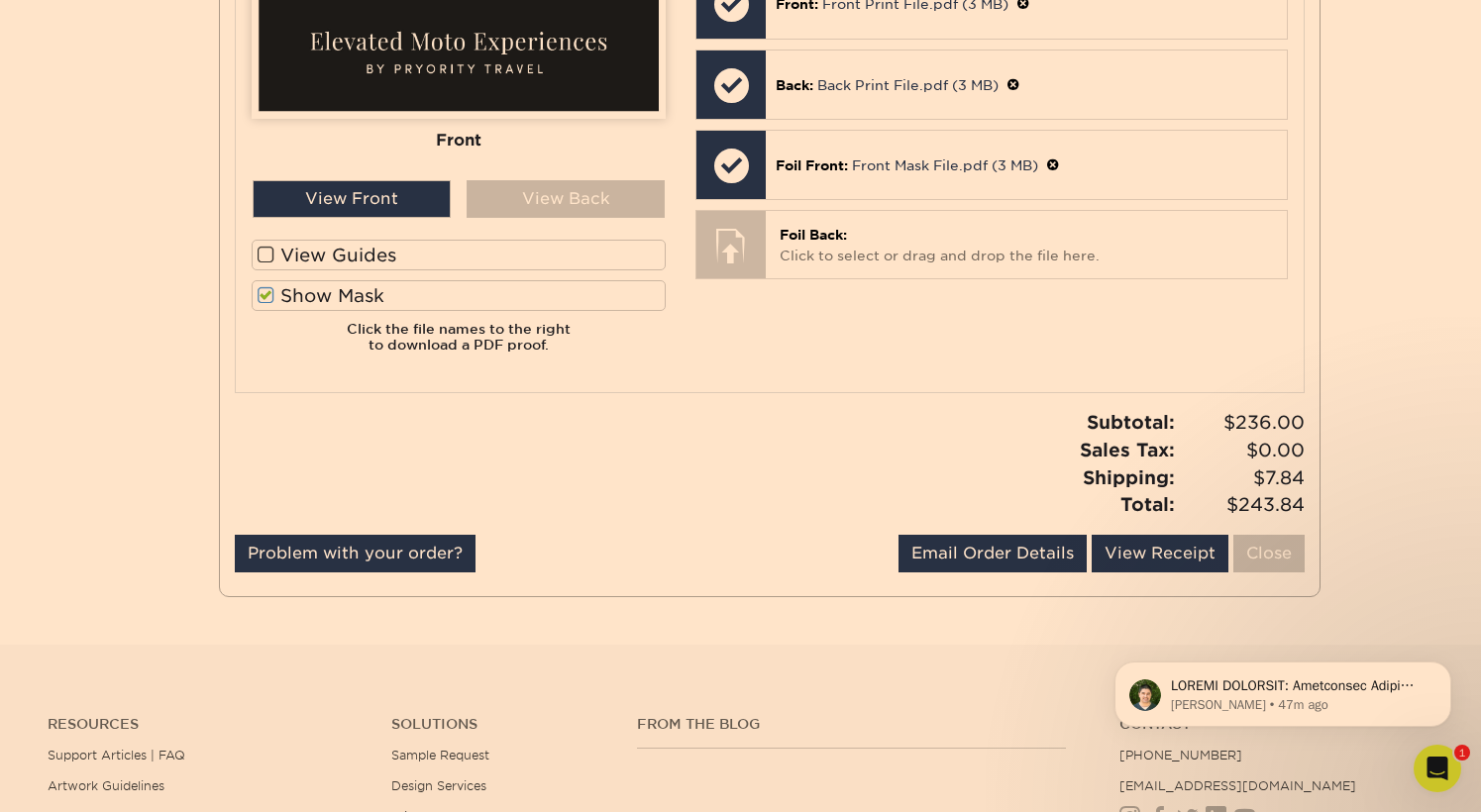 click at bounding box center [265, 254] 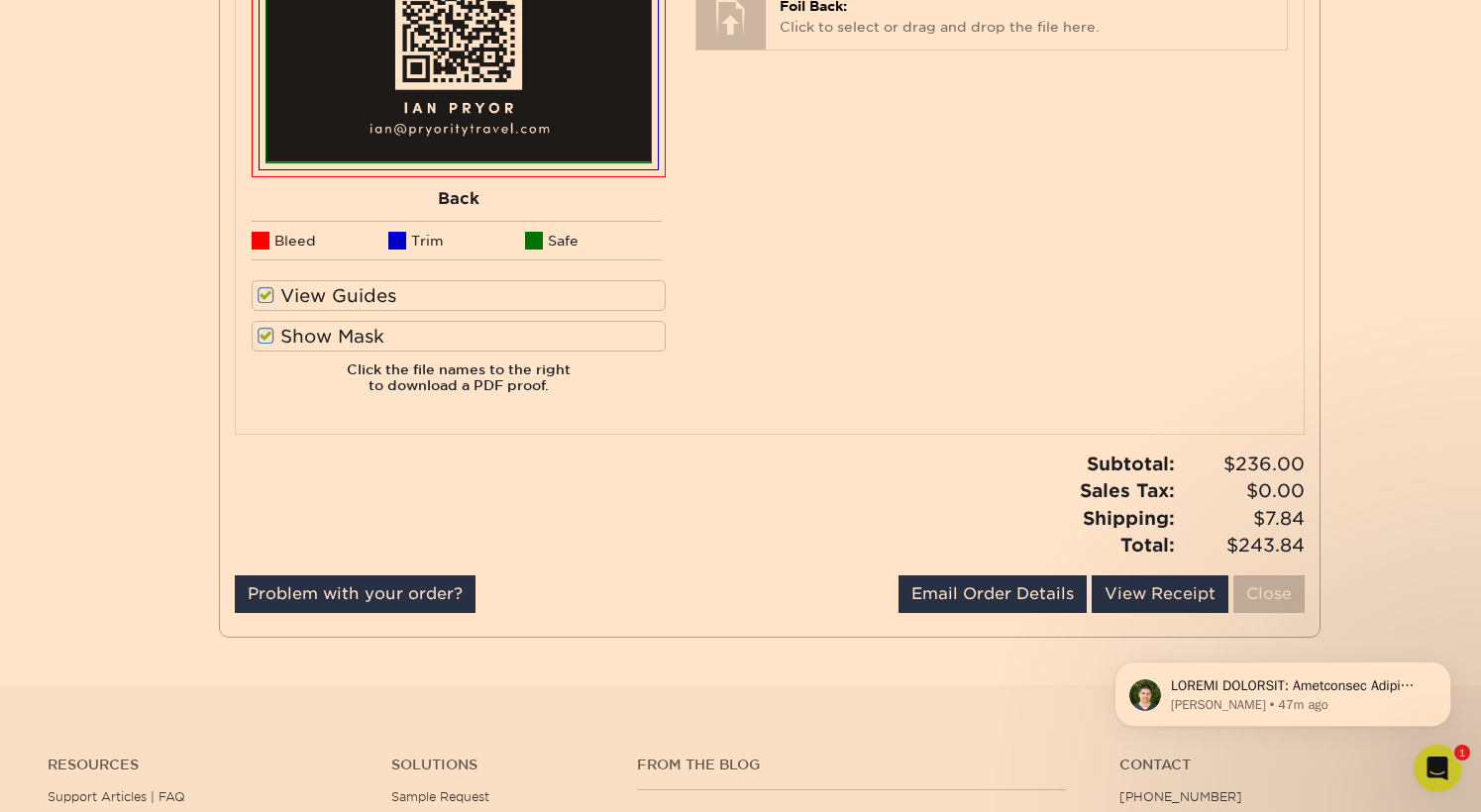 scroll, scrollTop: 1210, scrollLeft: 0, axis: vertical 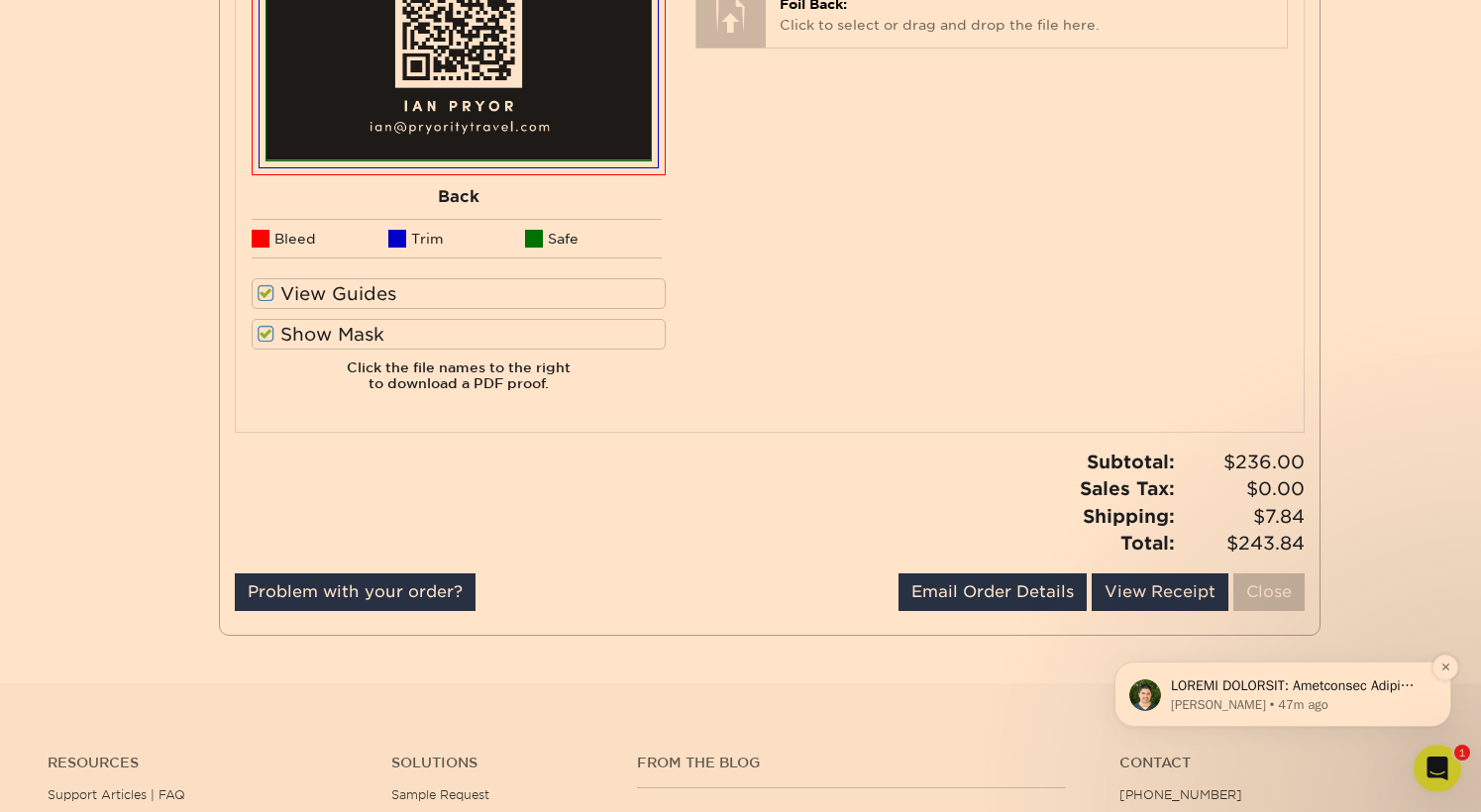 click on "[PERSON_NAME] • 47m ago" at bounding box center [1299, 705] 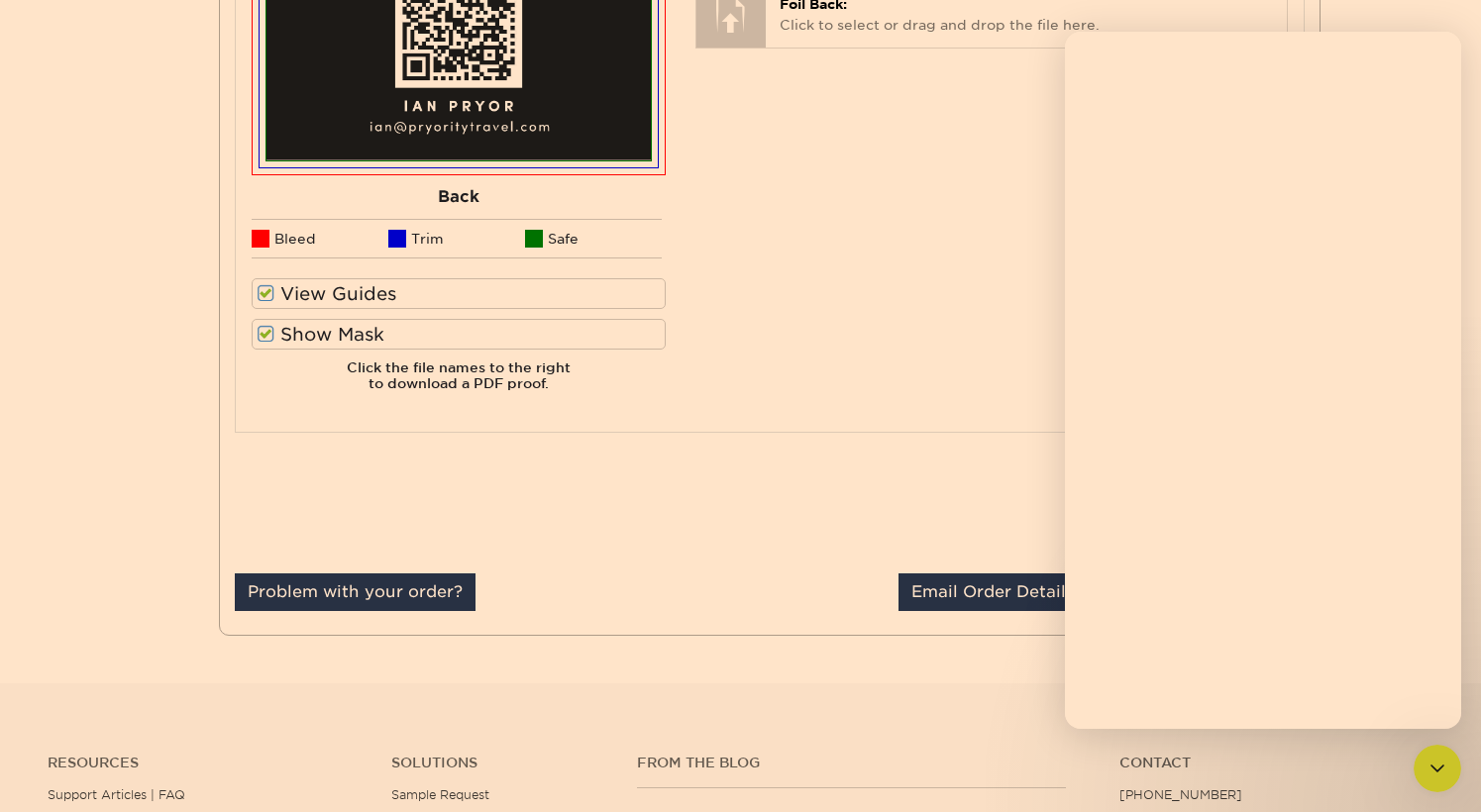 scroll, scrollTop: 0, scrollLeft: 0, axis: both 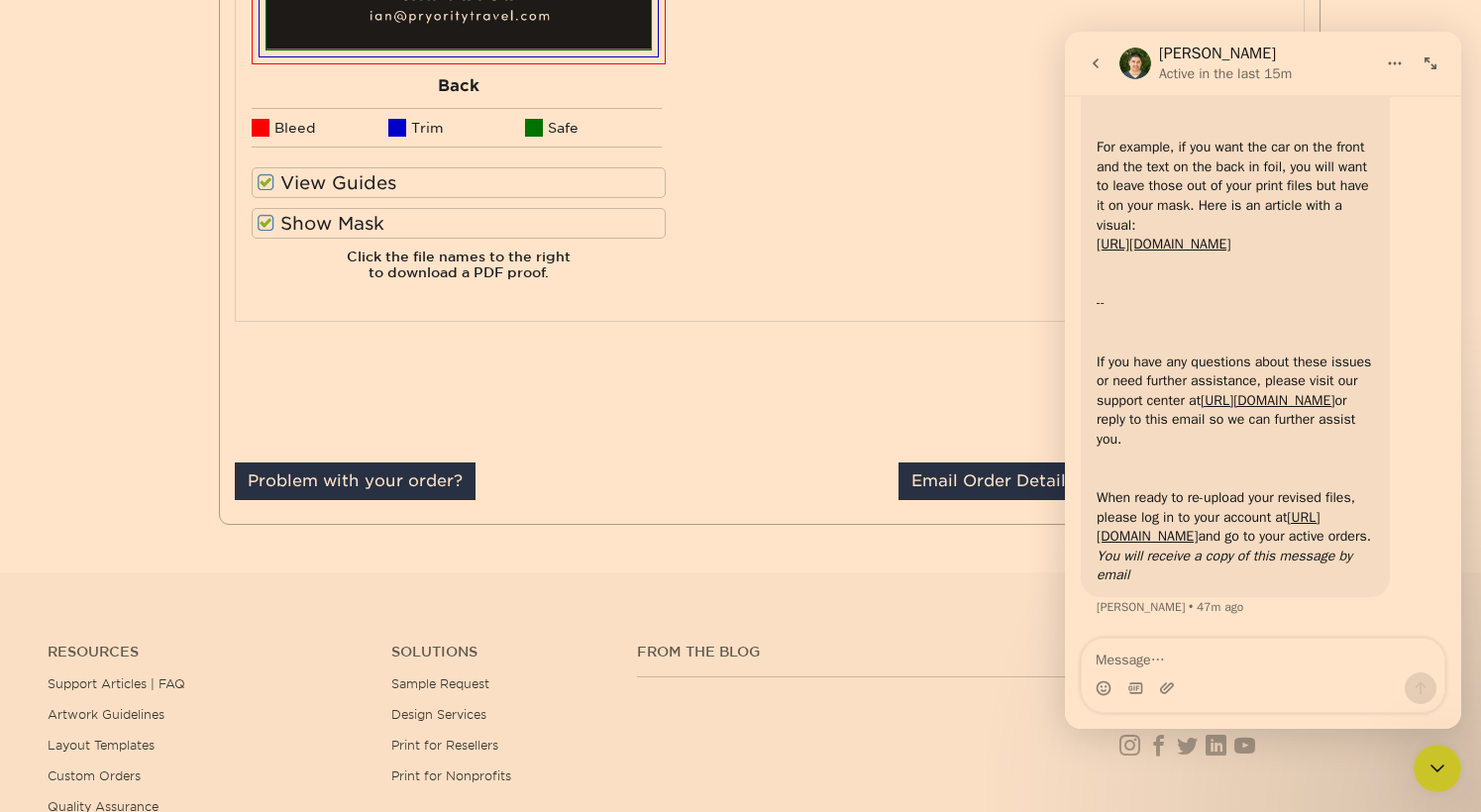 click 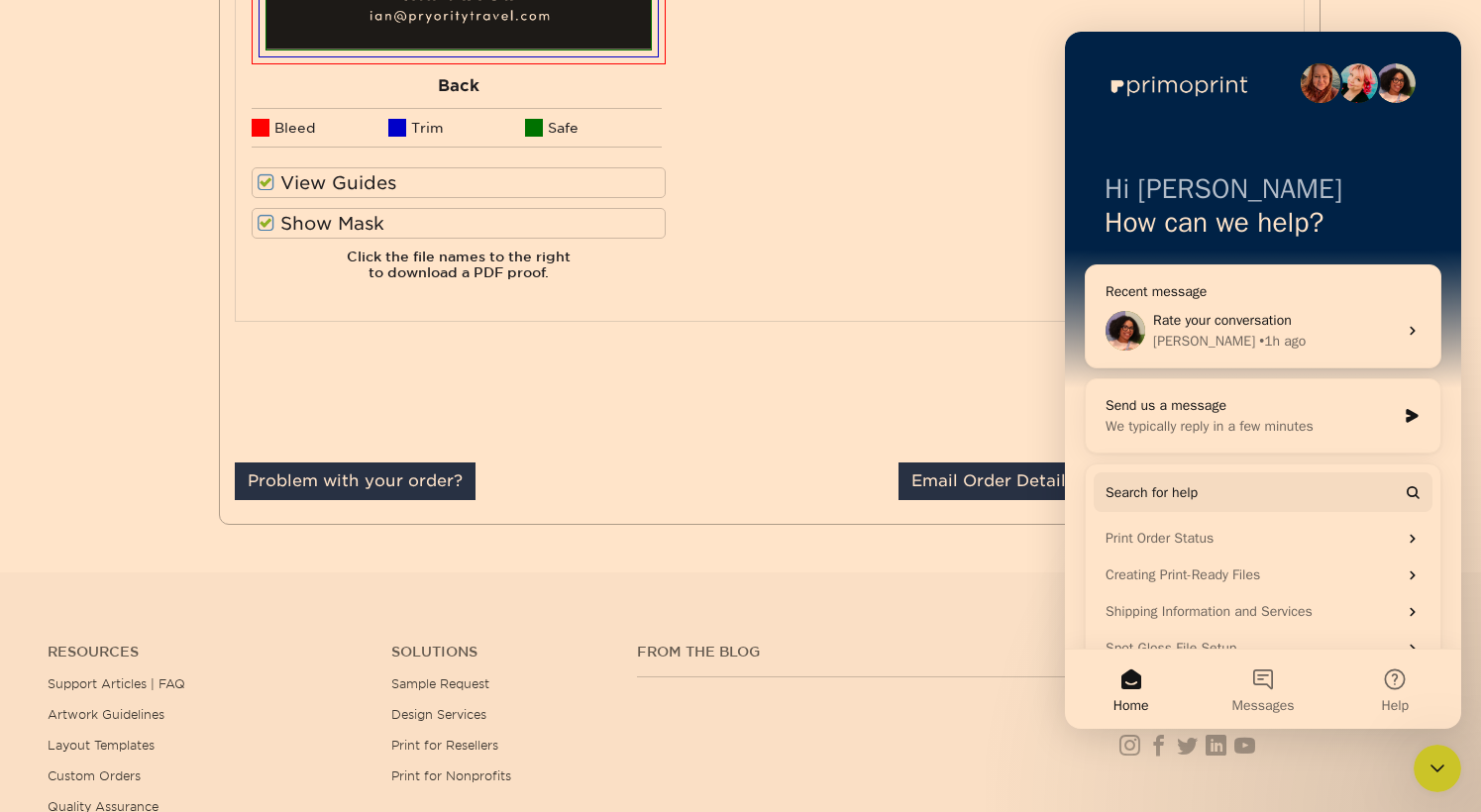 click on "Your files including bleed should be:  3.625 " x  2.125 "
*Additional bleed or crop marks may trigger a file warning –  more info
All files are inspected by a member of our processing team prior to production.
Front:
Choose file" at bounding box center (991, -84) 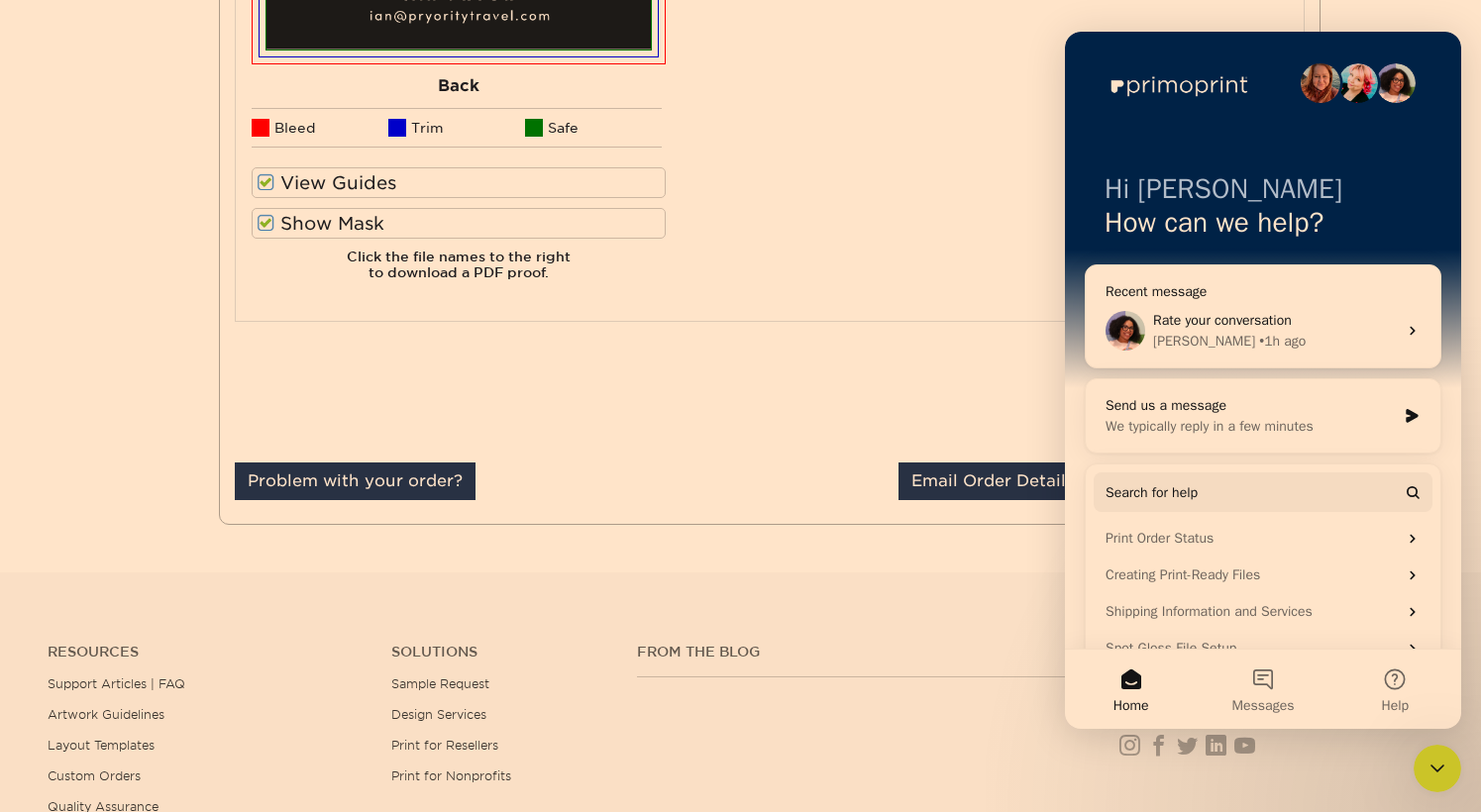 click 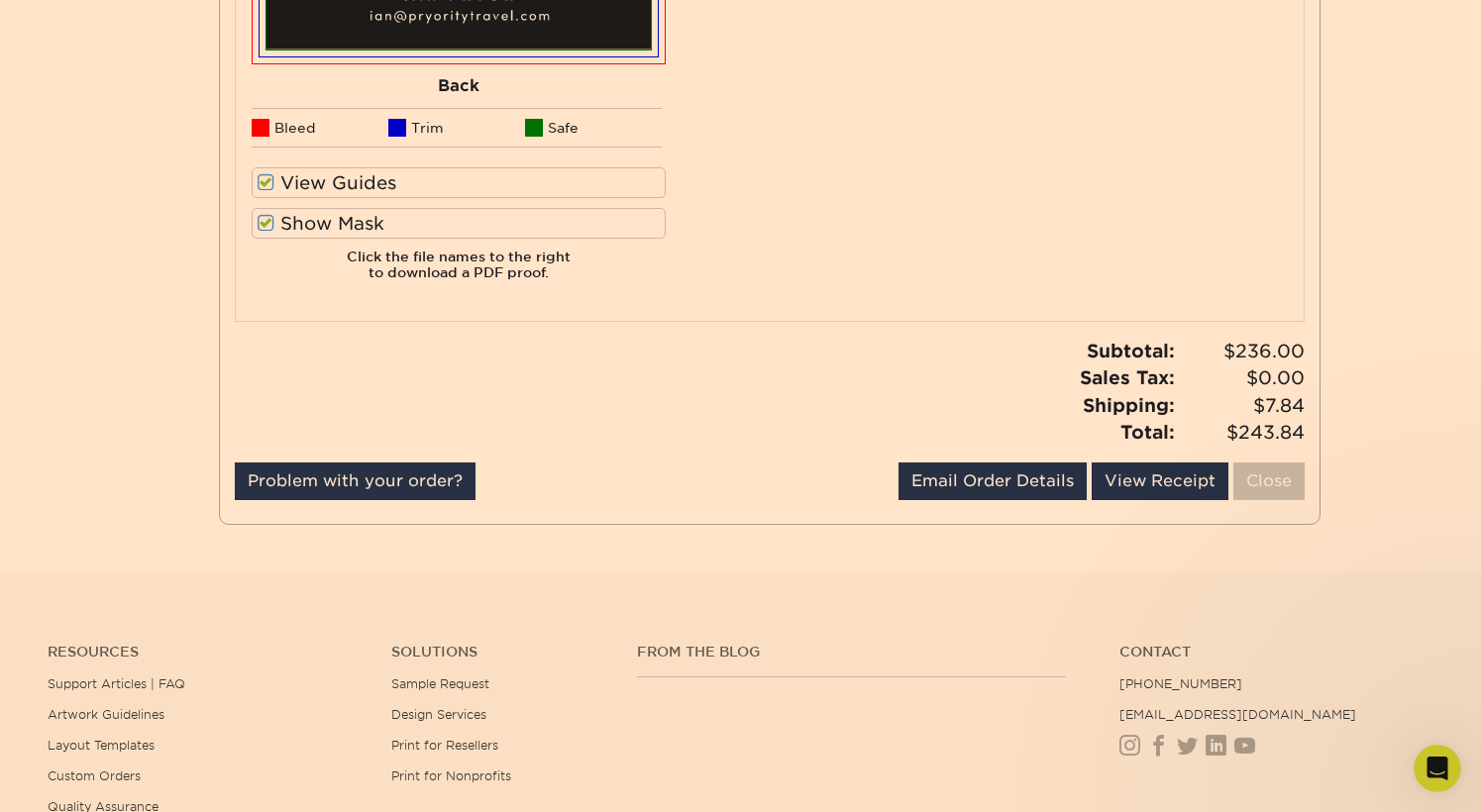 scroll, scrollTop: 0, scrollLeft: 0, axis: both 